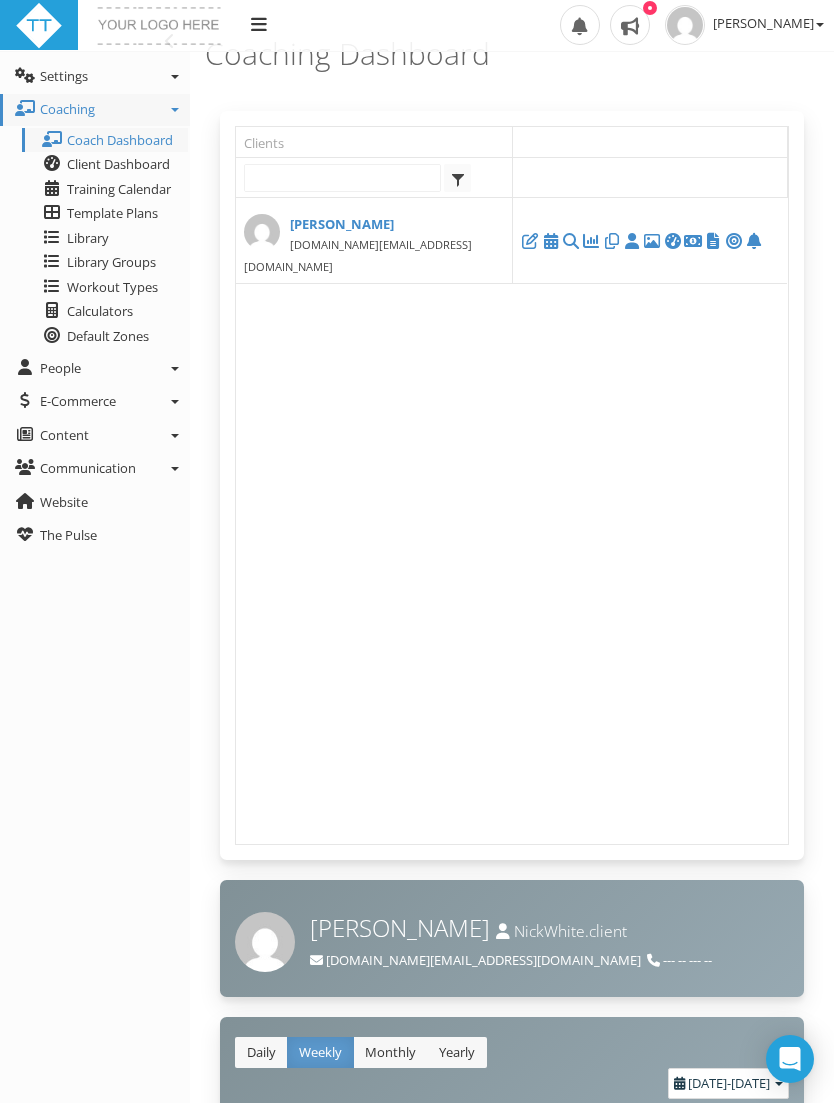 scroll, scrollTop: 25, scrollLeft: 0, axis: vertical 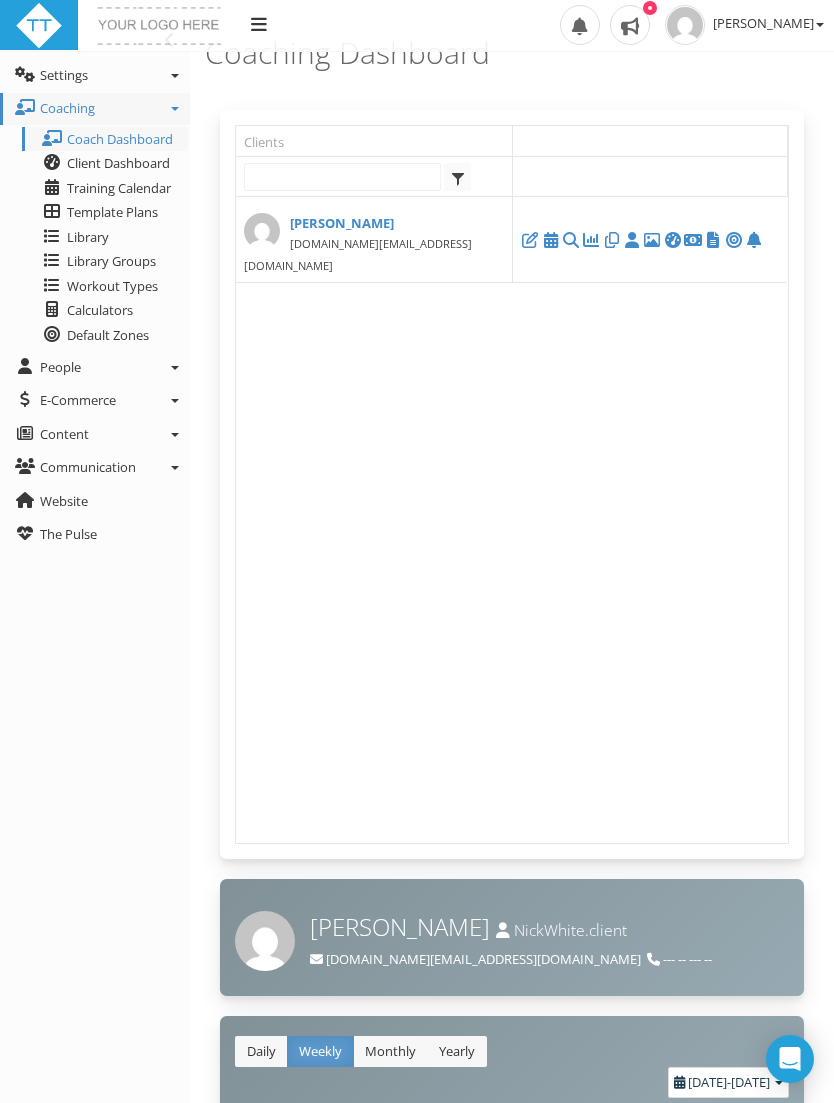 click on "Client Dashboard" at bounding box center (118, 163) 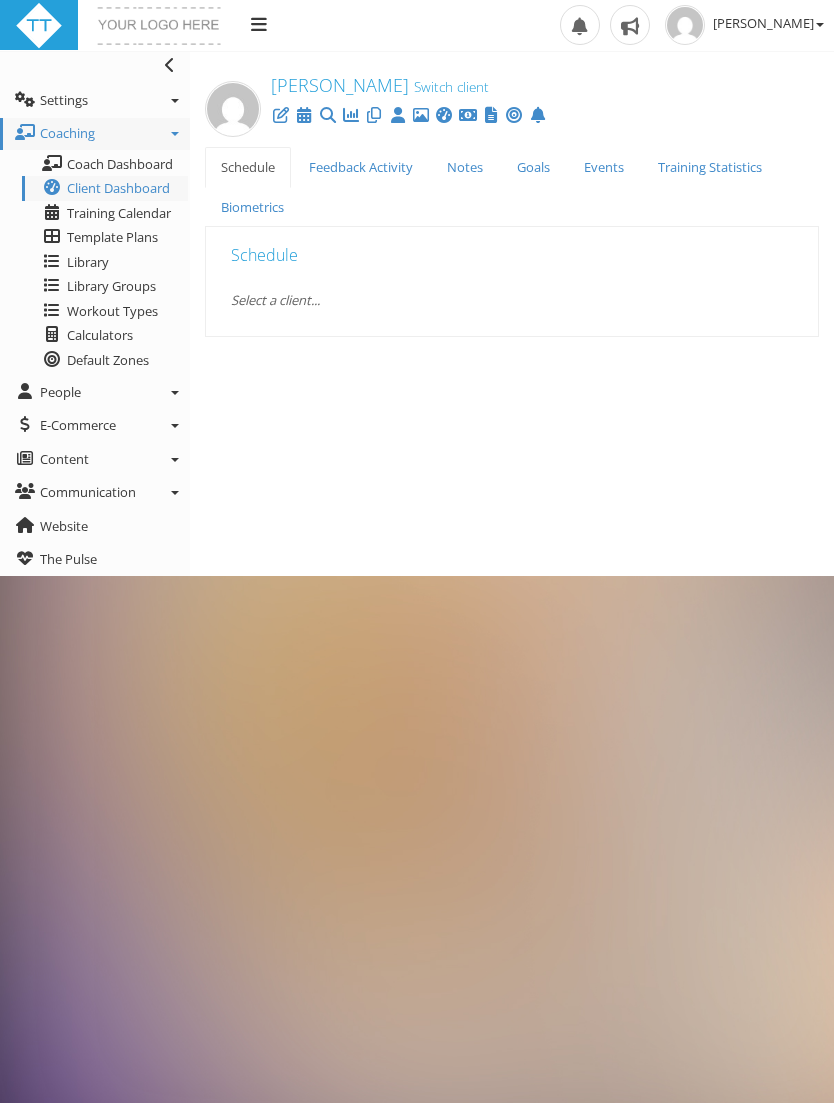 scroll, scrollTop: 0, scrollLeft: 0, axis: both 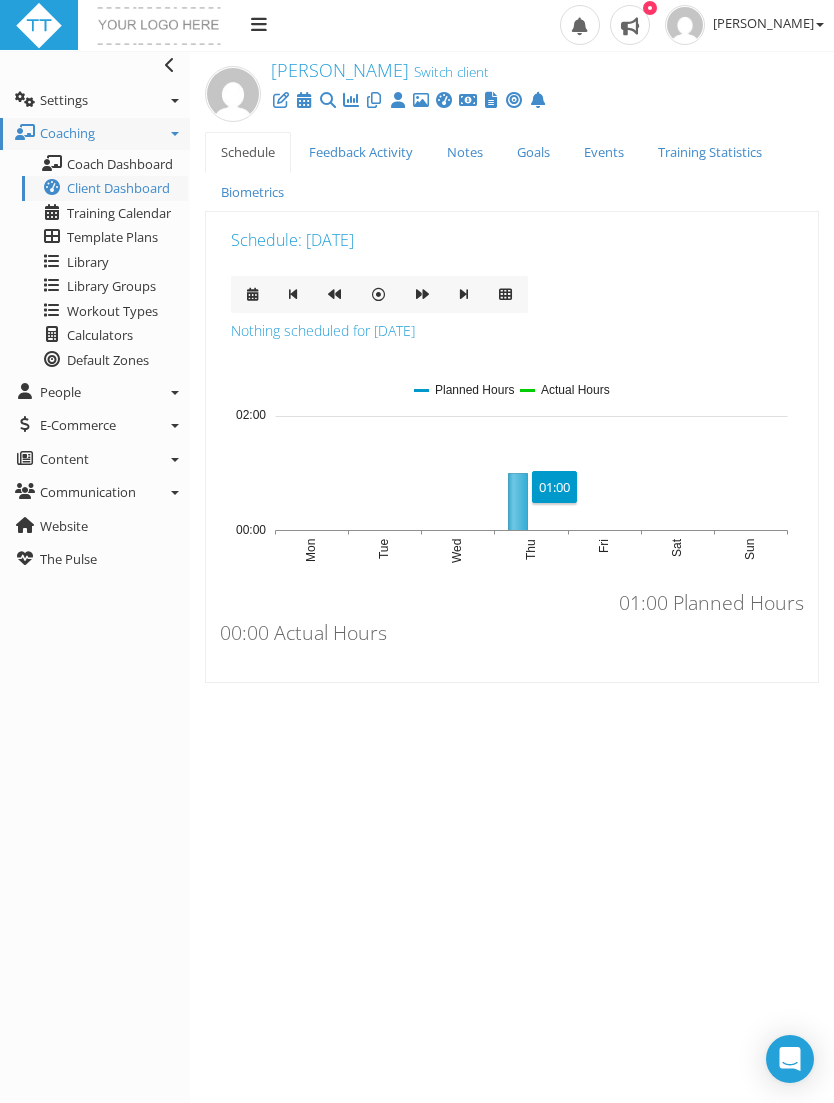 click on "Coach Dashboard" at bounding box center [120, 164] 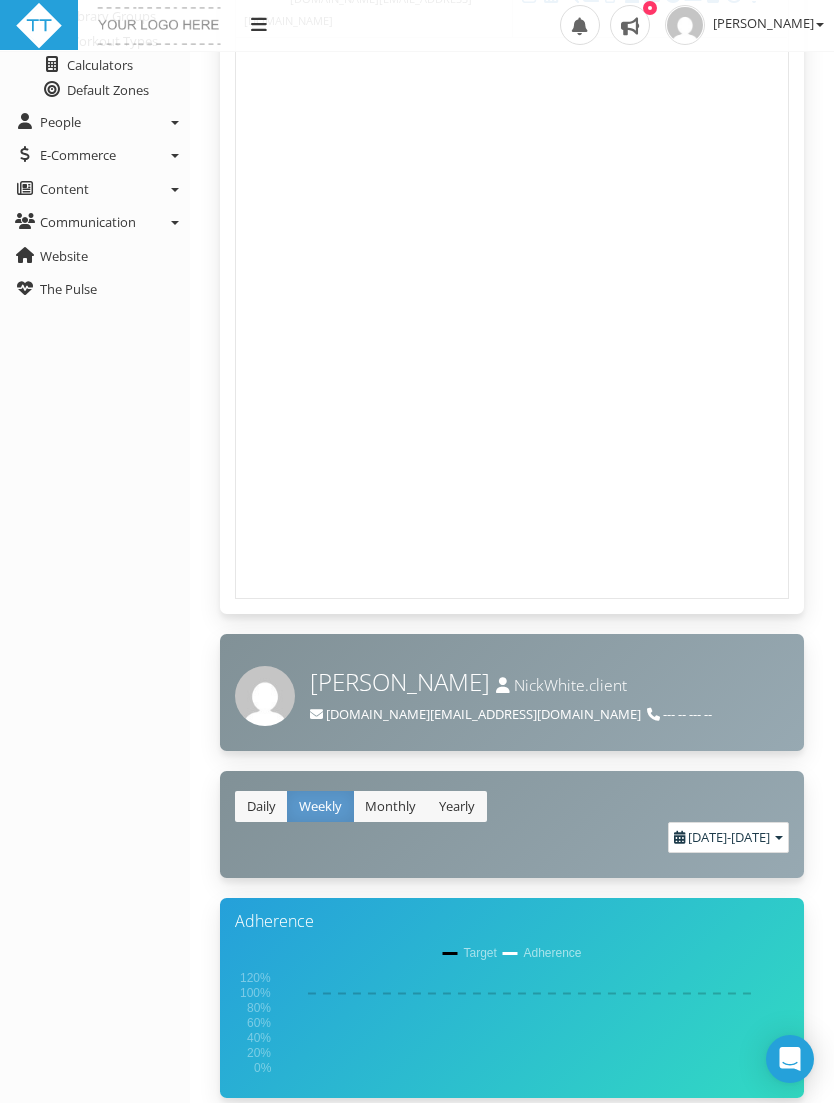 scroll, scrollTop: 0, scrollLeft: 0, axis: both 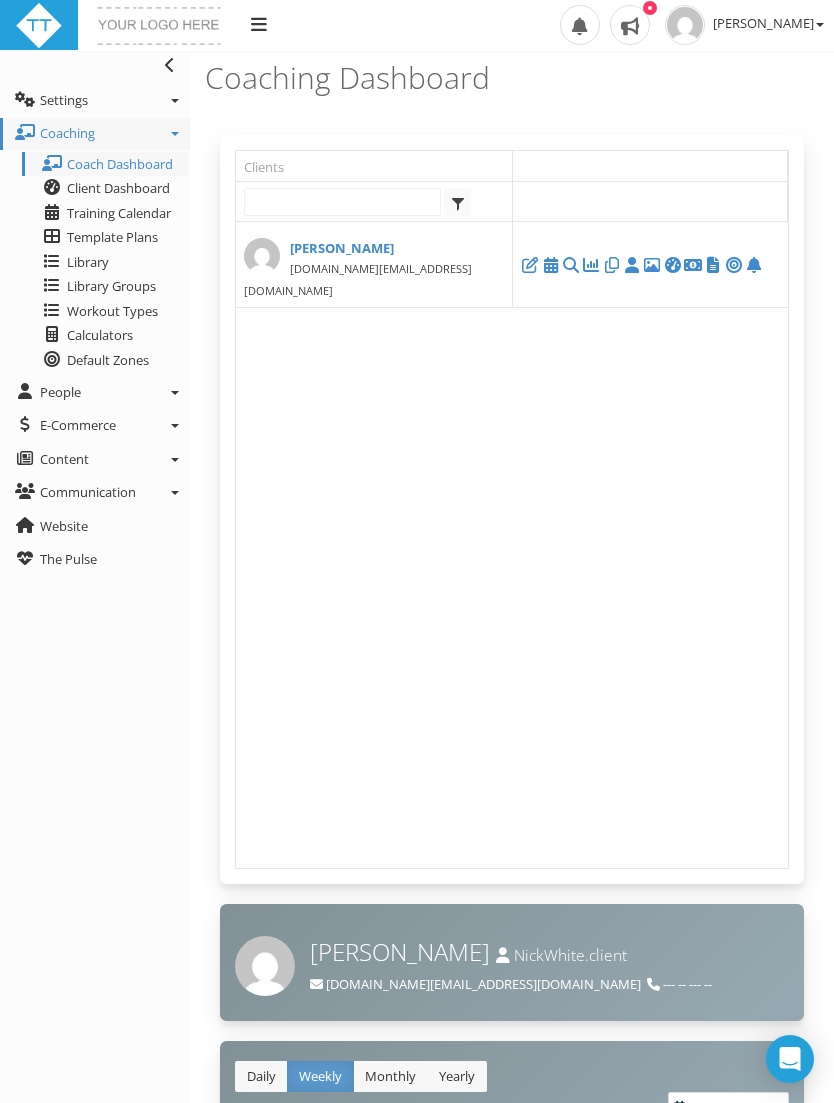 click on "People" at bounding box center [60, 392] 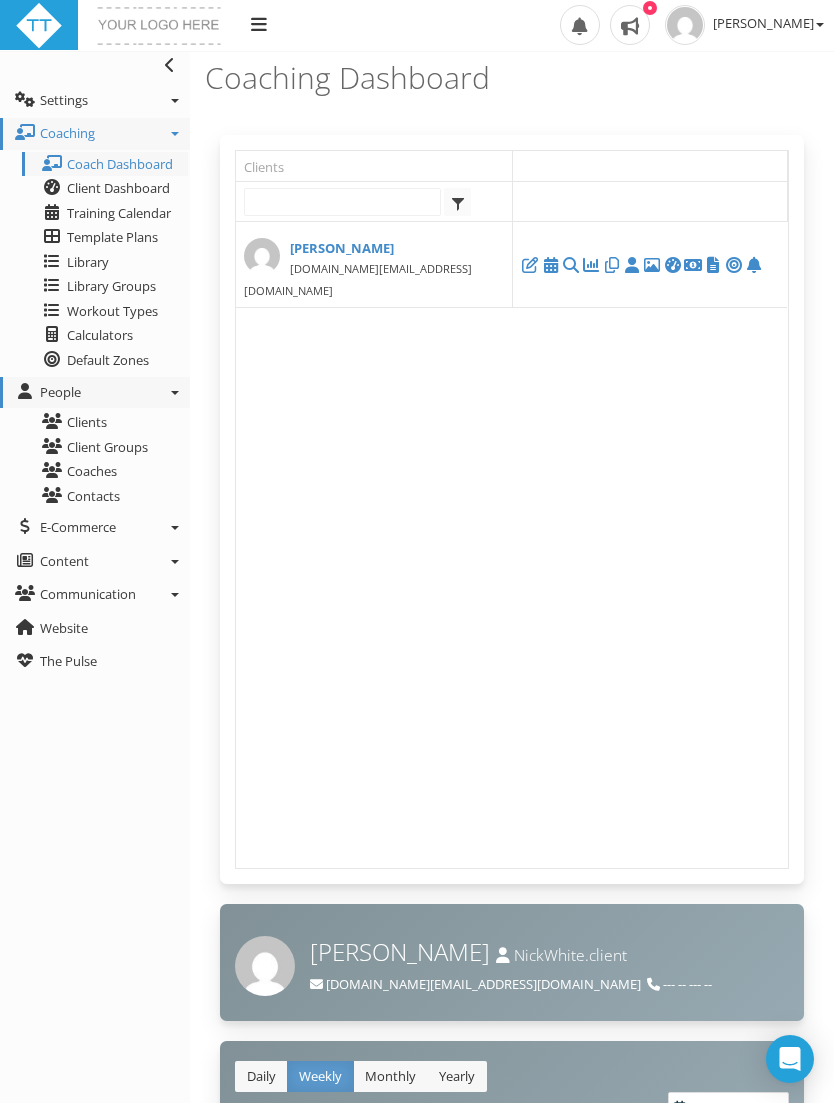 click on "Coaches" at bounding box center (105, 471) 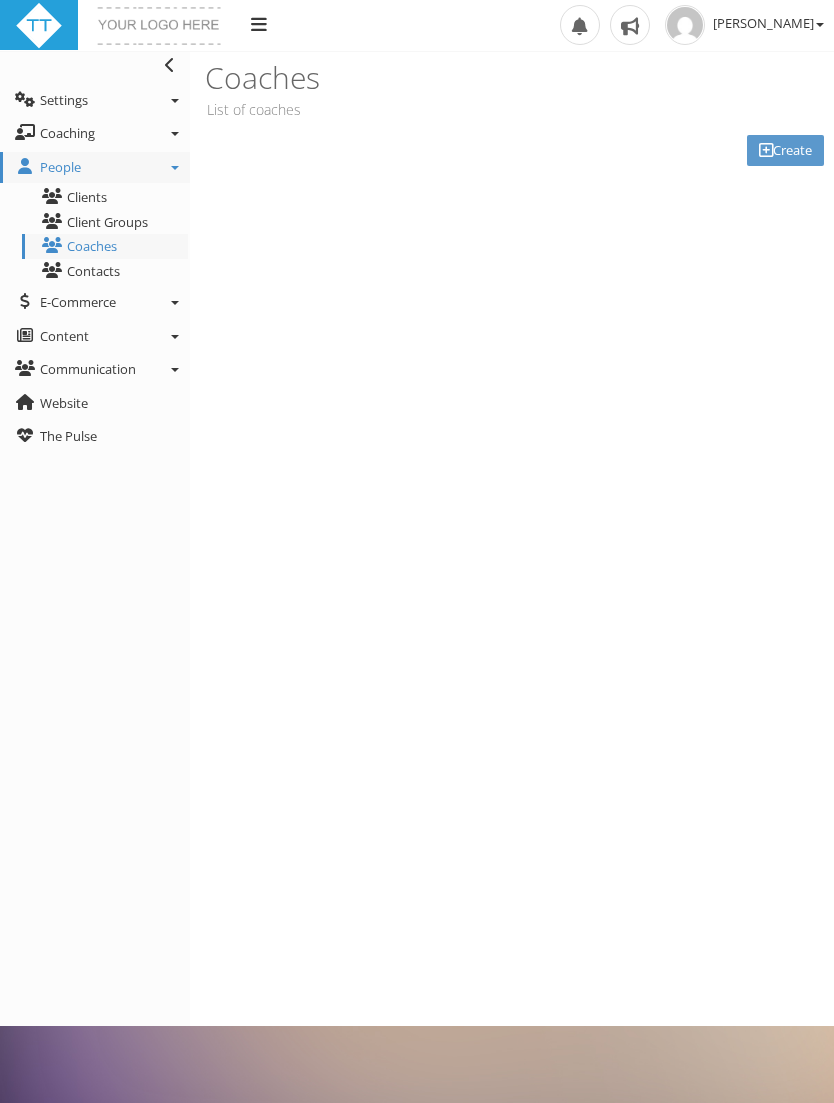 scroll, scrollTop: 0, scrollLeft: 0, axis: both 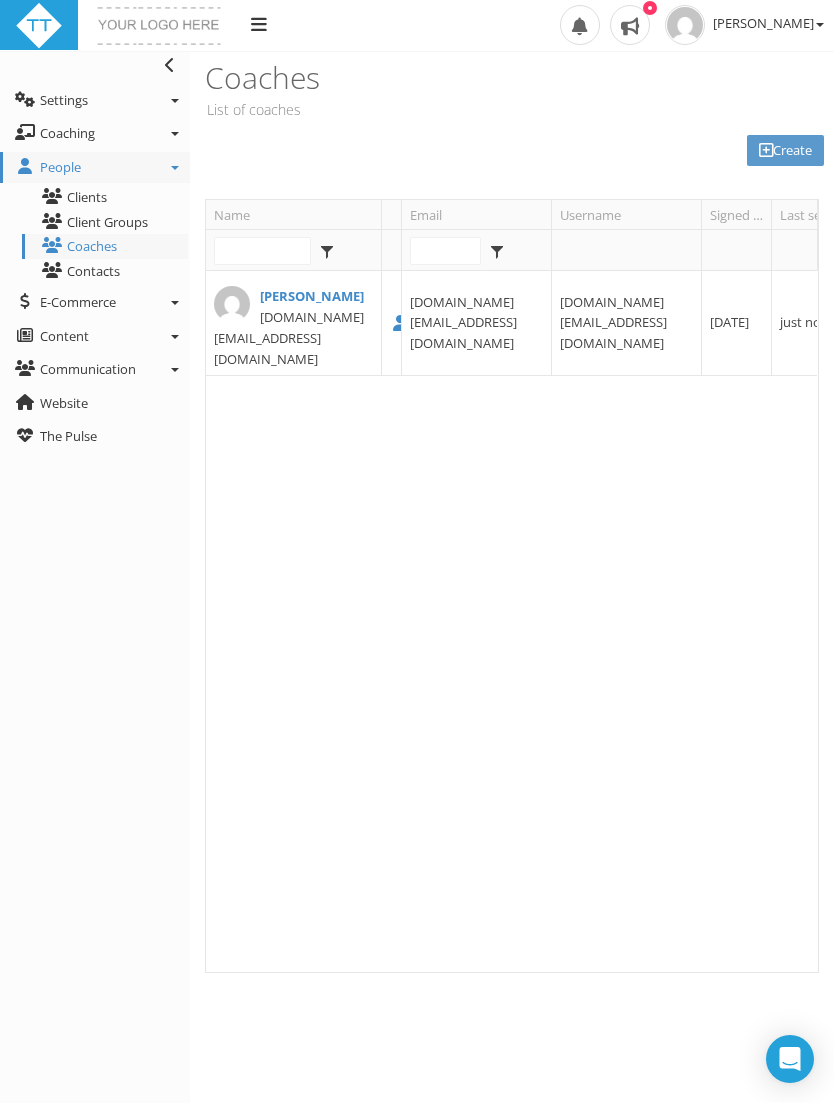 click on "Nick White white.nick.ski@gmail.com" at bounding box center (293, 327) 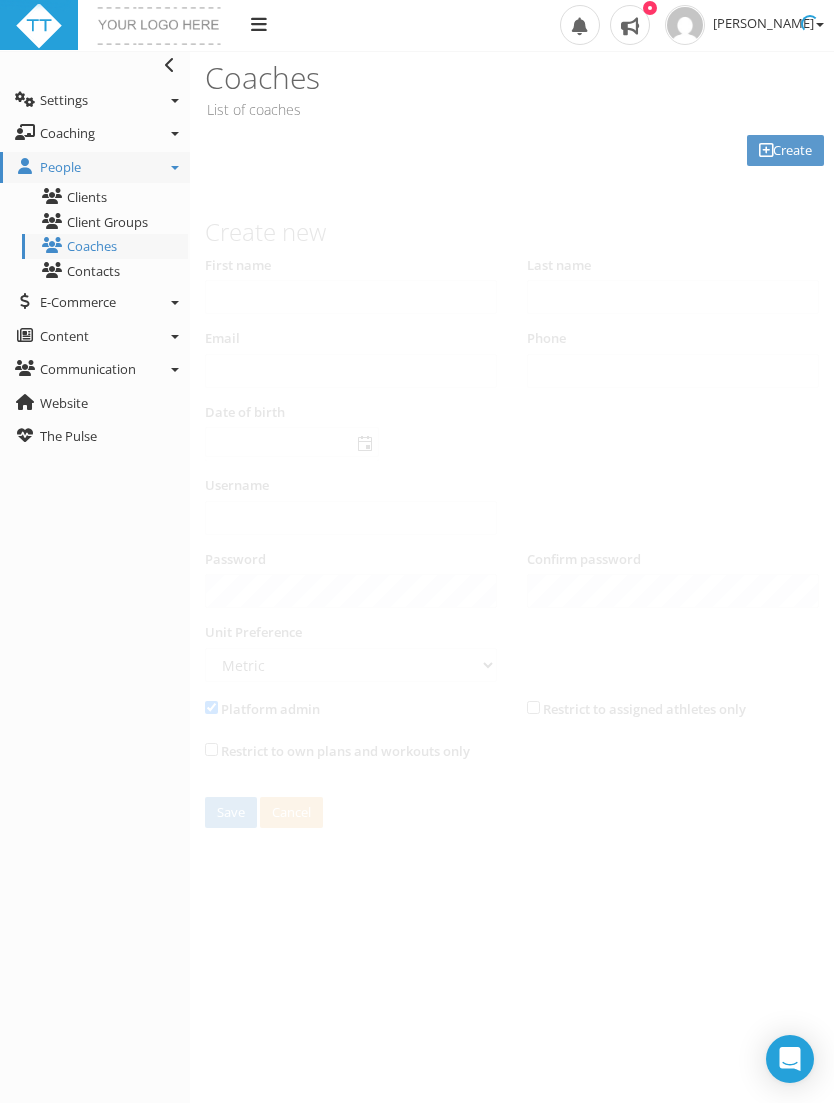 type on "Nick" 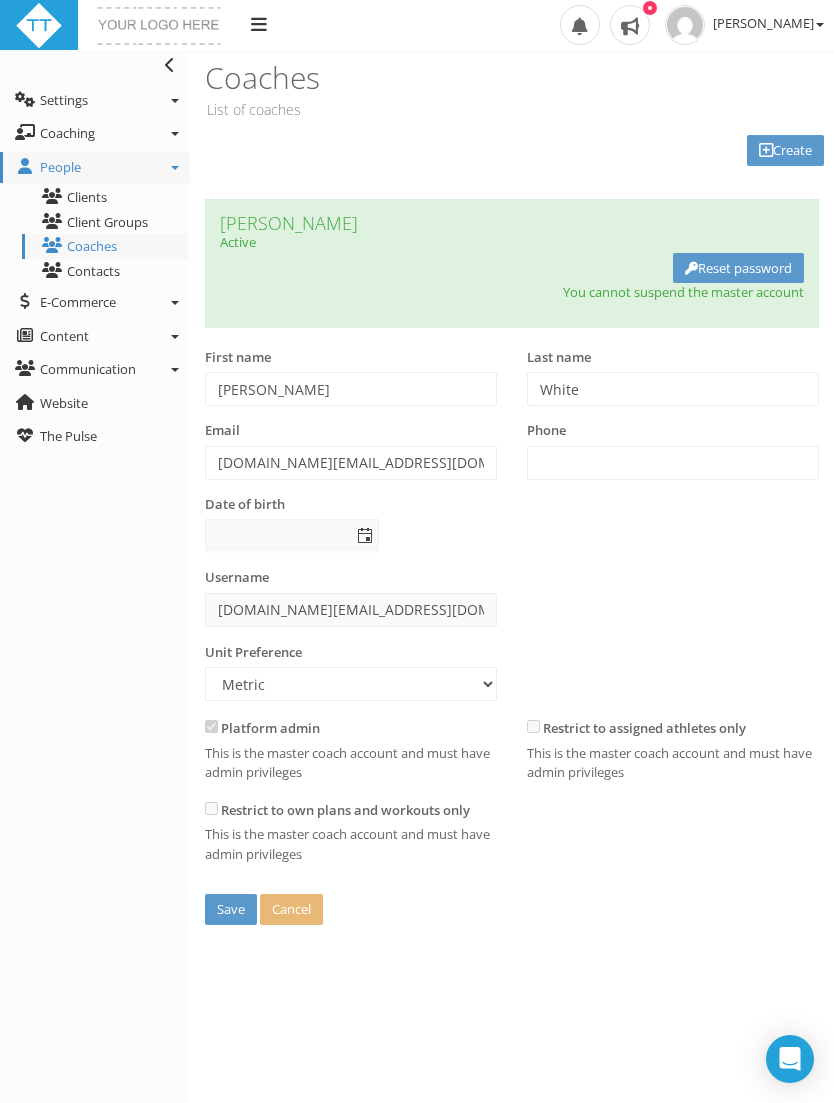 click at bounding box center (365, 536) 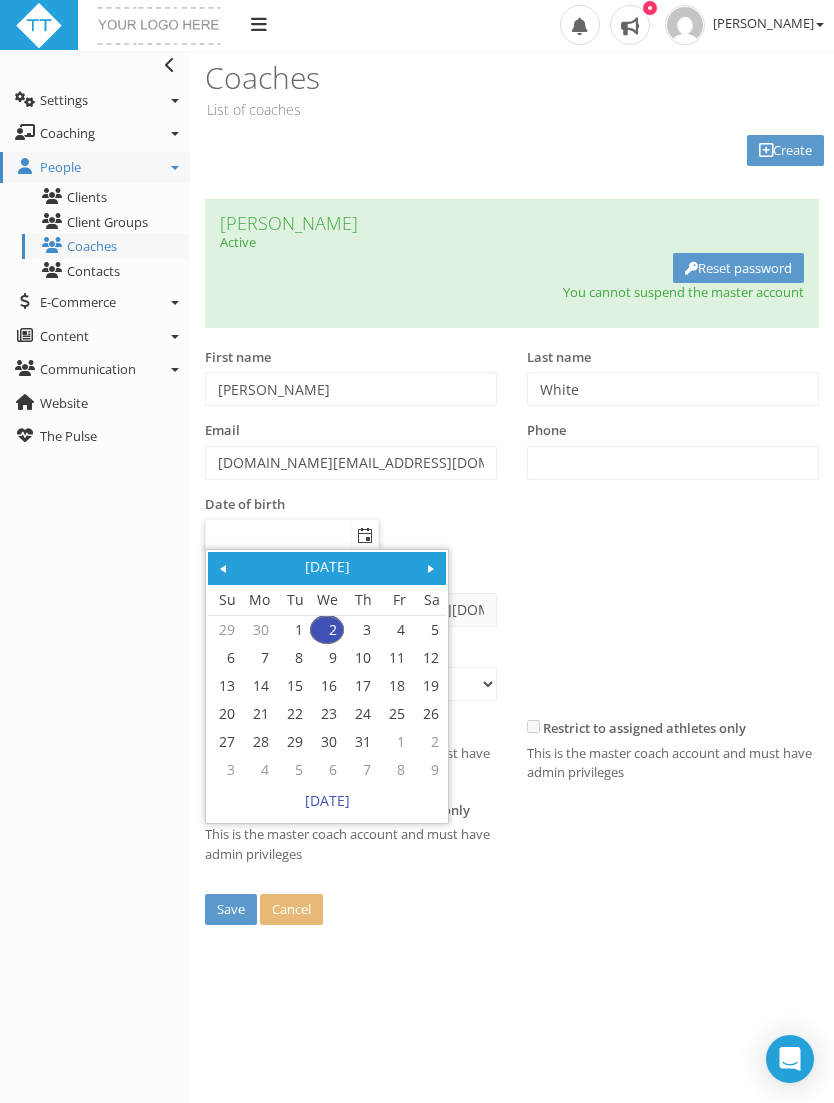 click on "[DATE]" at bounding box center [327, 567] 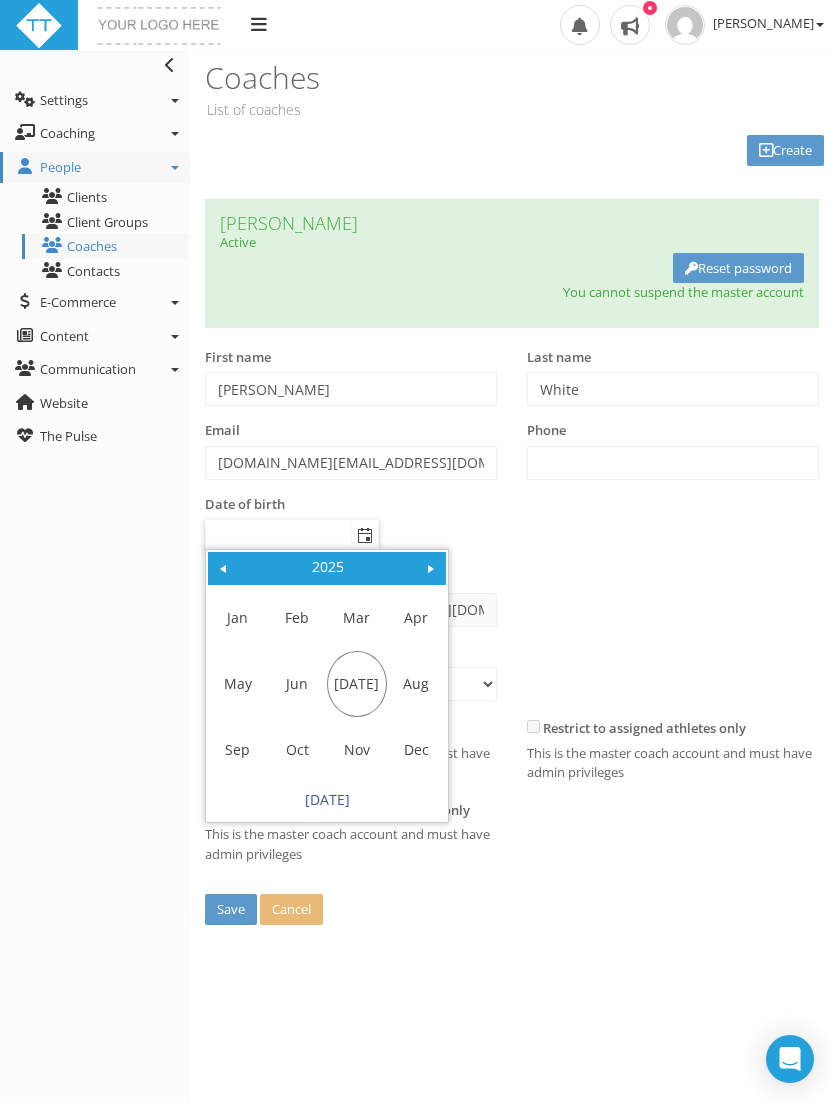 click on "2025" at bounding box center [327, 567] 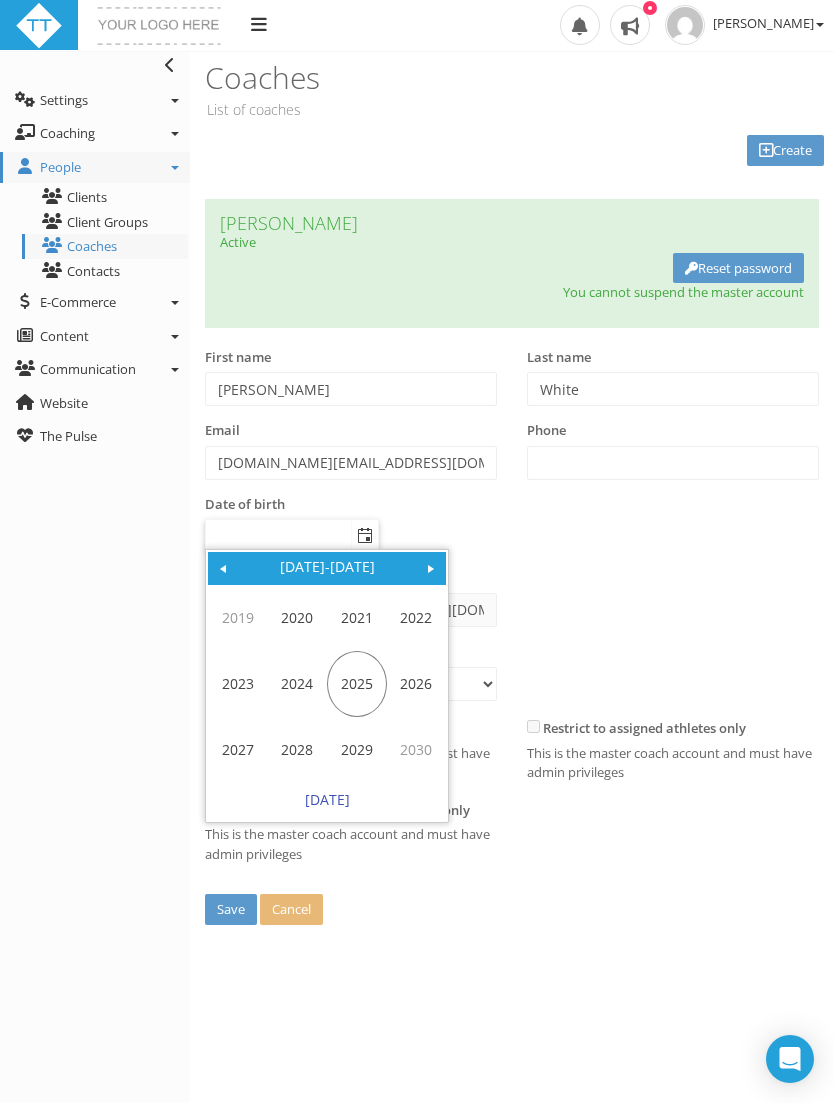 click at bounding box center [223, 569] 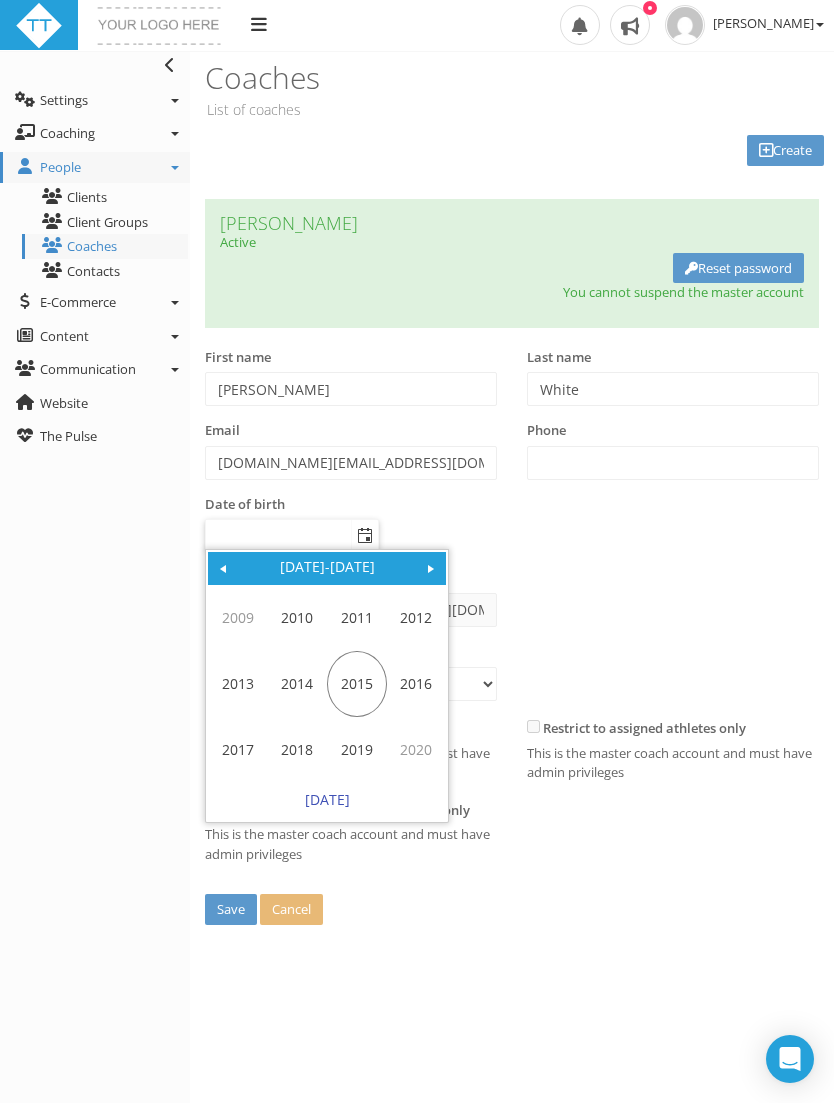 click at bounding box center [223, 569] 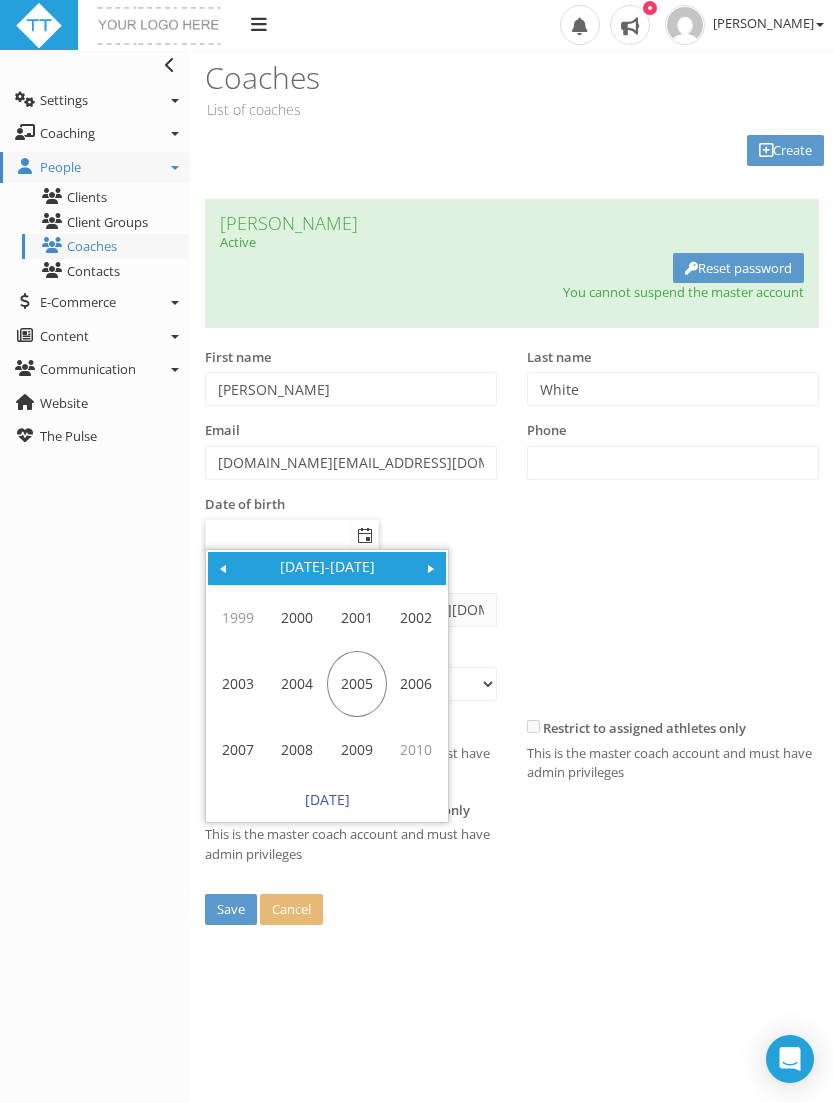 click at bounding box center [223, 569] 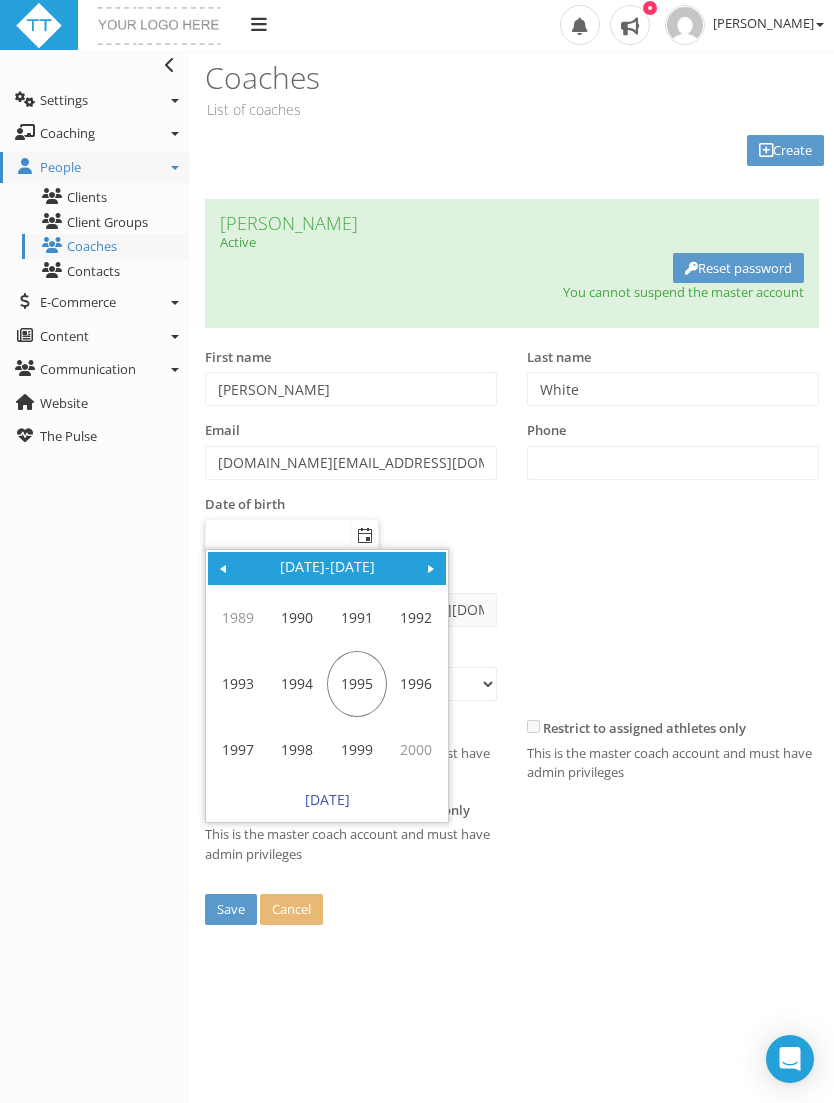 click at bounding box center (223, 569) 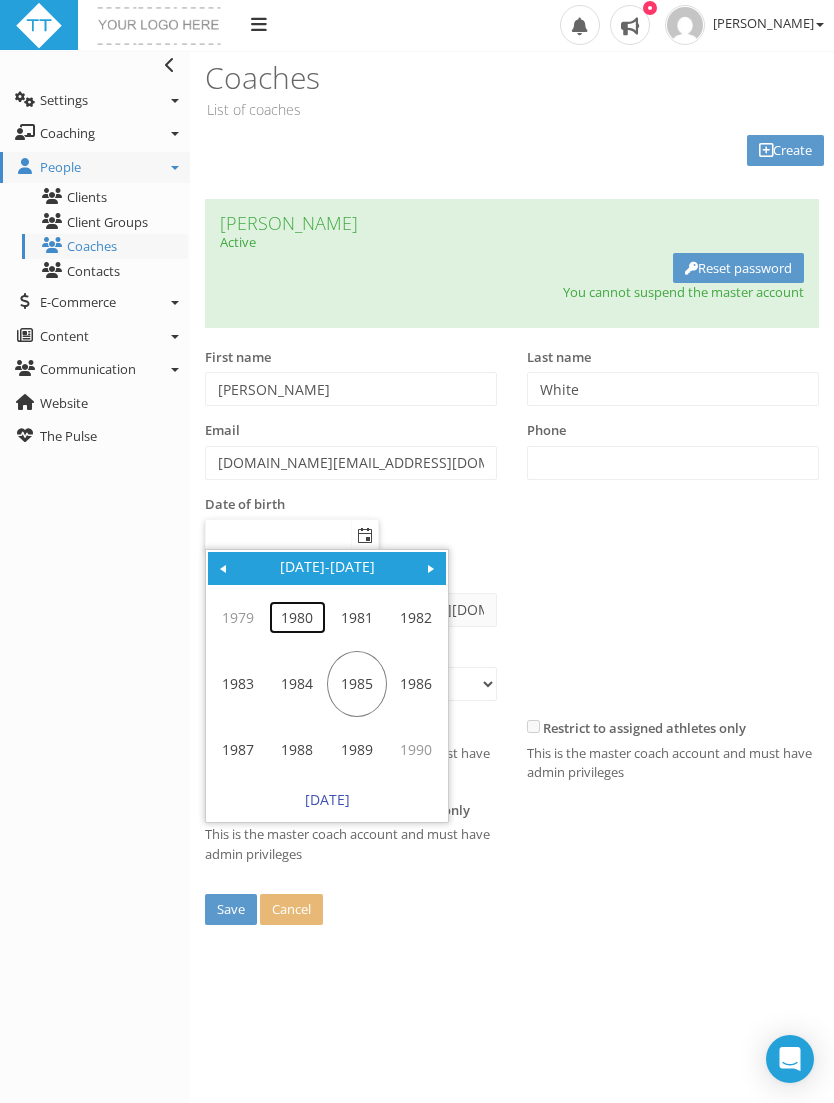 click on "1980" at bounding box center [297, 617] 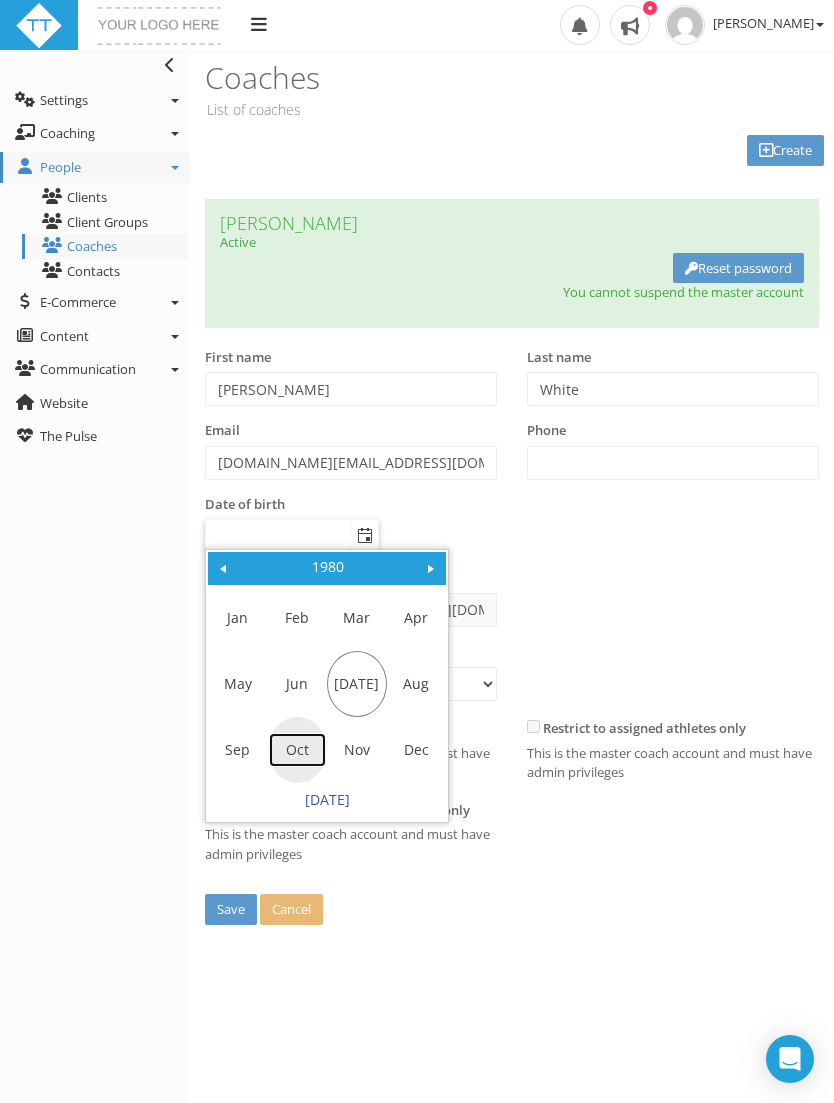 click on "Oct" at bounding box center [297, 749] 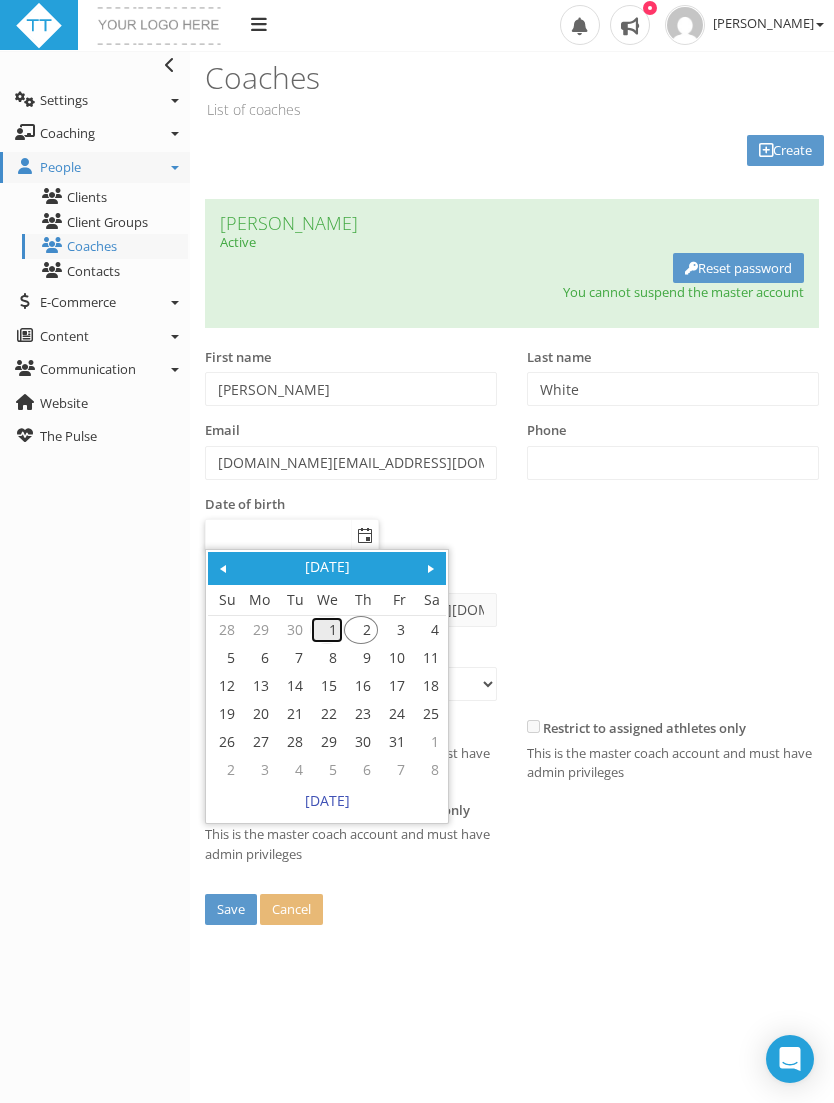 click on "1" at bounding box center [327, 630] 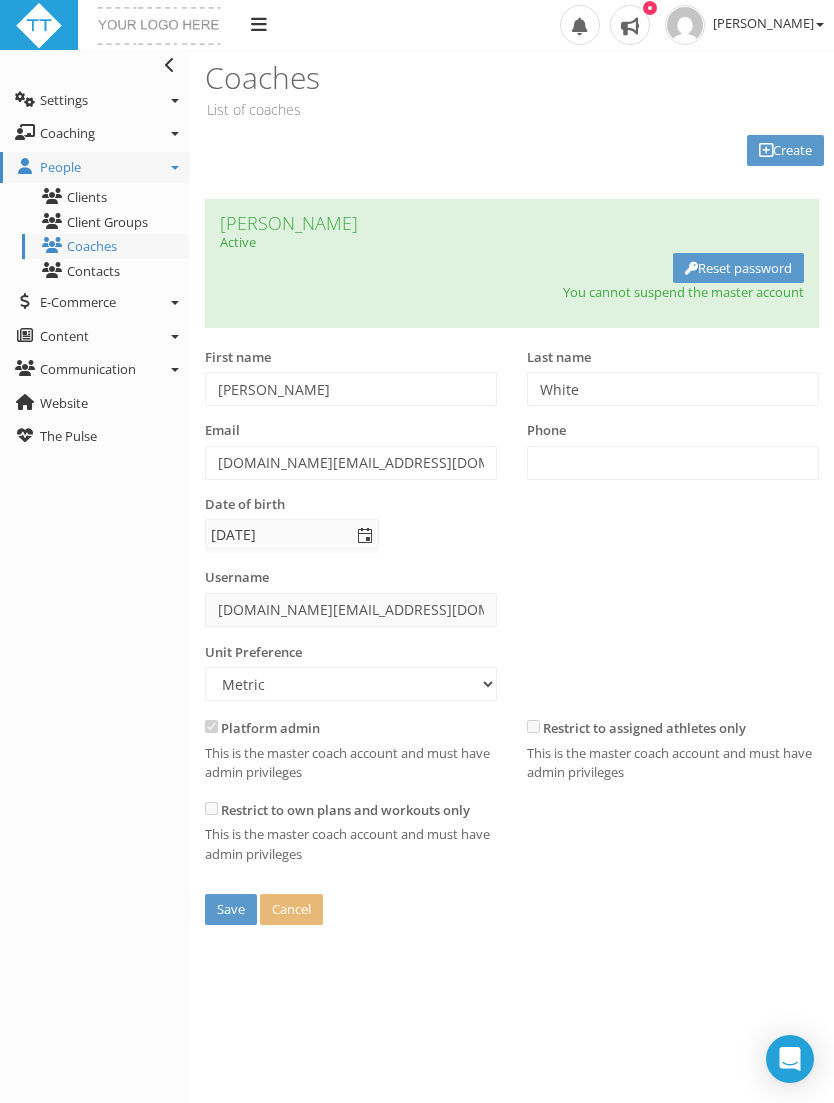 click on "Save" at bounding box center (231, 909) 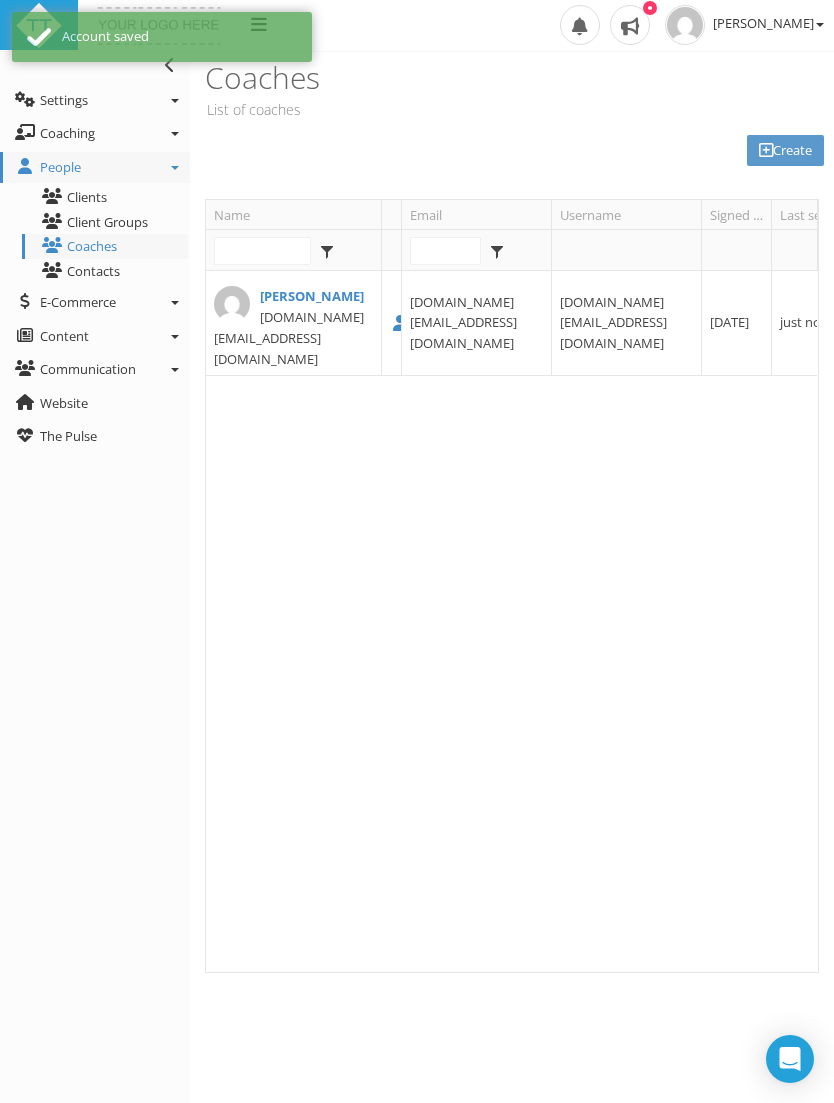 click on "Settings" at bounding box center [64, 100] 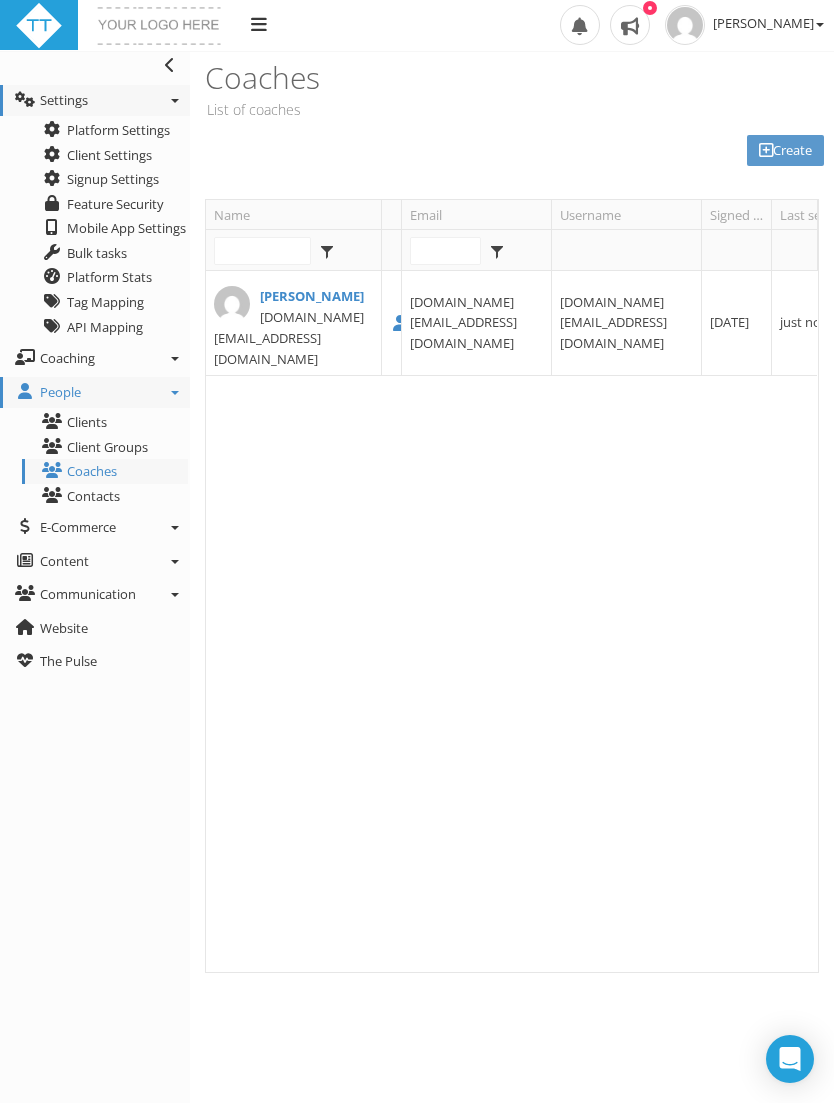 click at bounding box center [685, 25] 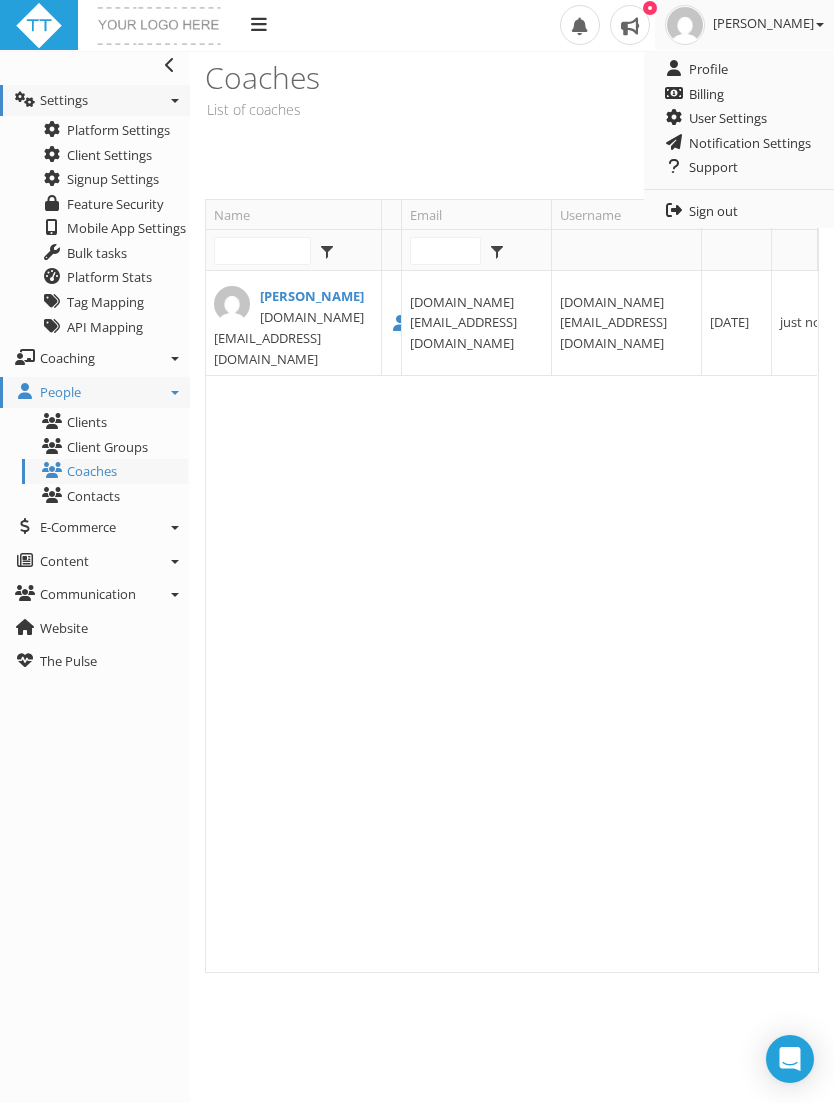 click on "Profile" at bounding box center [739, 69] 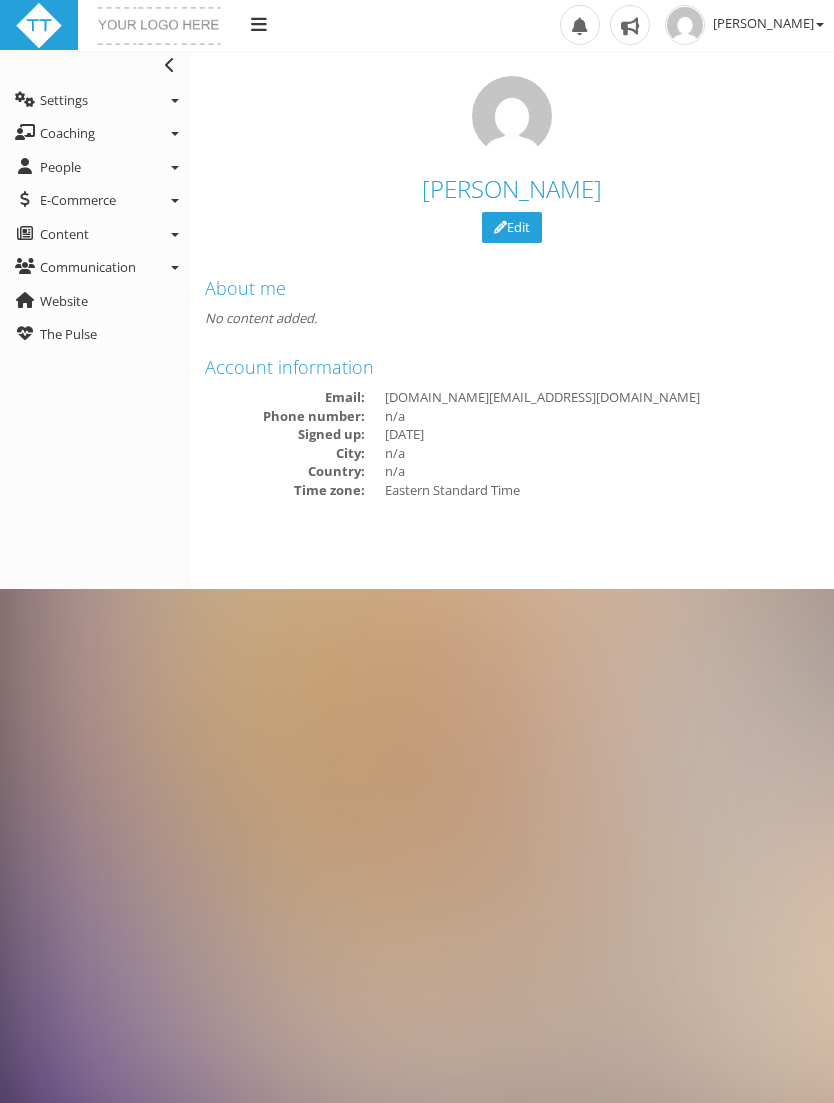 scroll, scrollTop: 0, scrollLeft: 0, axis: both 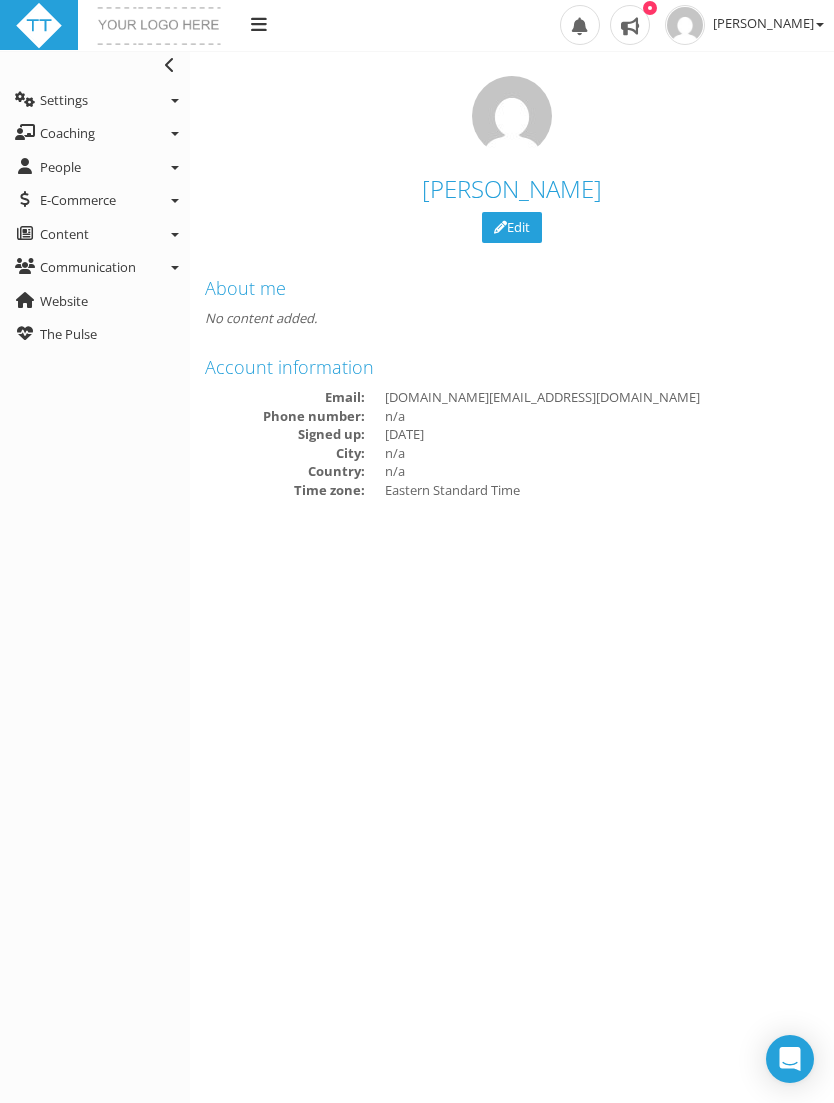 click on "People" at bounding box center [60, 167] 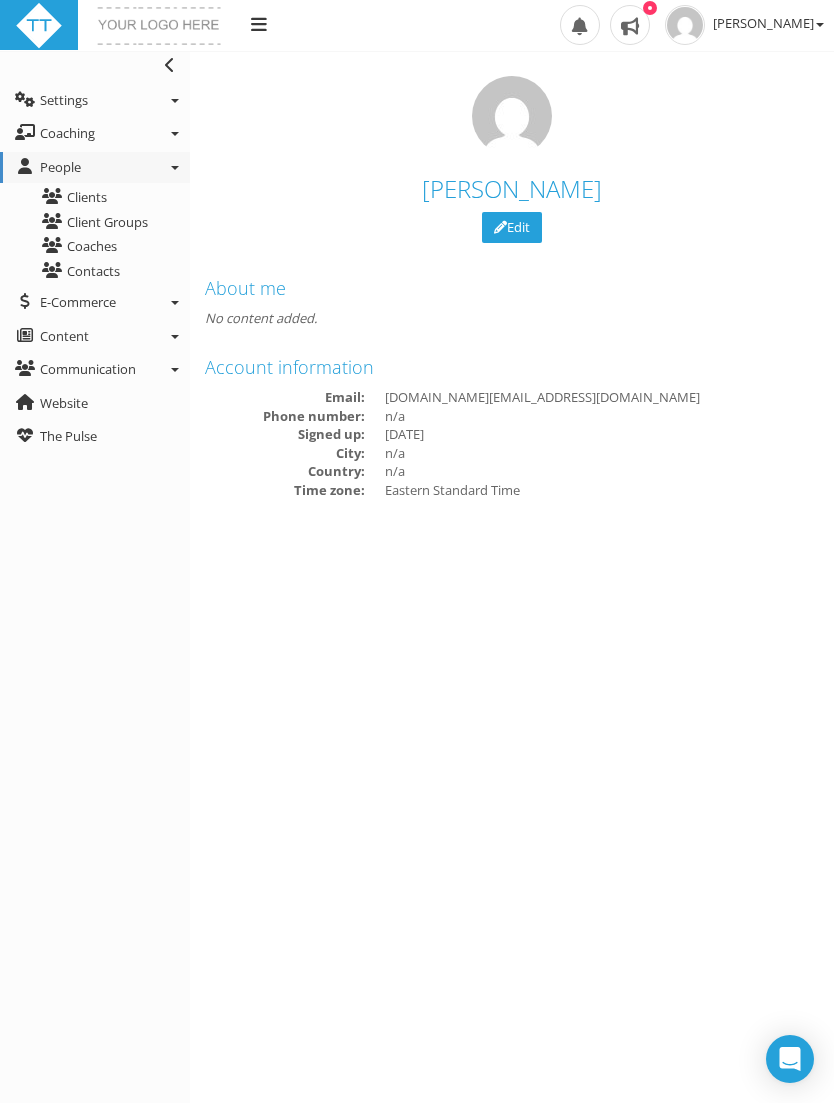 click on "Clients" at bounding box center (105, 197) 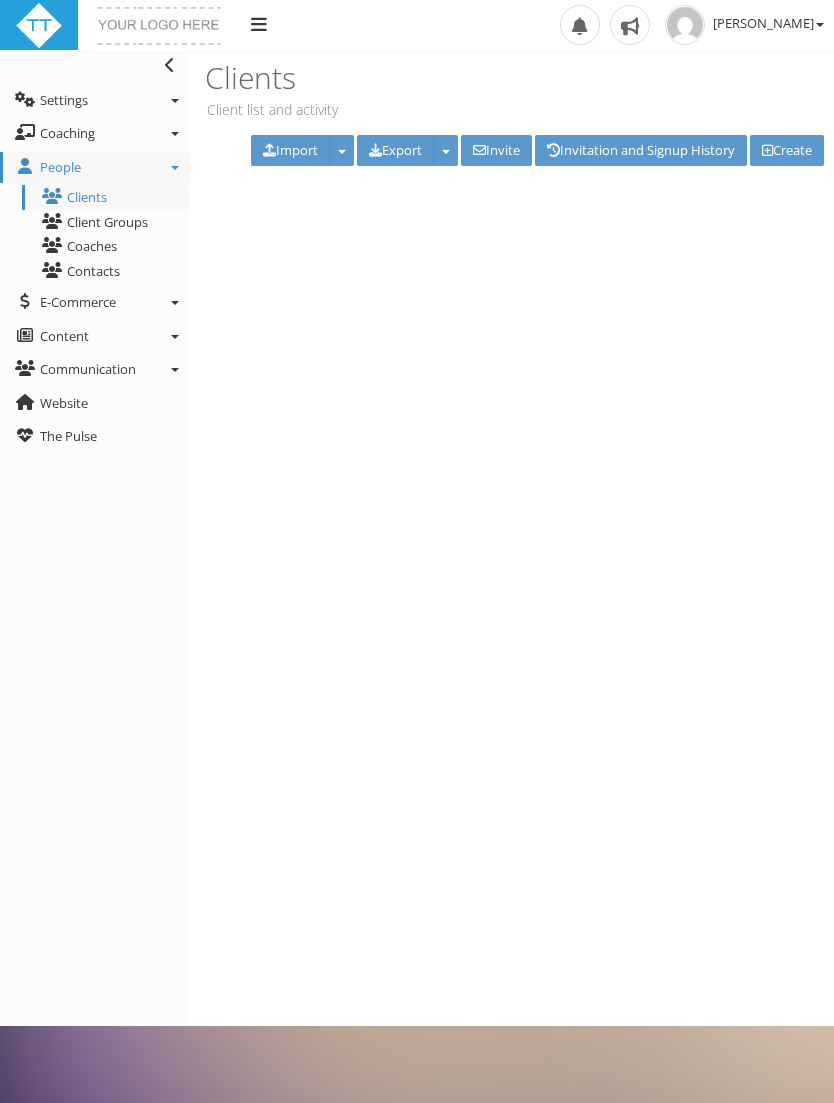 scroll, scrollTop: 0, scrollLeft: 0, axis: both 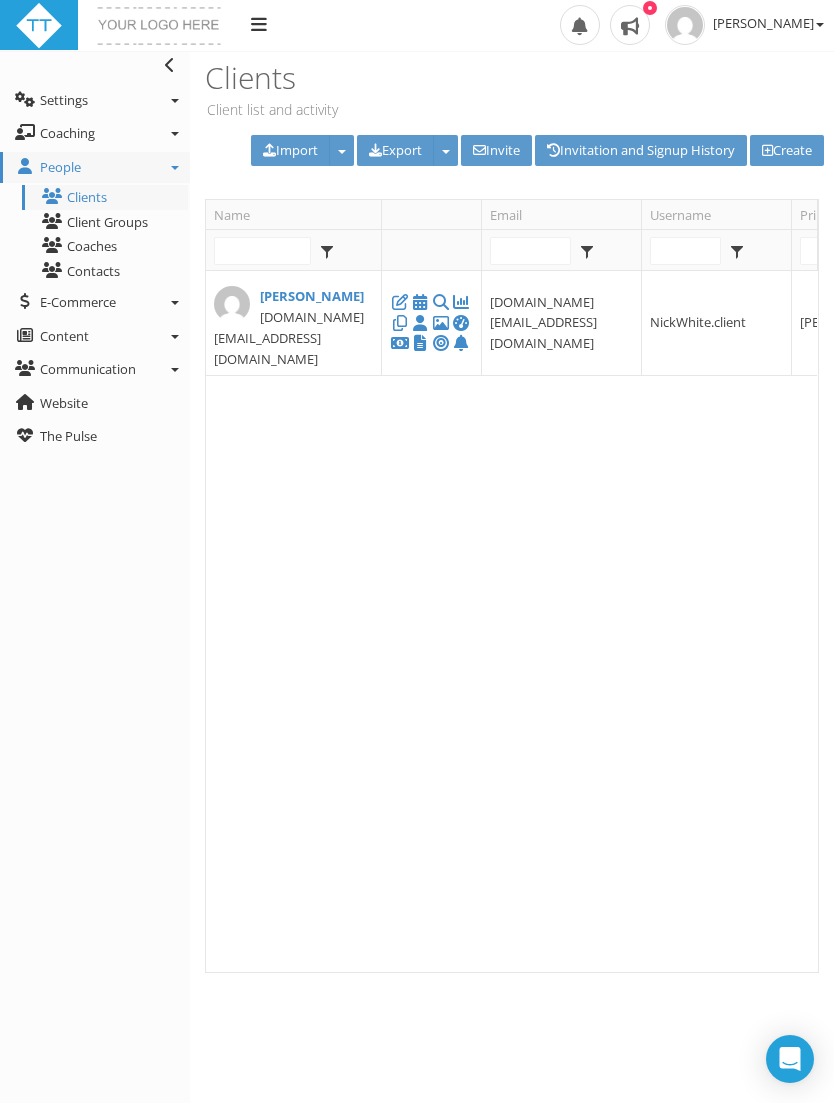 click on "[DOMAIN_NAME][EMAIL_ADDRESS][DOMAIN_NAME]" at bounding box center [289, 338] 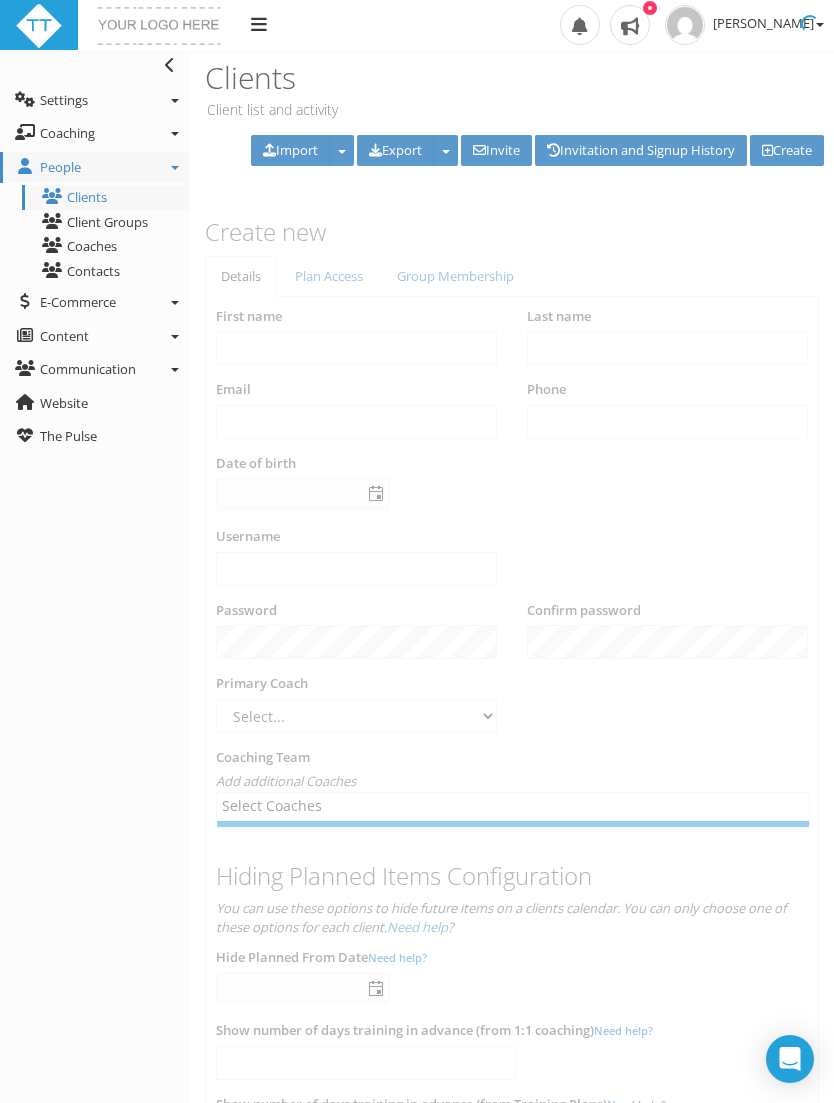 type on "[PERSON_NAME]" 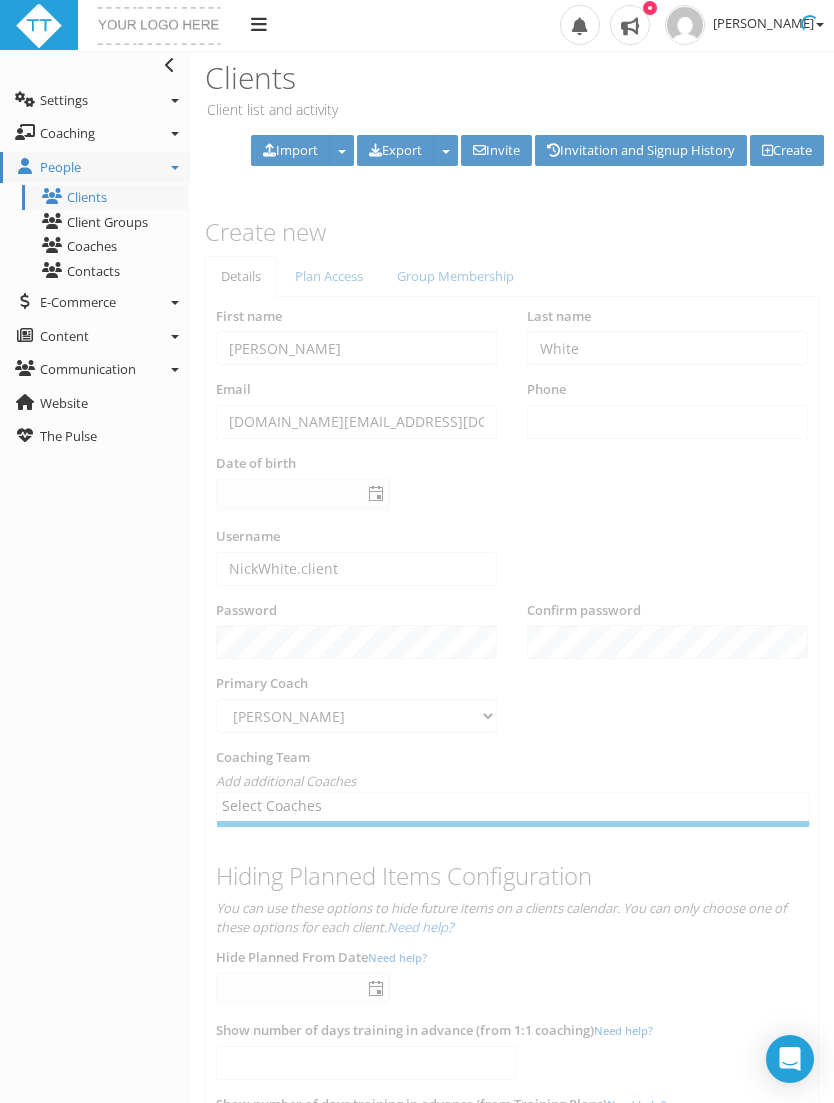 select on "f6b74c3e-6e0d-4acd-94e2-7641b8616bc7" 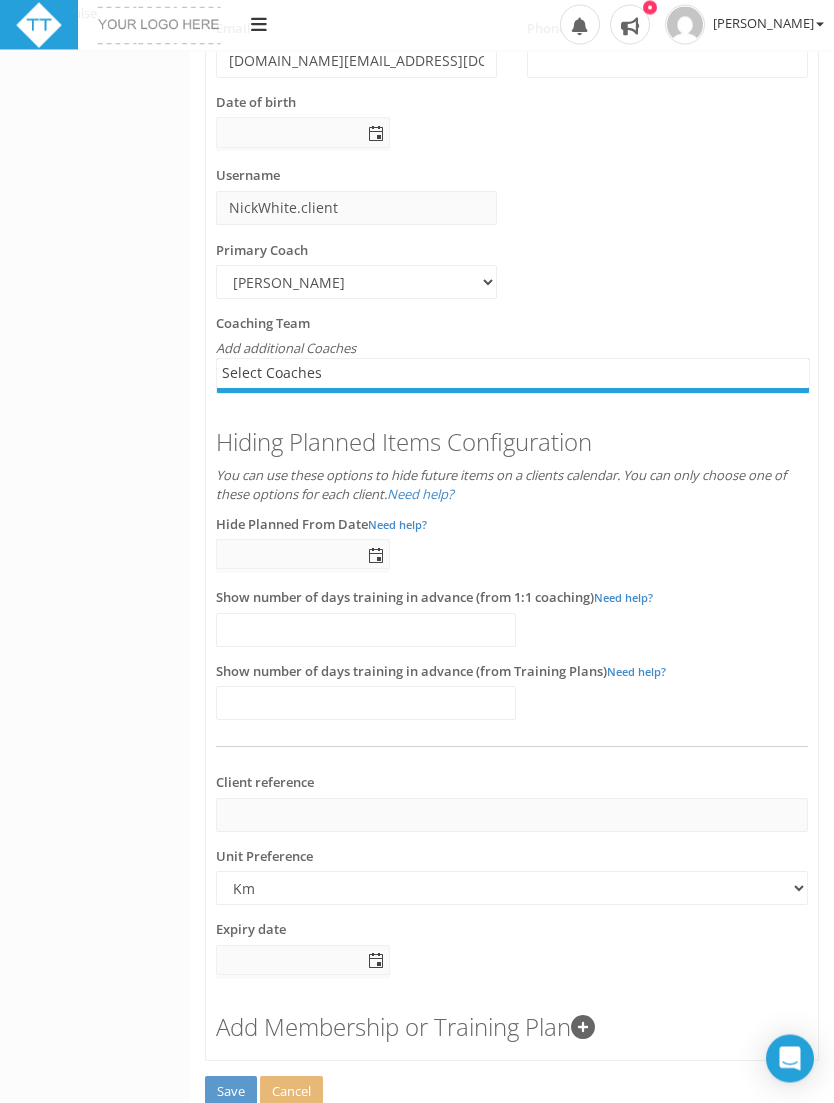 scroll, scrollTop: 424, scrollLeft: 0, axis: vertical 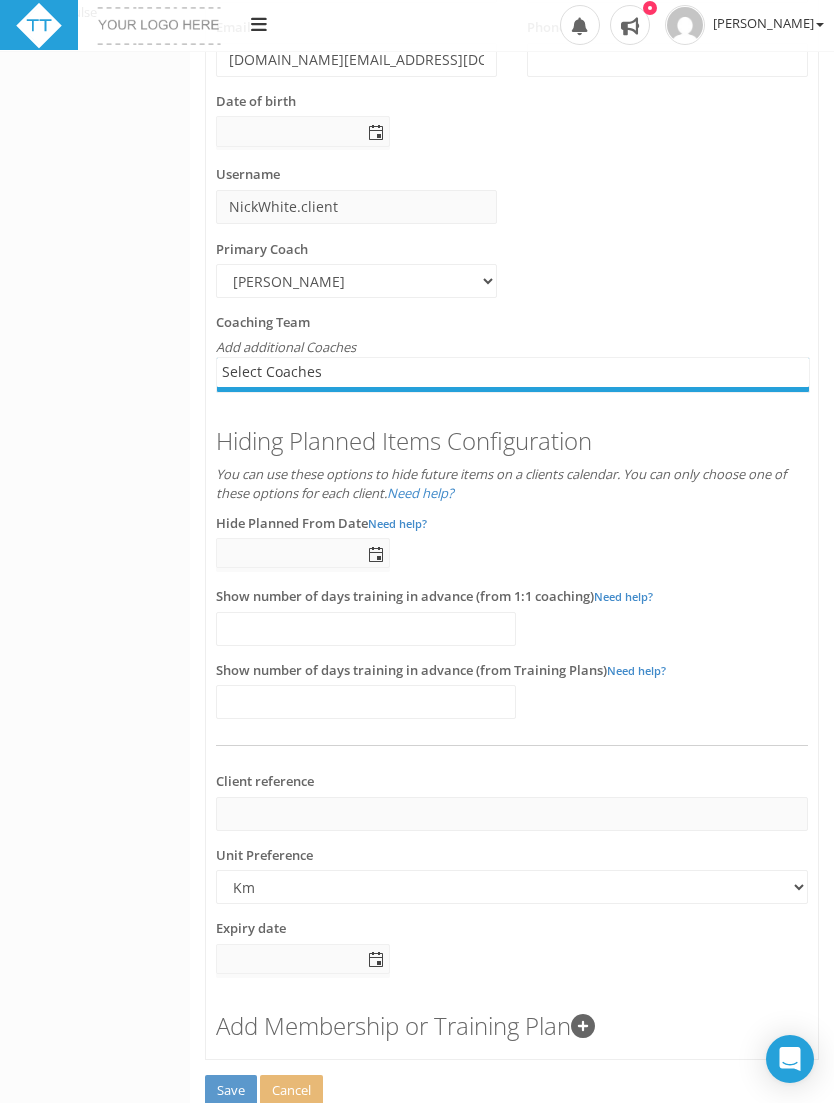 click at bounding box center (583, 1026) 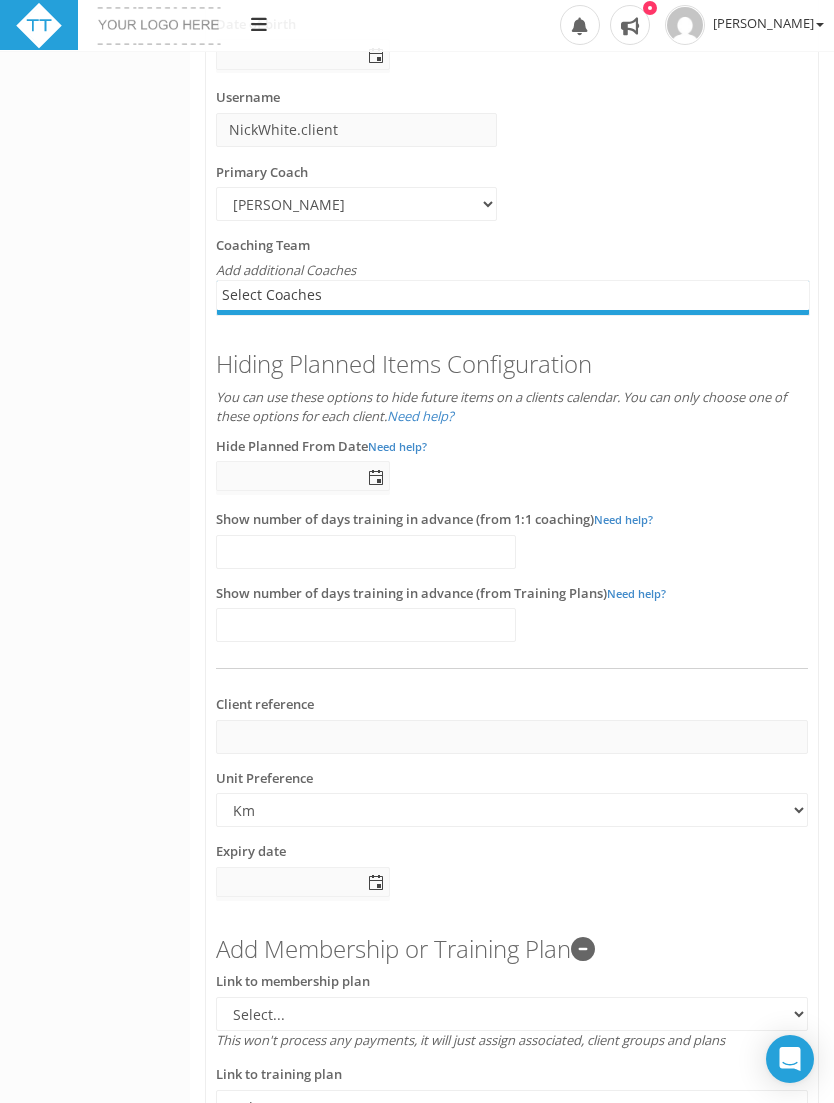 scroll, scrollTop: 589, scrollLeft: 0, axis: vertical 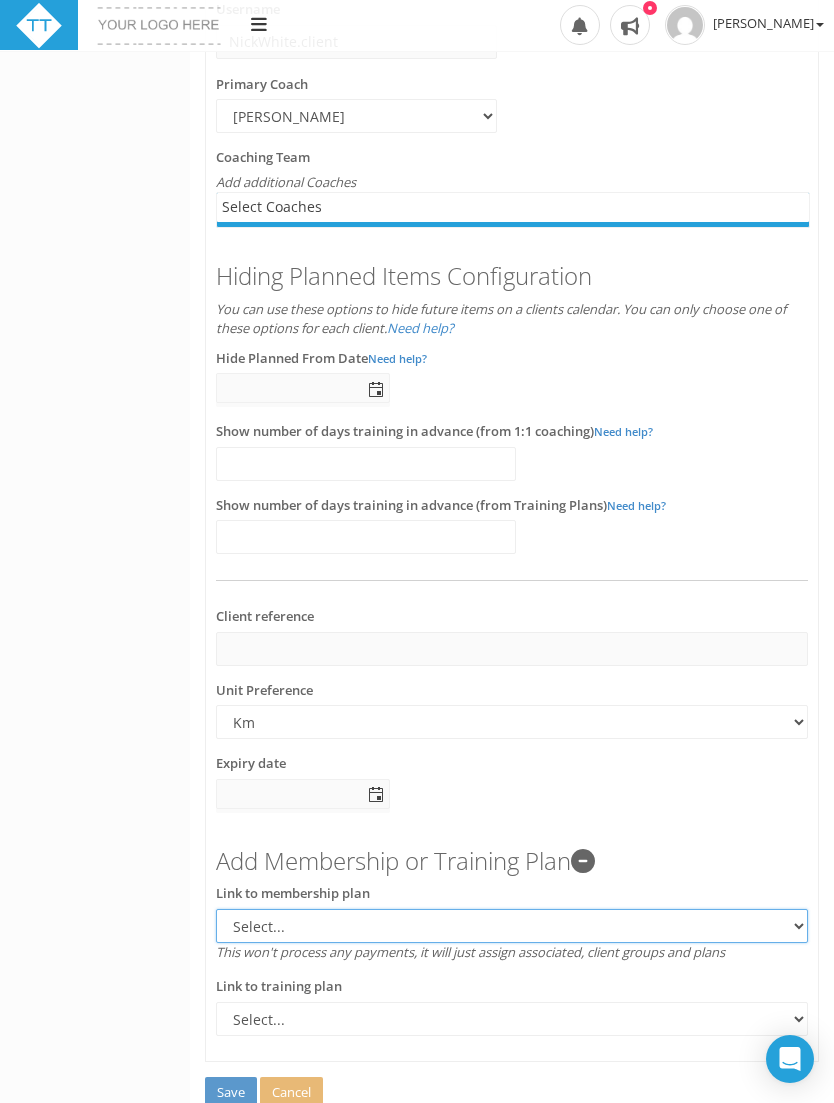 click on "Select..." at bounding box center [512, 926] 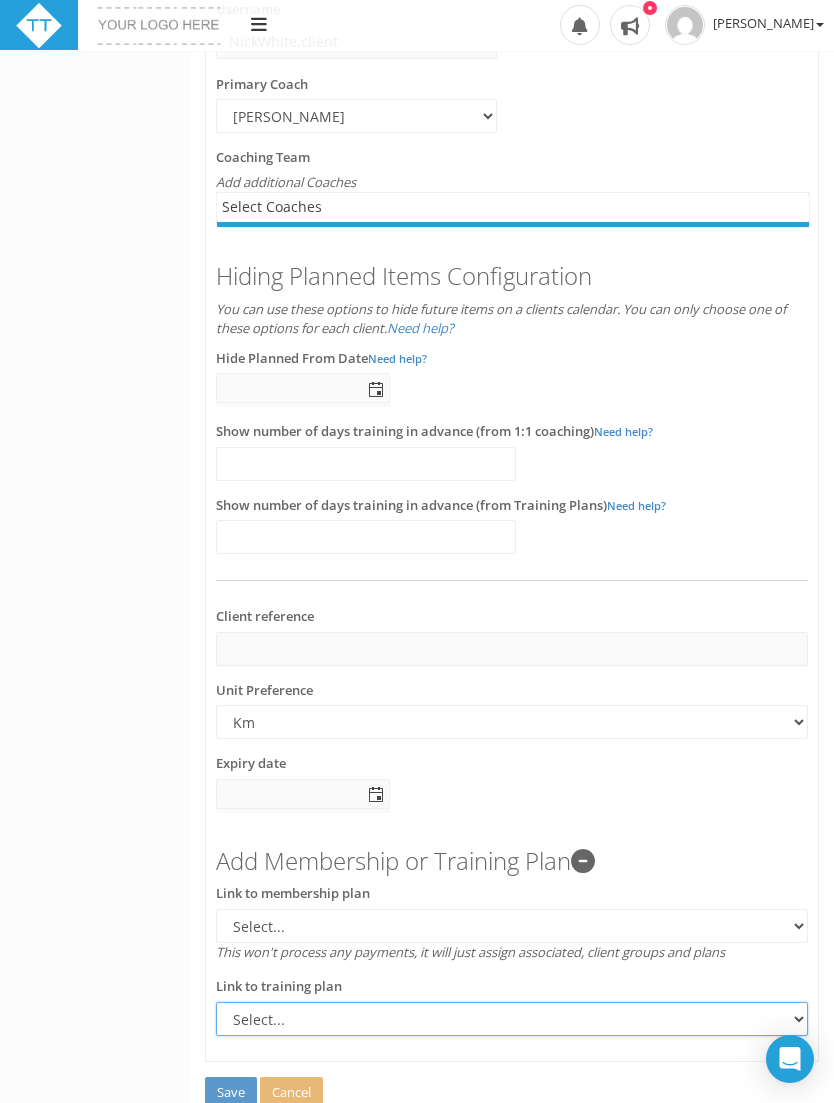 click on "Select..." at bounding box center (512, 1019) 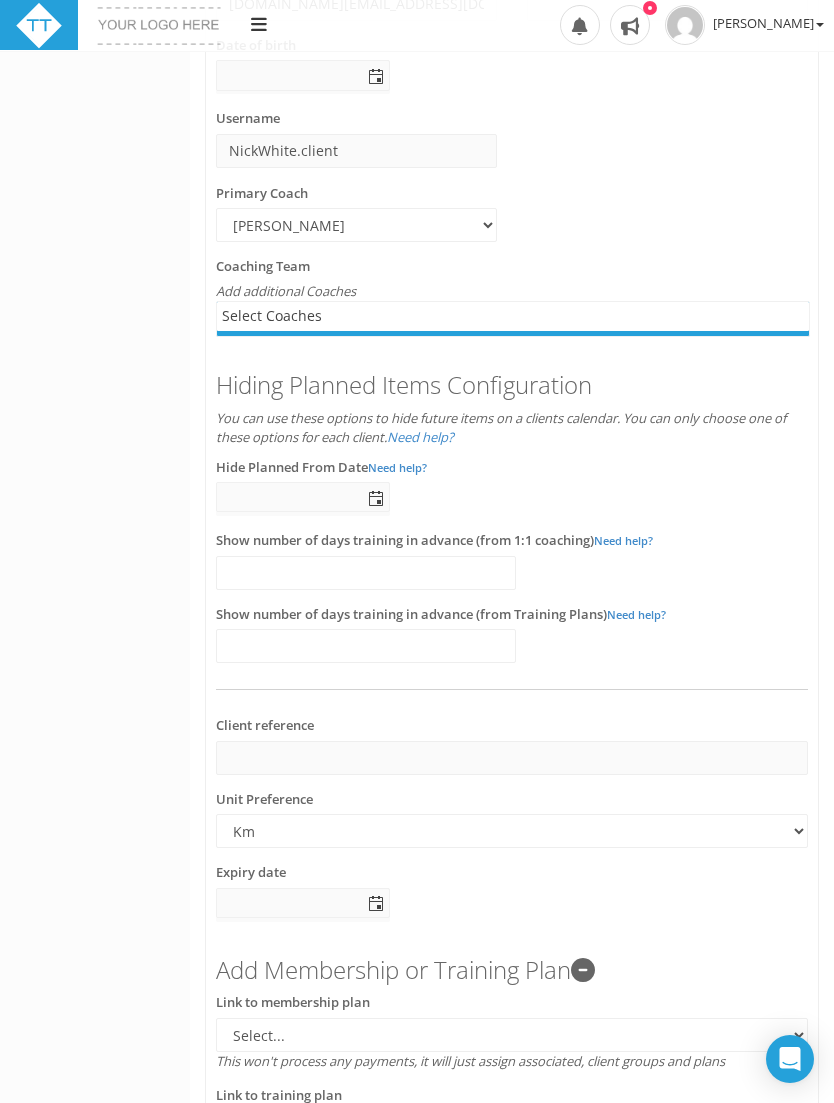 scroll, scrollTop: 473, scrollLeft: 0, axis: vertical 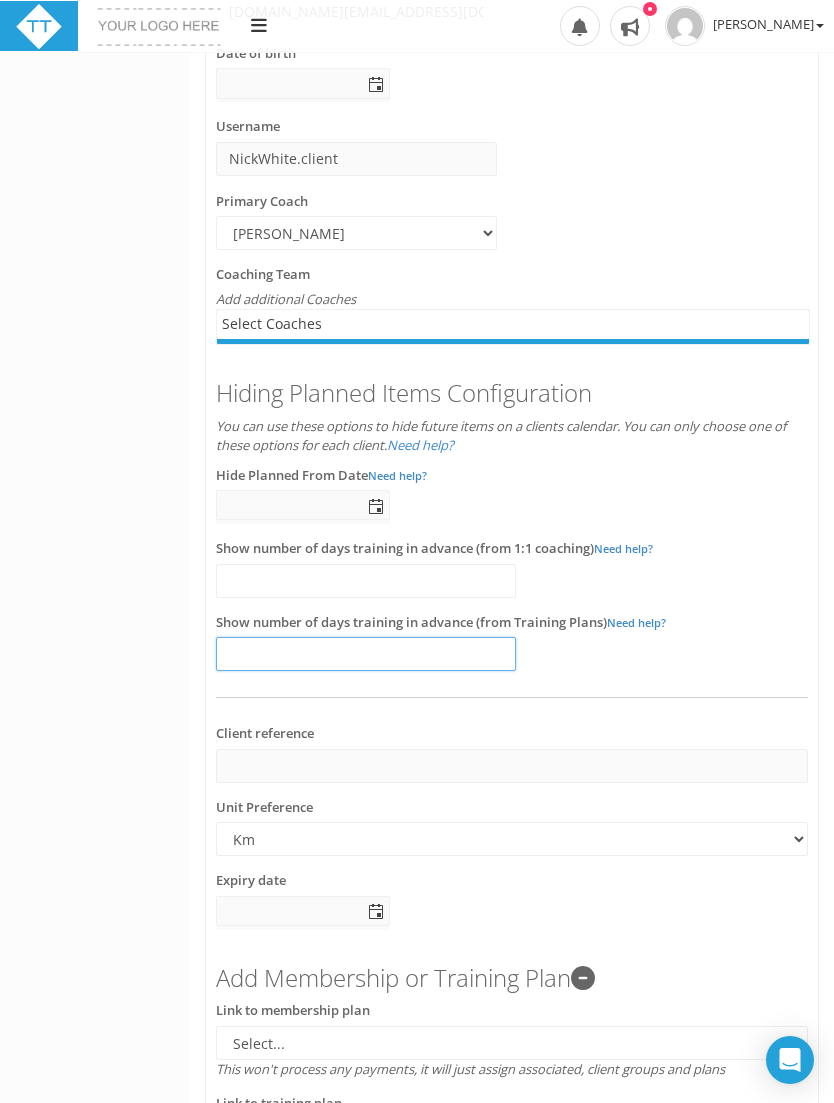 click at bounding box center (366, 653) 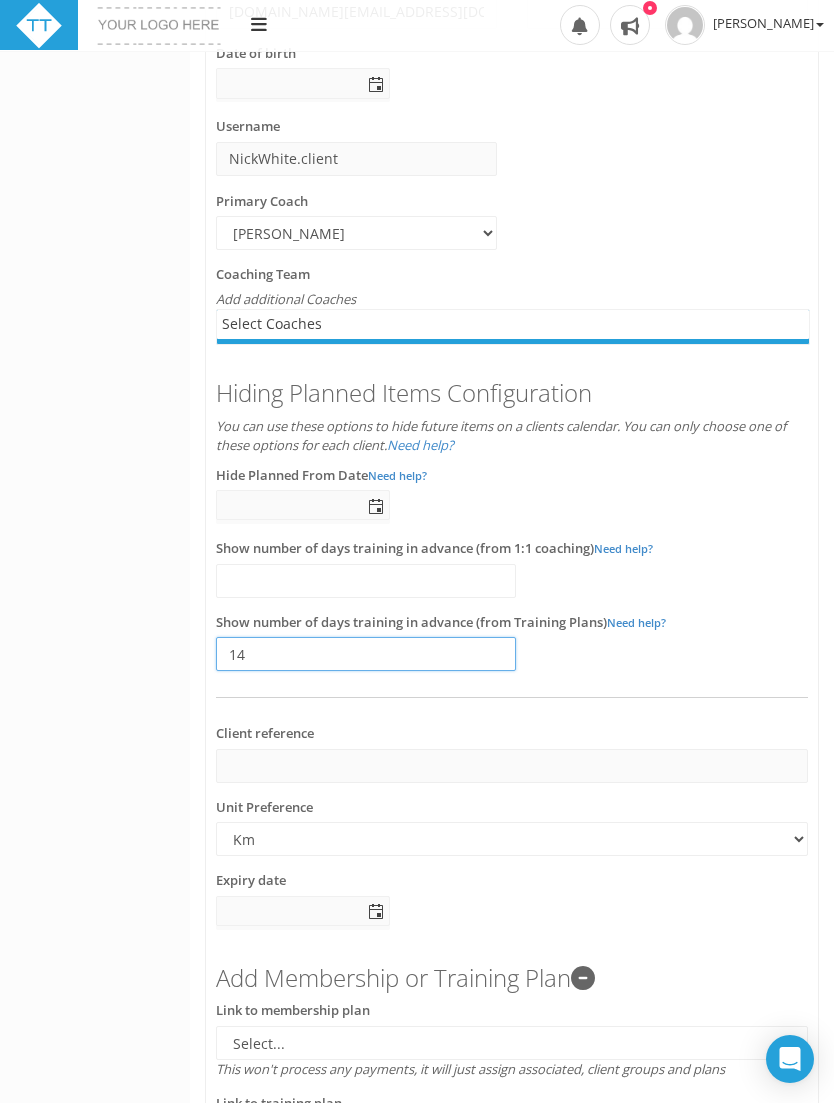type on "14" 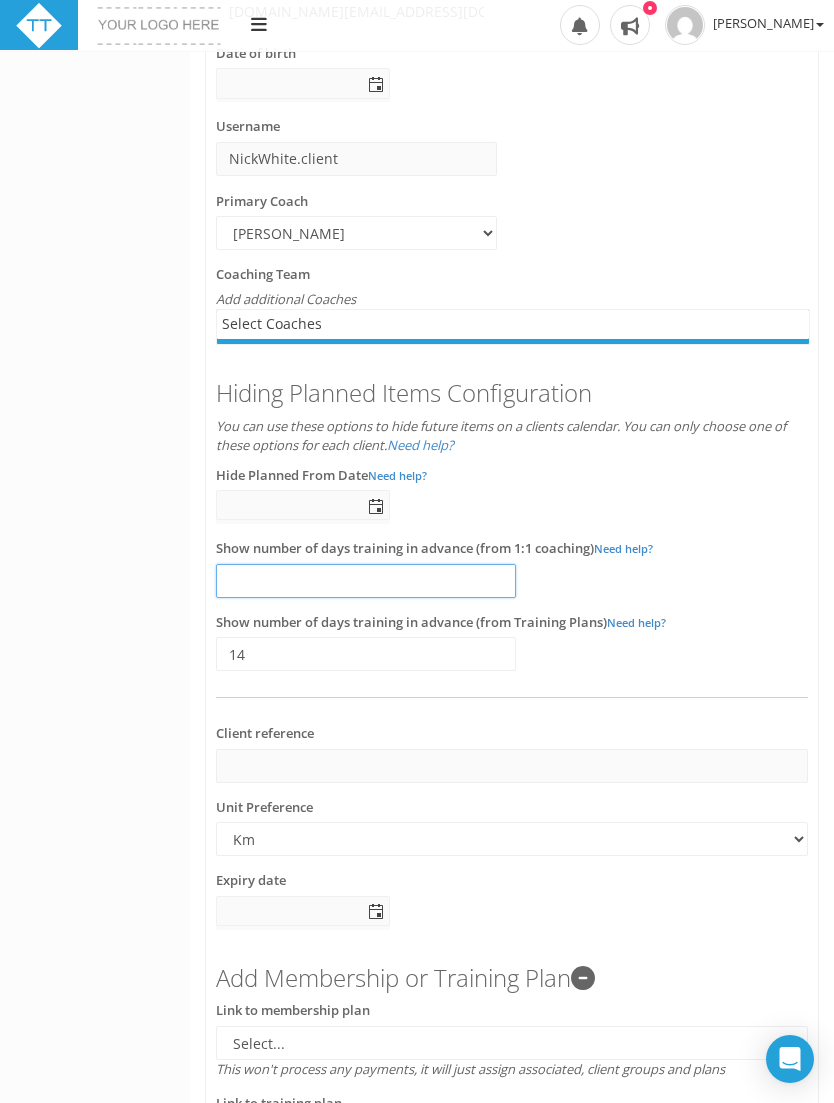 click at bounding box center [366, 581] 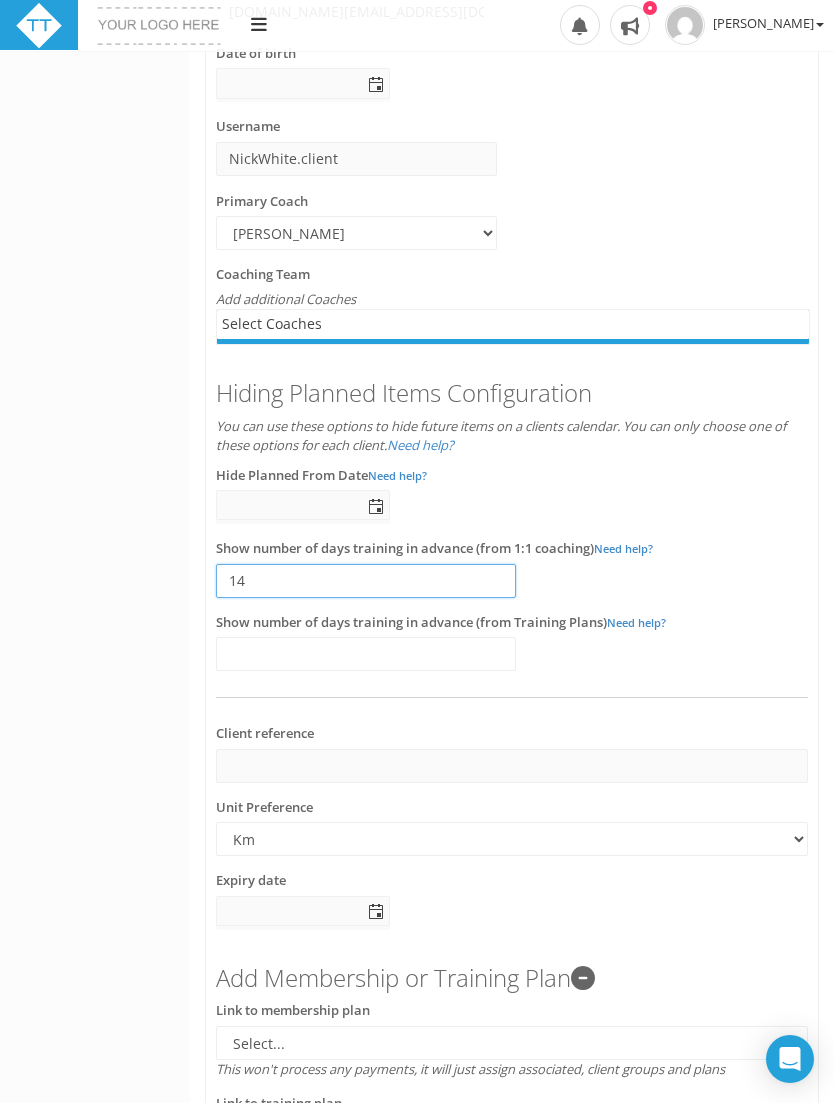 type on "14" 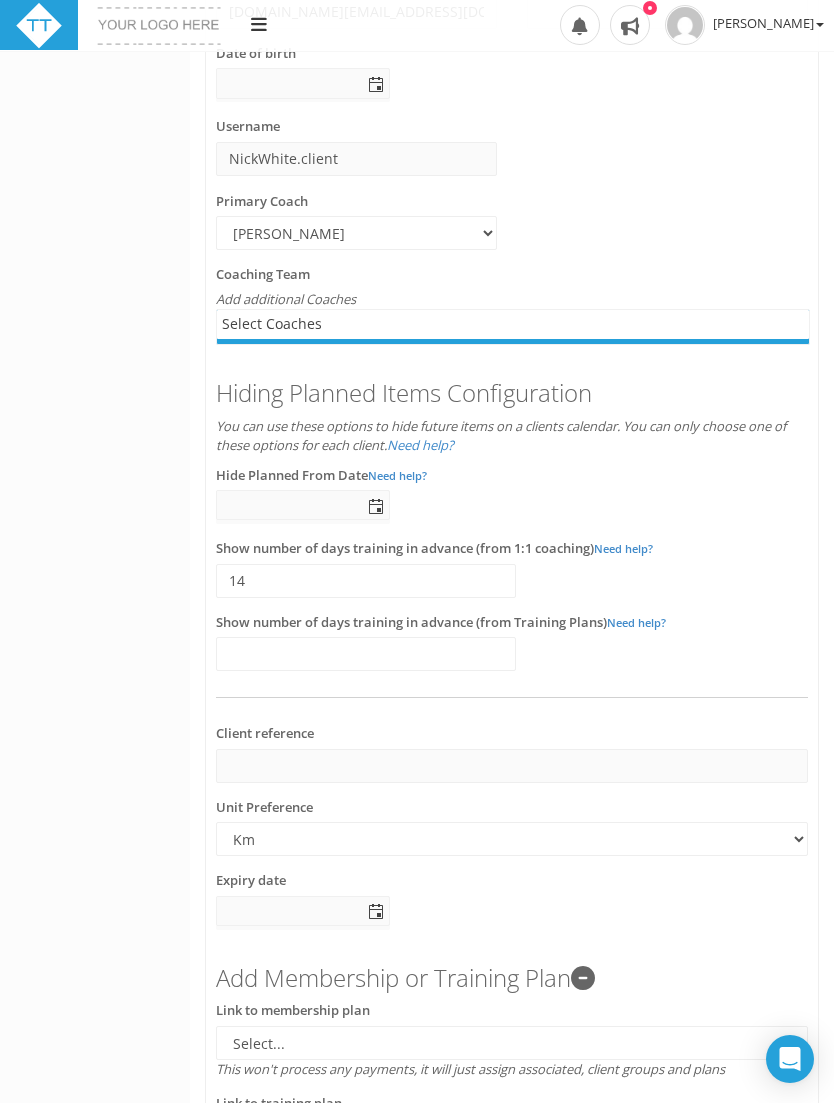 click on "Toggle navigation
Settings
Platform Settings
Client Settings
Signup Settings
Feature Security
Mobile App Settings
Bulk tasks
Platform Stats
Tag Mapping
API Mapping
Coaching
Coach Dashboard
Client Dashboard
Training Calendar
Template Plans
Library
Library Groups
Workout Types
Calculators
Default Zones
Files" at bounding box center [95, 4780] 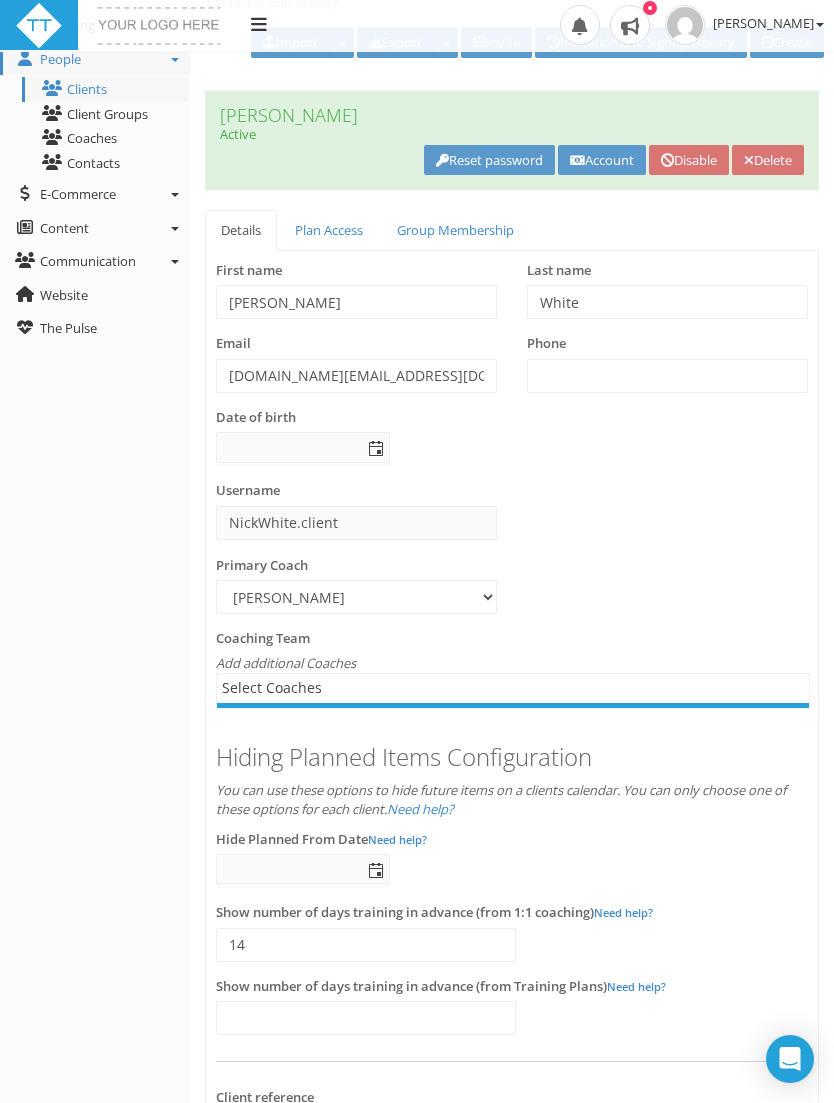 scroll, scrollTop: 104, scrollLeft: 0, axis: vertical 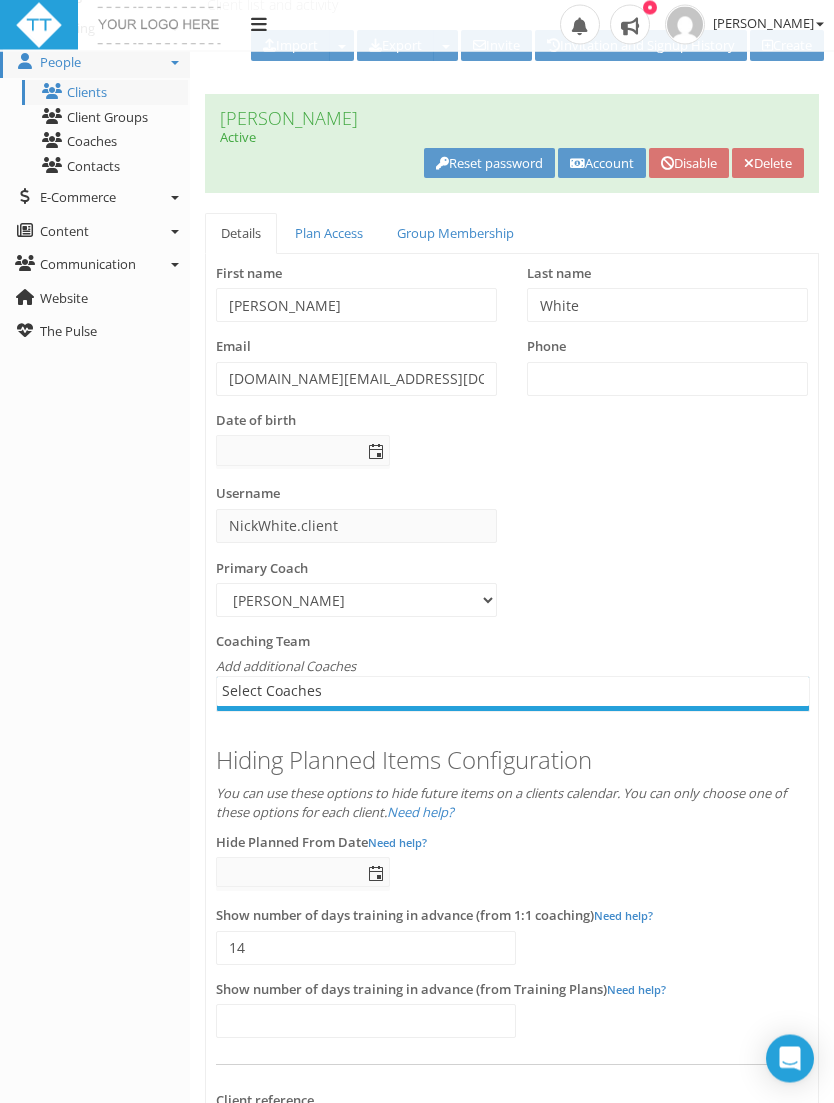 click on "Account" at bounding box center [602, 164] 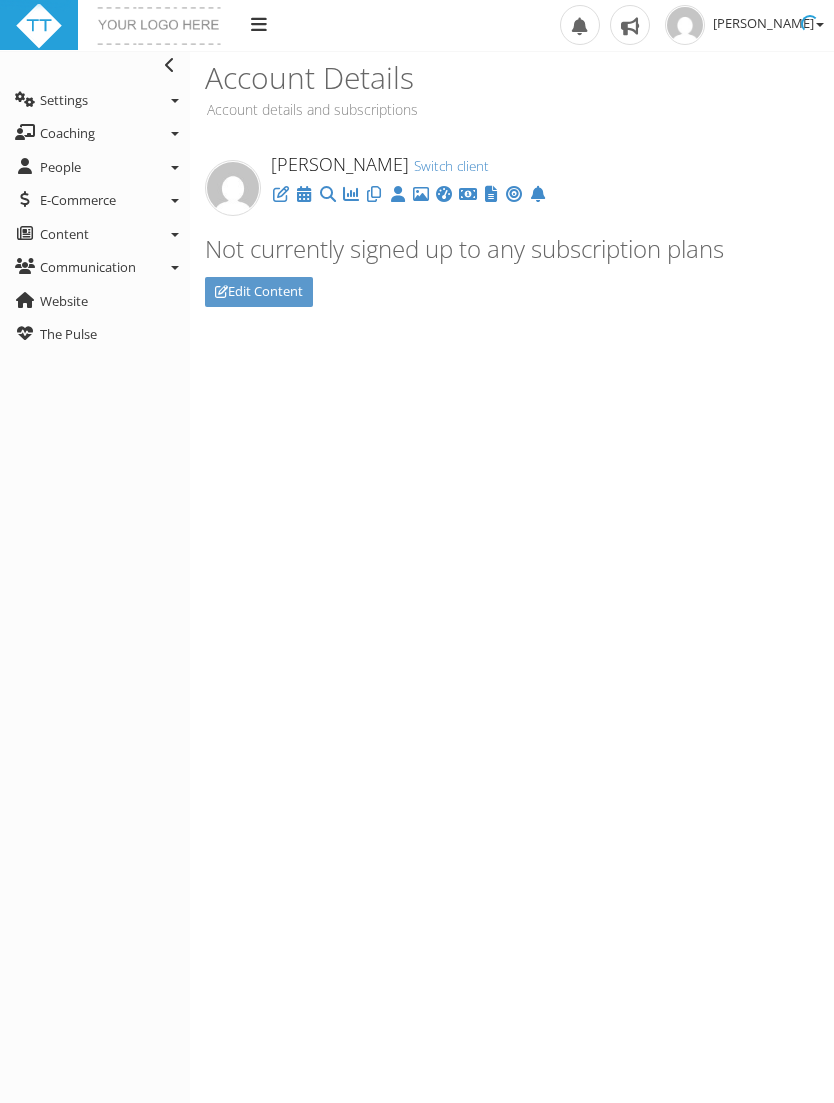 scroll, scrollTop: 0, scrollLeft: 0, axis: both 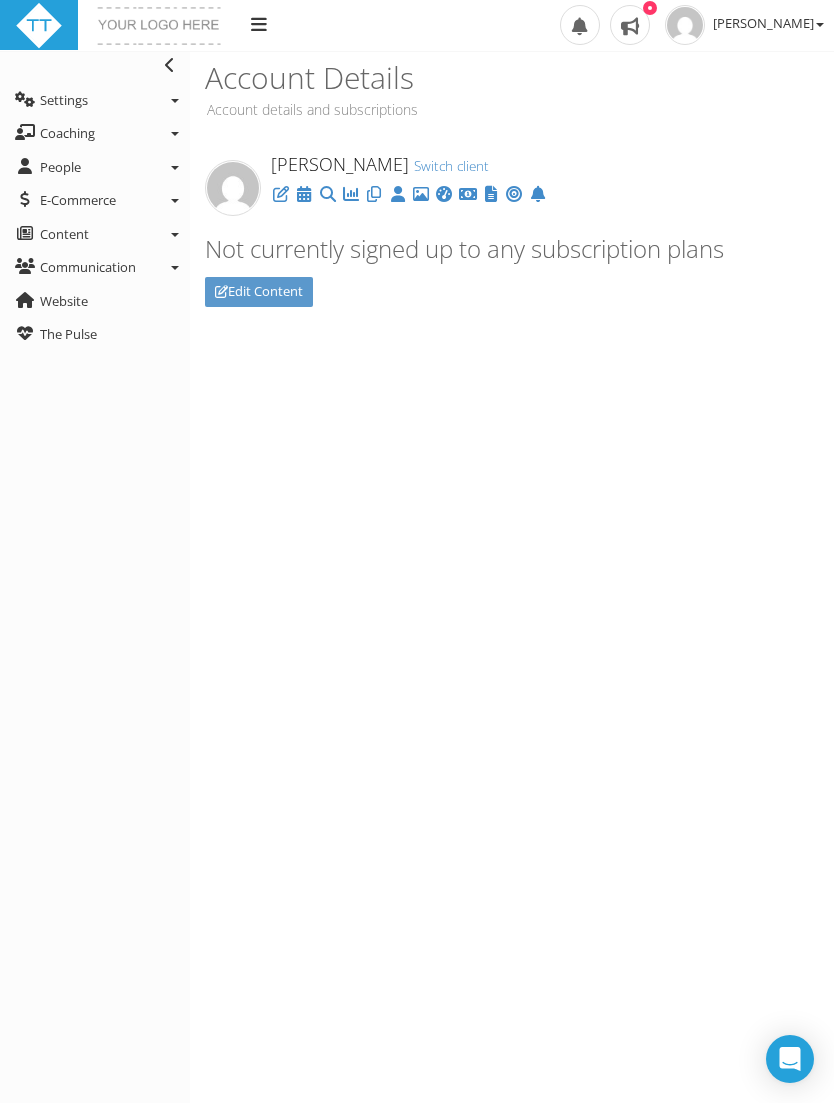 click on "Edit Content" at bounding box center (259, 292) 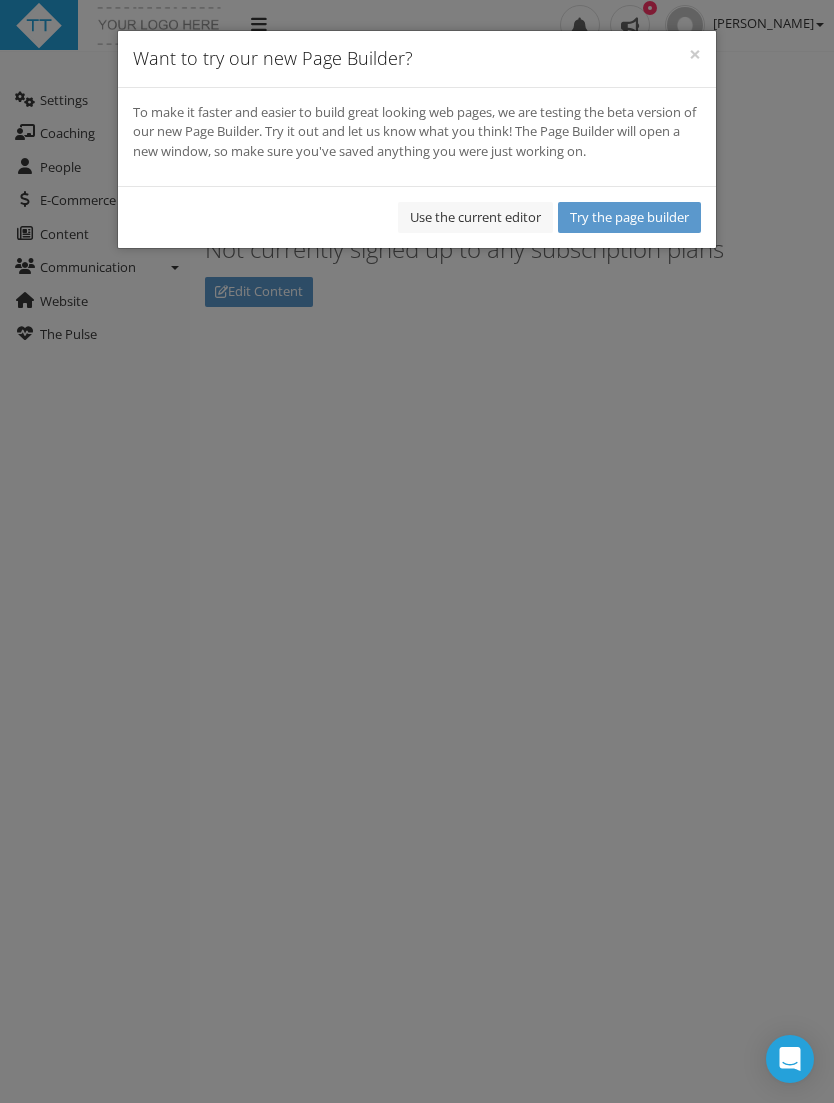 click on "× Want to try our new Page Builder? To make it faster and easier to build great looking web pages, we are testing the beta version of our new Page Builder. Try it out and let us know what you think! The Page Builder will open a new window, so make sure you've saved anything you were just working on. Use the current editor Try the page builder" at bounding box center [417, 551] 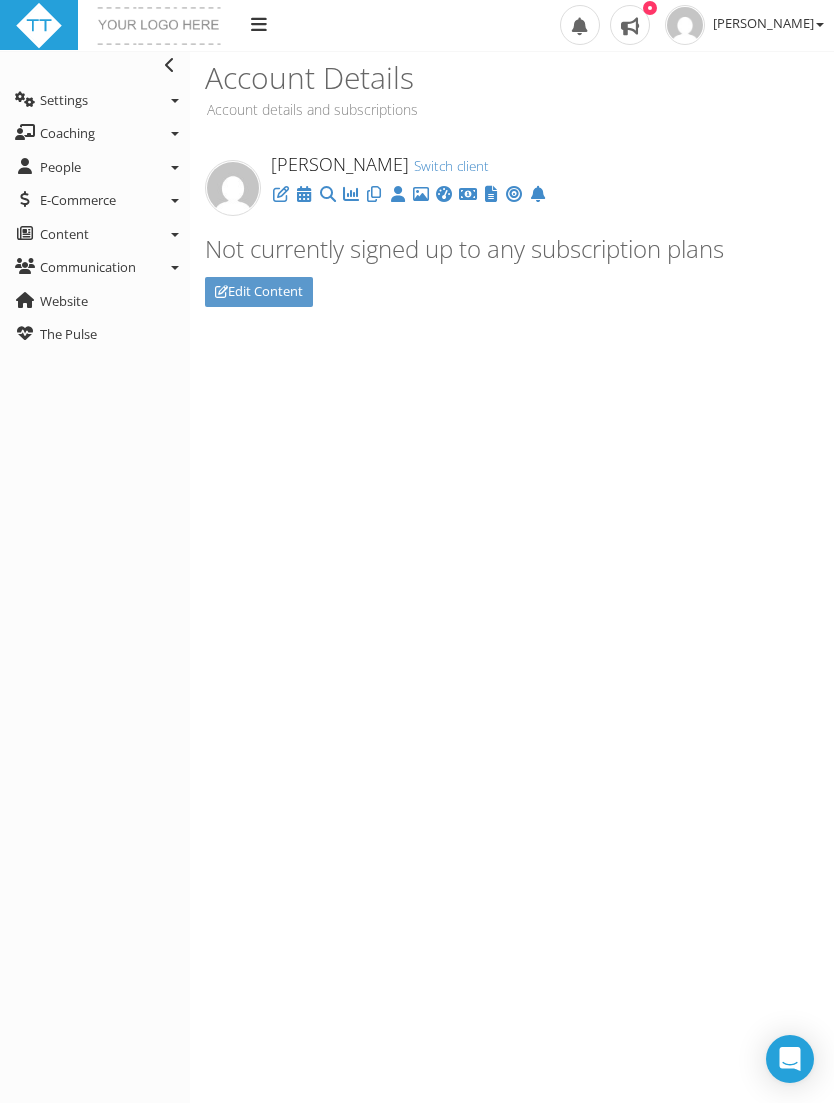 click on "Coaching" at bounding box center (67, 133) 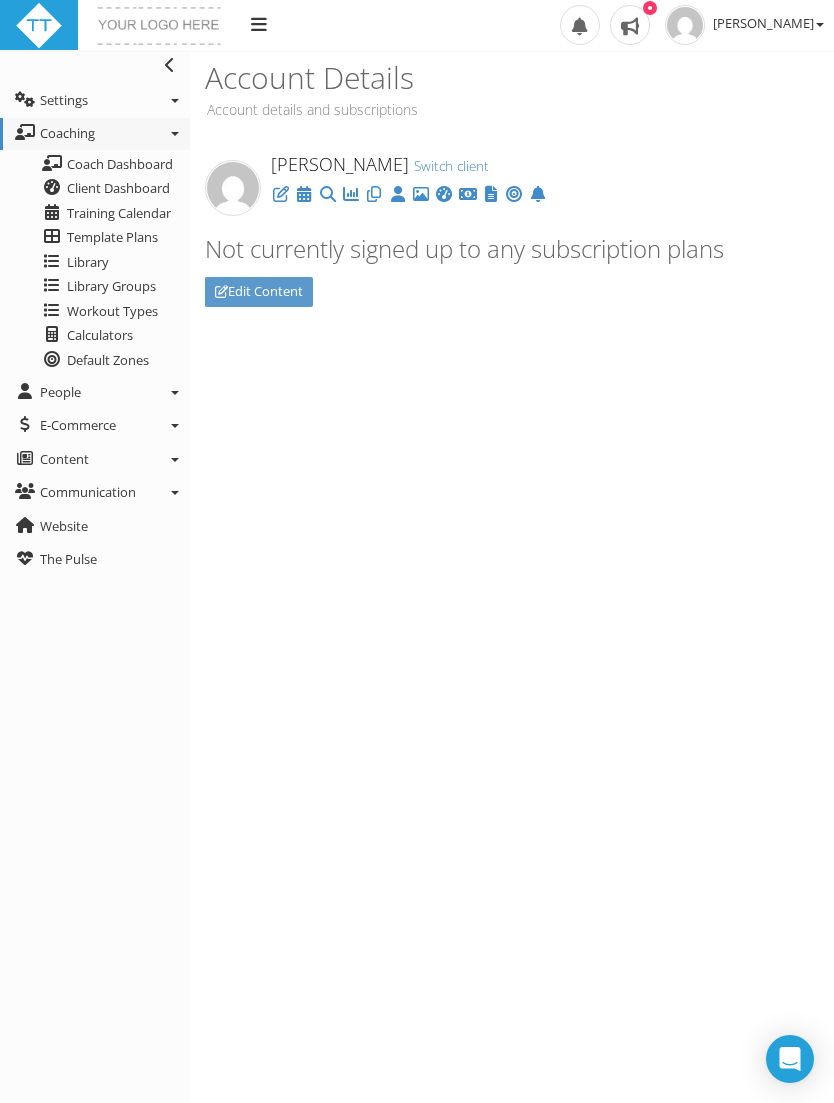 click on "People" at bounding box center (60, 392) 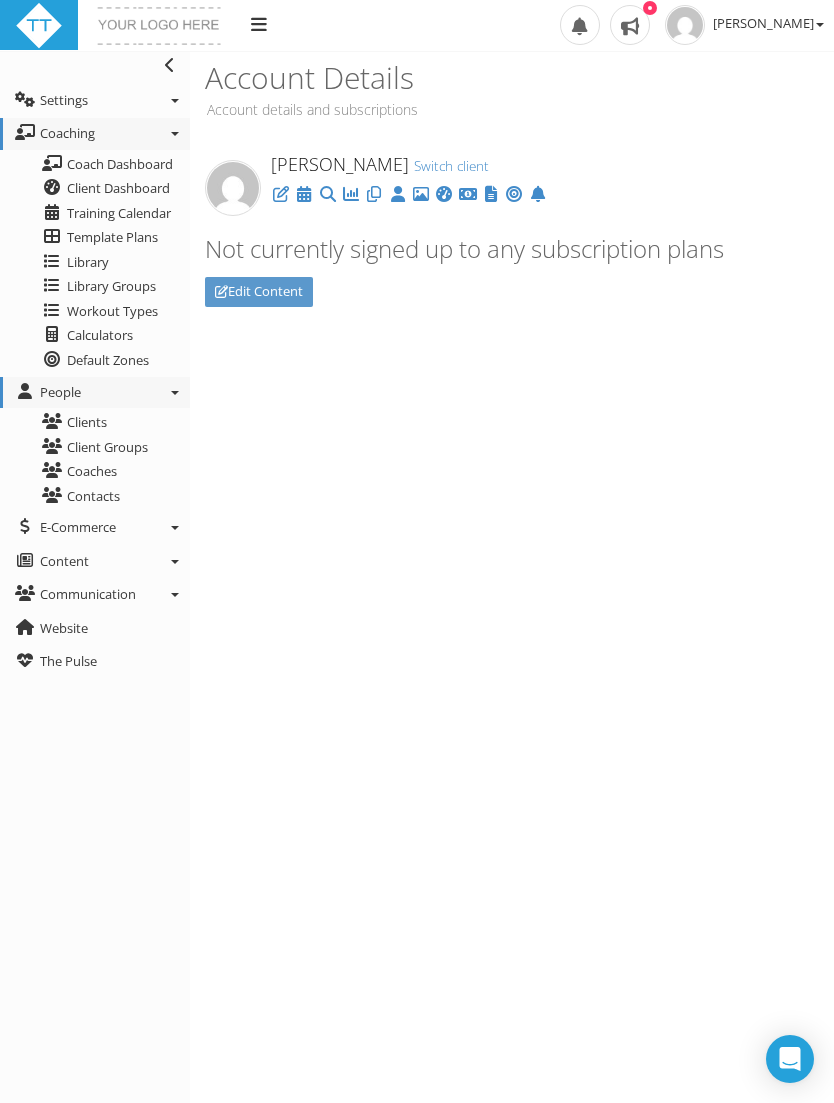click on "Coaches" at bounding box center (105, 471) 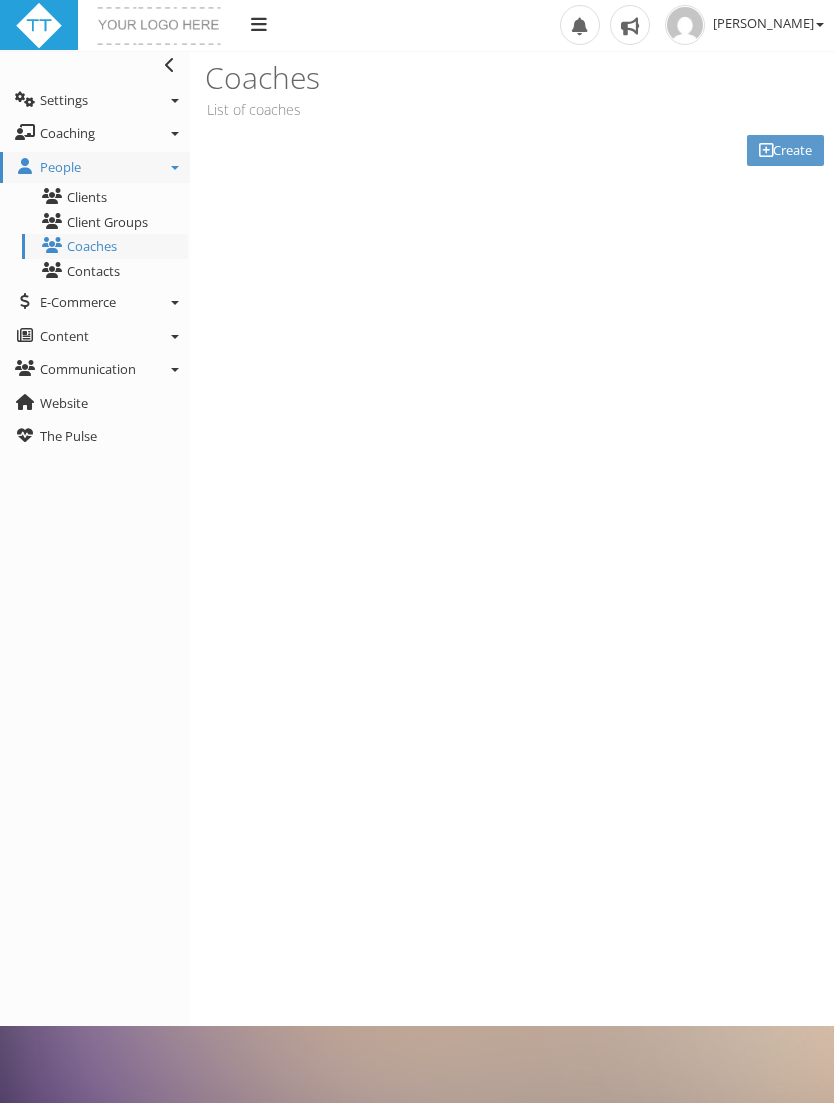 scroll, scrollTop: 0, scrollLeft: 0, axis: both 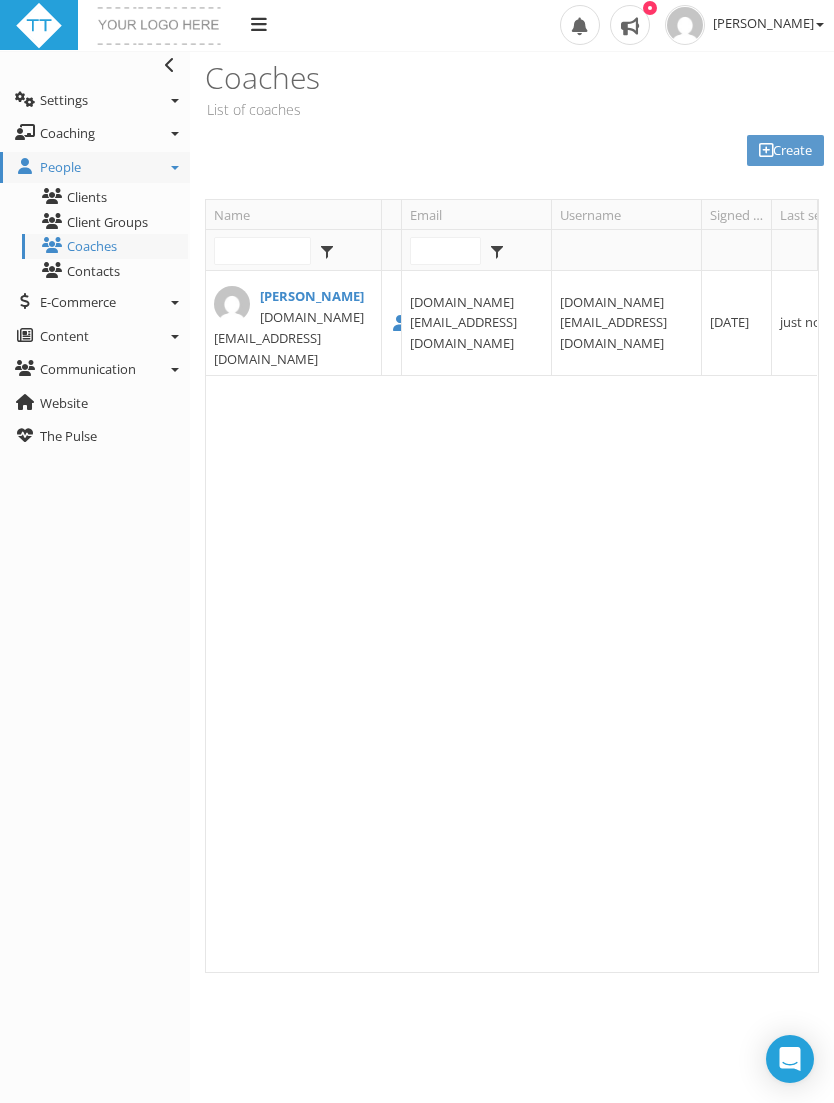 click on "[PERSON_NAME]" at bounding box center (293, 296) 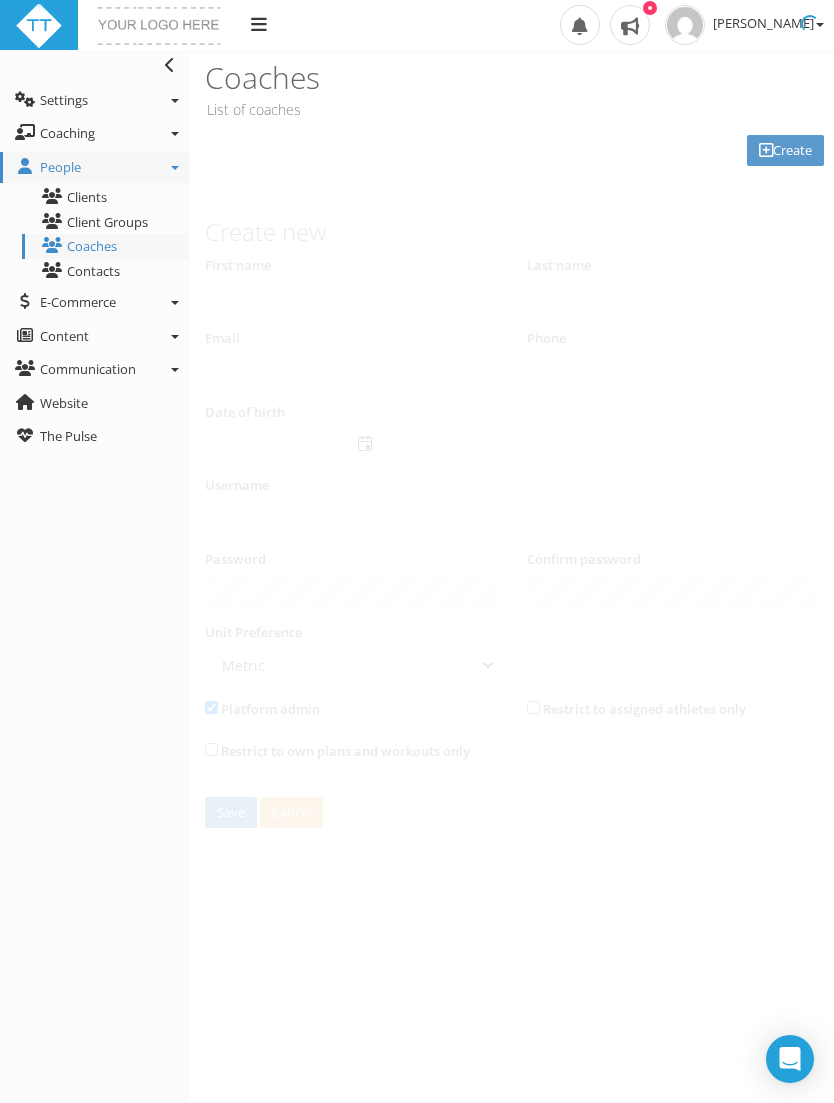 type on "Nick" 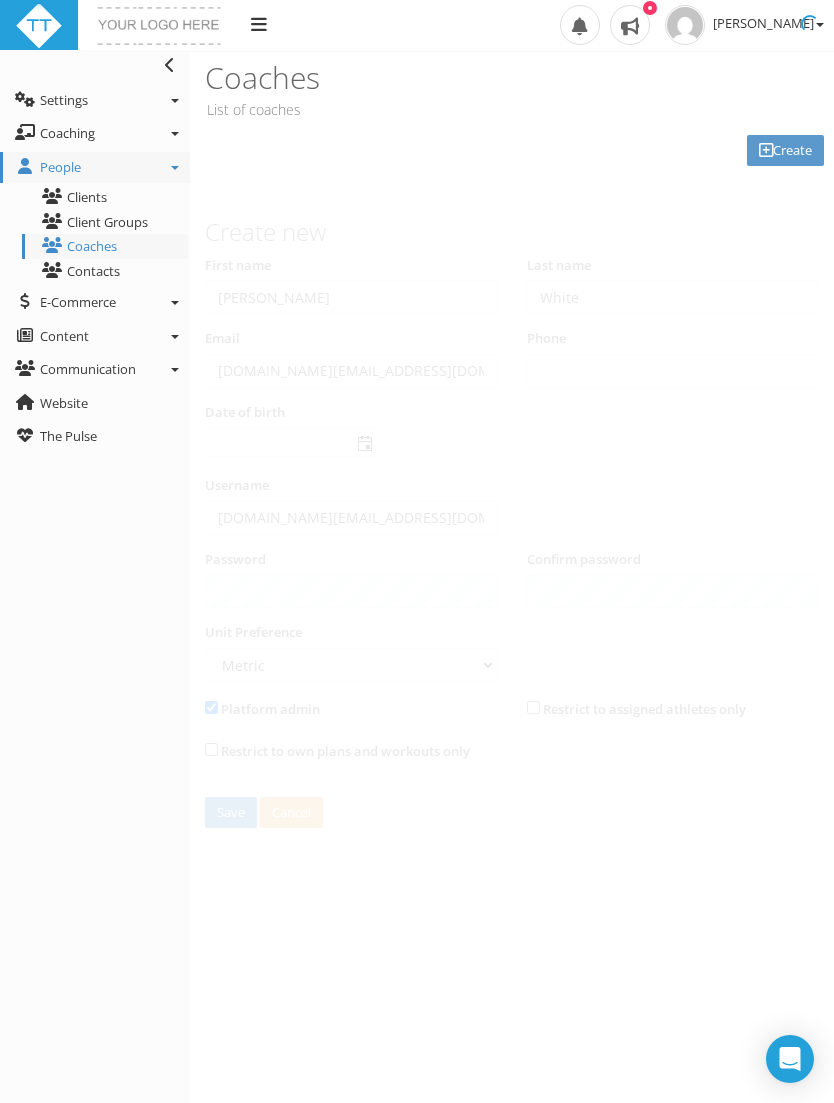 type on "30 Sep 1980" 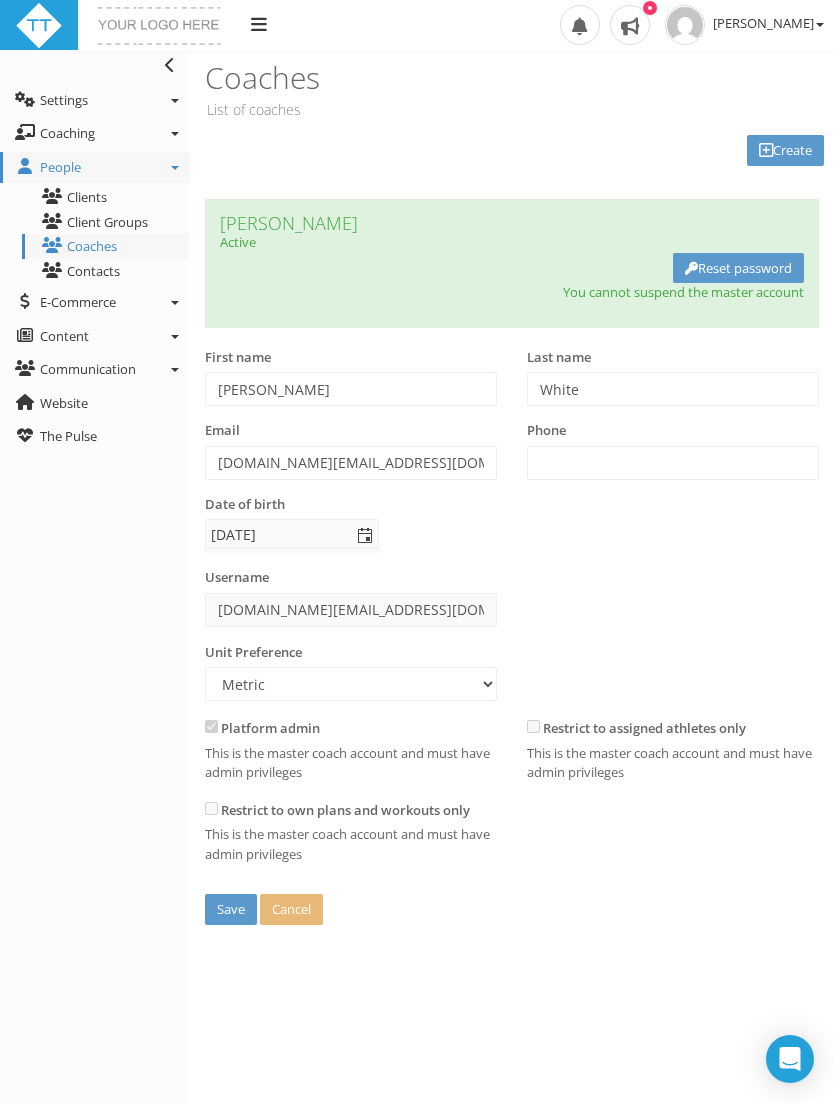 click on "Create" at bounding box center (785, 150) 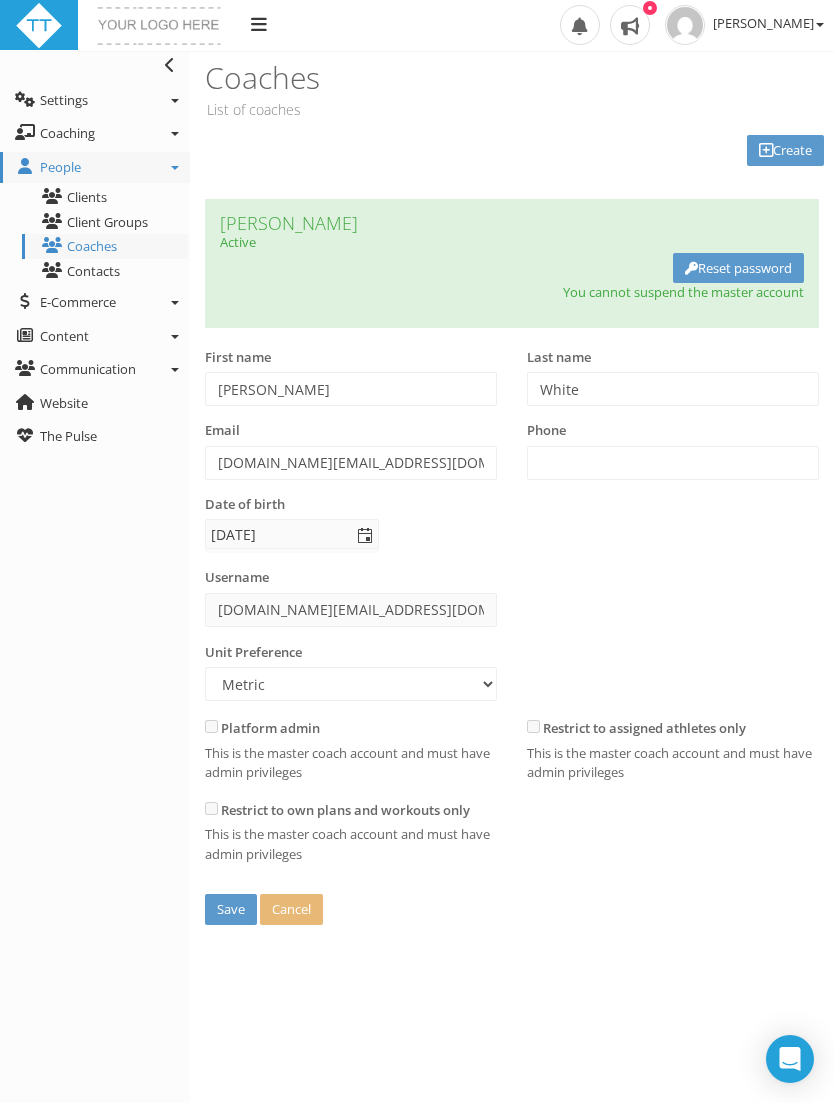 type 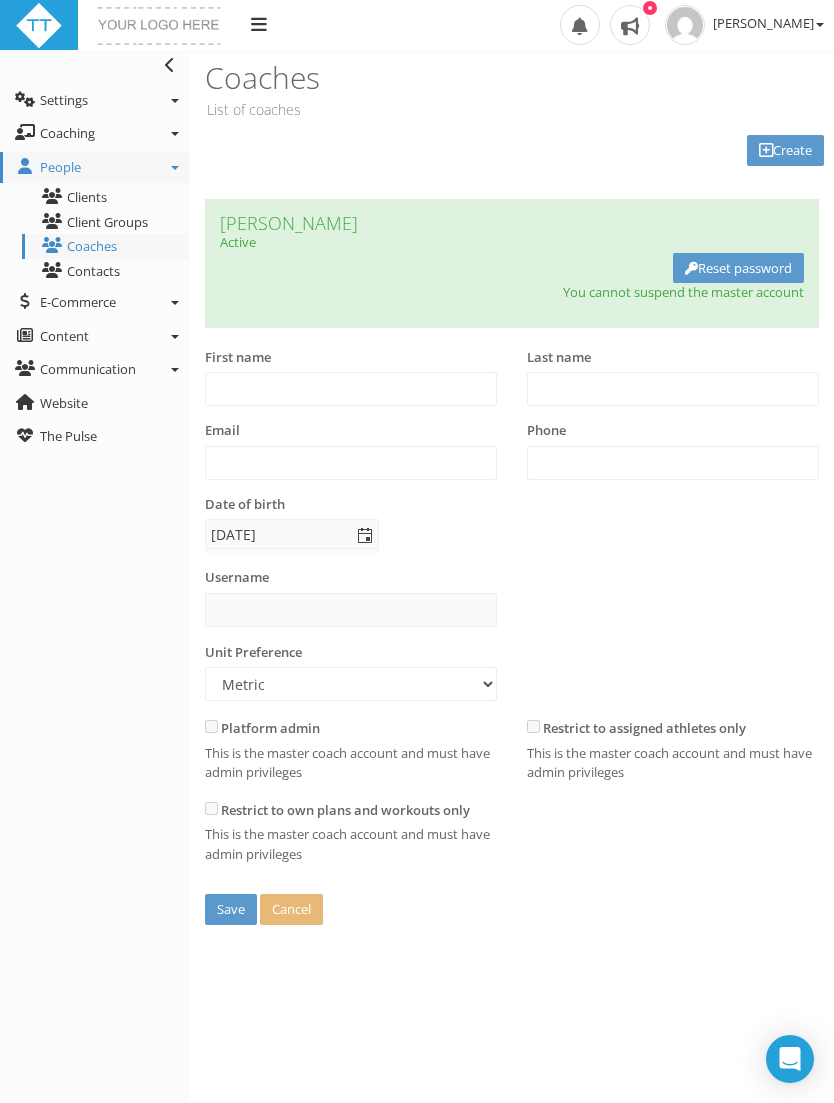 type 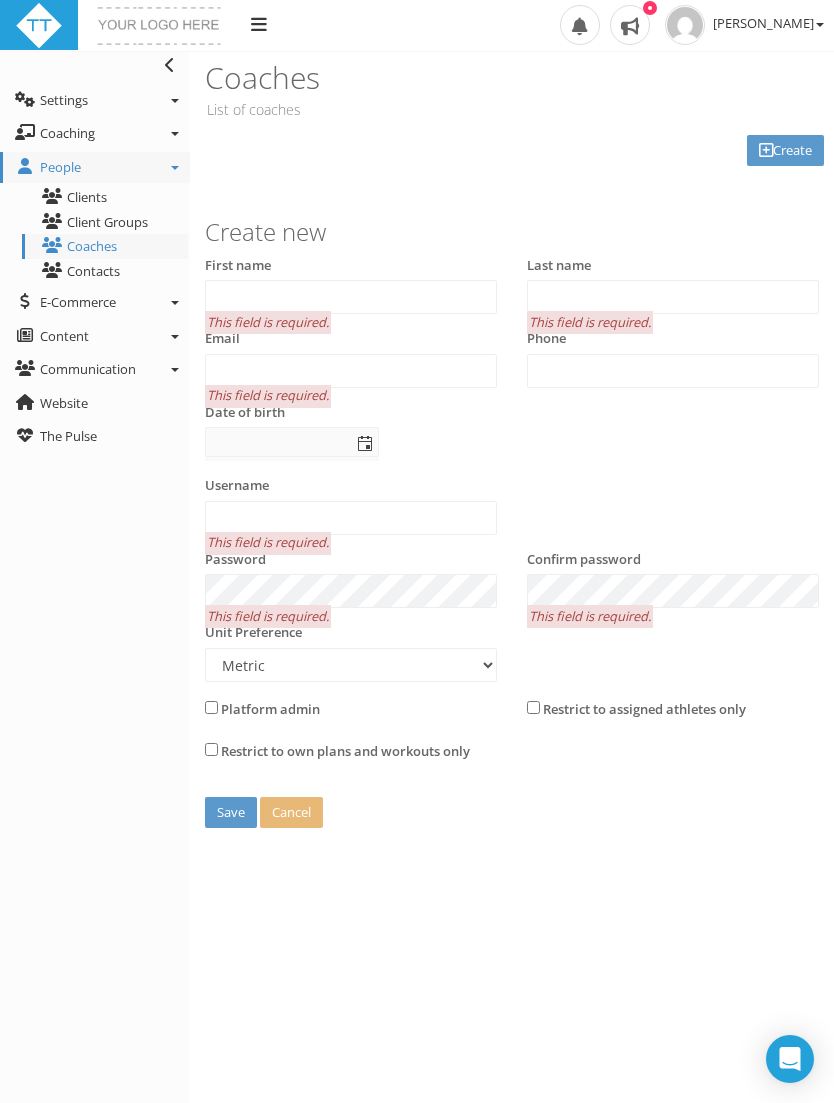 click on "Communication" at bounding box center (88, 369) 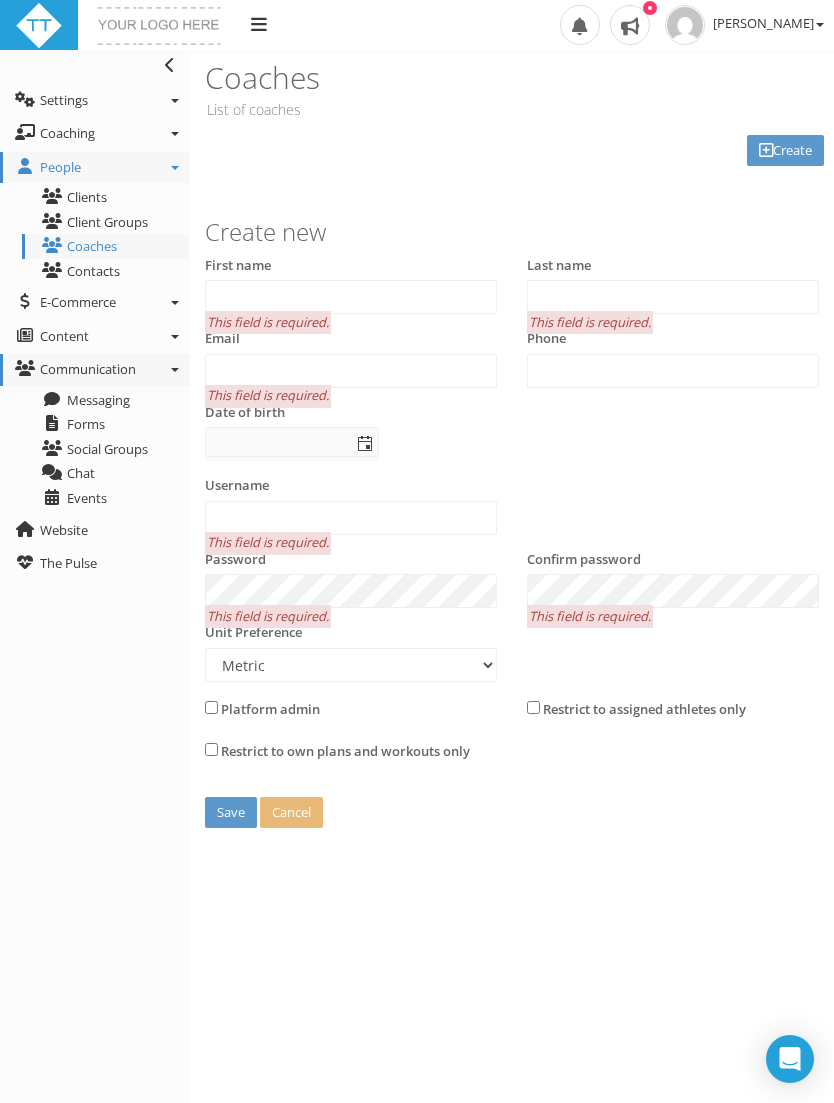 click on "Website" at bounding box center (64, 530) 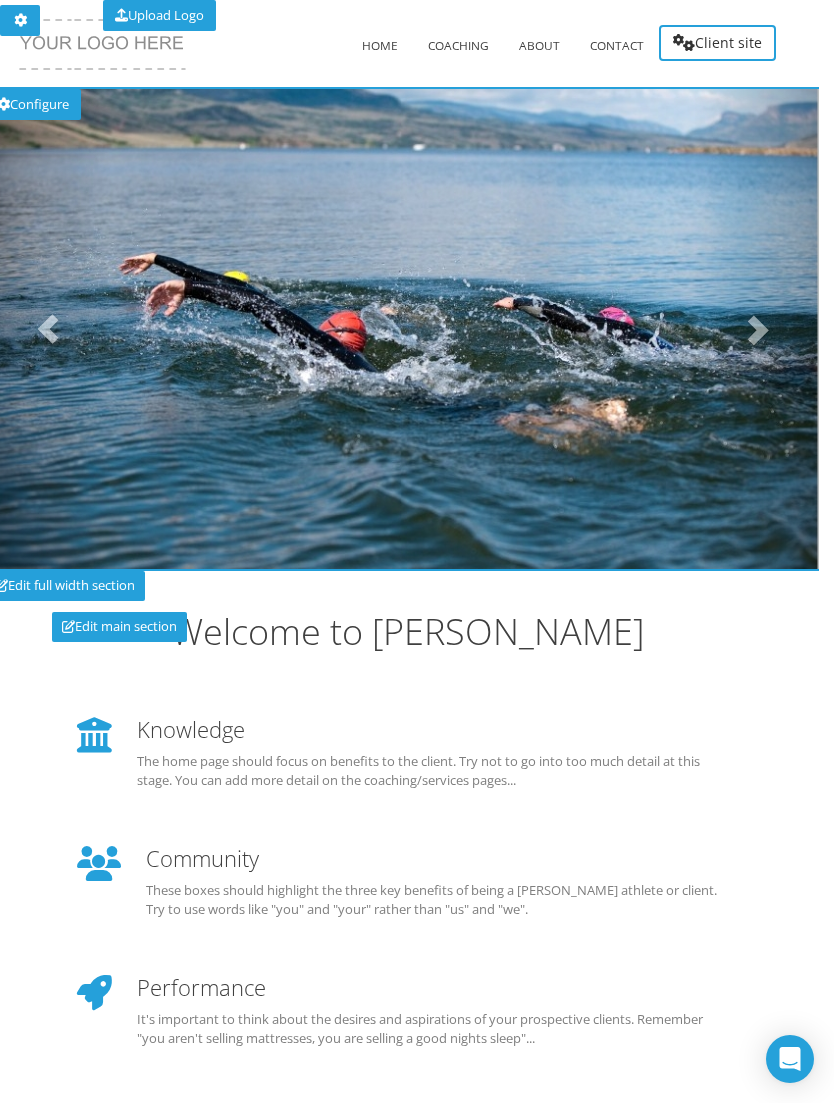 scroll, scrollTop: 0, scrollLeft: 0, axis: both 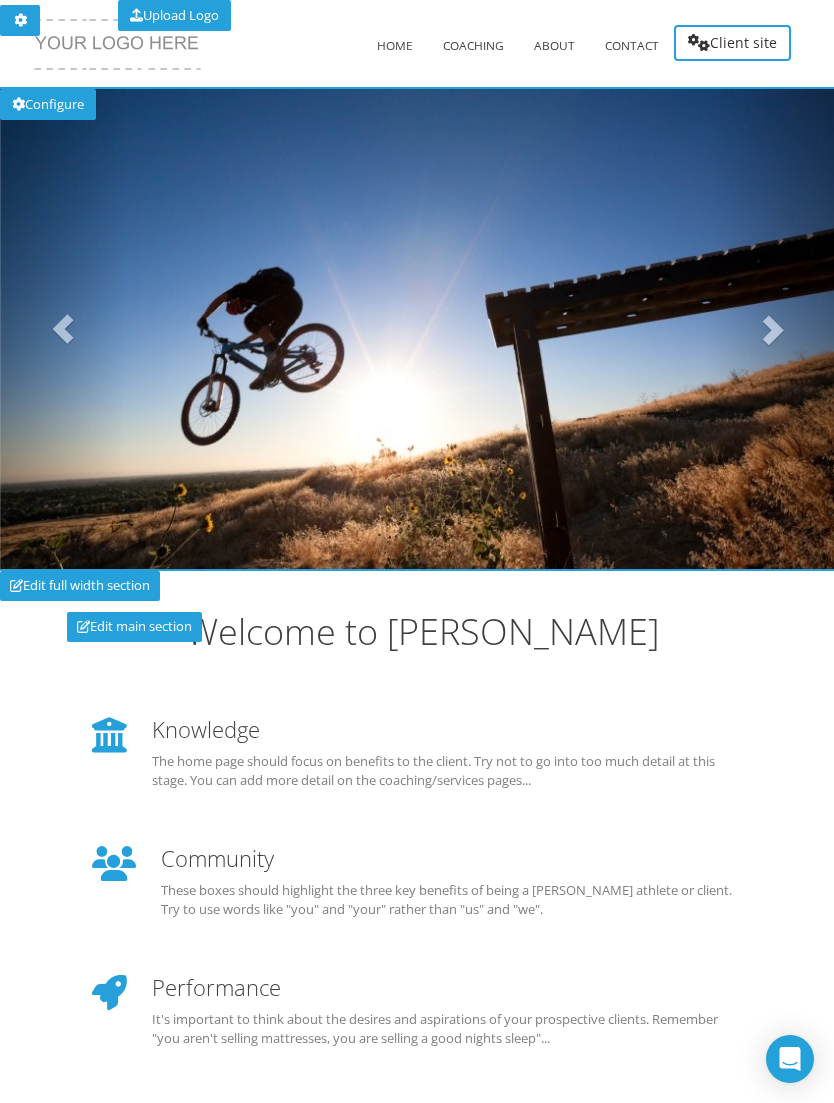 click at bounding box center (771, 329) 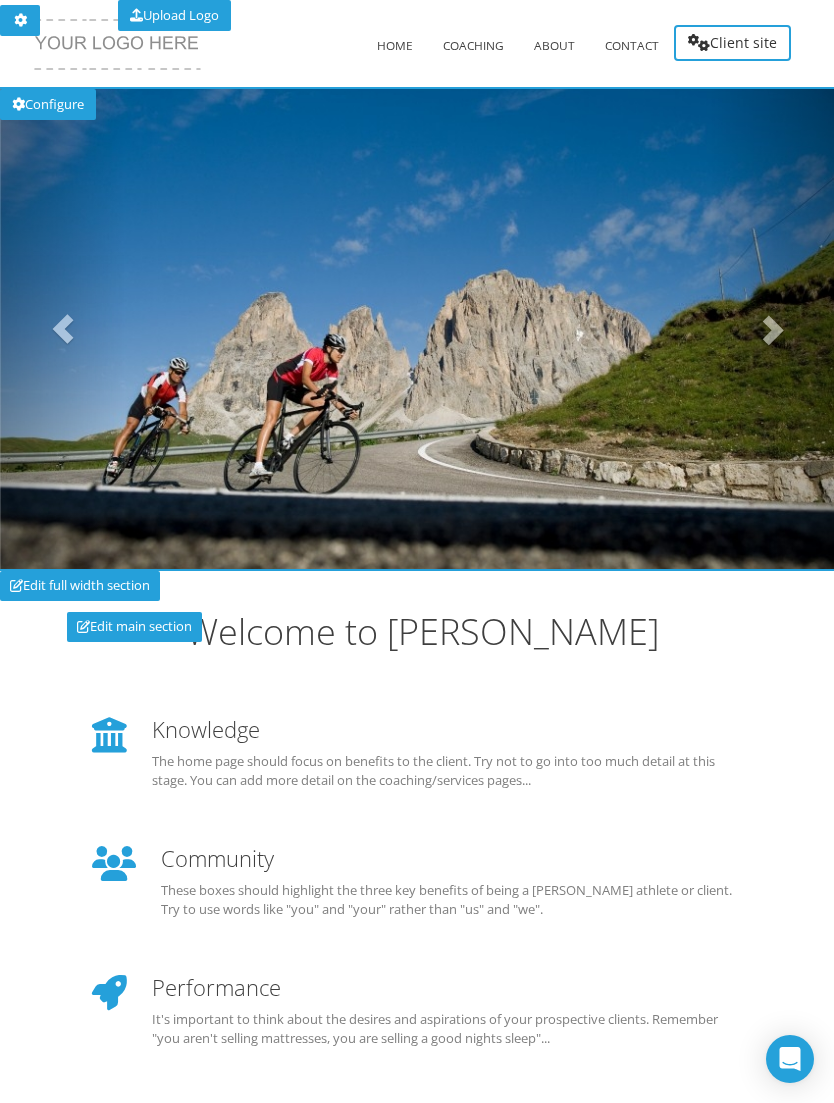 click at bounding box center (771, 329) 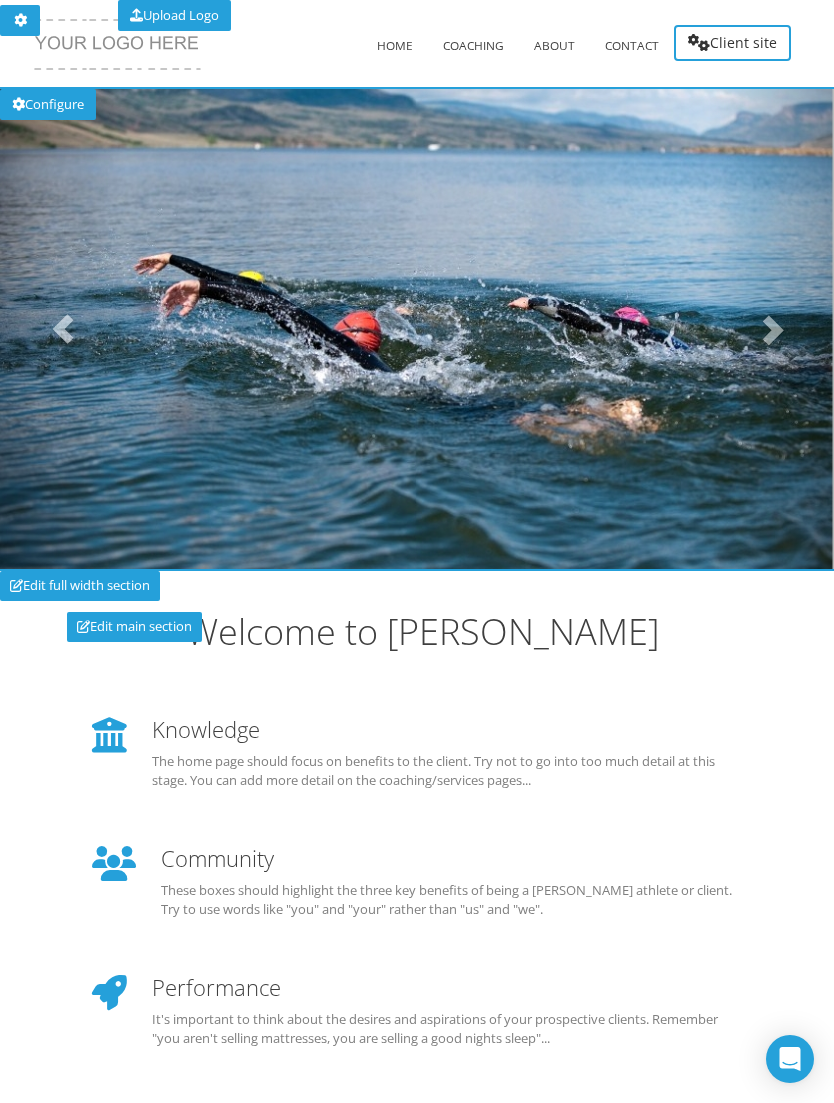 click on "Home" at bounding box center [395, 45] 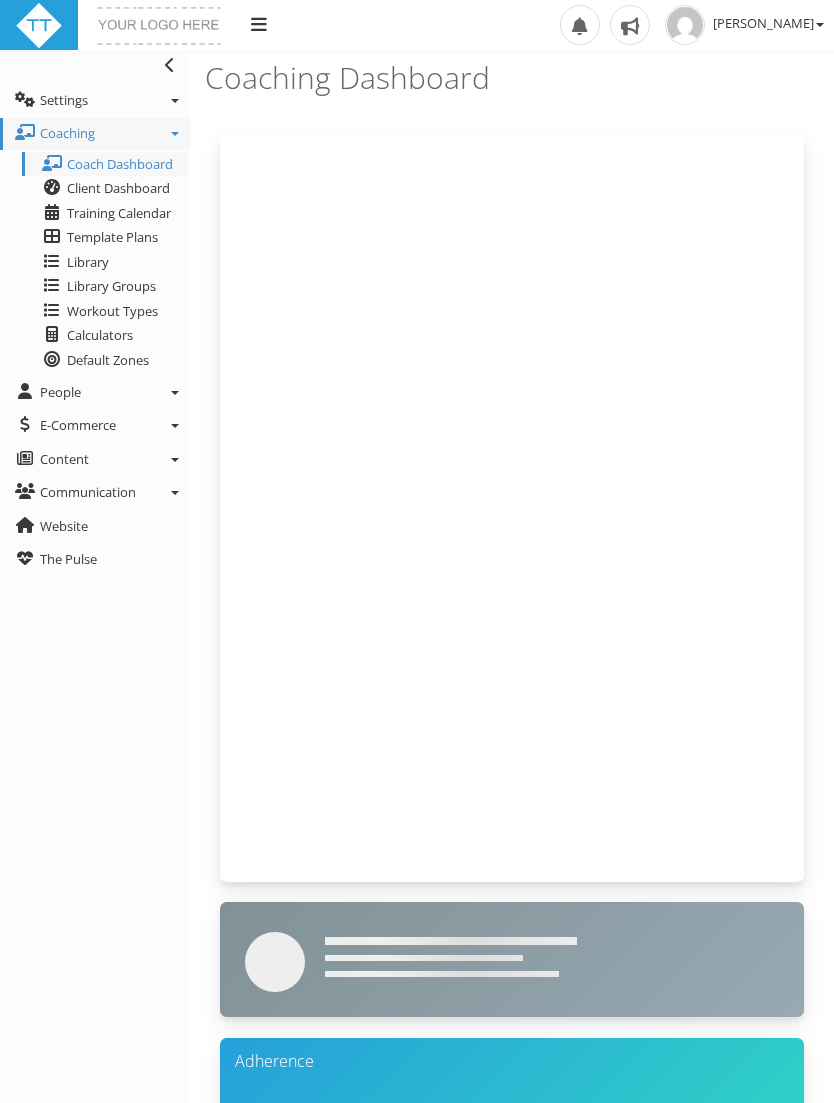 scroll, scrollTop: 0, scrollLeft: 0, axis: both 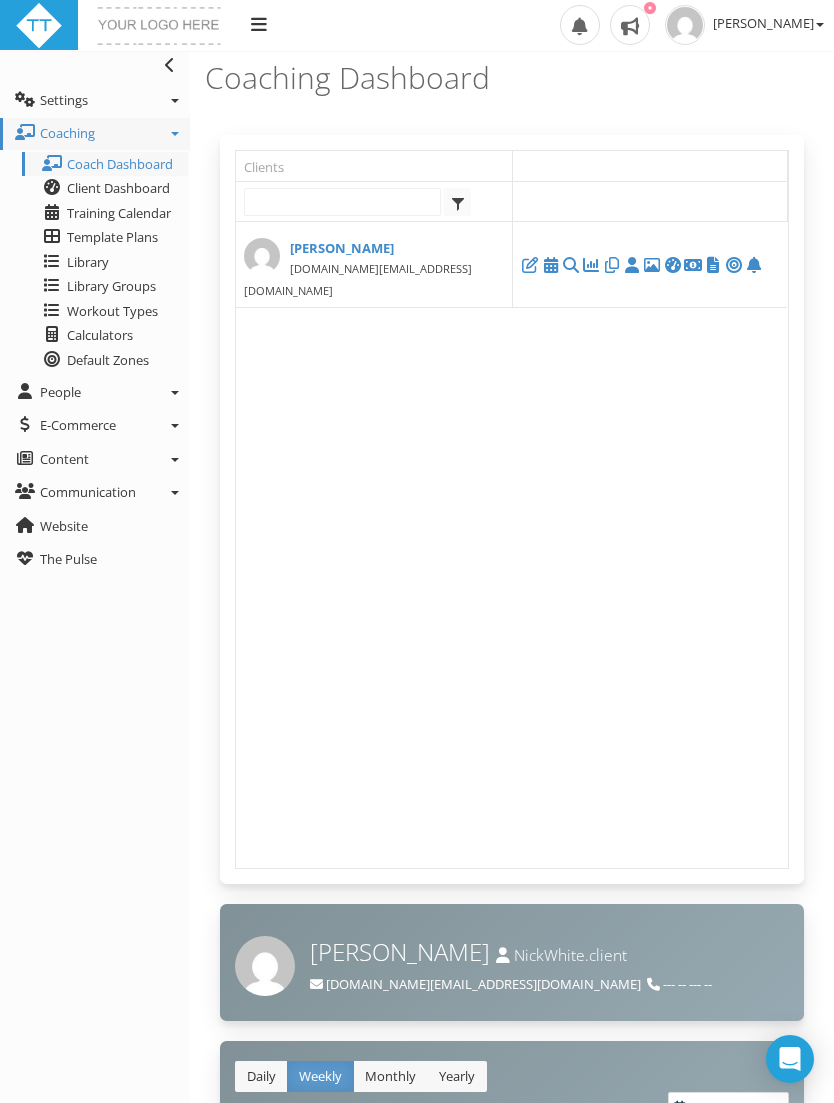 click on "Workout Types" at bounding box center [112, 311] 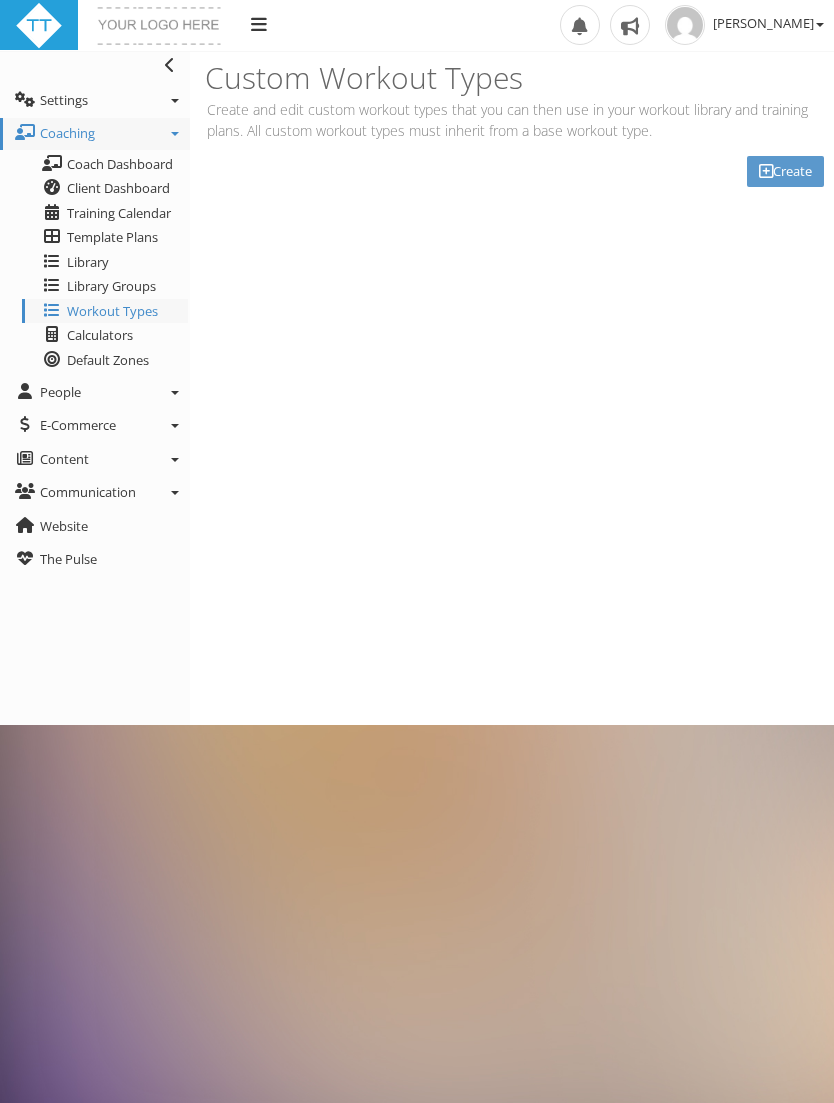 scroll, scrollTop: 0, scrollLeft: 0, axis: both 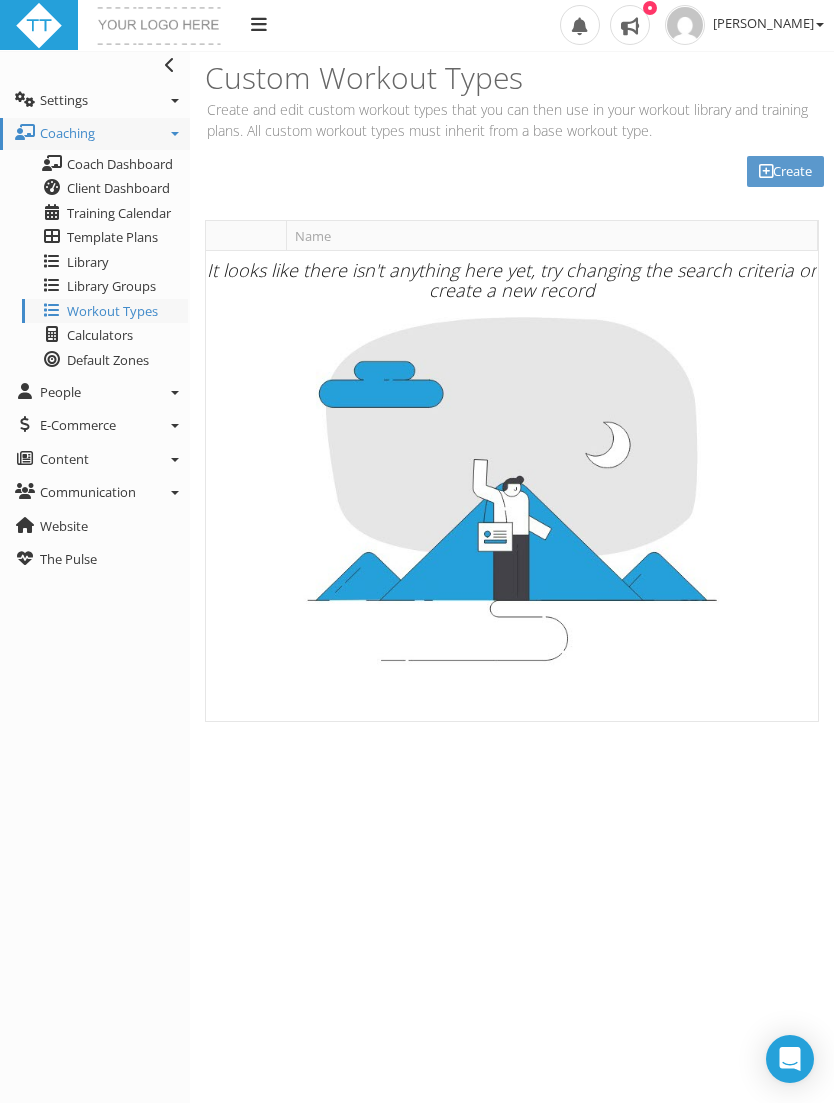 click on "Create" at bounding box center [785, 171] 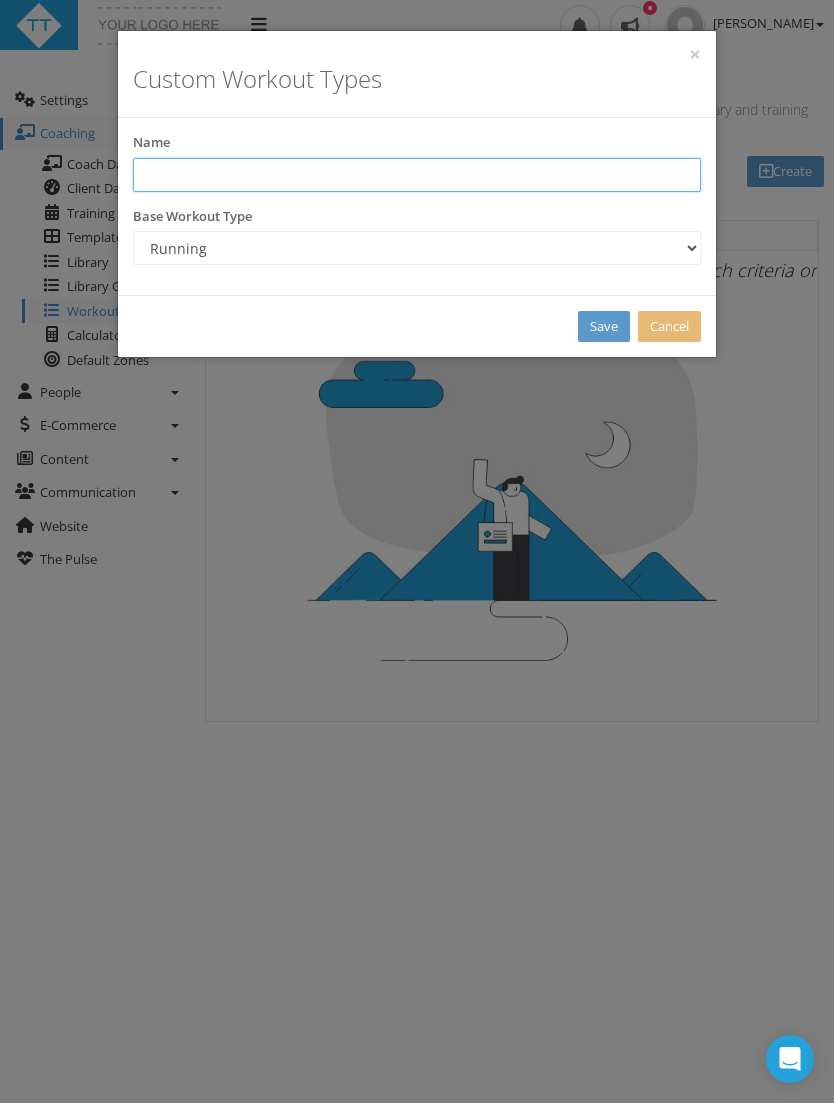 click at bounding box center [417, 175] 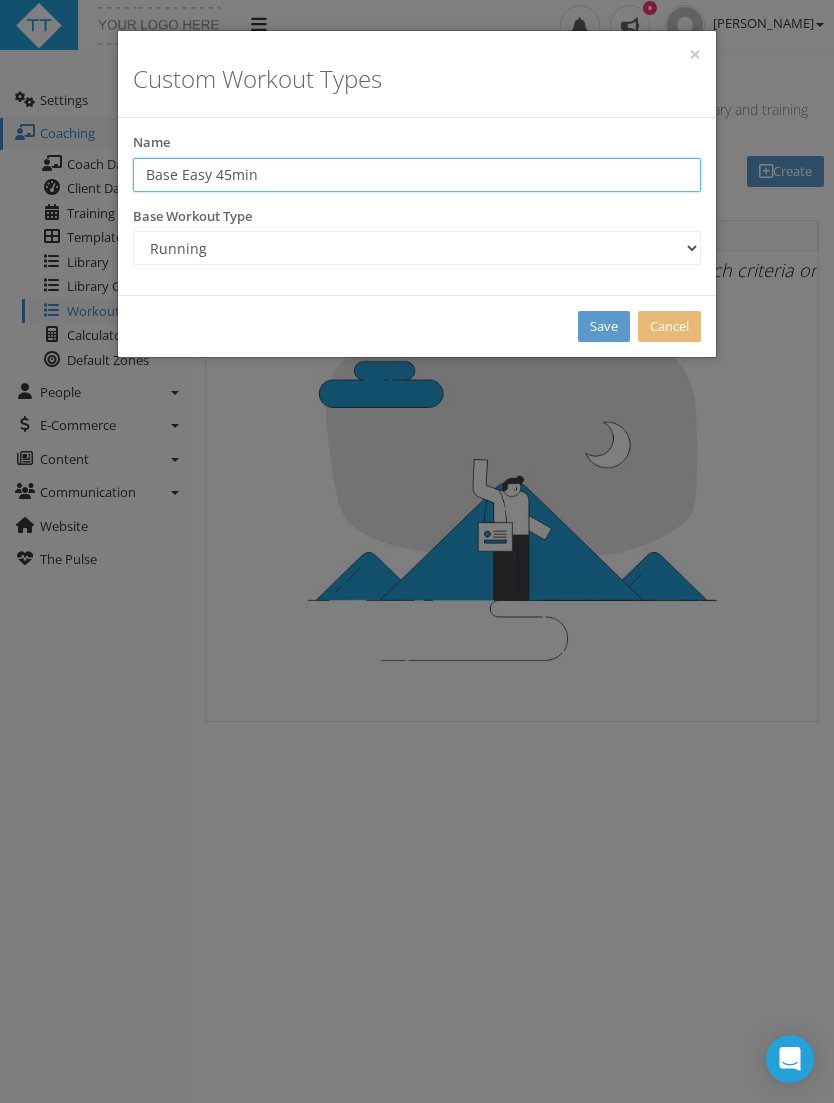 type on "Base Easy 45min" 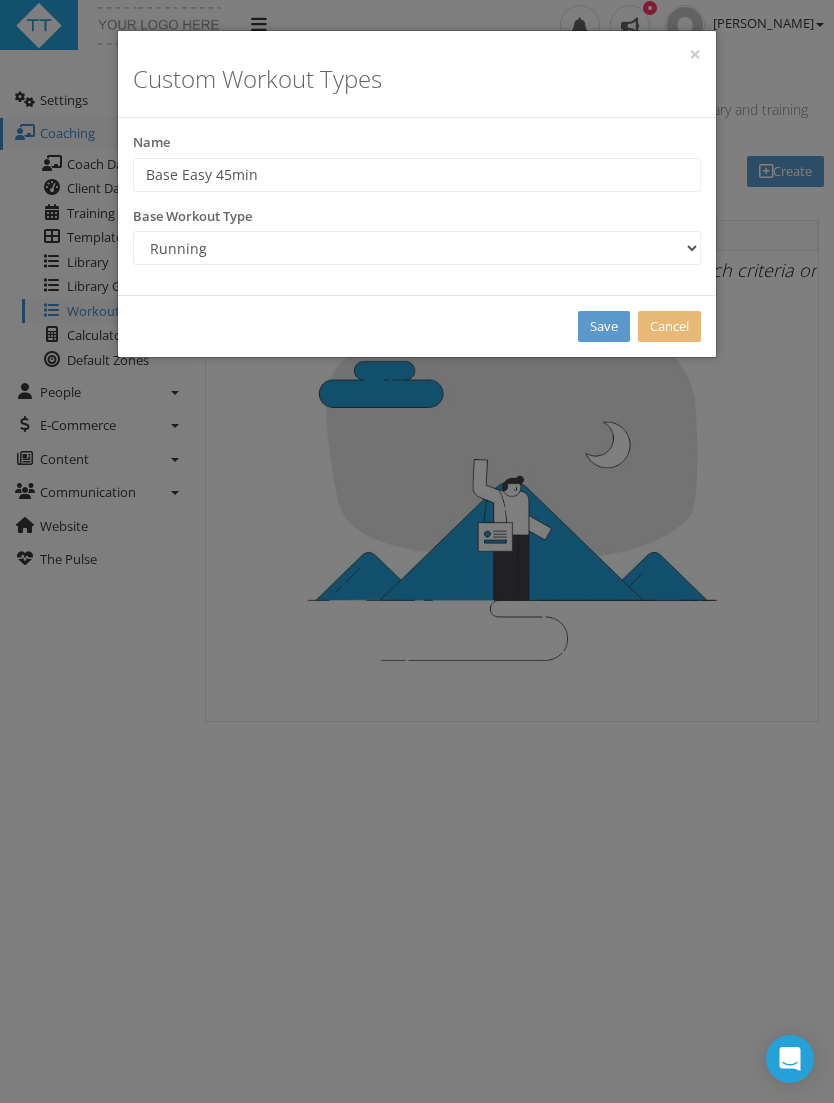 click on "Save" at bounding box center [604, 326] 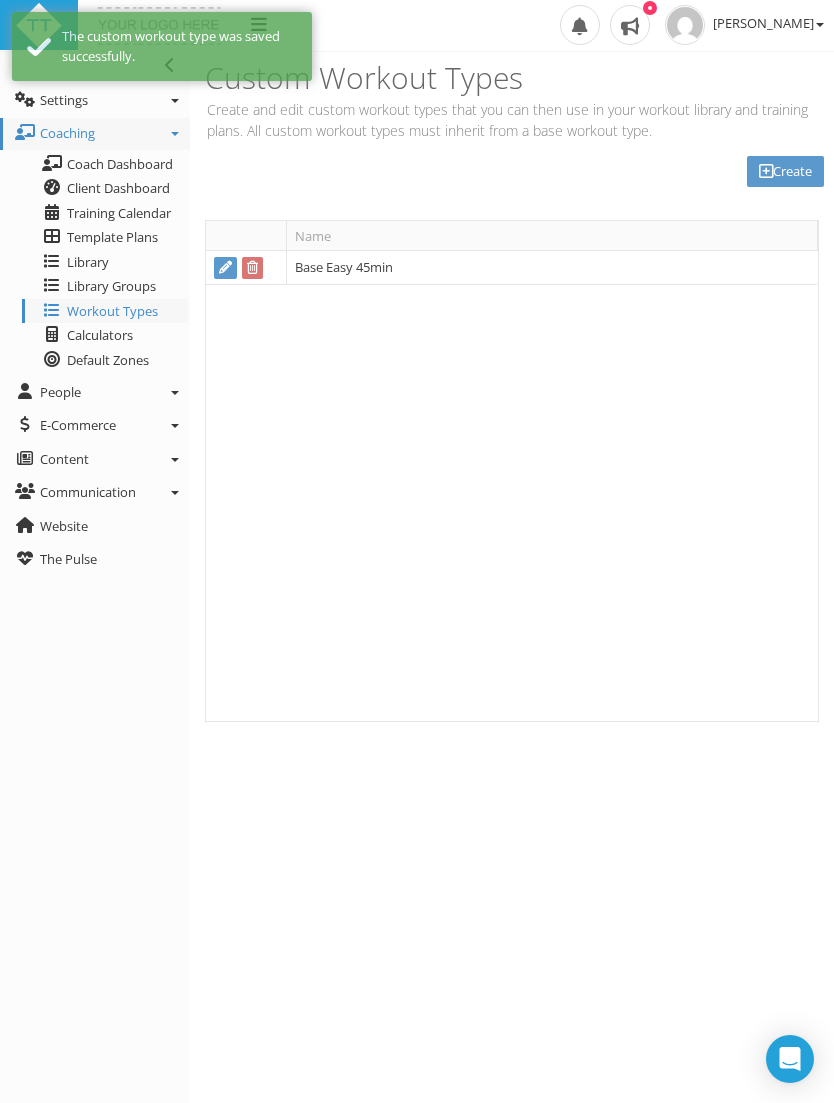 click on "Base Easy 45min" at bounding box center (551, 268) 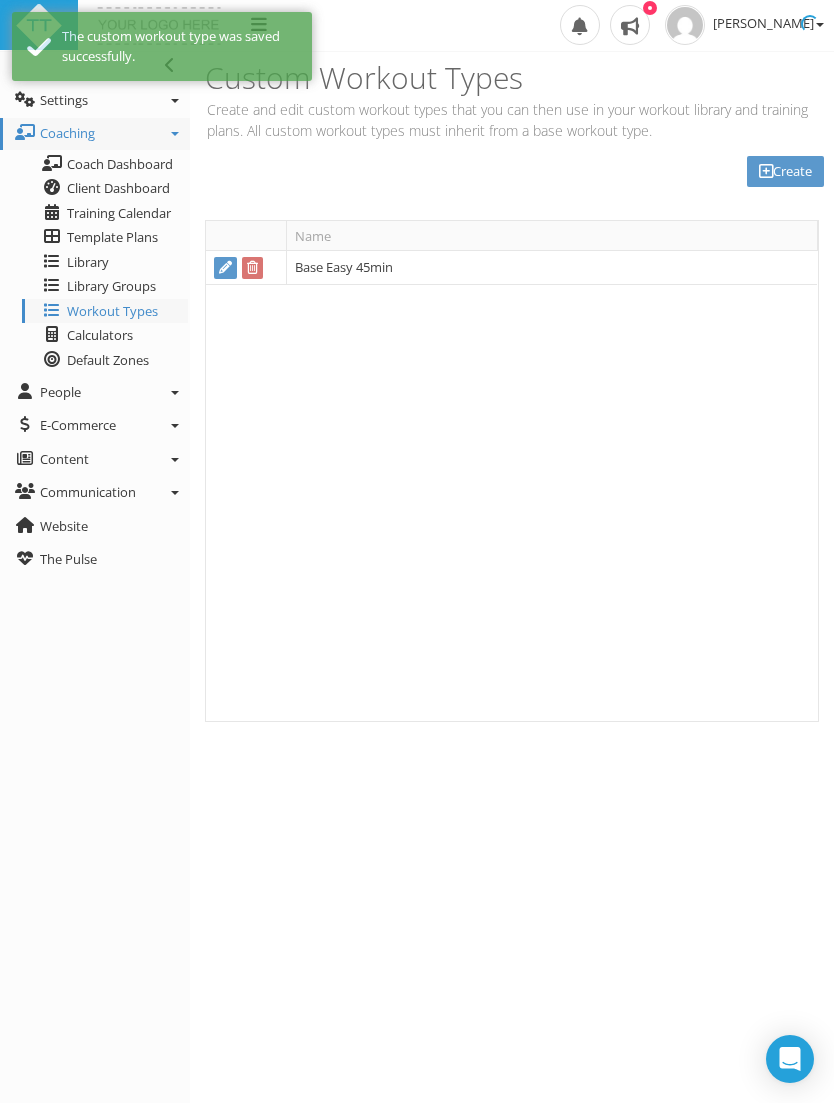type on "Base Easy 45min" 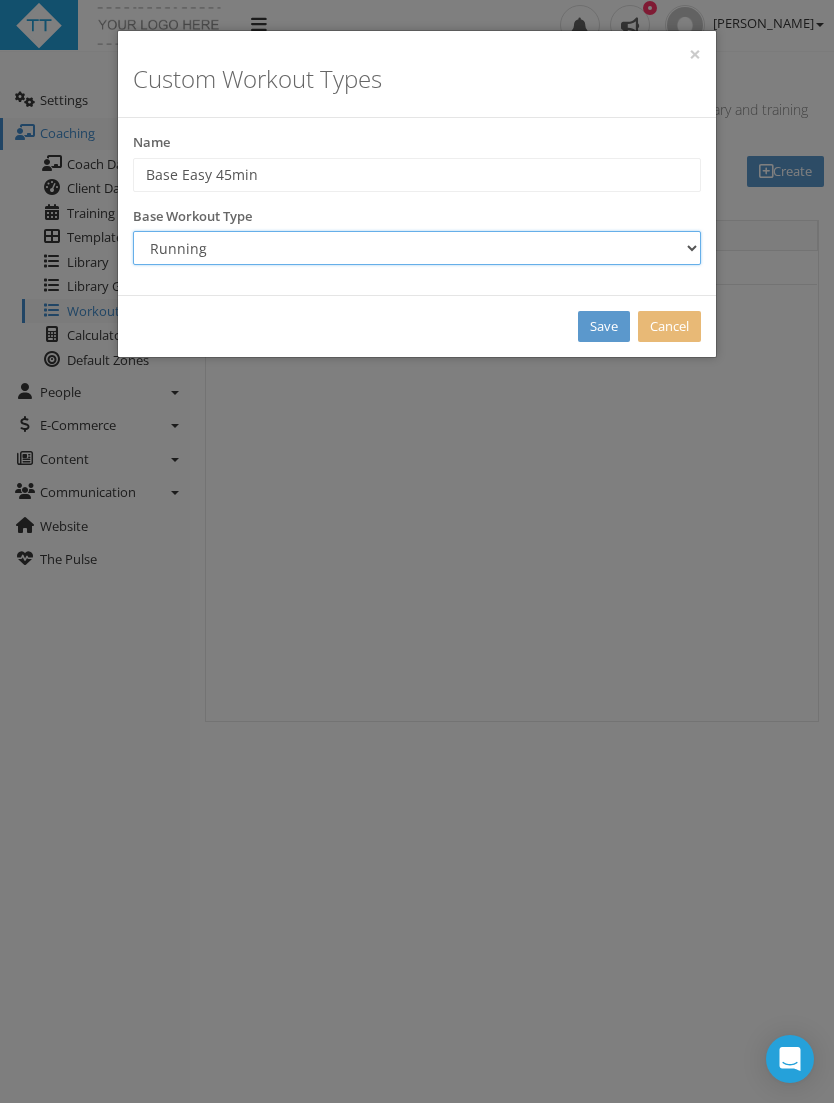 click on "Running
Swimming
Cycling
Mountain Biking
Walking
Brick
Strength
Yoga
Surfing
Rest
Custom
Rowing
XC-Ski/Erg
Other
Information
Fuel
Snack
Lunch
Dinner
Prep" at bounding box center [417, 248] 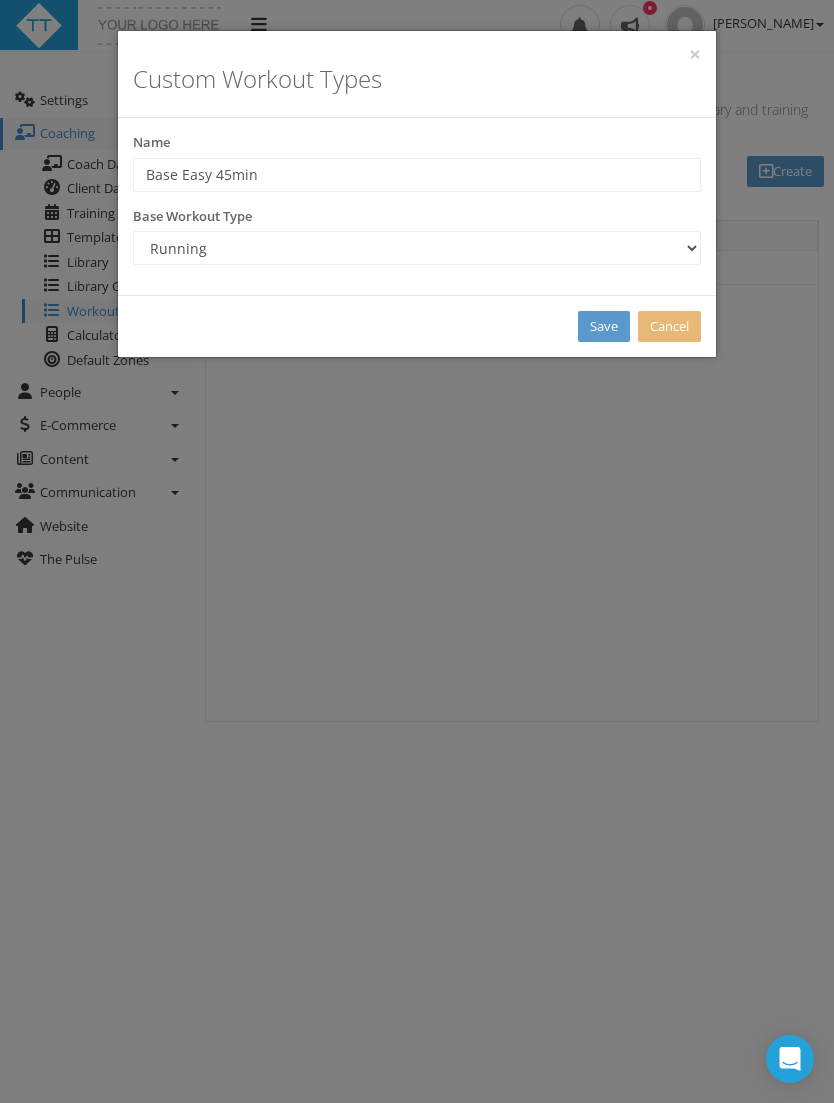 click on "Save" at bounding box center [604, 326] 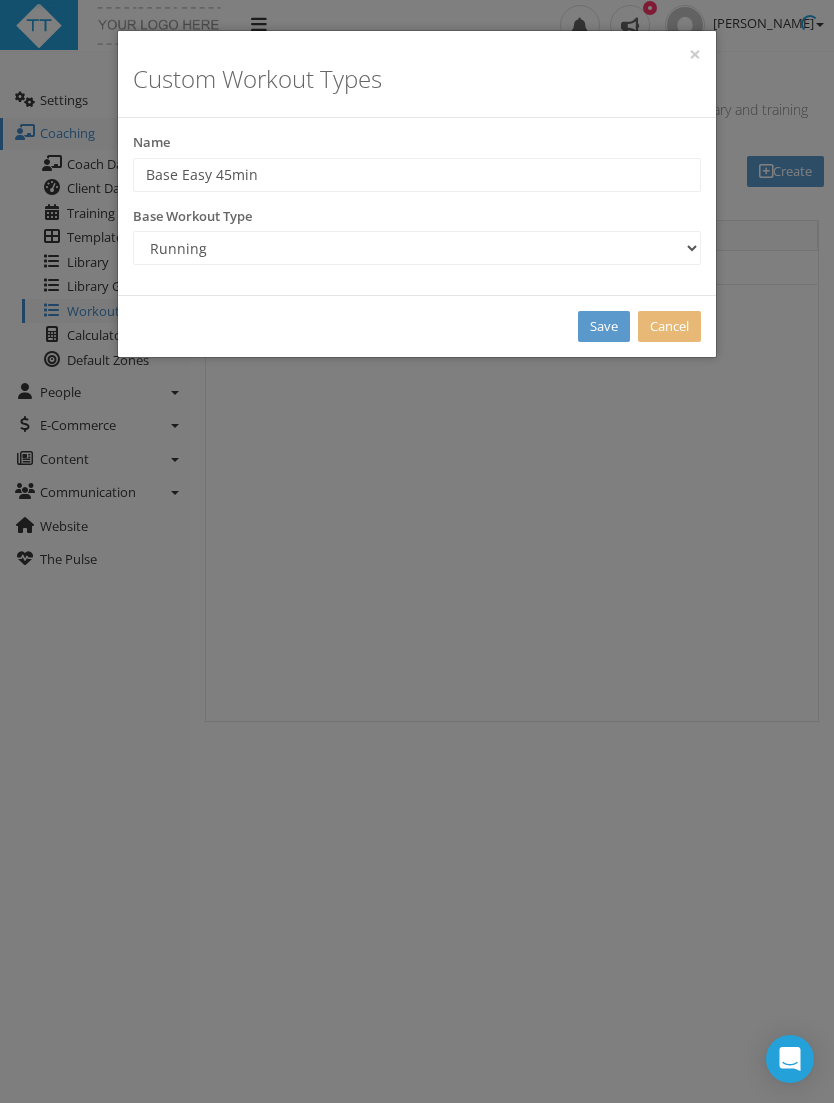 type 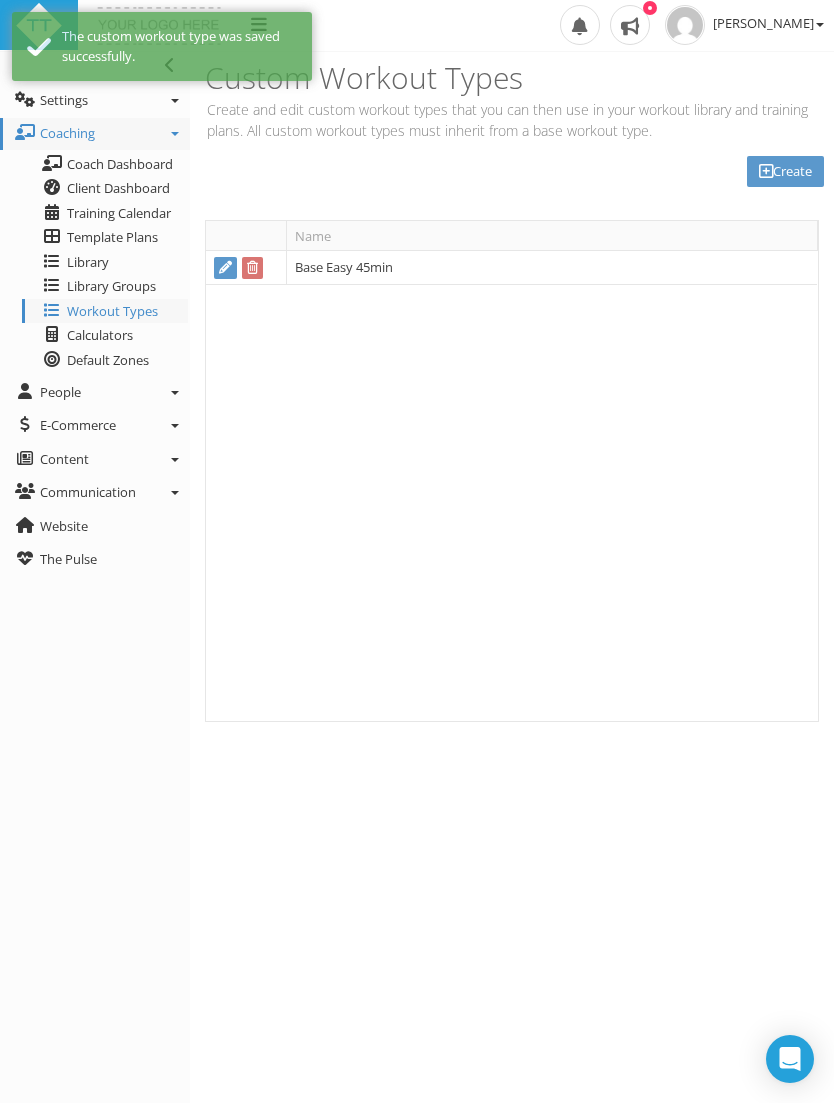 click on "Base Easy 45min" at bounding box center (551, 268) 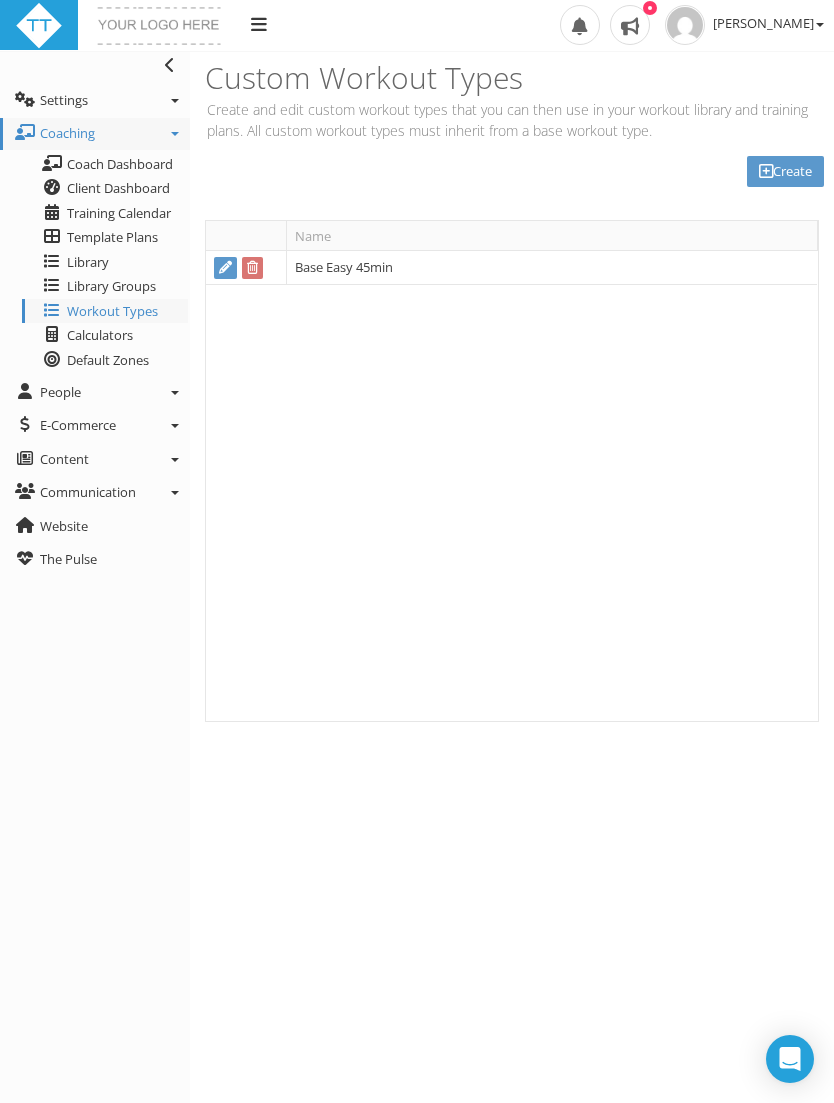 click on "Template Plans" at bounding box center [112, 237] 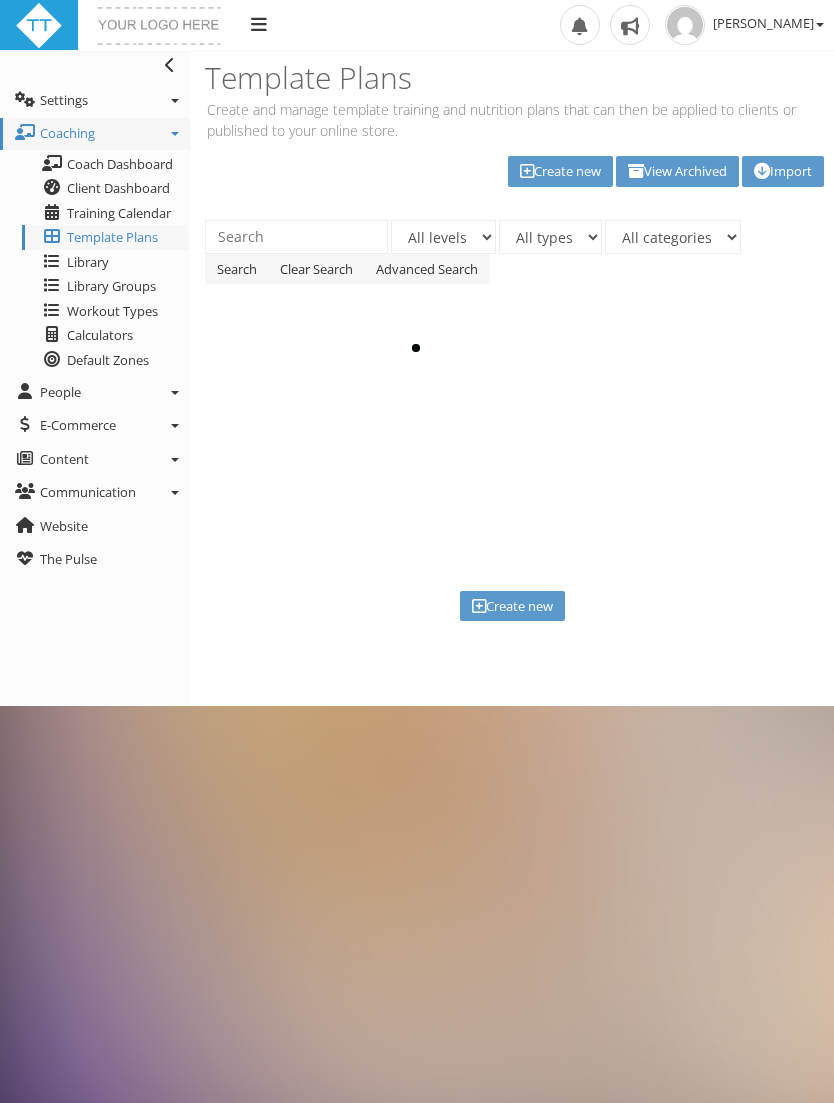 scroll, scrollTop: 0, scrollLeft: 0, axis: both 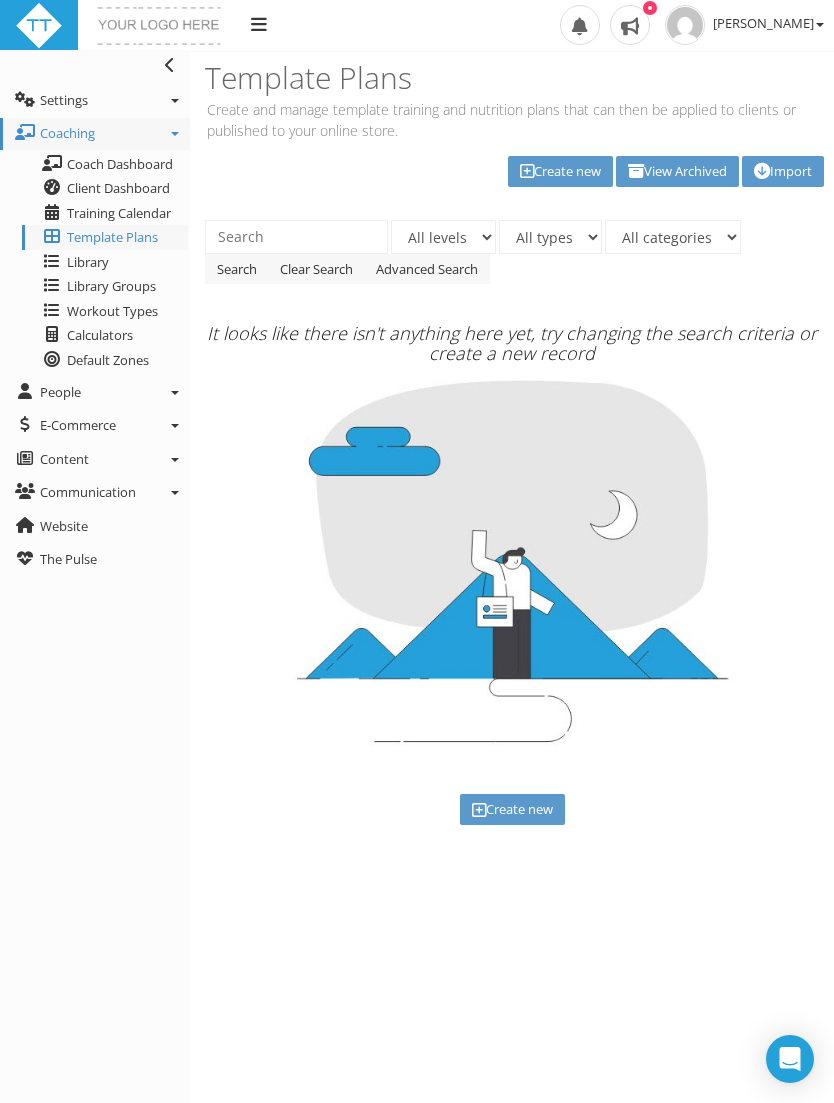 click on "People" at bounding box center (60, 392) 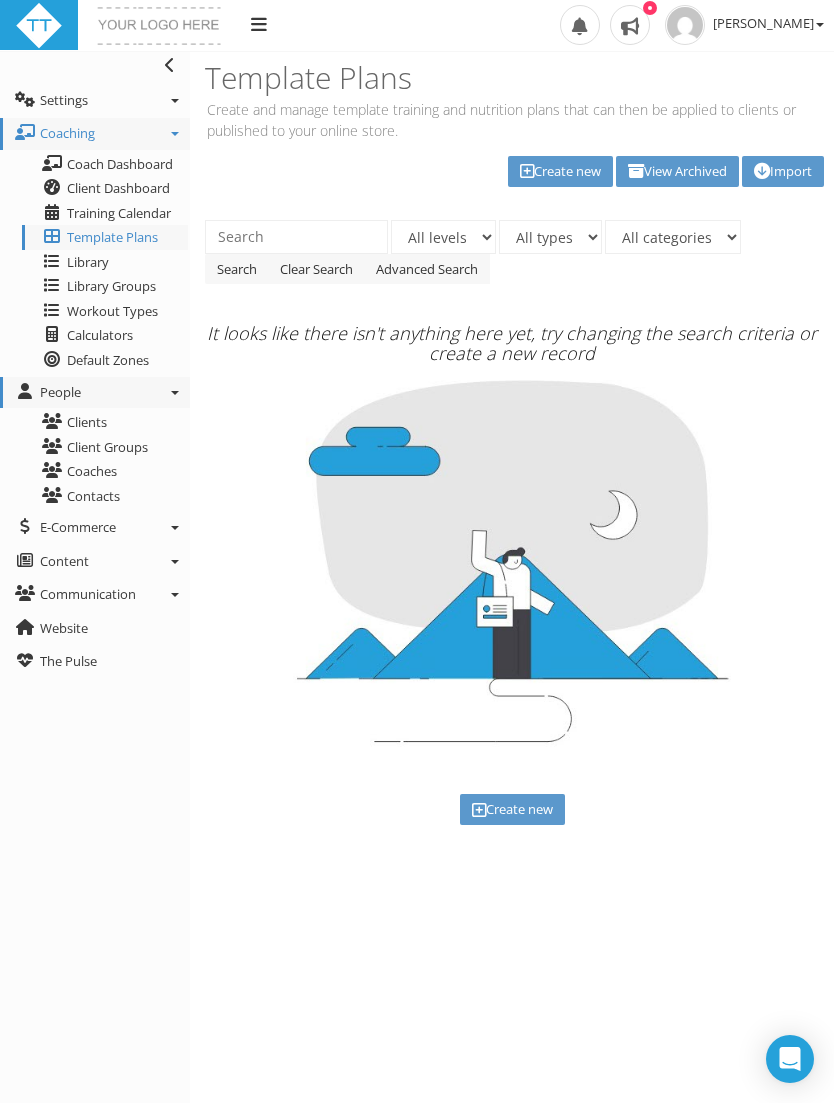 click on "E-Commerce" at bounding box center (78, 527) 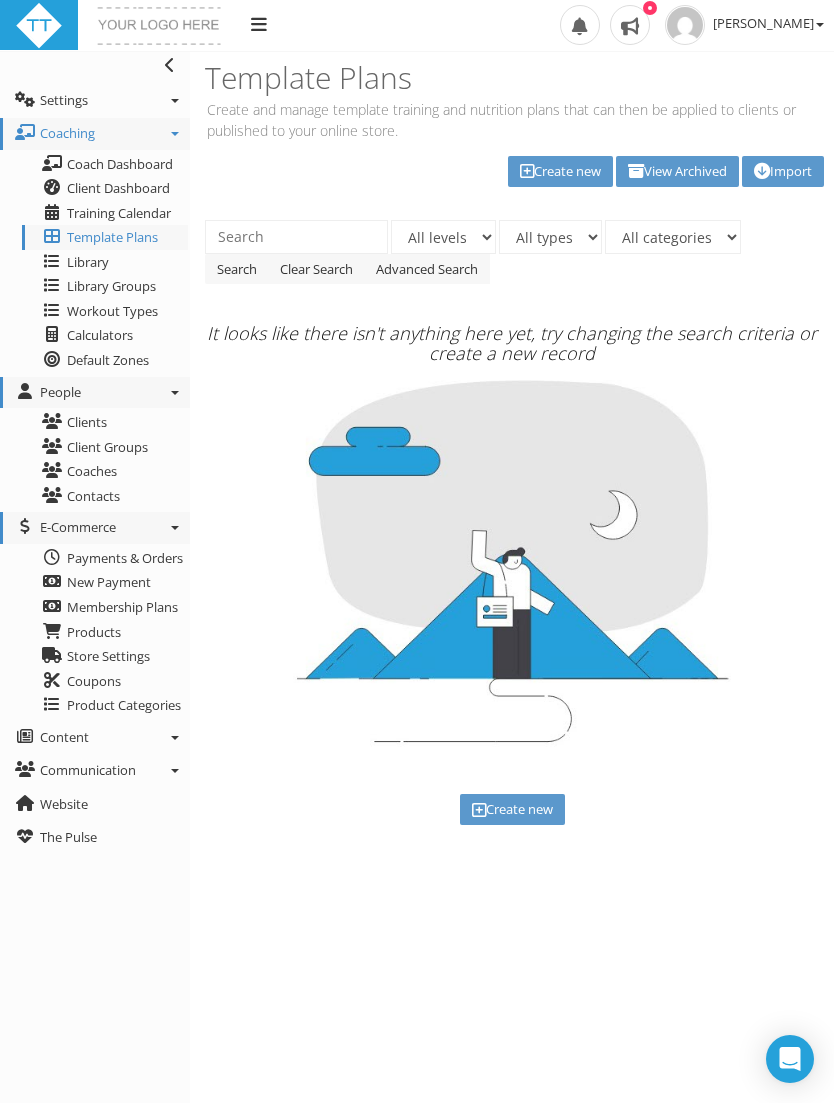 click on "Coach Dashboard" at bounding box center (120, 164) 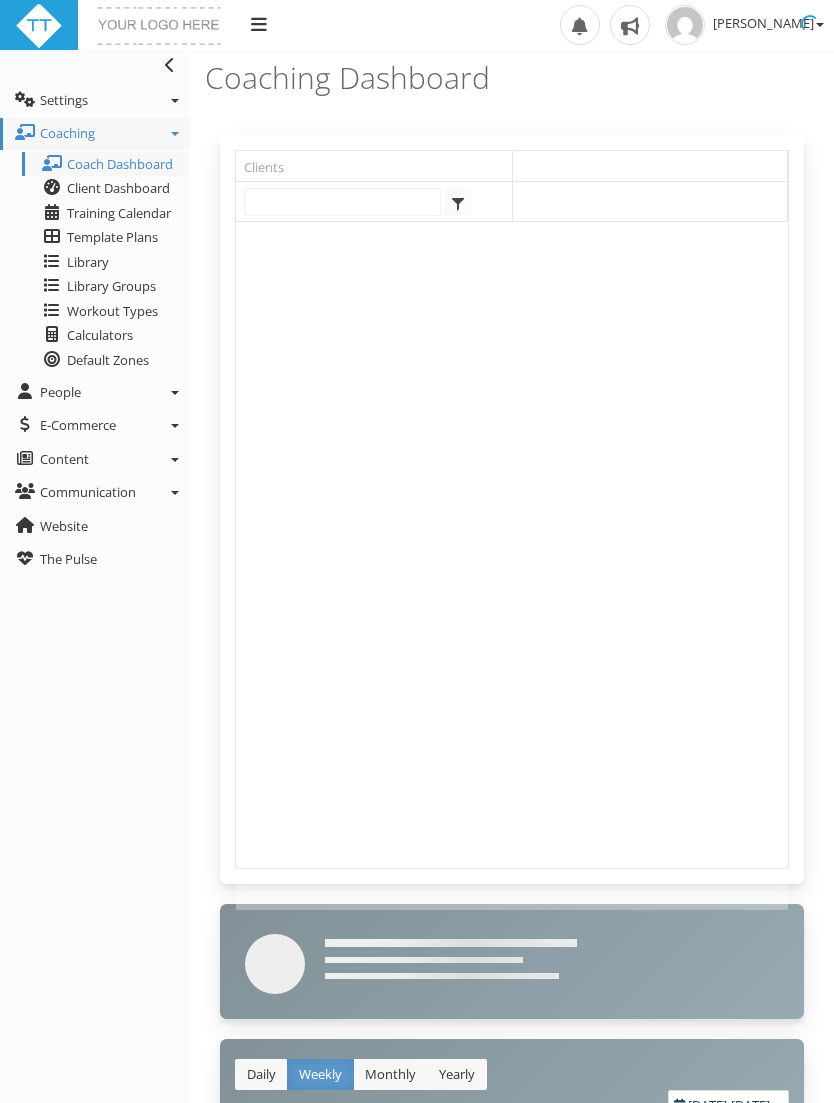 scroll, scrollTop: 0, scrollLeft: 0, axis: both 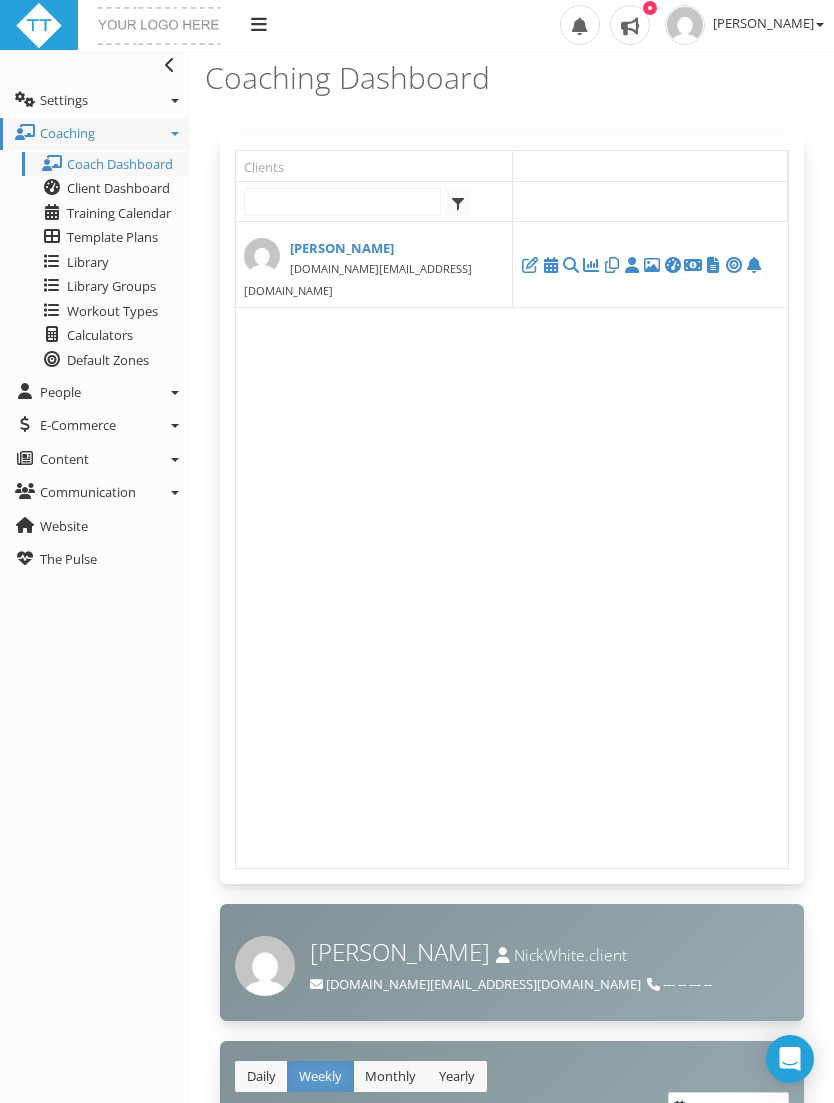 click at bounding box center [632, 265] 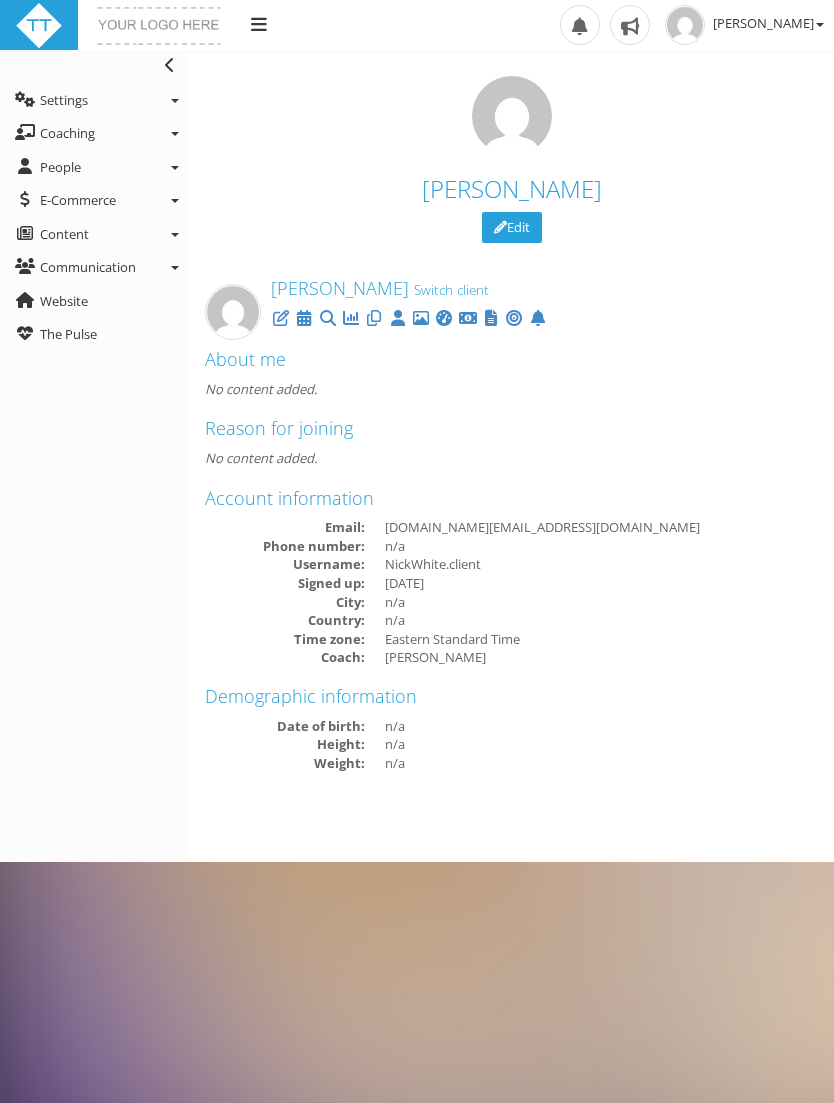 scroll, scrollTop: 0, scrollLeft: 0, axis: both 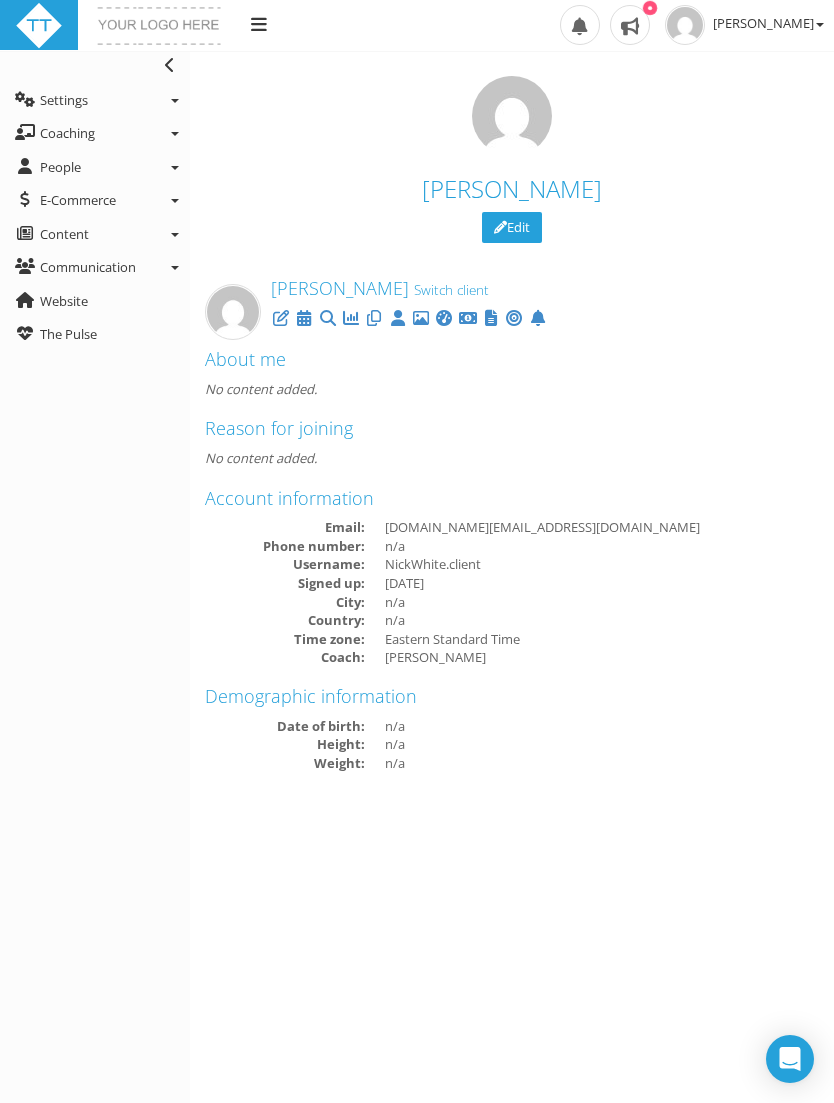click at bounding box center [444, 318] 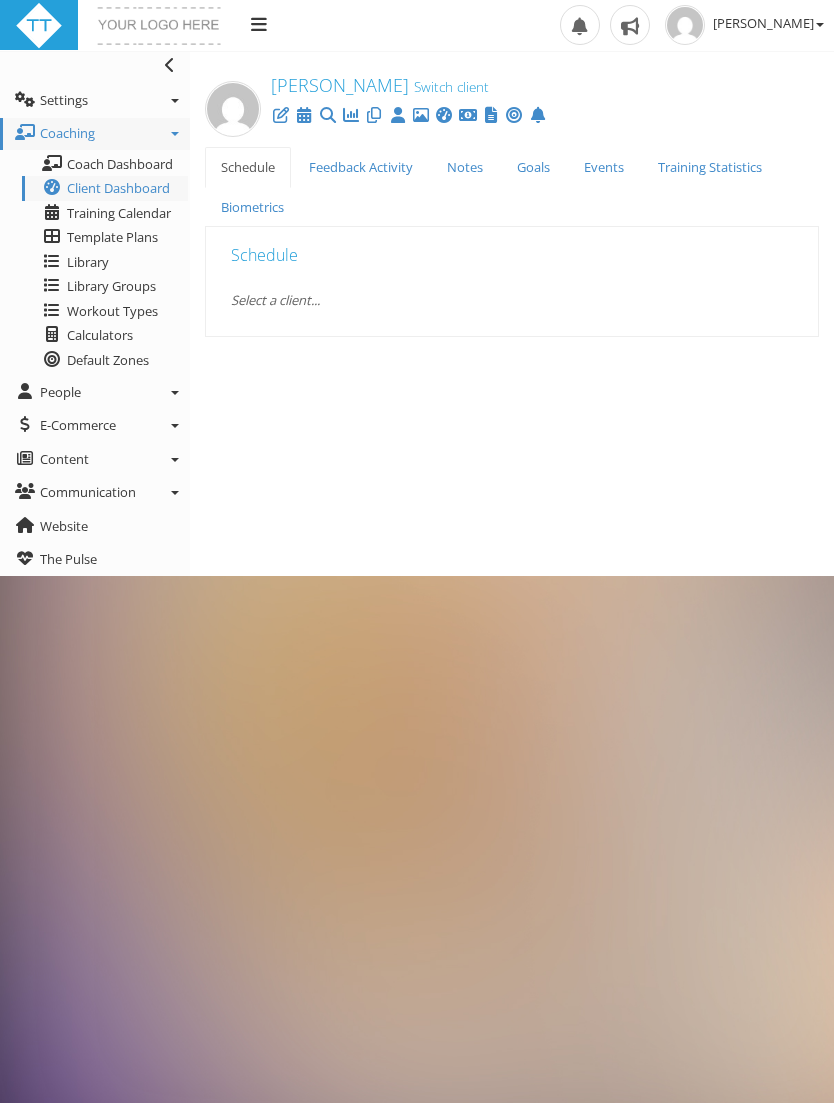 scroll, scrollTop: 0, scrollLeft: 0, axis: both 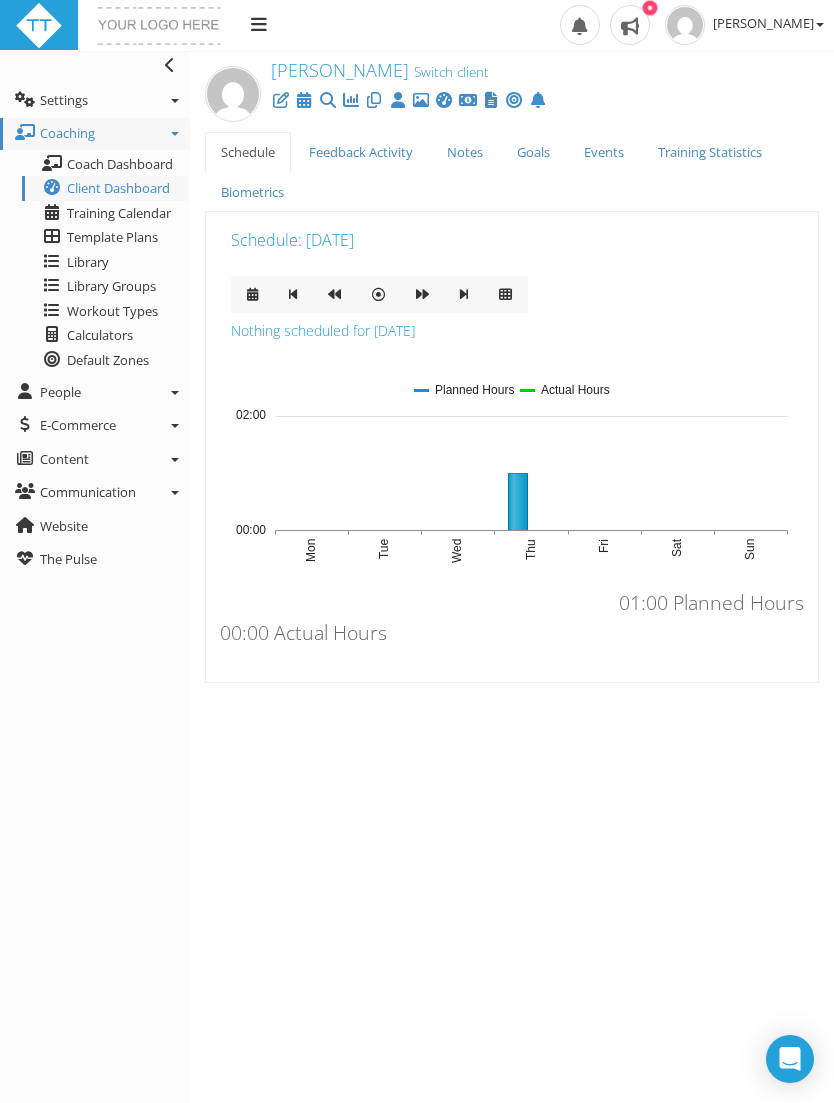 click on "Training Statistics" at bounding box center [710, 152] 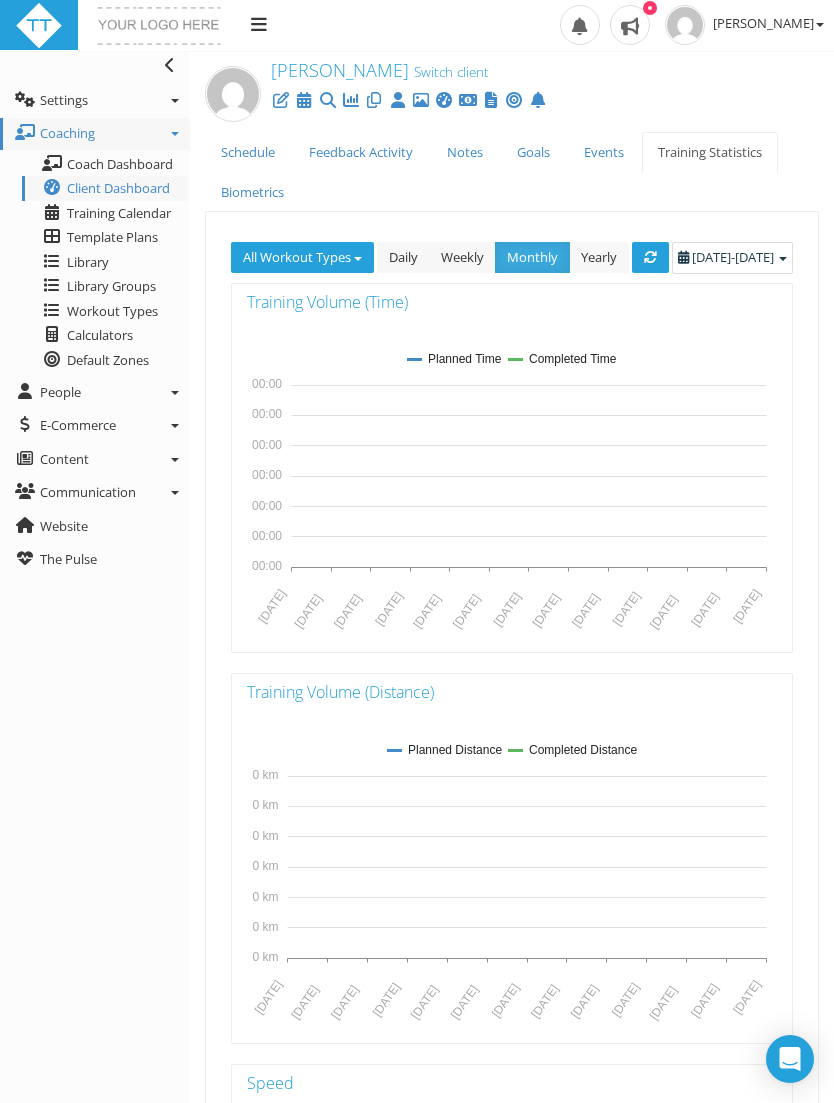 click at bounding box center (514, 100) 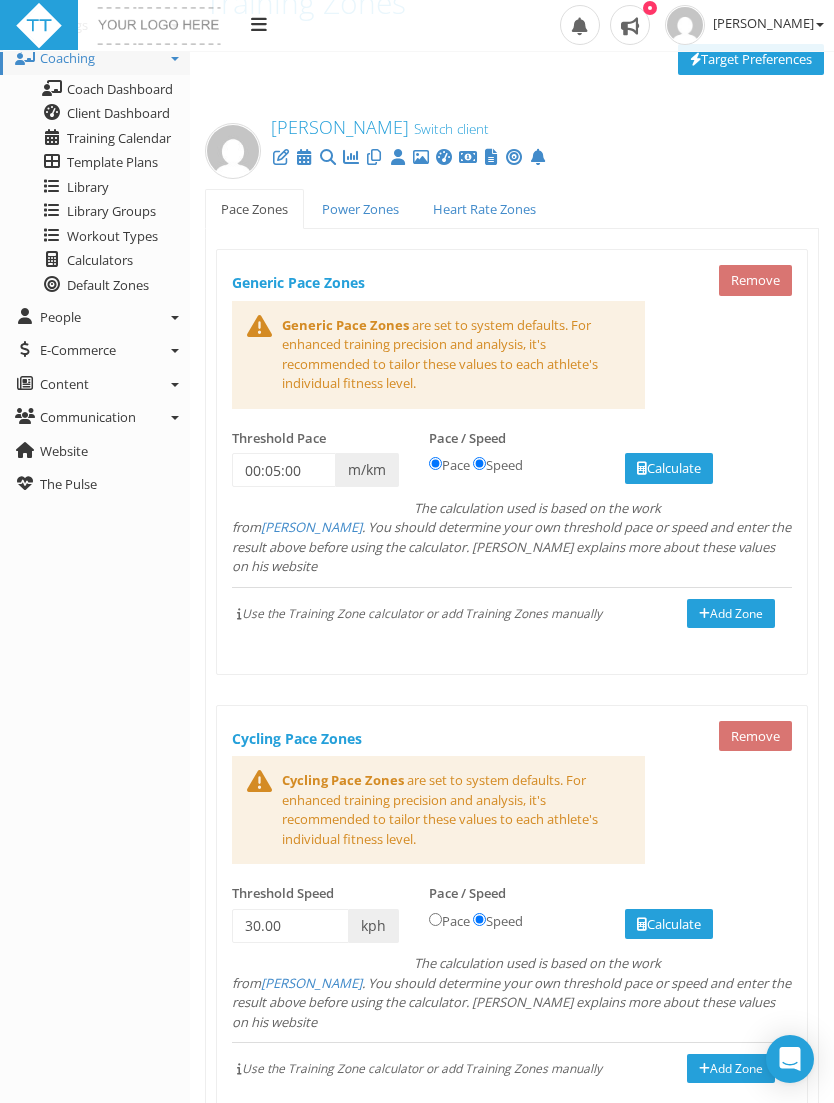 scroll, scrollTop: 64, scrollLeft: 0, axis: vertical 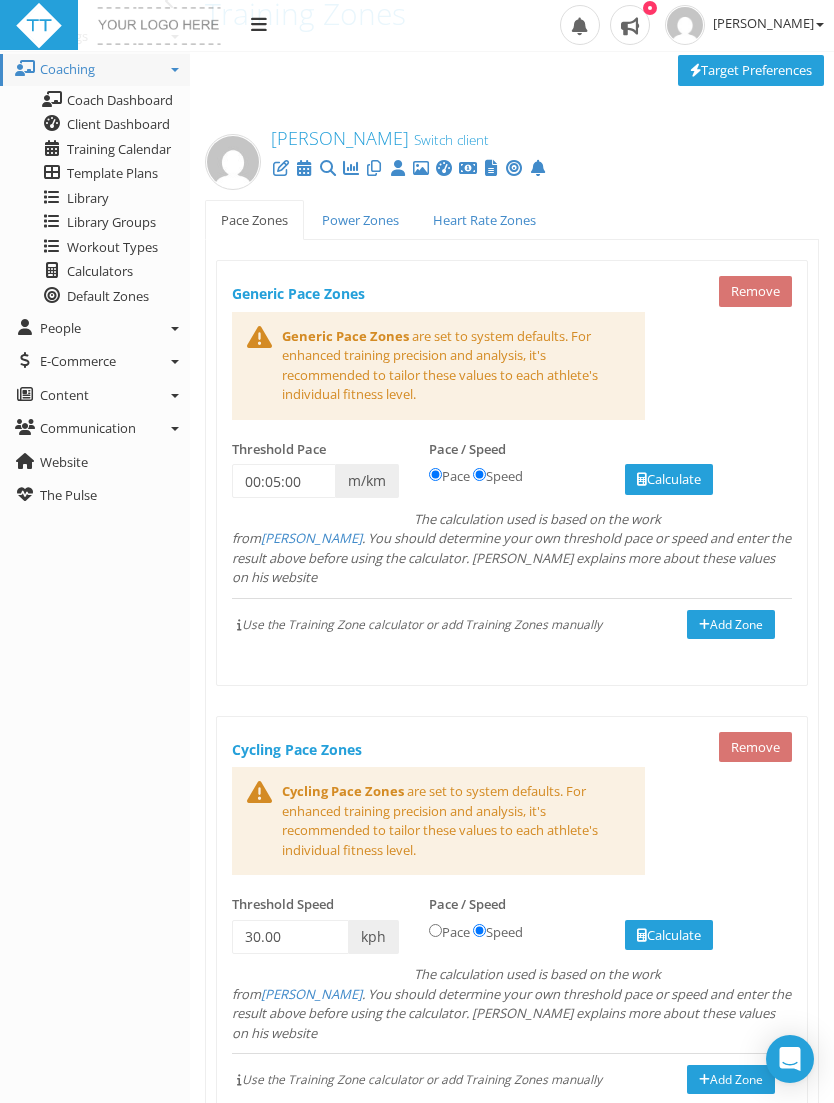 click on "The calculation used is based on the work from  [PERSON_NAME]  . You should determine your own threshold pace or speed and enter the result above before using the calculator. [PERSON_NAME] explains more about these values on his website" at bounding box center (512, 514) 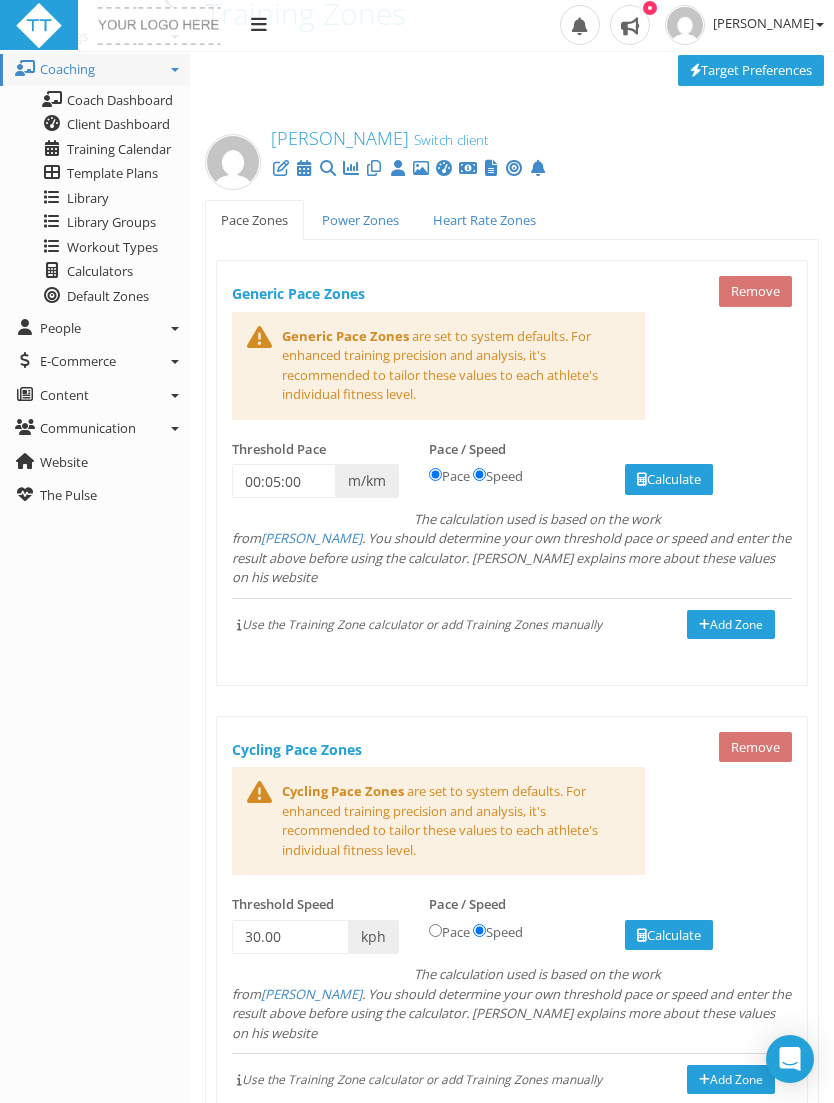 click at bounding box center (374, 168) 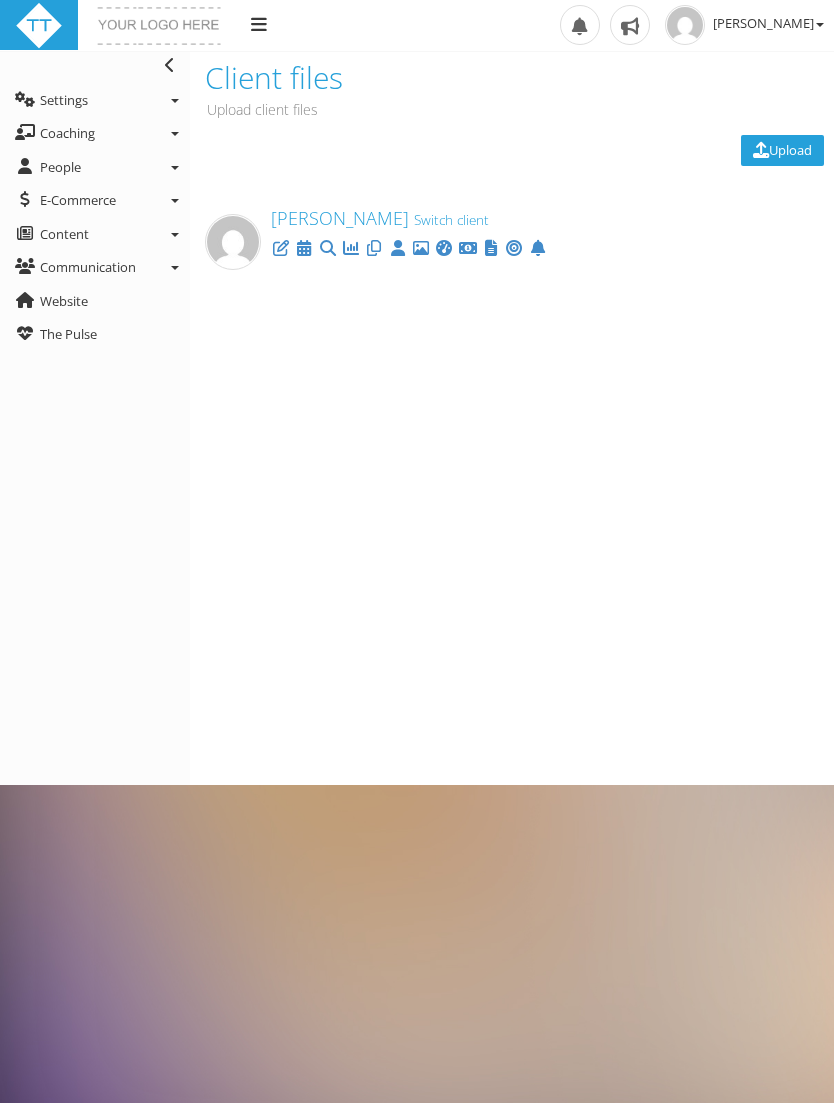 scroll, scrollTop: 0, scrollLeft: 0, axis: both 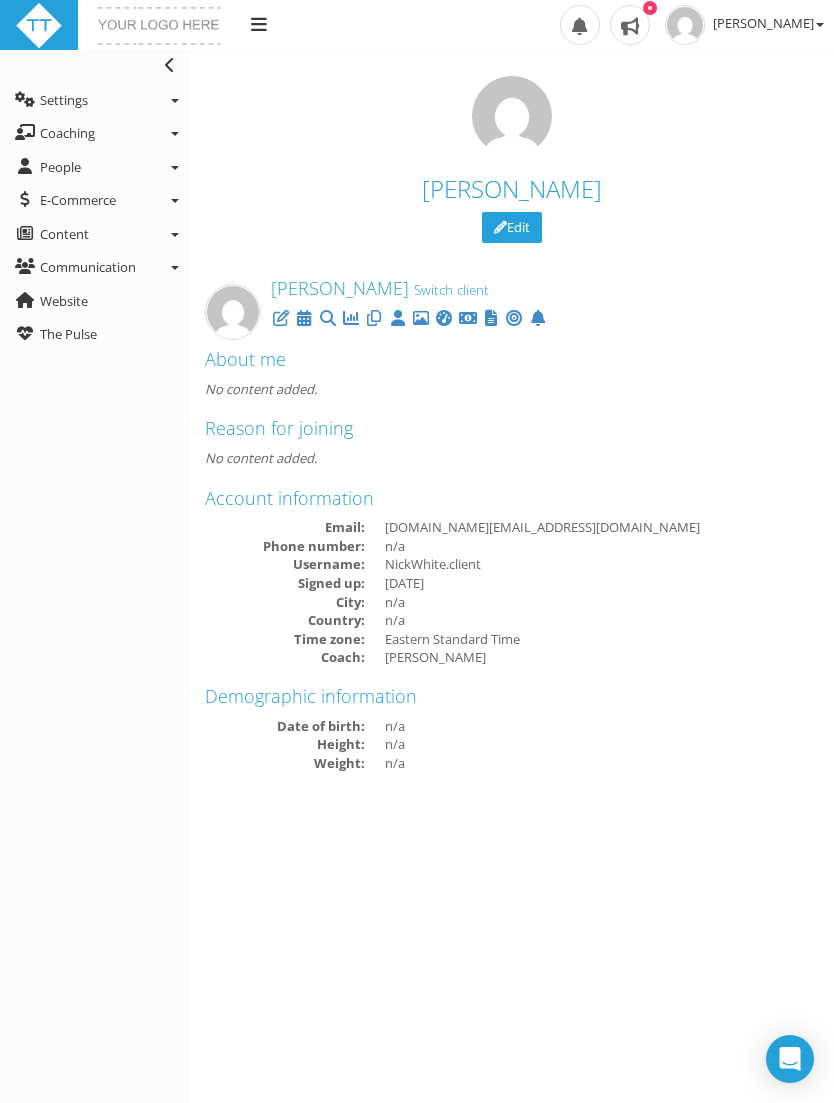 click at bounding box center [421, 318] 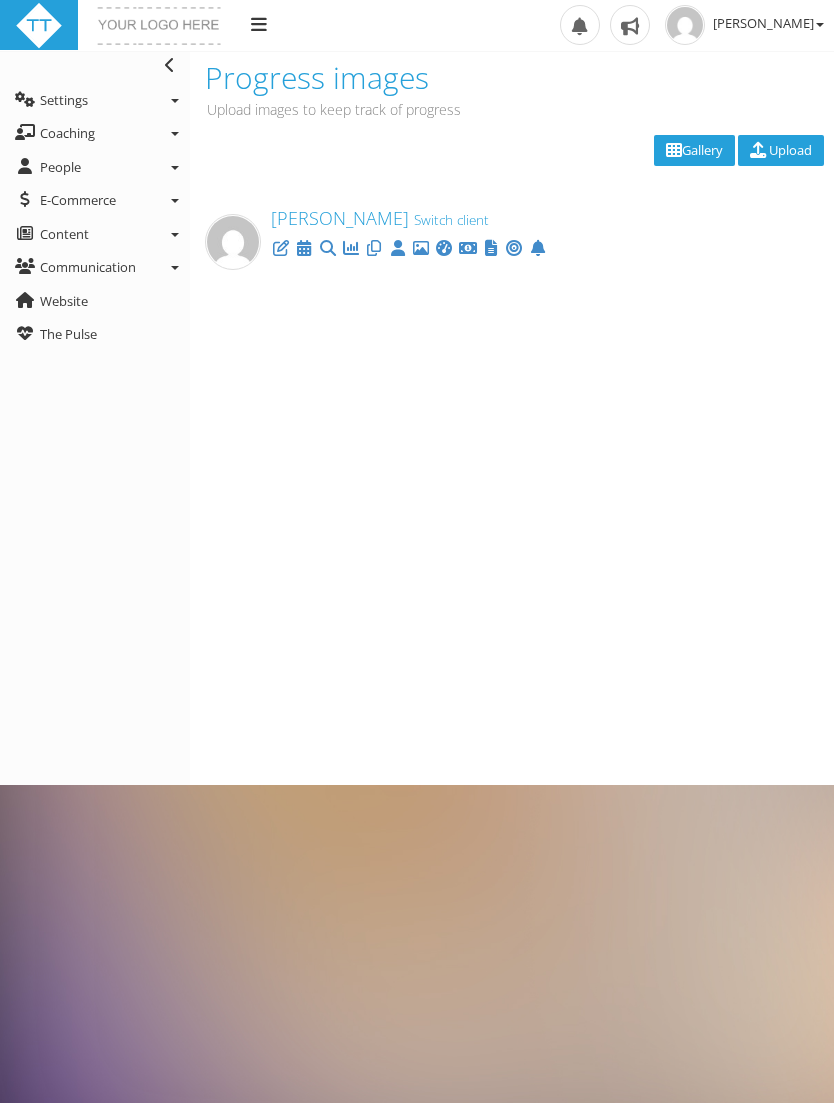 scroll, scrollTop: 0, scrollLeft: 0, axis: both 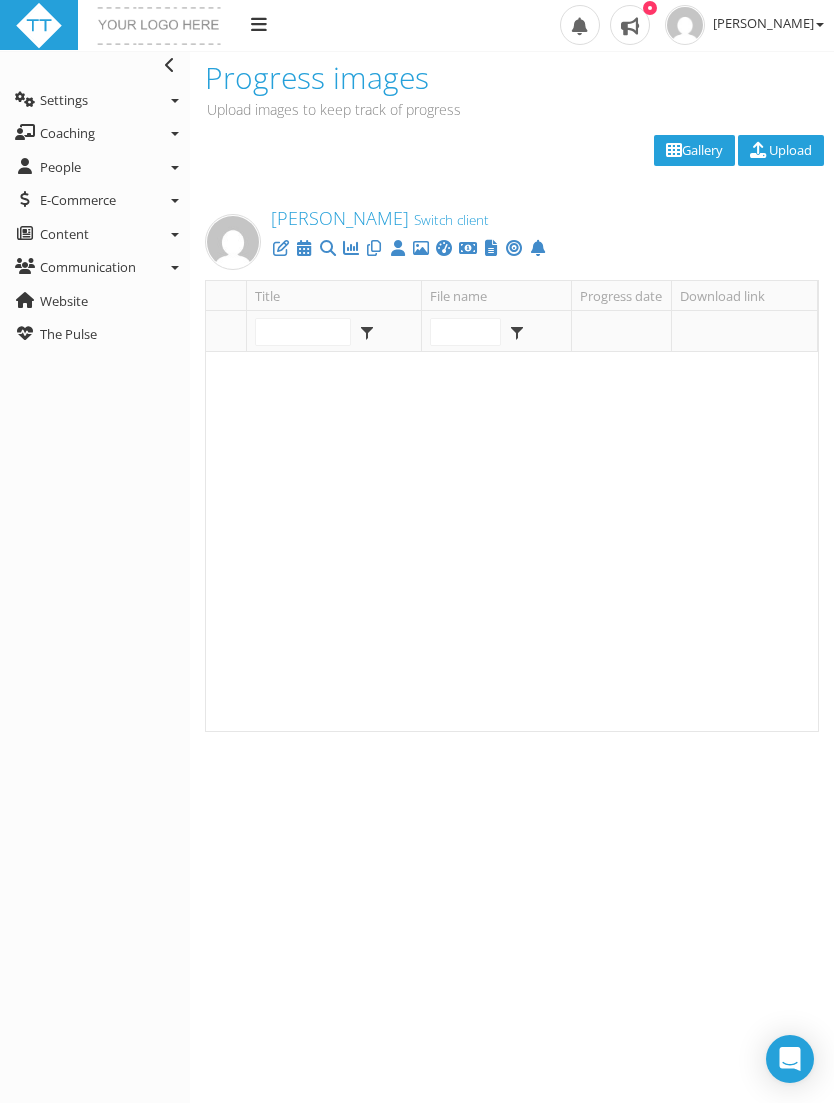 click at bounding box center [444, 248] 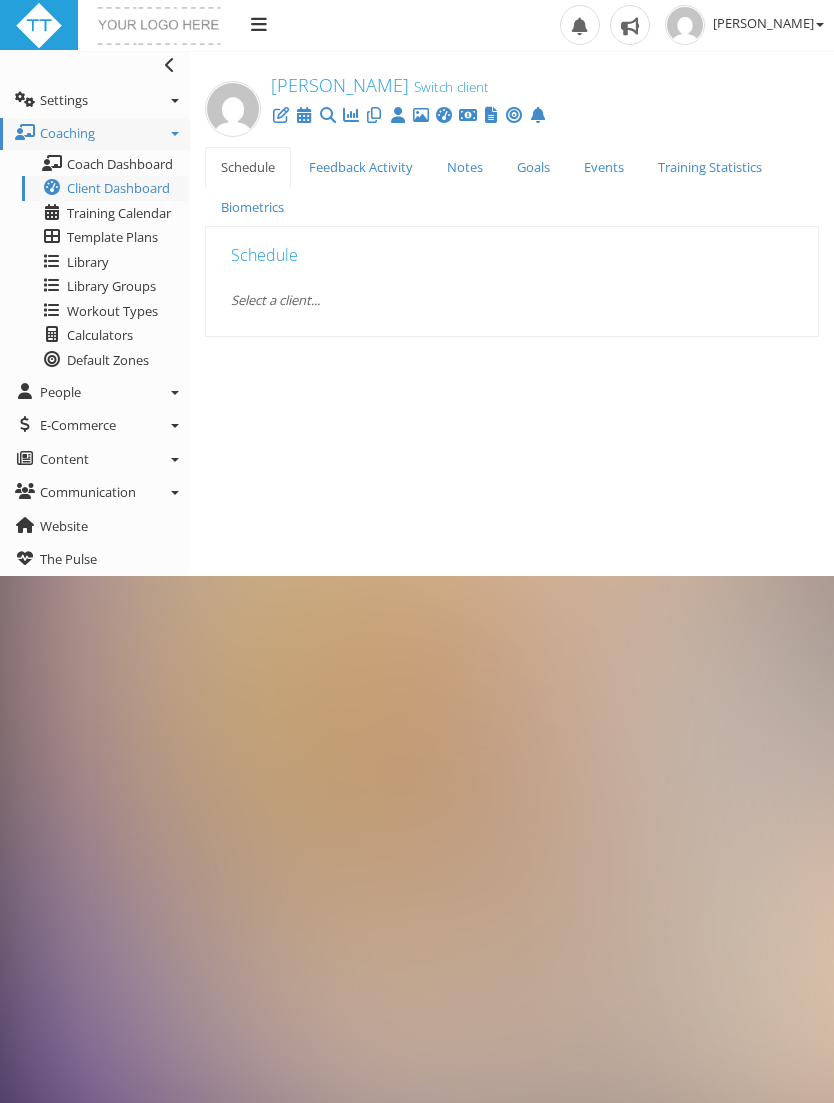 scroll, scrollTop: 0, scrollLeft: 0, axis: both 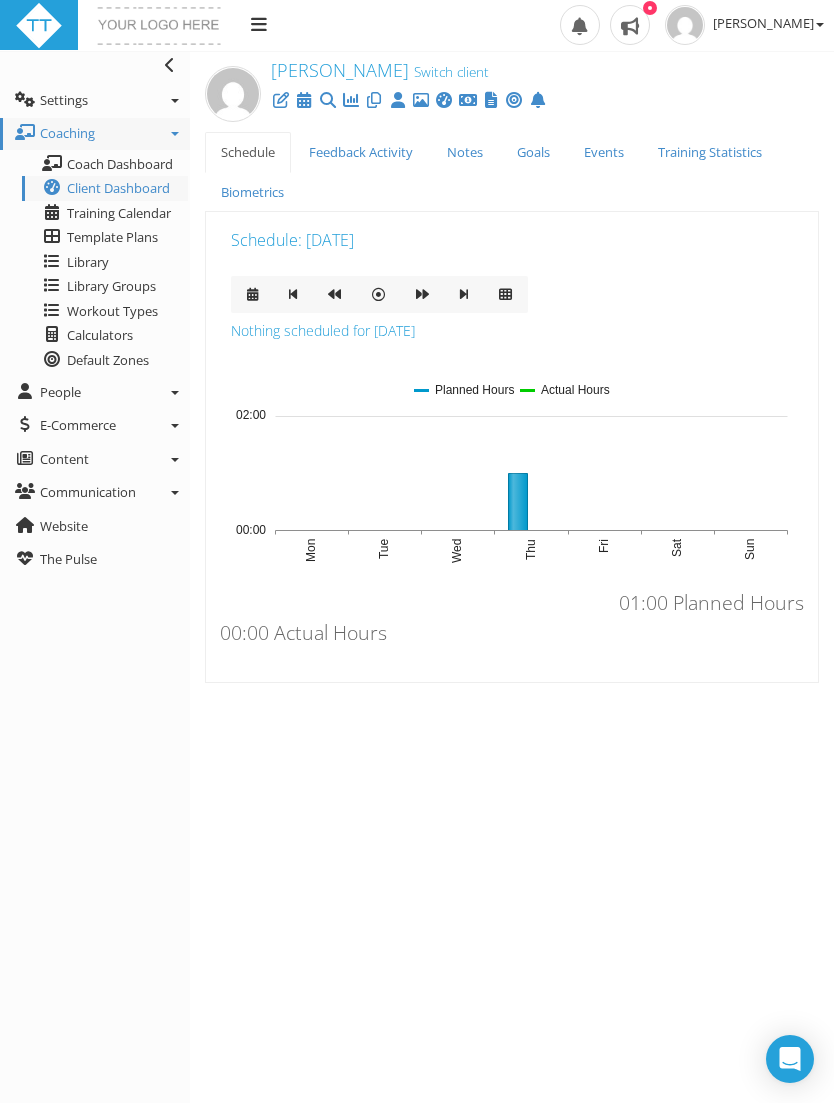click on "Training Statistics" at bounding box center [710, 152] 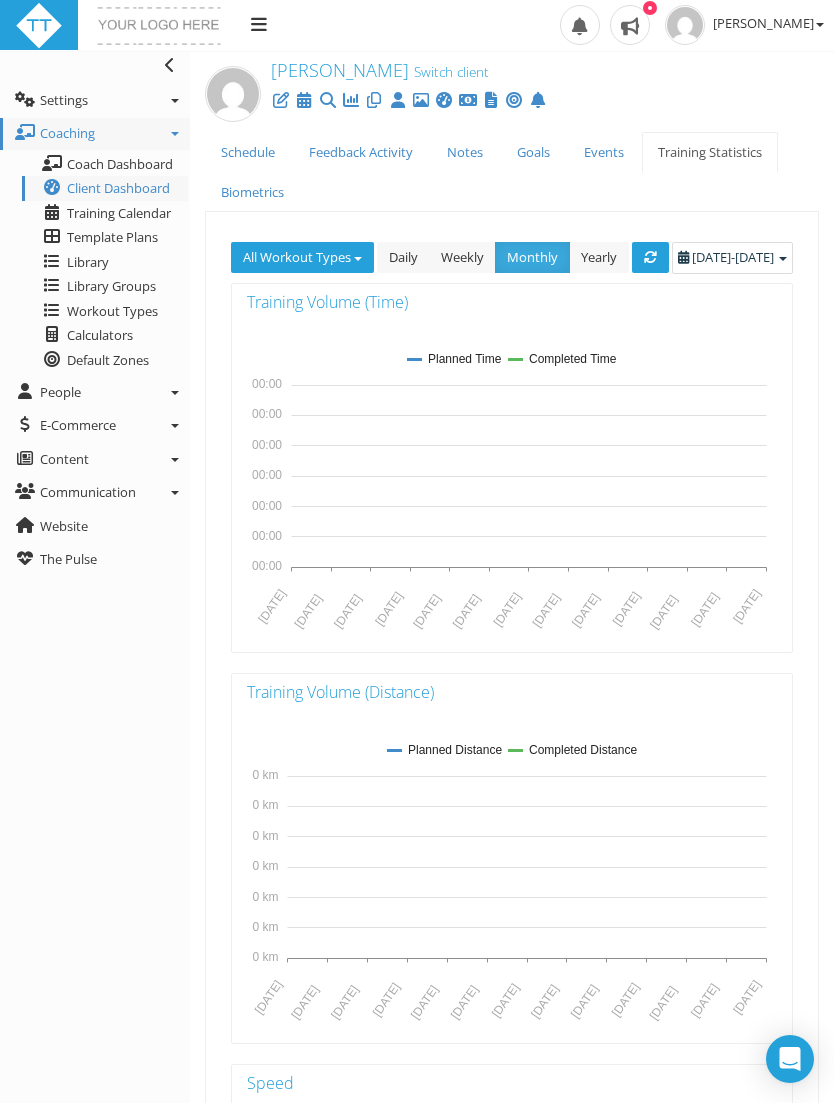 click 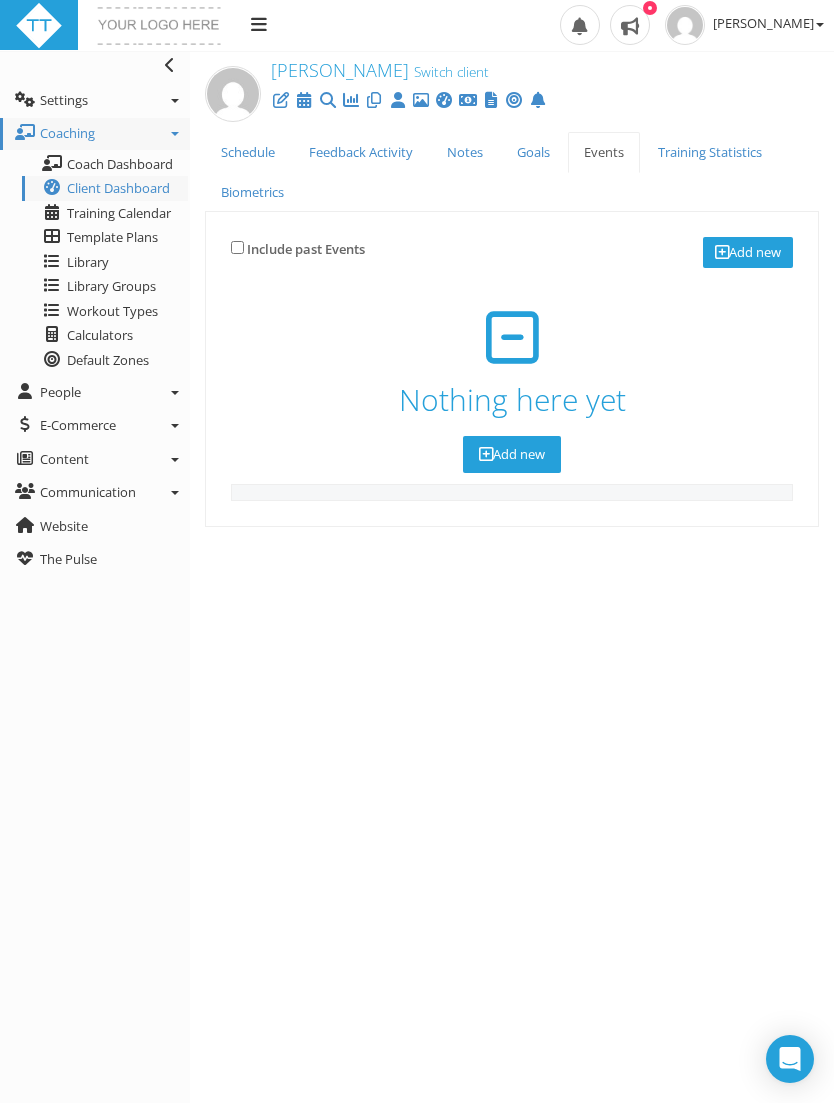 click on "Goals" at bounding box center (533, 152) 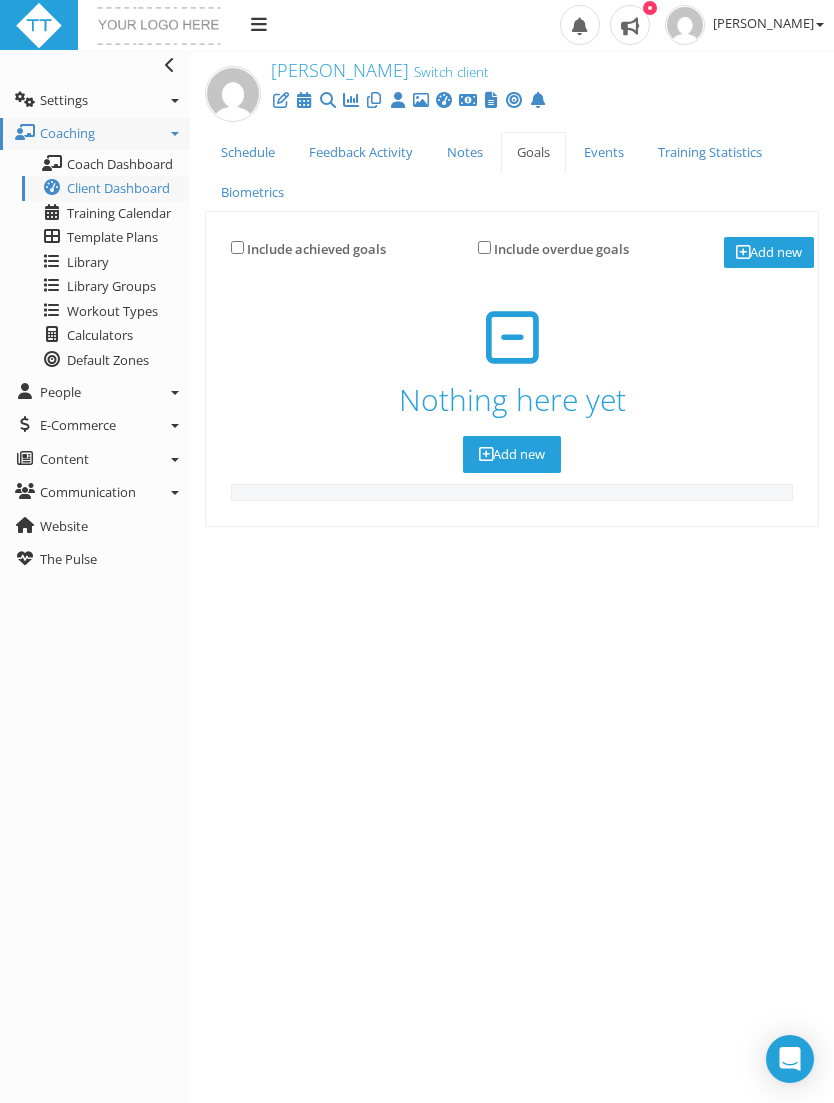 click at bounding box center (281, 100) 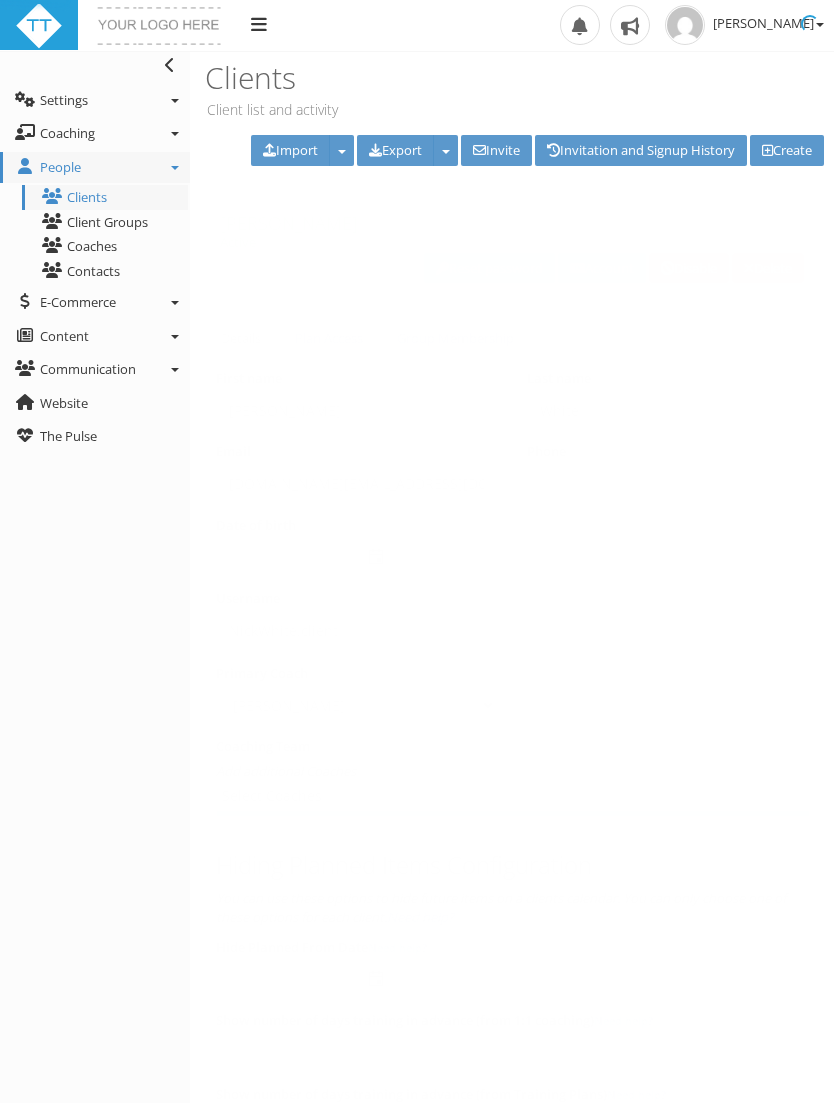 select on "f6b74c3e-6e0d-4acd-94e2-7641b8616bc7" 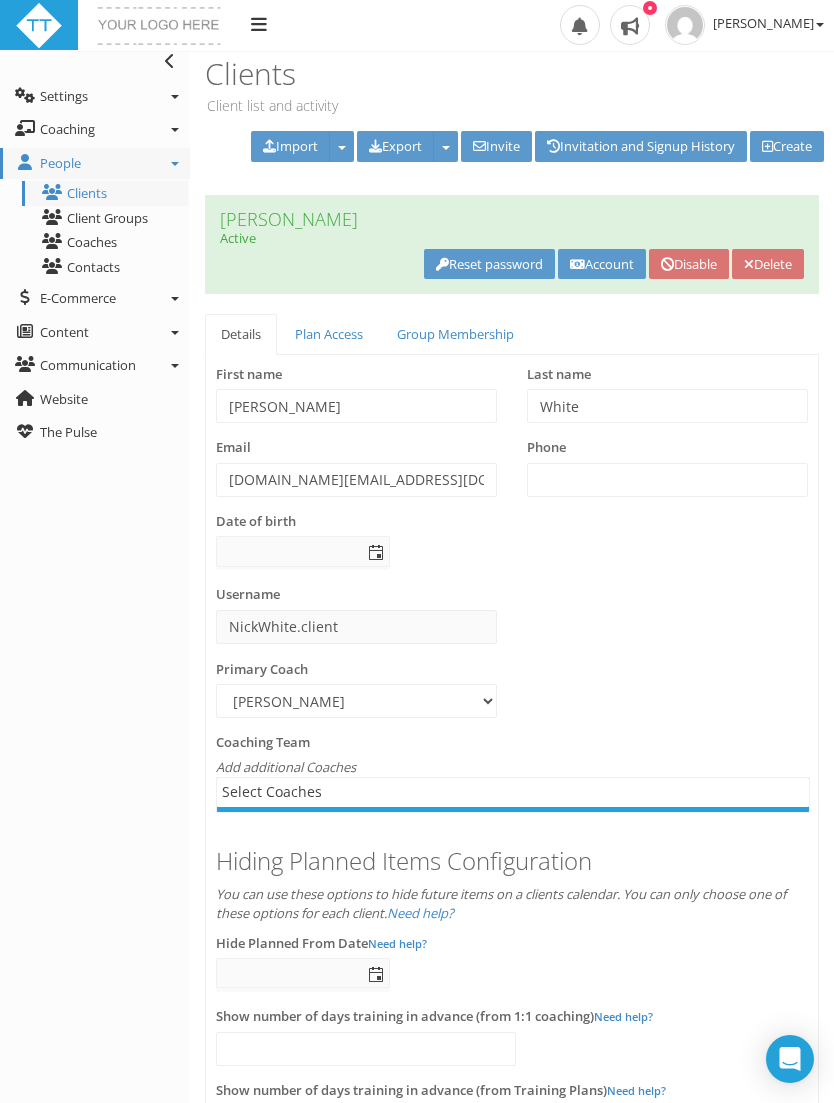 scroll, scrollTop: 51, scrollLeft: 0, axis: vertical 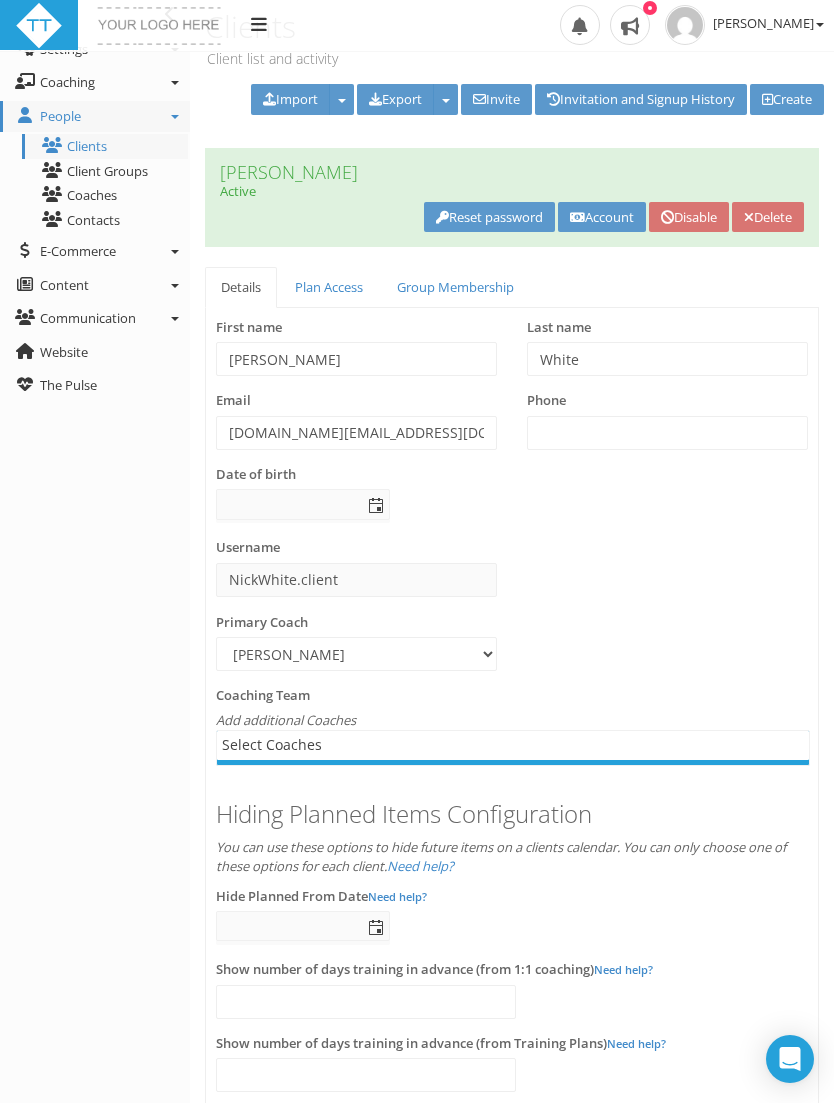 click on "Import" at bounding box center (290, 99) 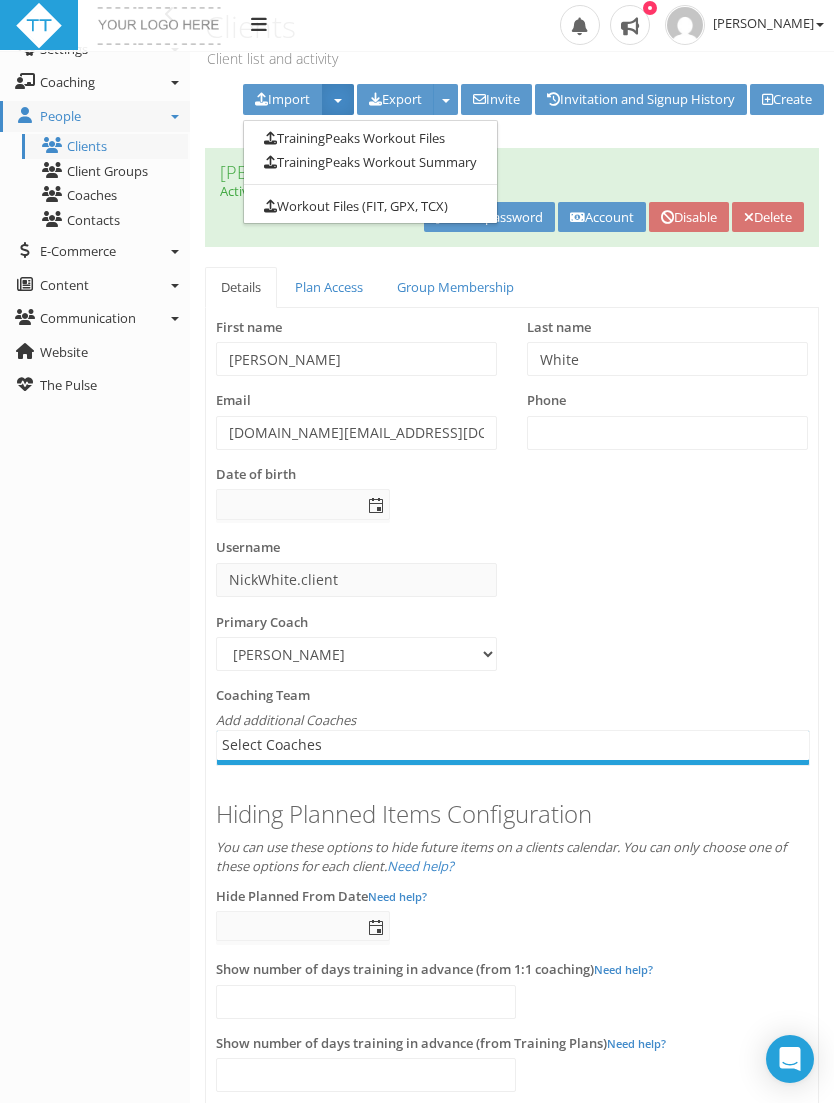 click at bounding box center (417, 551) 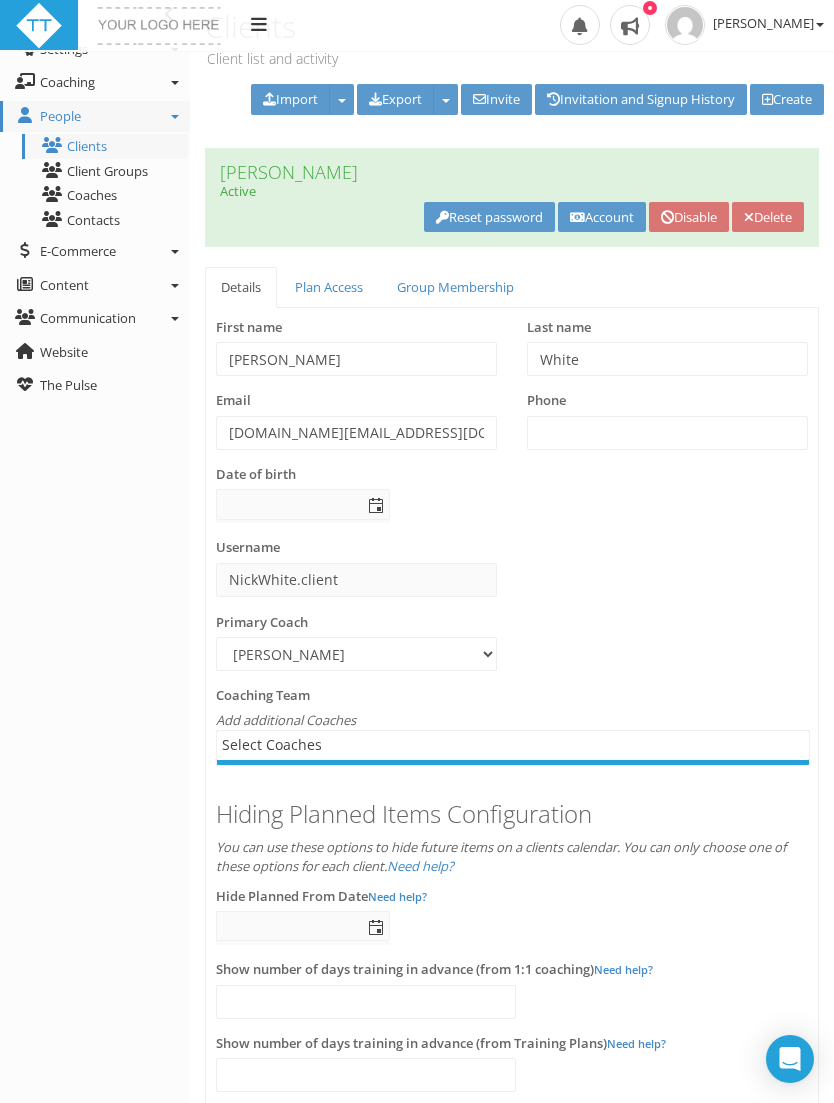 click on "Export" at bounding box center (395, 99) 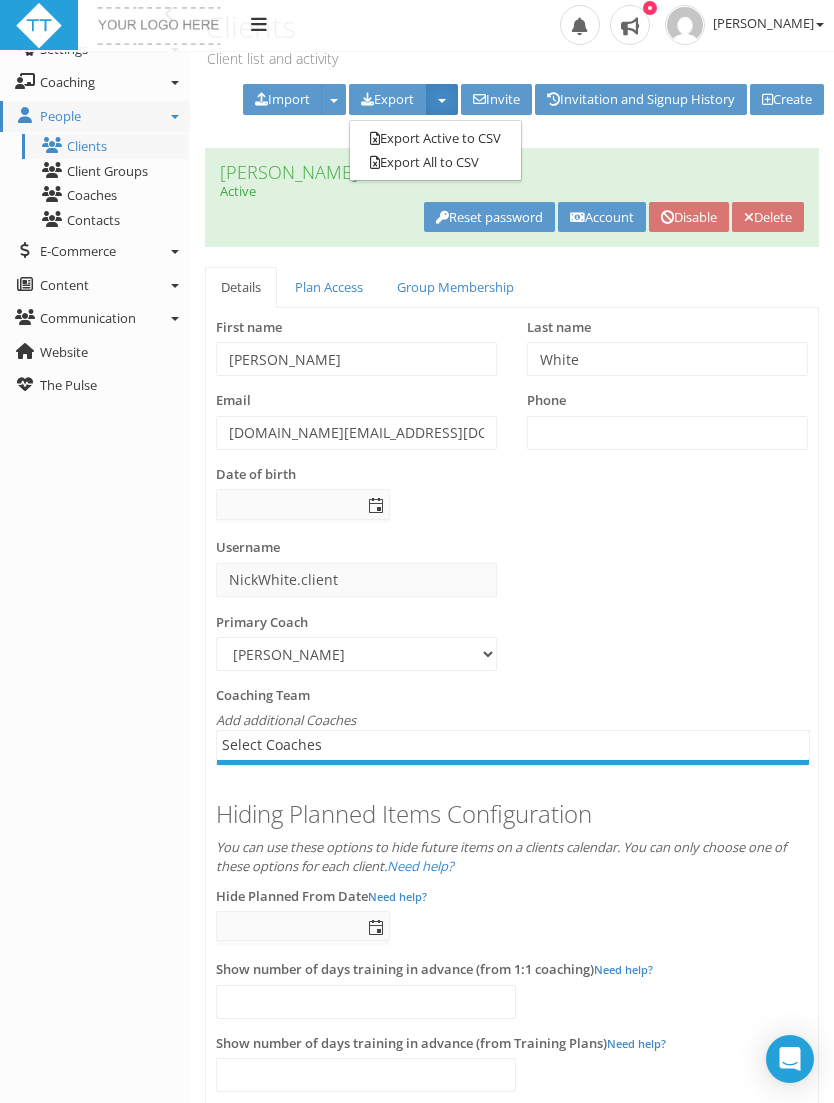 click at bounding box center (417, 551) 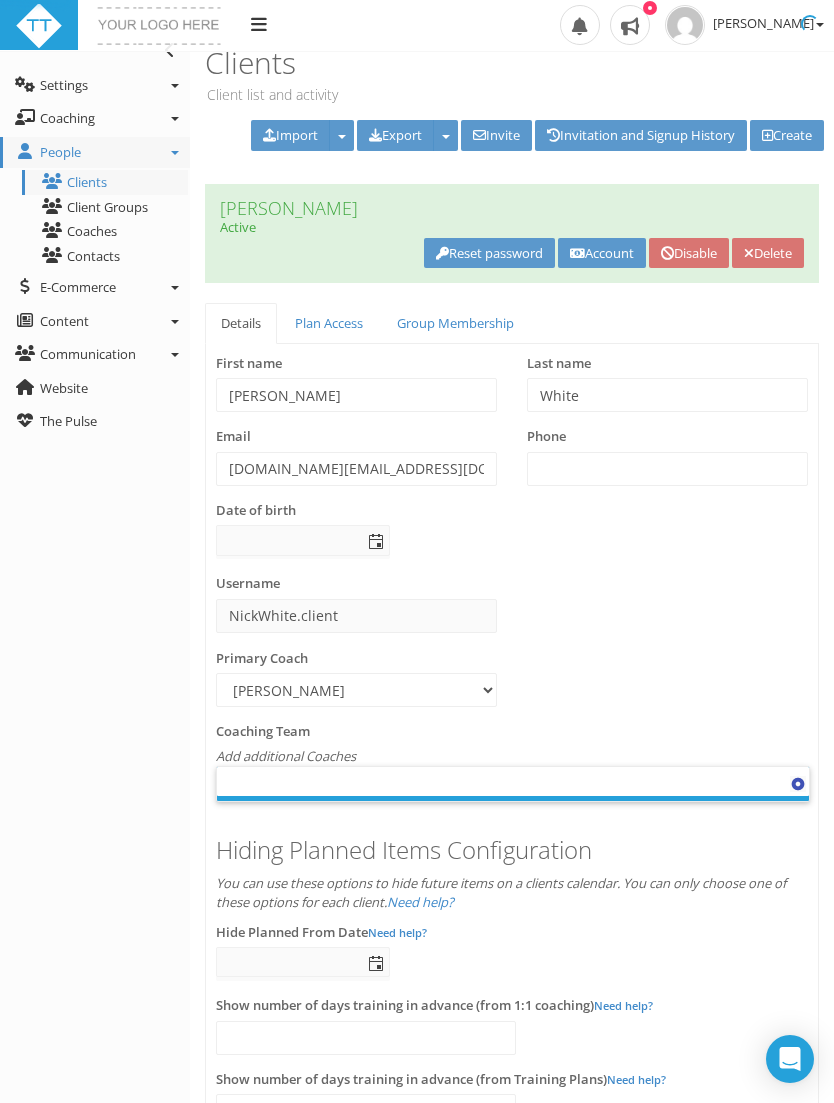 scroll, scrollTop: 0, scrollLeft: 0, axis: both 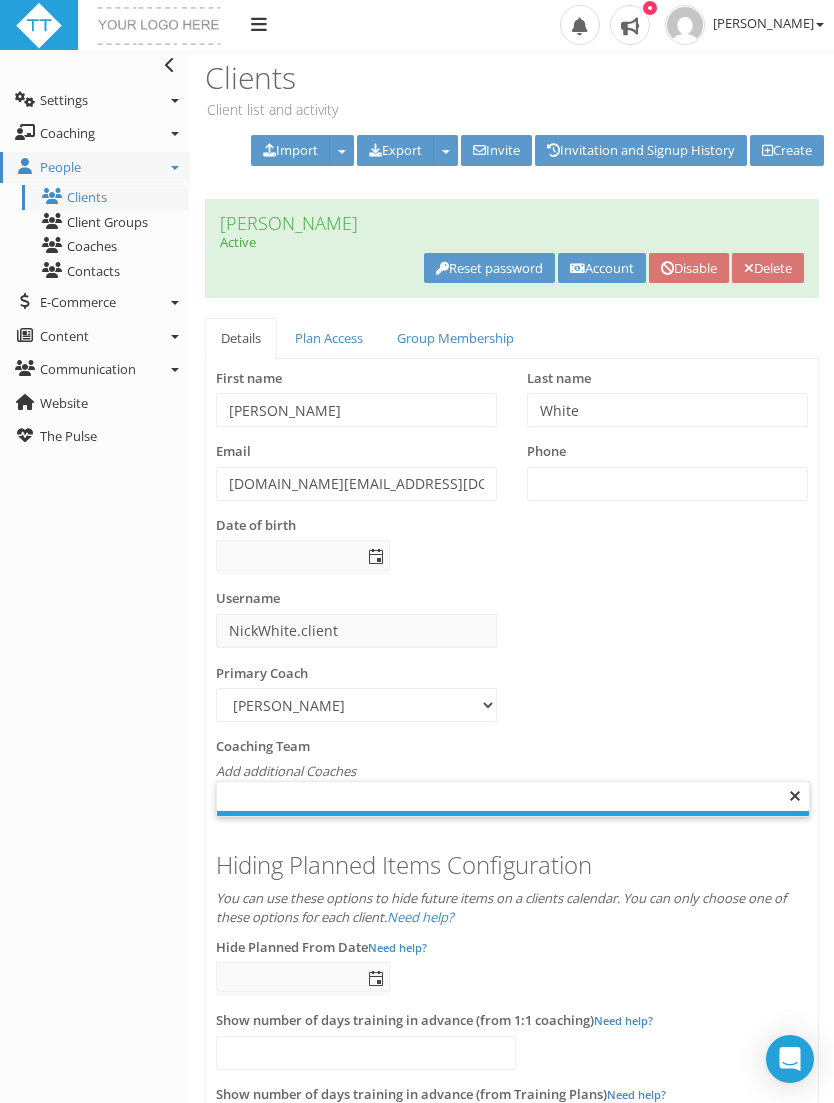 click on "Account" at bounding box center [602, 268] 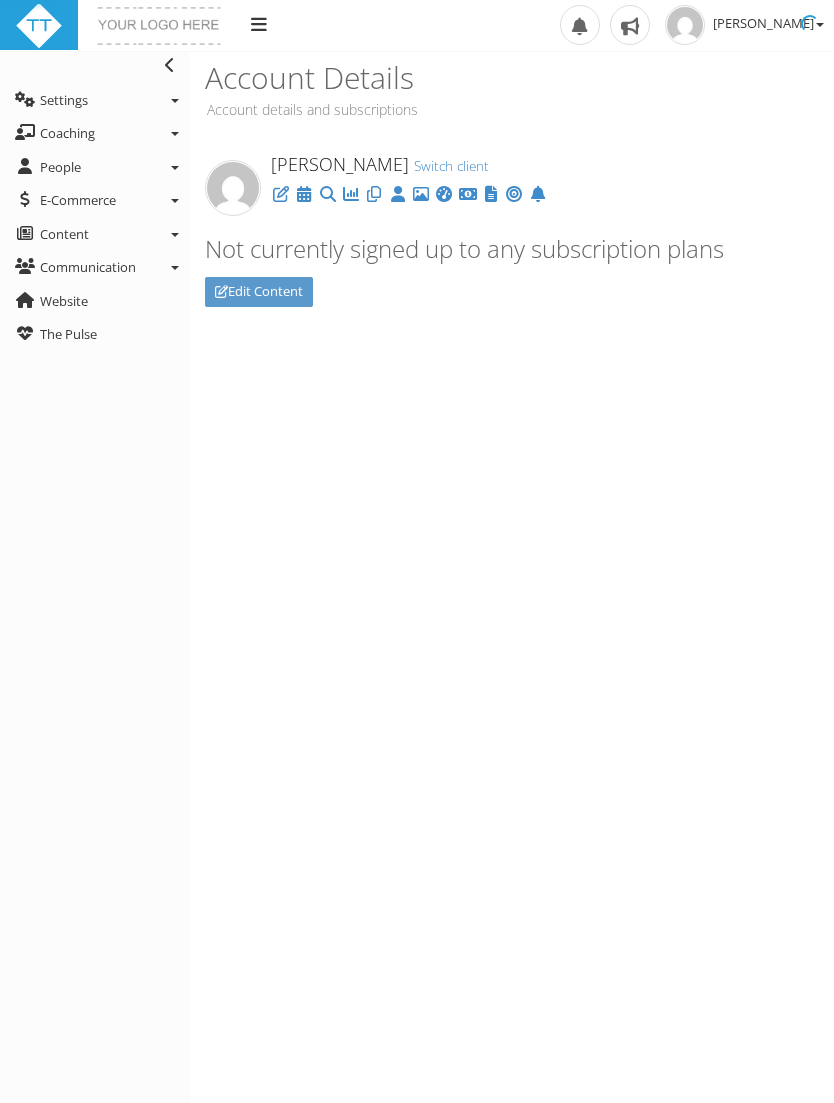 scroll, scrollTop: 0, scrollLeft: 0, axis: both 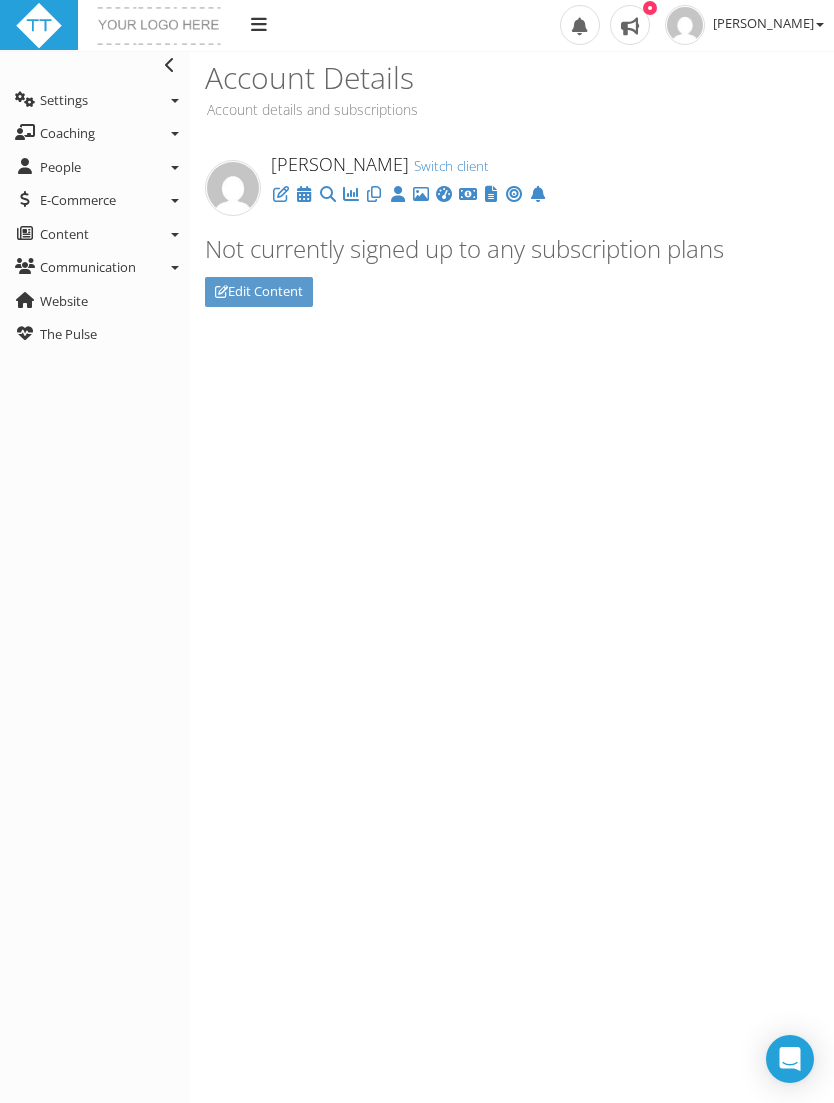 click at bounding box center (281, 194) 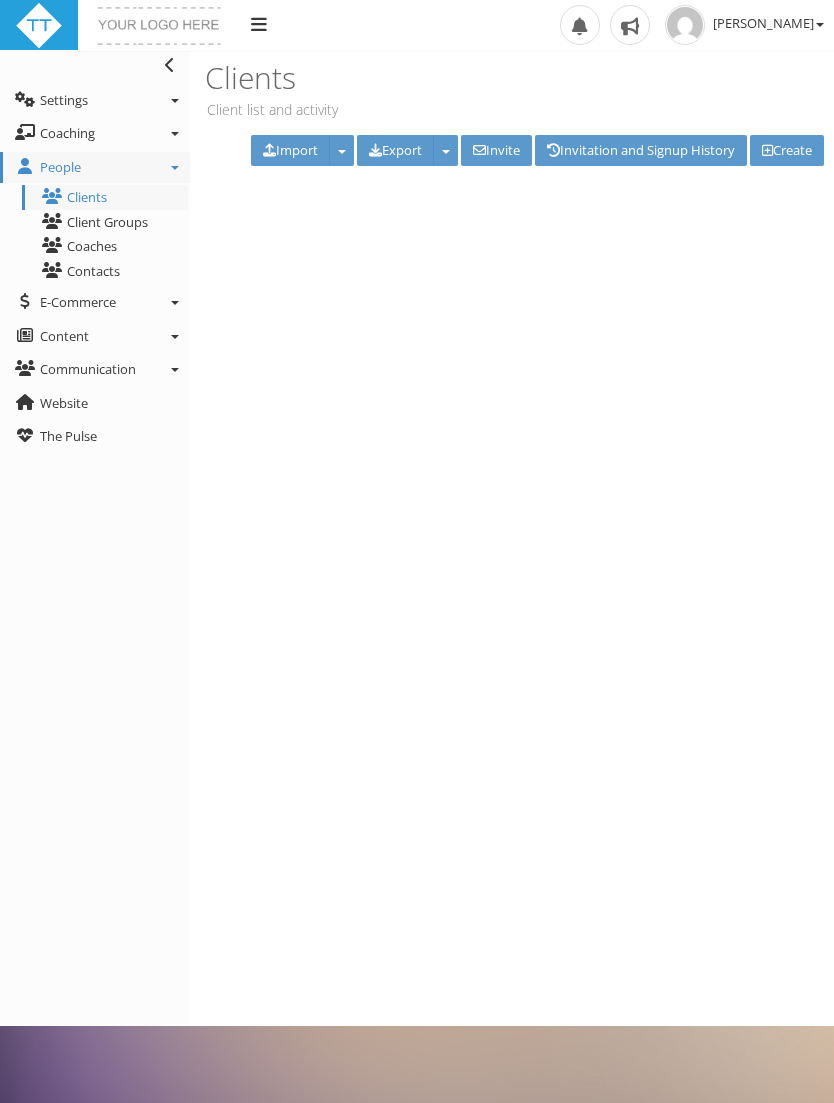 scroll, scrollTop: 0, scrollLeft: 0, axis: both 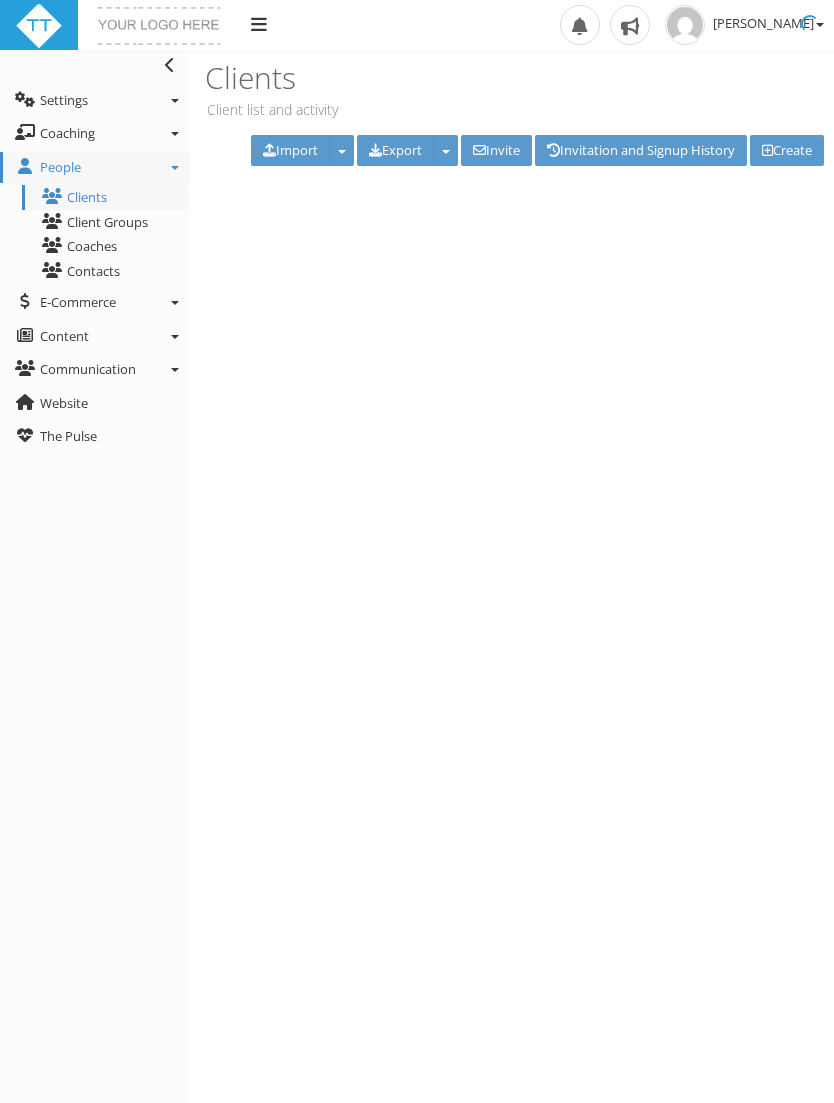 type on "[PERSON_NAME]" 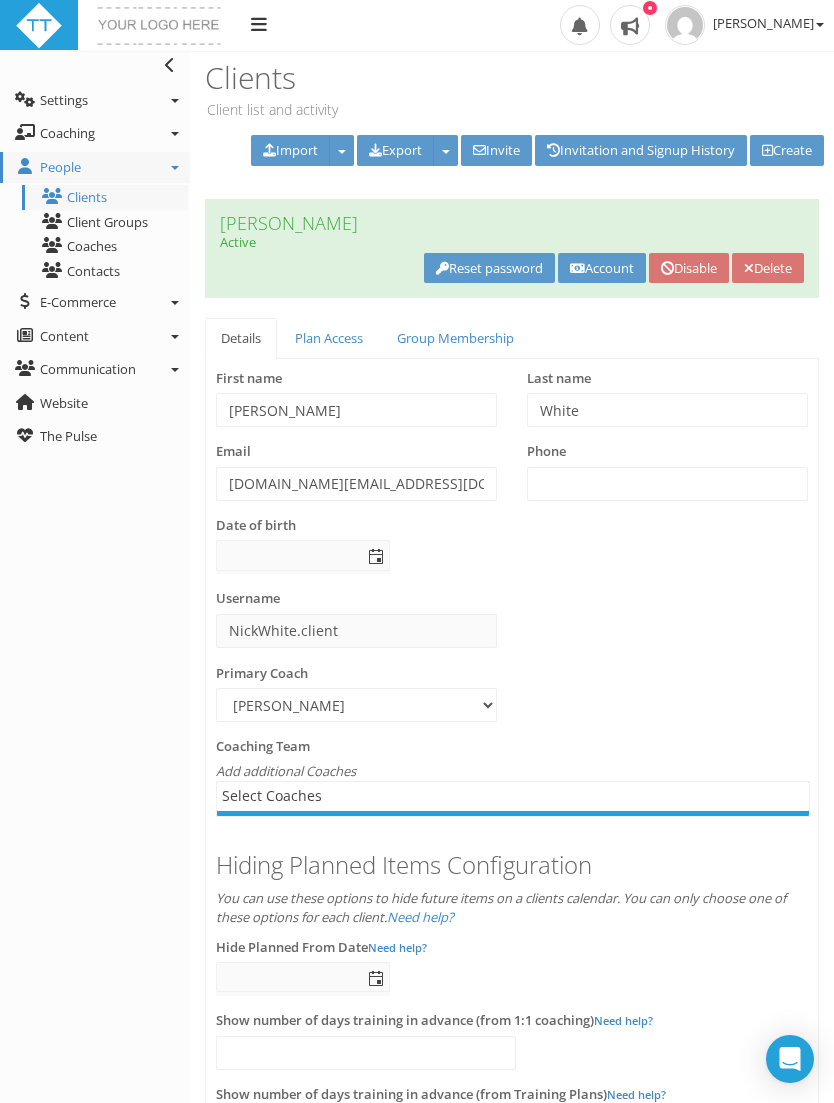 click on "Plan Access" at bounding box center [329, 338] 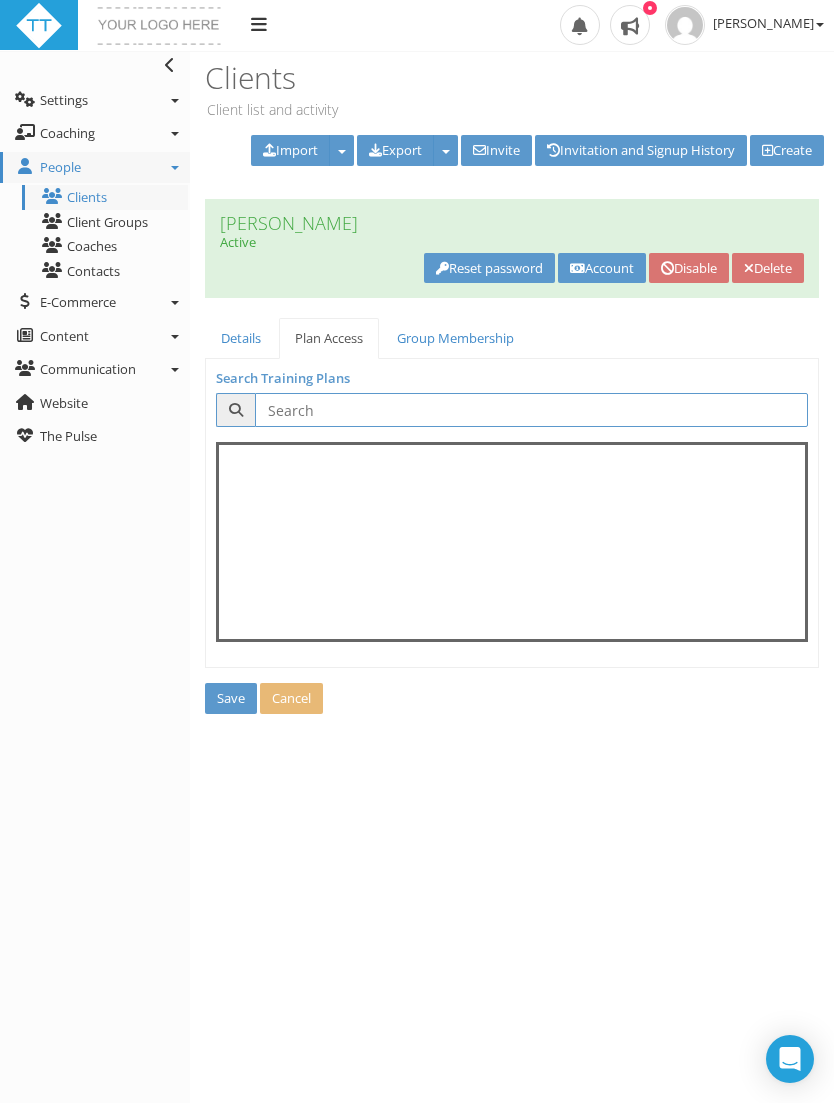 click on "Group Membership" at bounding box center [455, 338] 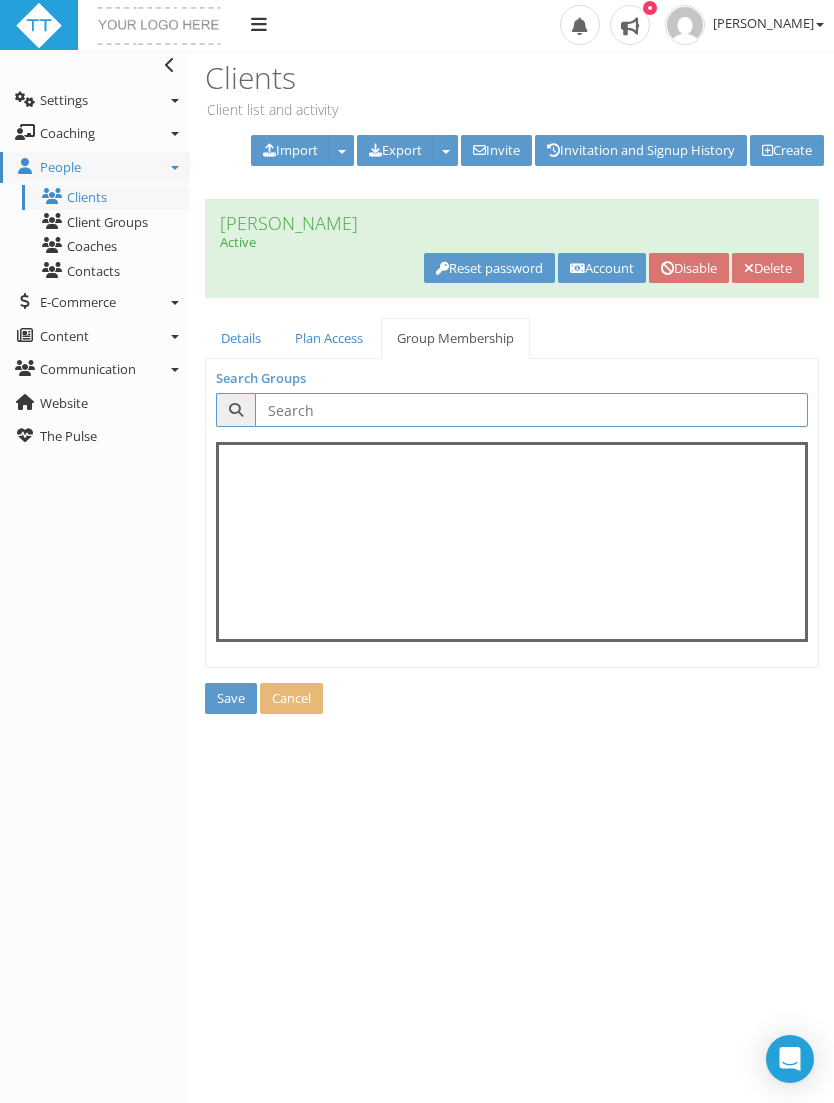 click on "Details" at bounding box center (241, 338) 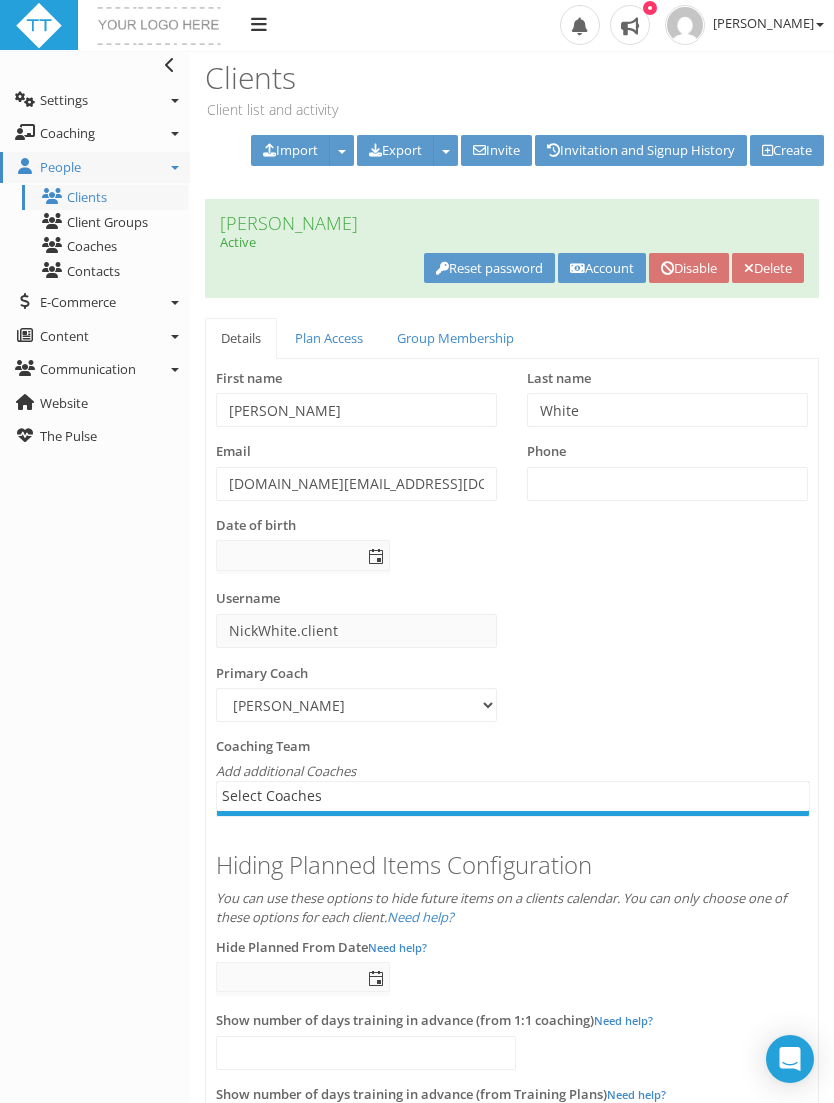 click on "Account" at bounding box center [602, 268] 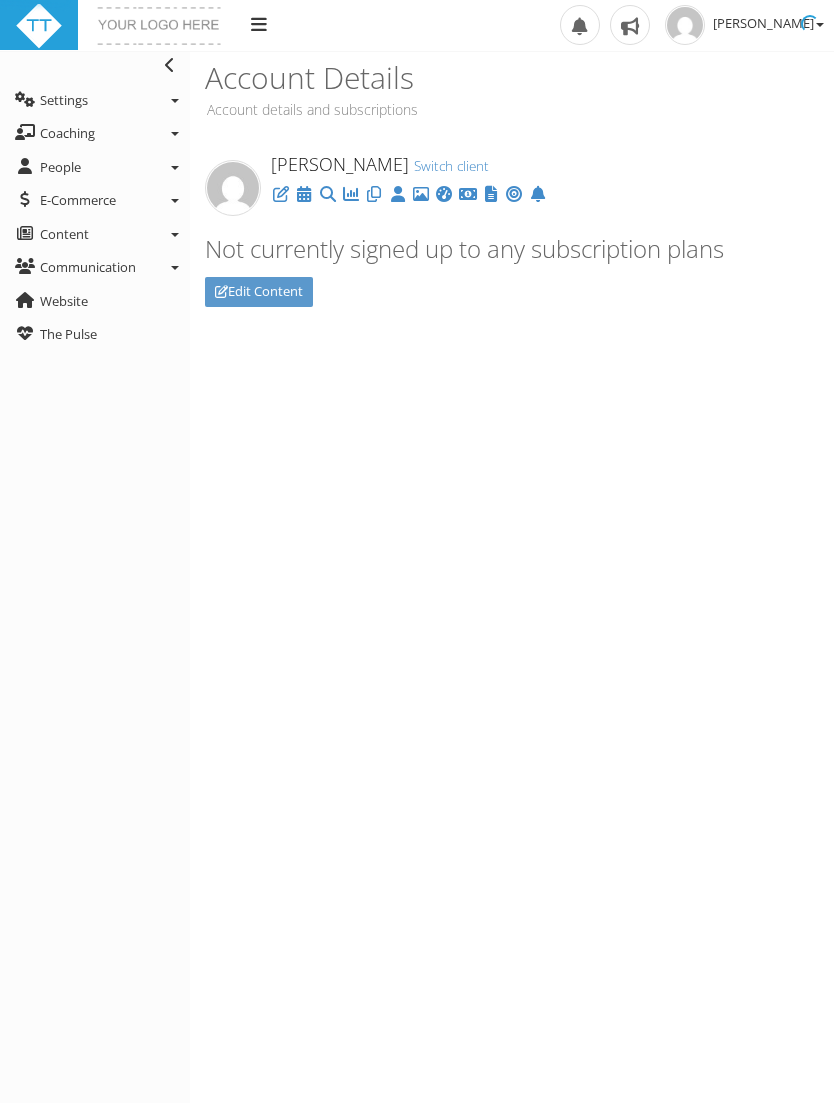 scroll, scrollTop: 0, scrollLeft: 0, axis: both 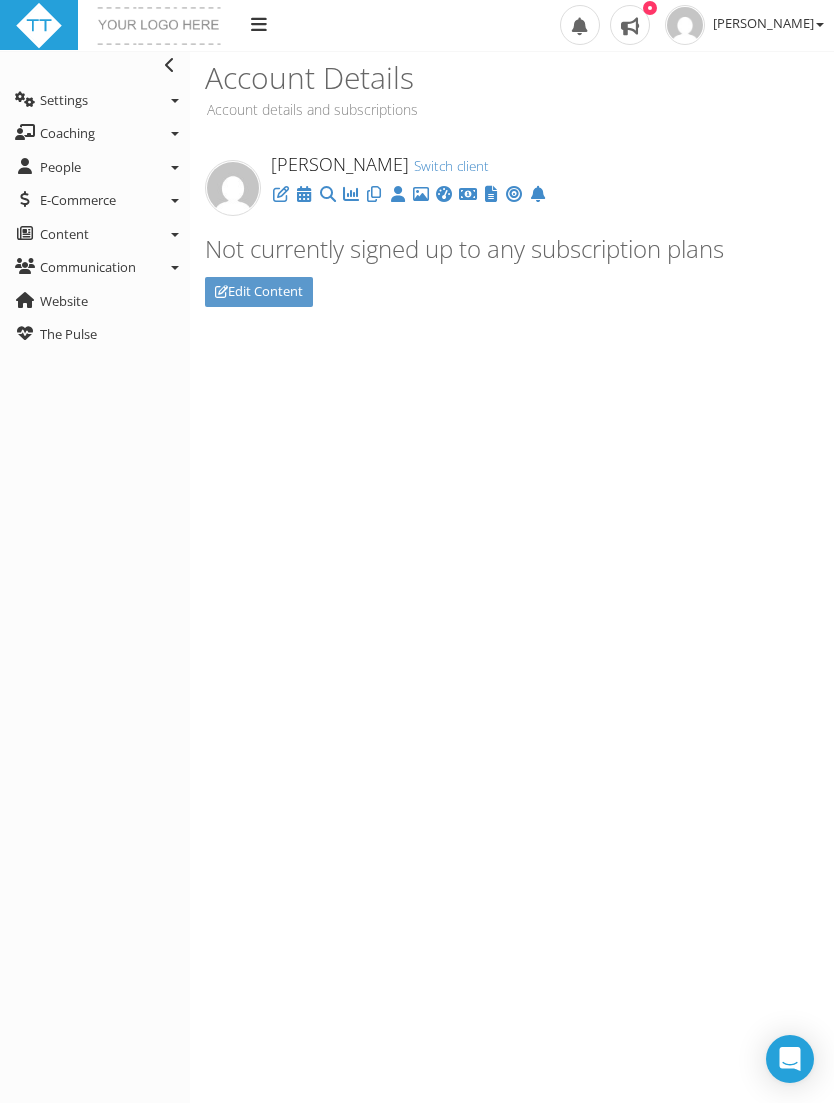 click at bounding box center (328, 194) 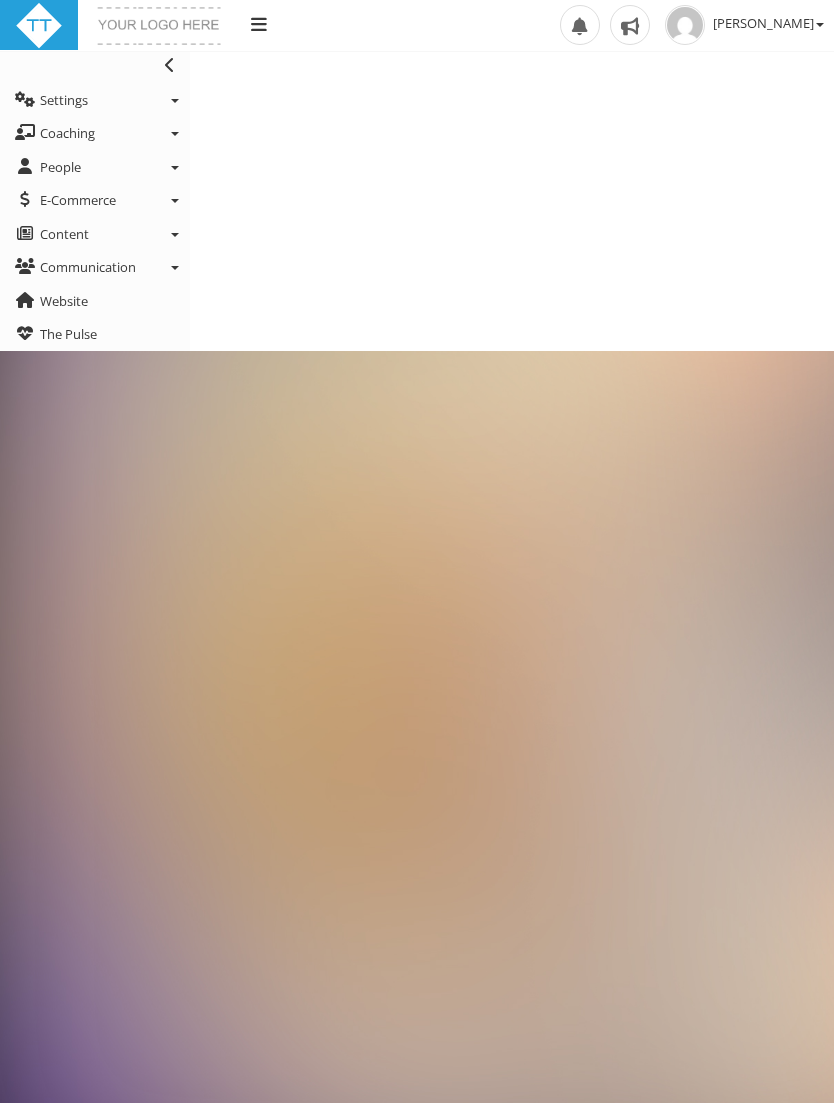 scroll, scrollTop: 0, scrollLeft: 0, axis: both 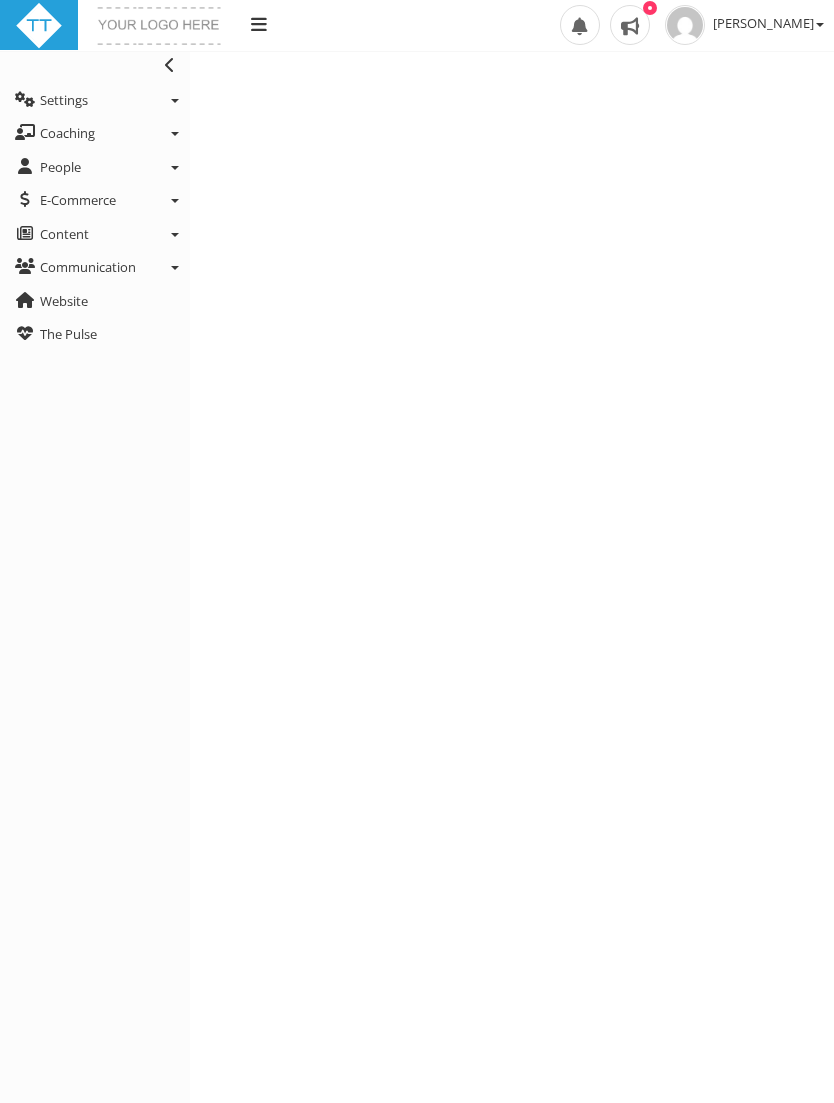 select on "Last90Days" 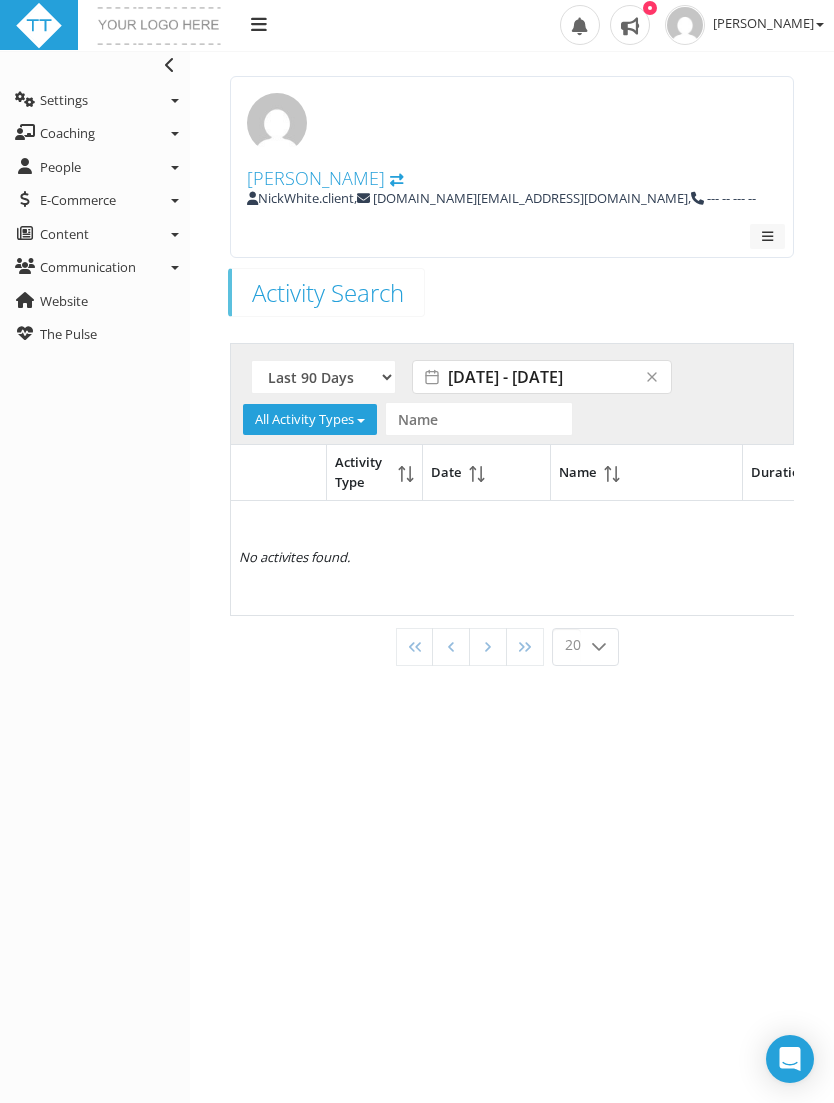 click 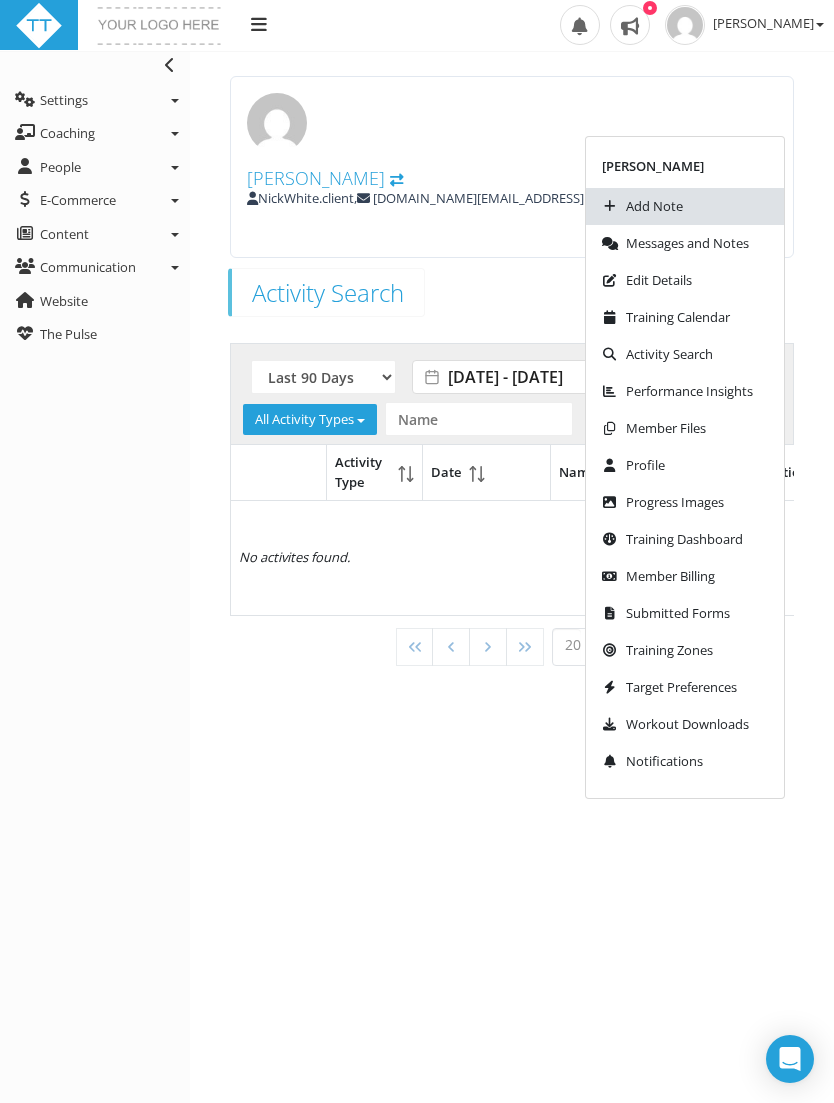 click on "[PERSON_NAME]" at bounding box center (768, 23) 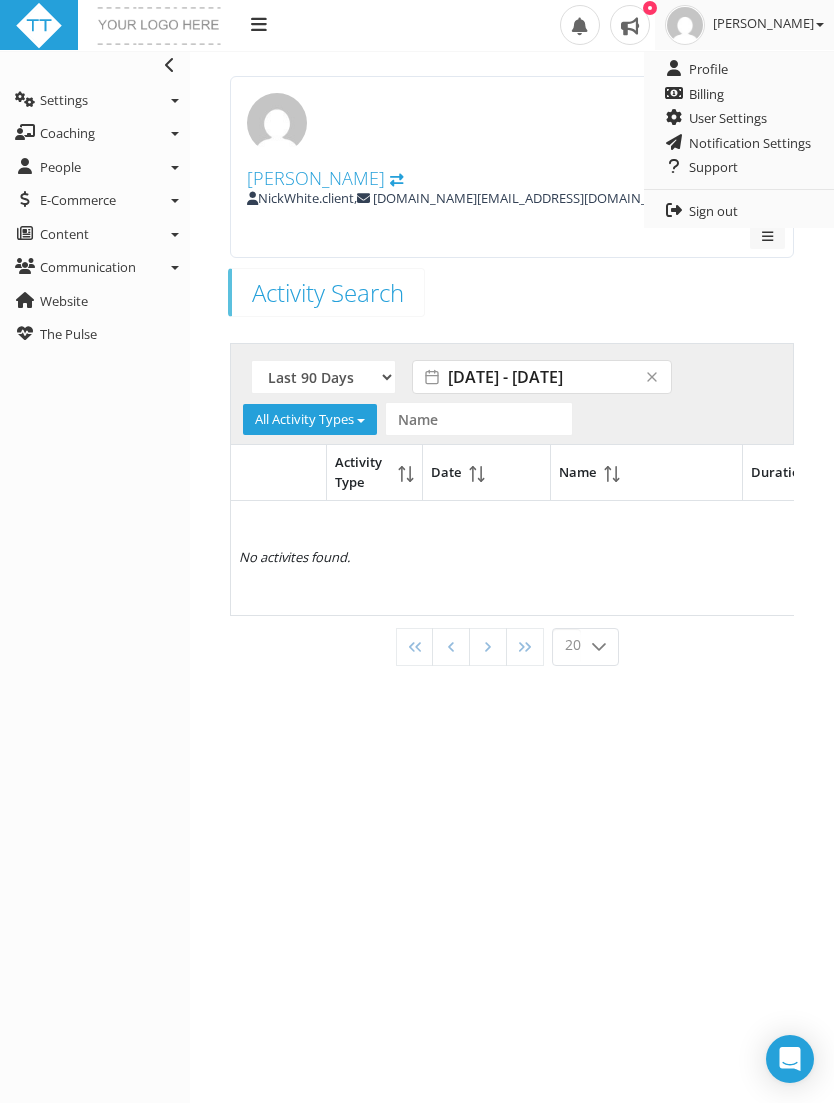 click on "User Settings" at bounding box center [739, 118] 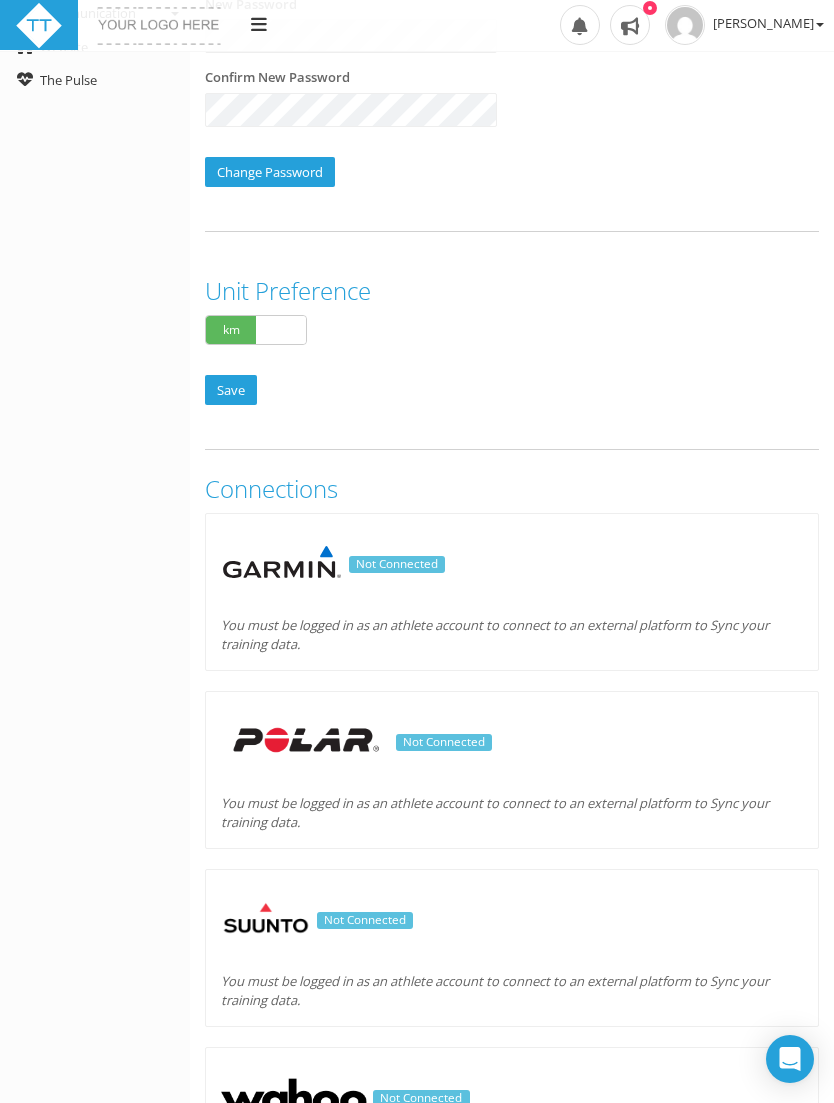 scroll, scrollTop: 258, scrollLeft: 0, axis: vertical 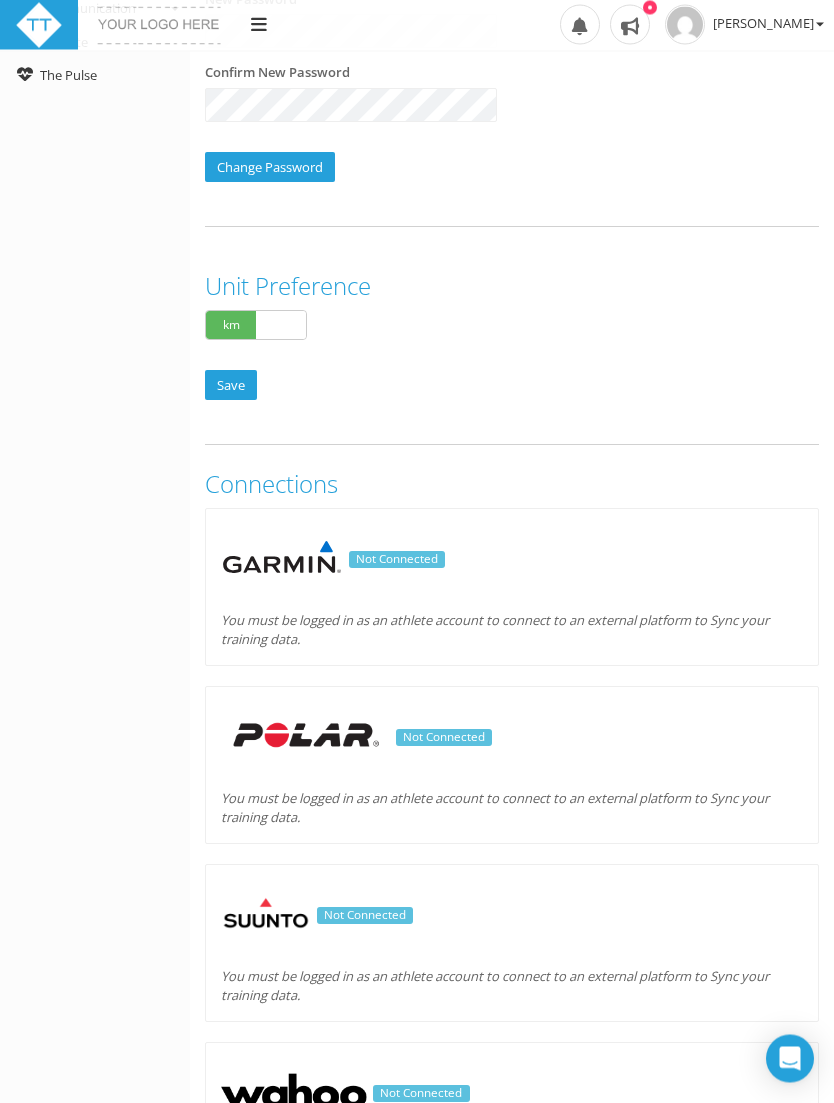 click on "Not Connected" at bounding box center (397, 561) 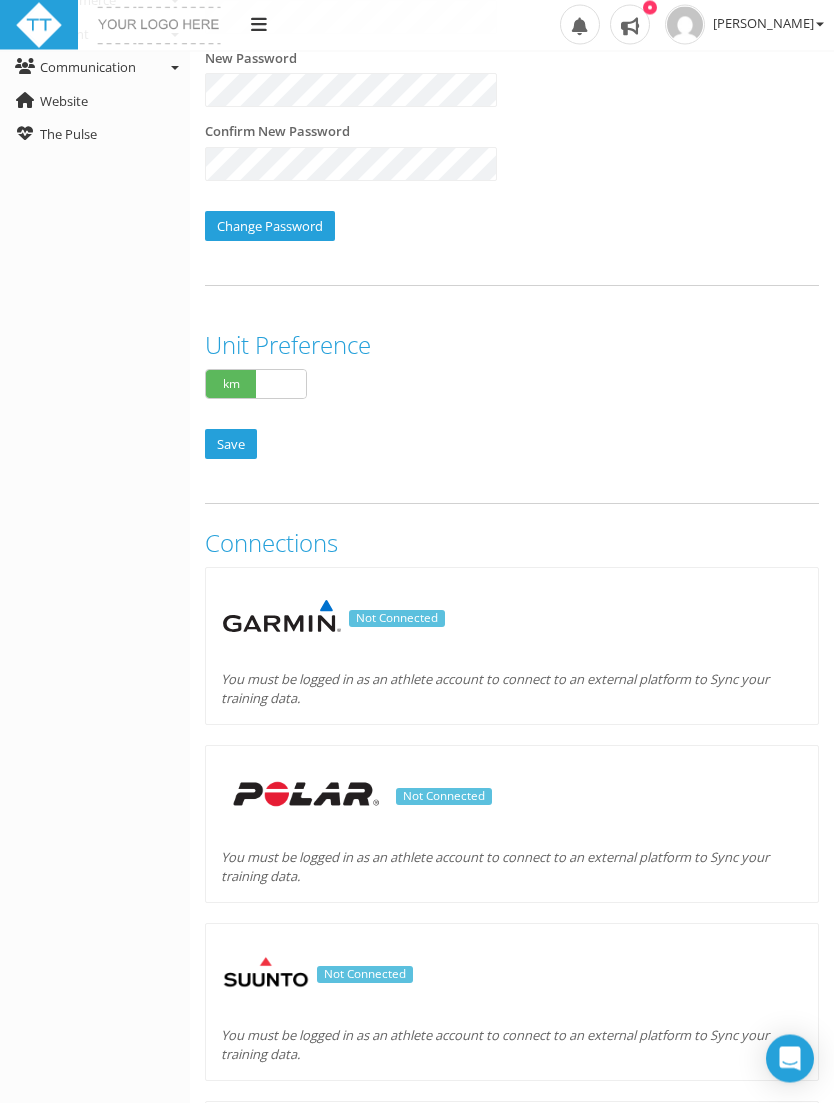 scroll, scrollTop: 0, scrollLeft: 0, axis: both 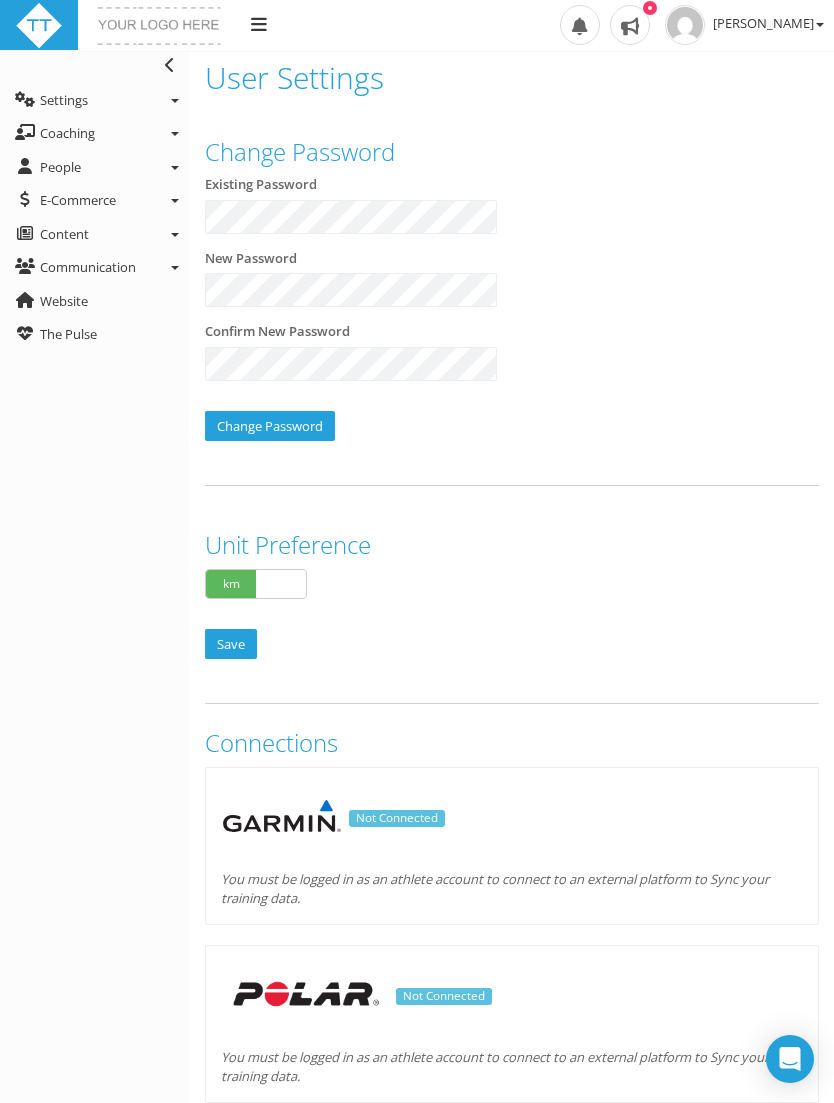 click on "Coaching" at bounding box center (67, 133) 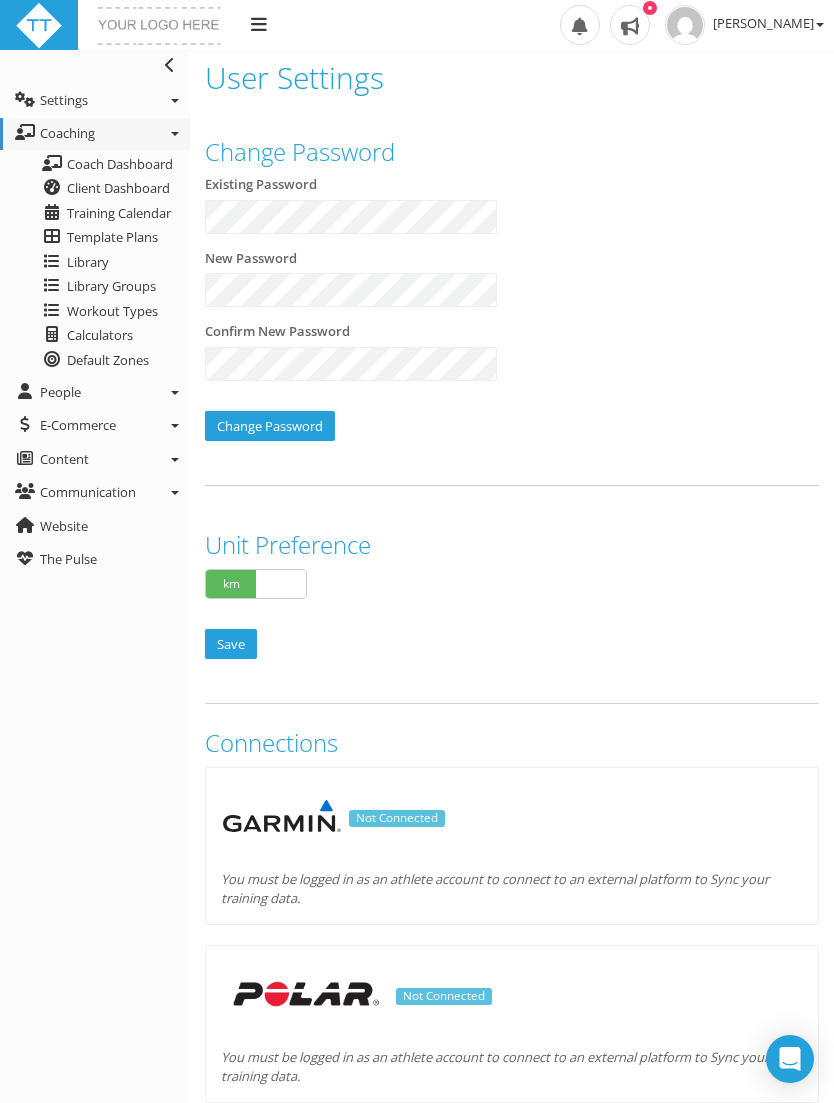 click on "Workout Types" at bounding box center (112, 311) 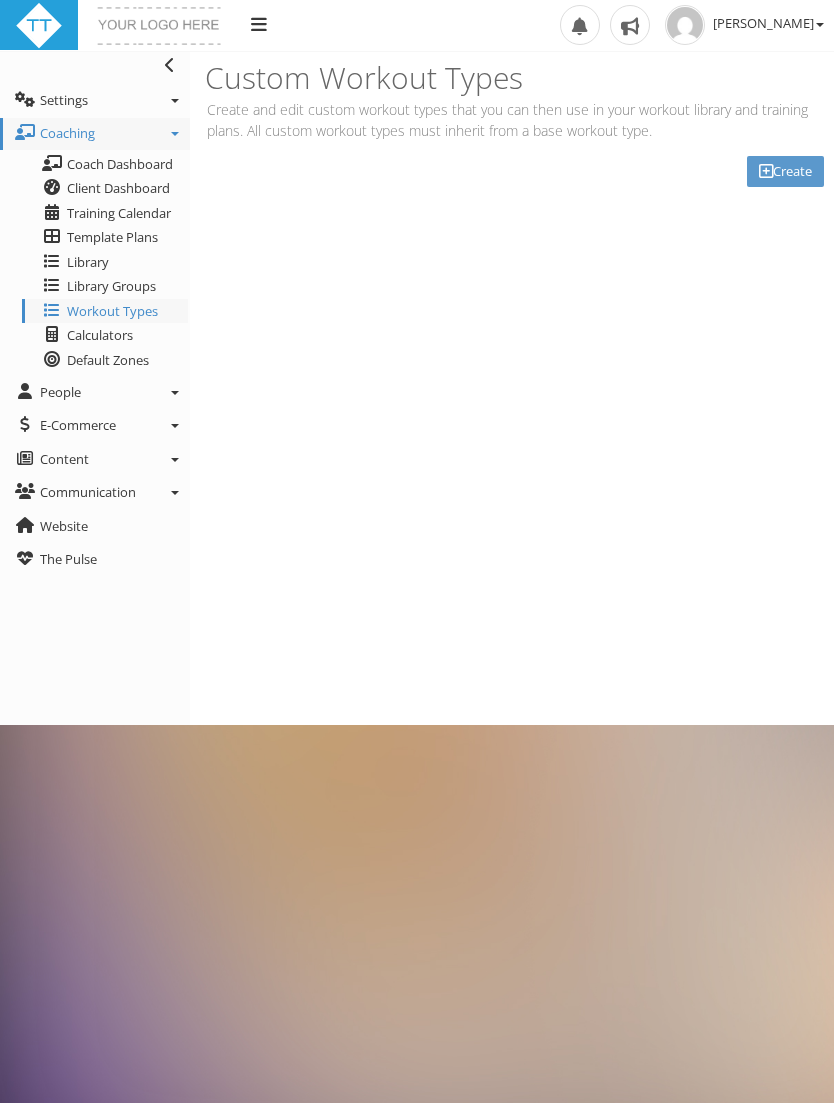 scroll, scrollTop: 0, scrollLeft: 0, axis: both 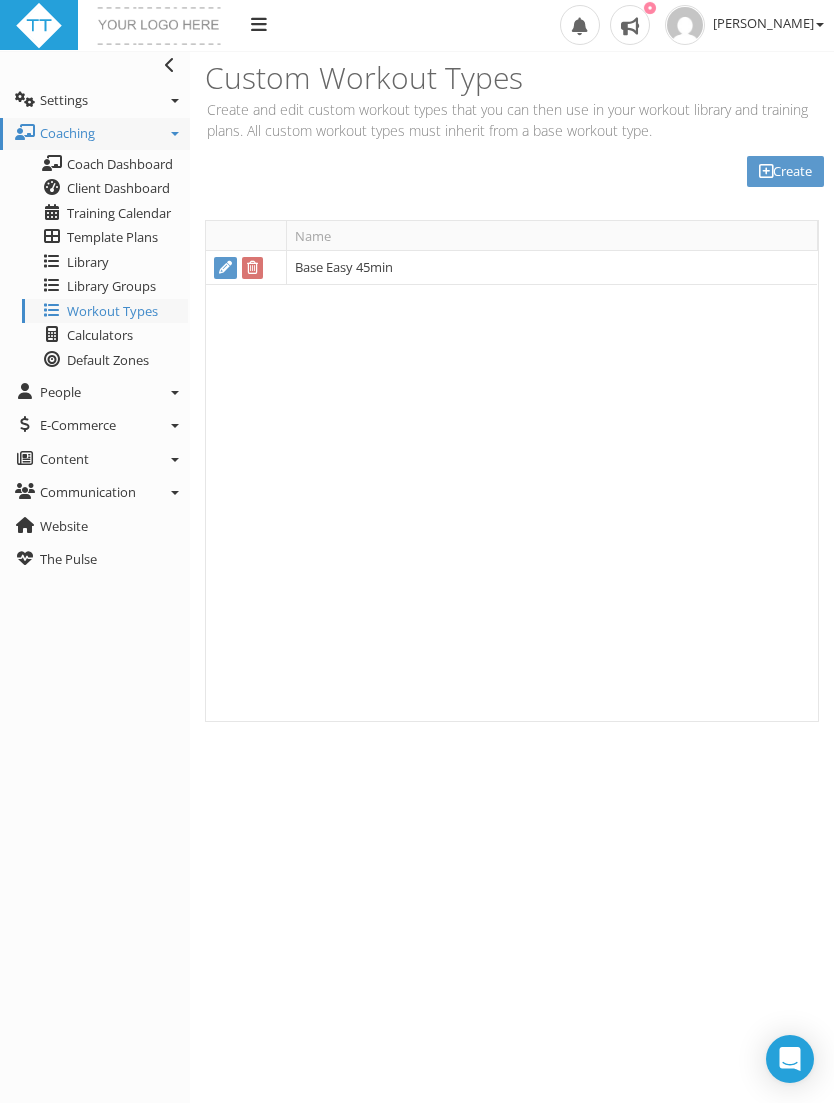 click on "Base Easy 45min" at bounding box center (551, 268) 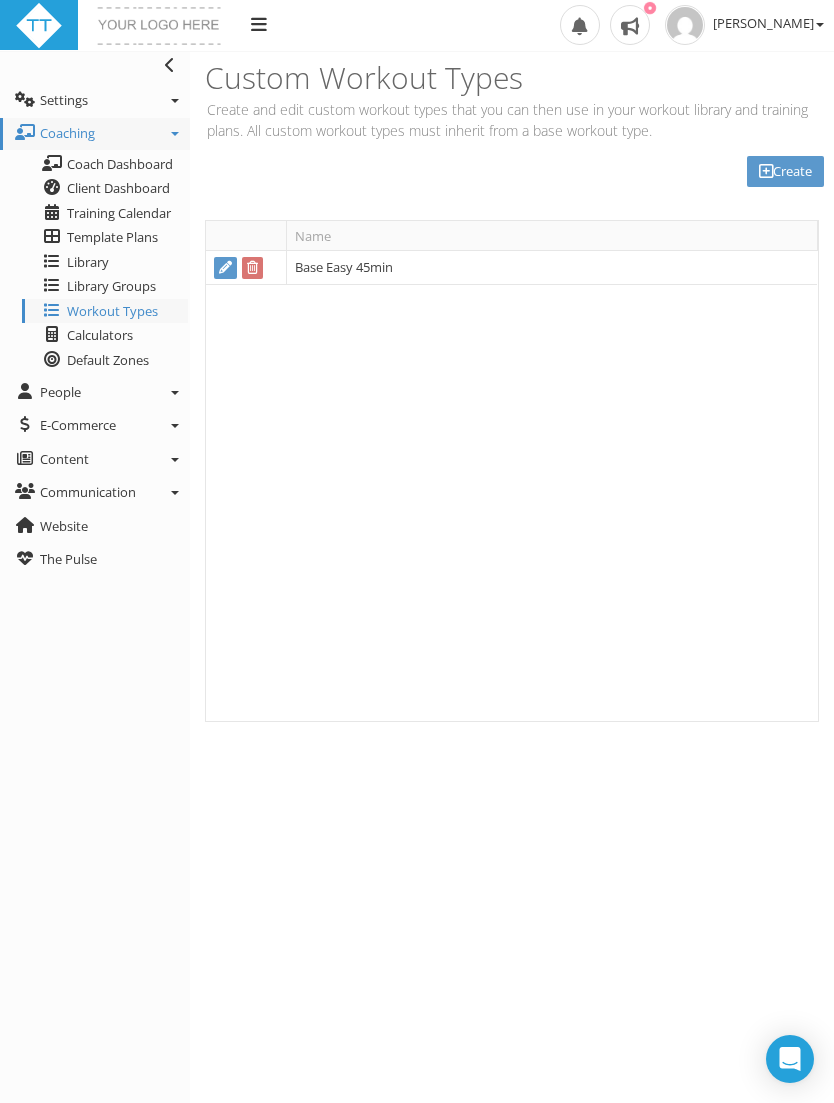 click on "Template Plans" at bounding box center (112, 237) 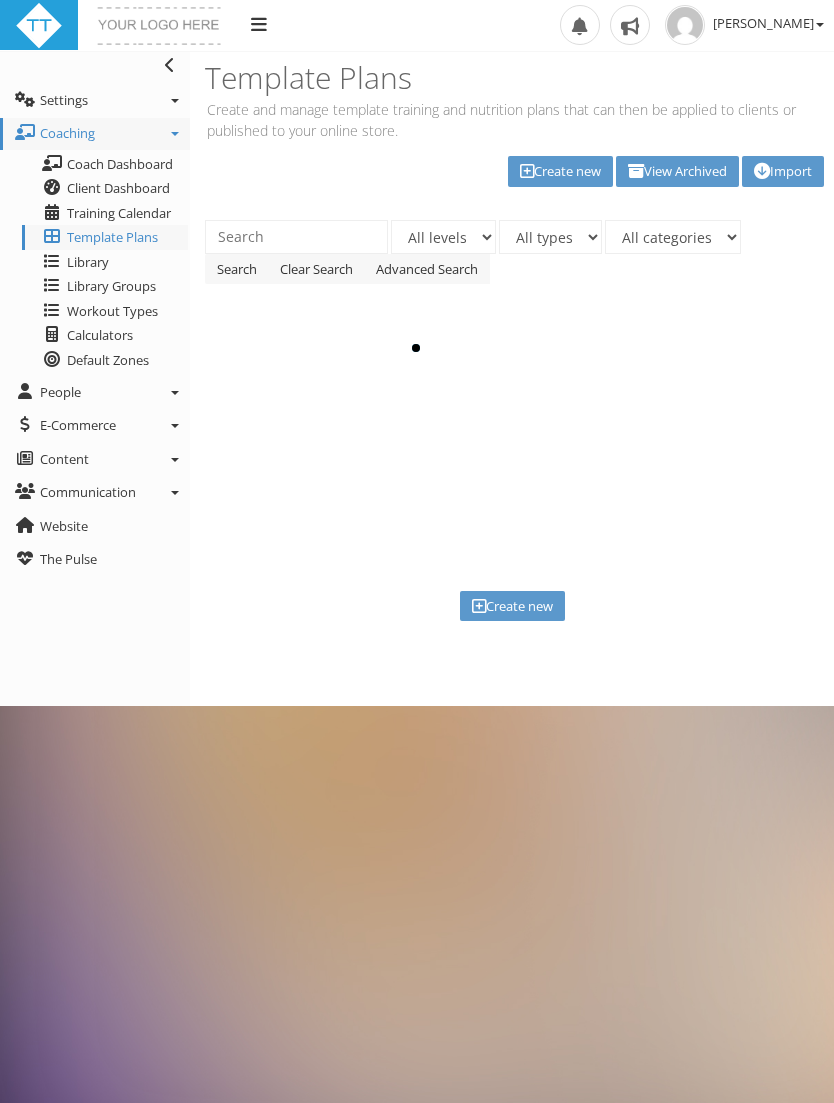 scroll, scrollTop: 0, scrollLeft: 0, axis: both 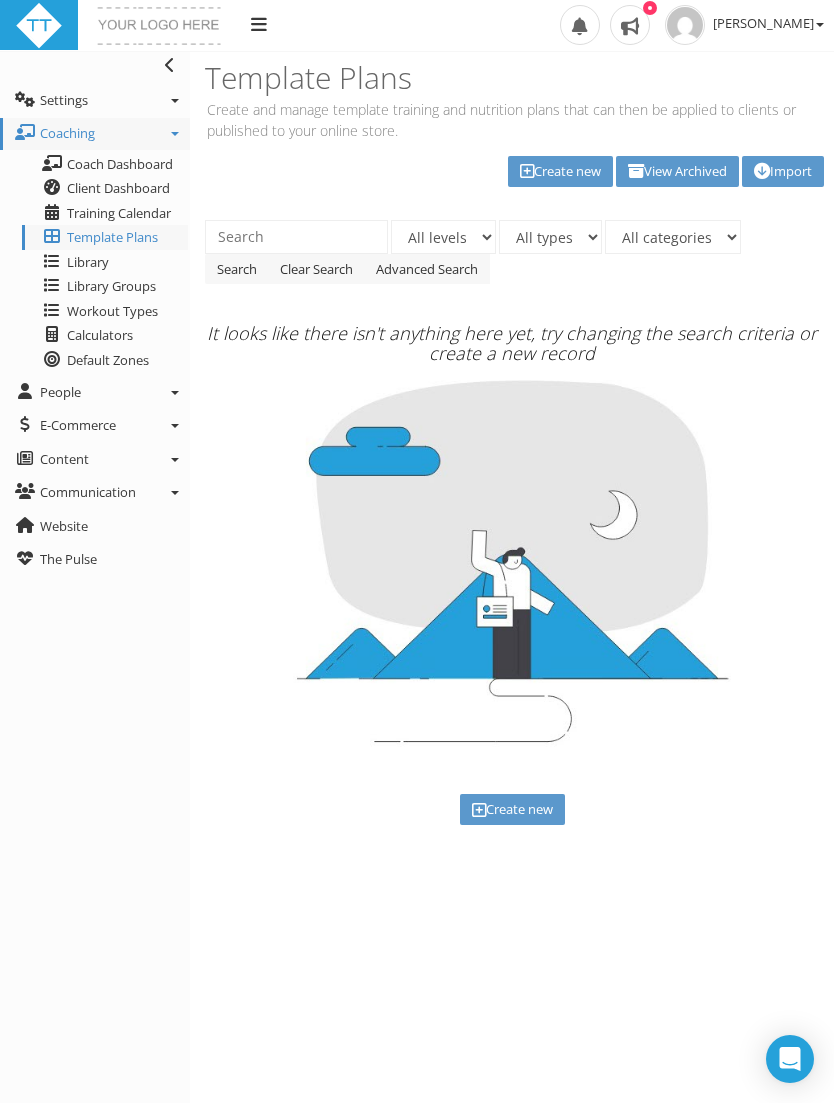 click on "Create new" at bounding box center (560, 171) 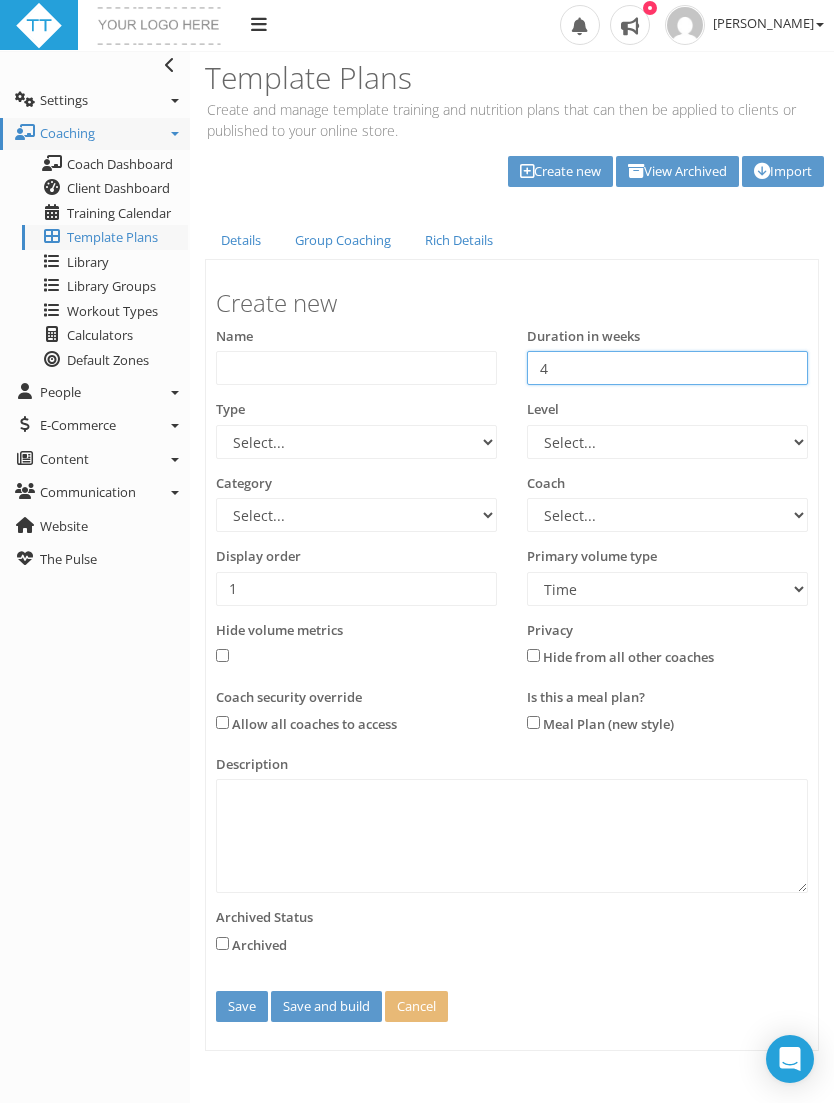 click on "4" at bounding box center (667, 368) 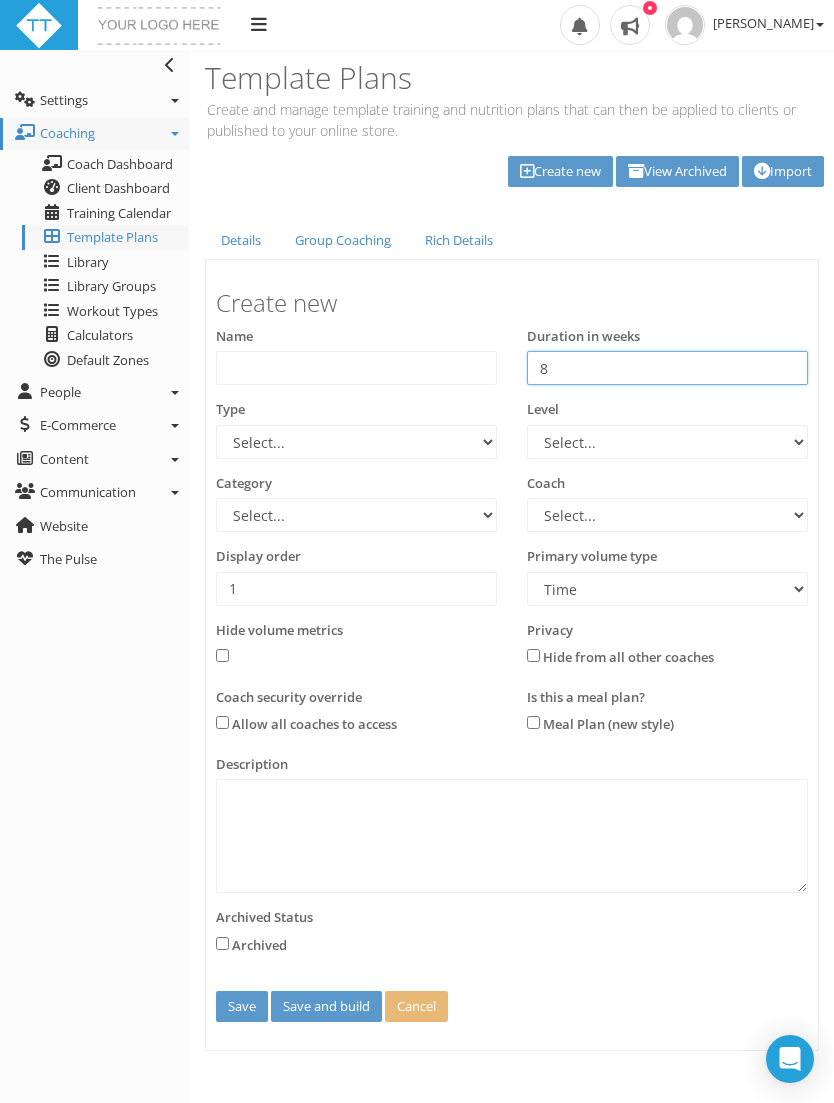 type on "8" 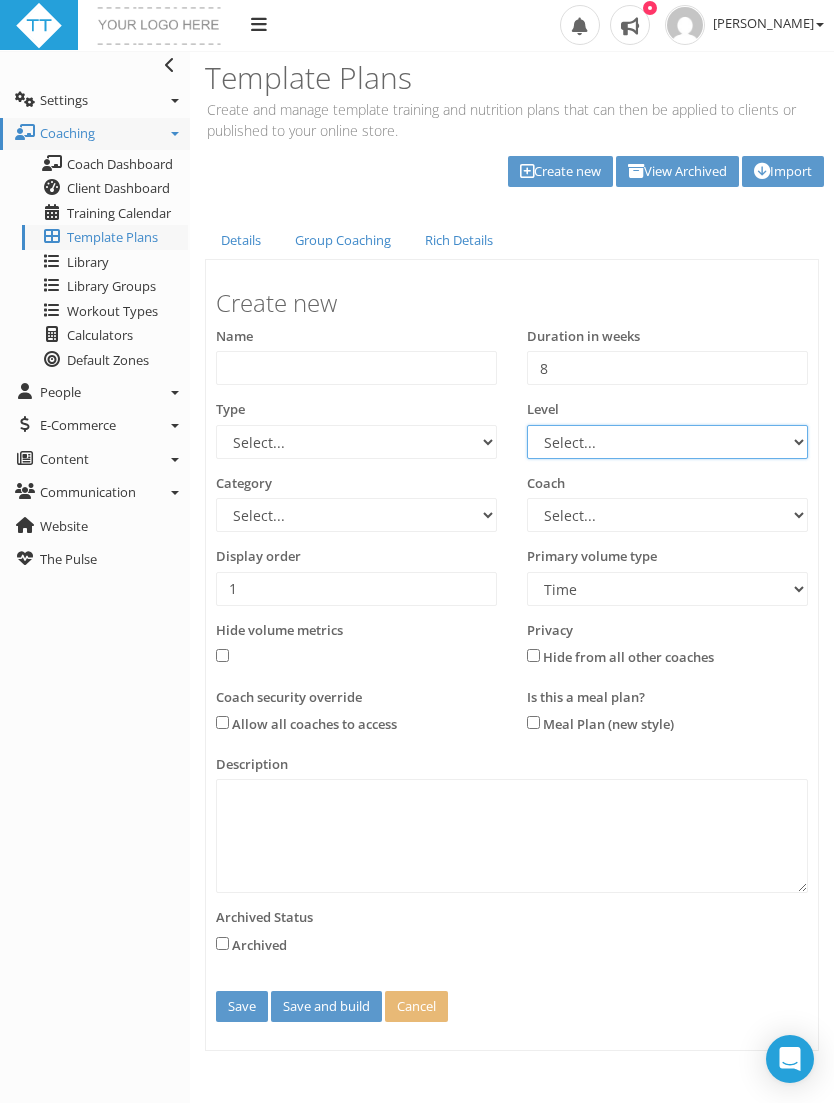 click on "Select...
Advanced
Any
Beginner
Beginner/Intermediate
Intermediate
Intermediate/Advanced" at bounding box center (667, 442) 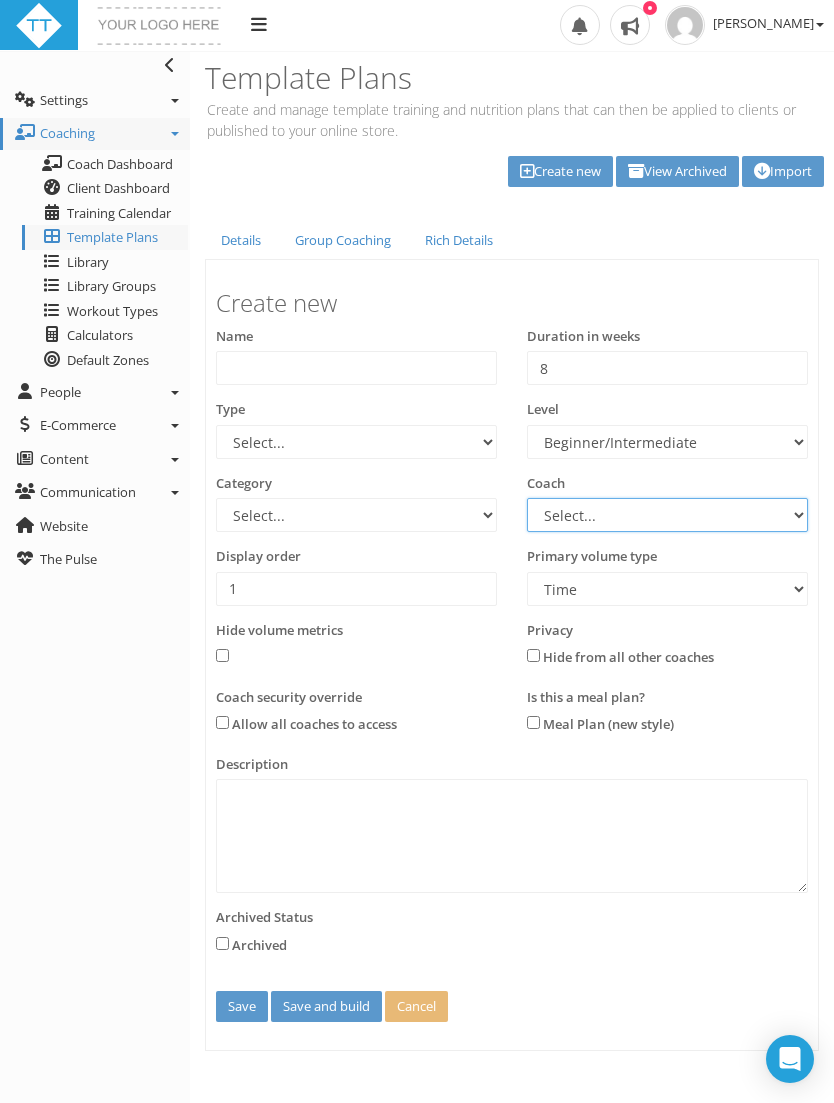 click on "Select...
Nick White" at bounding box center [667, 515] 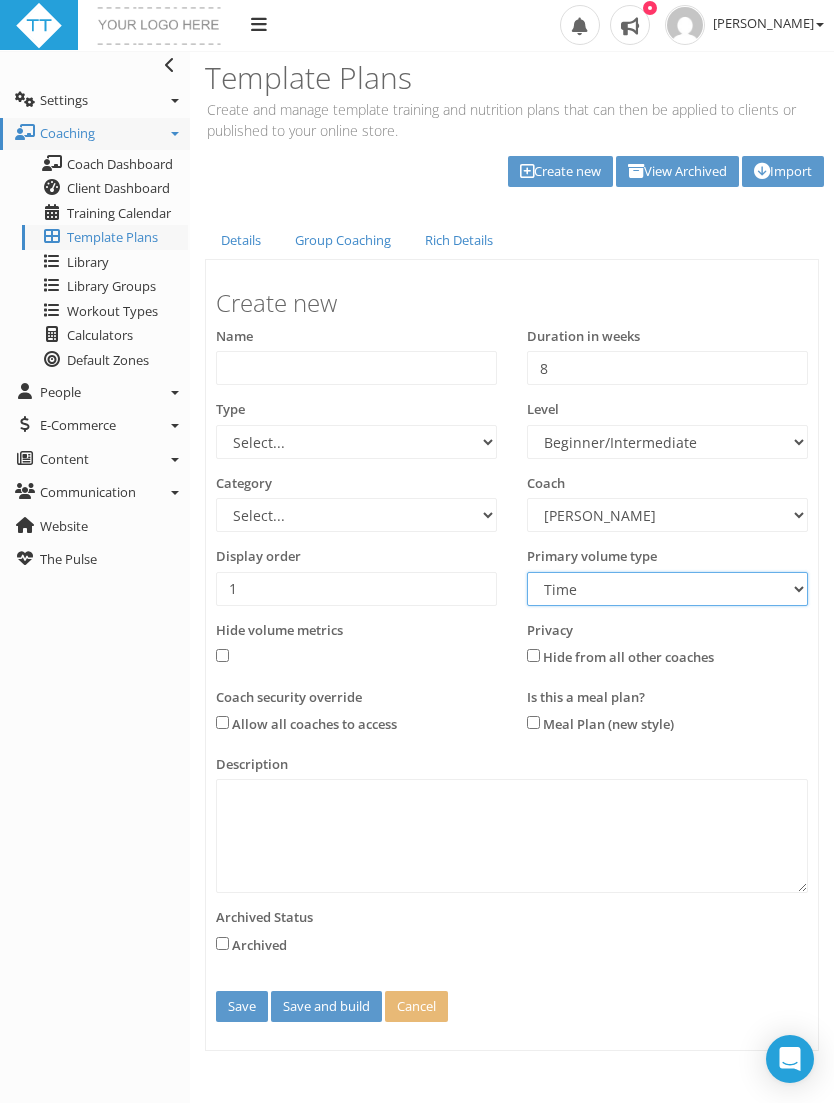 click on "Time
Distance" at bounding box center (667, 589) 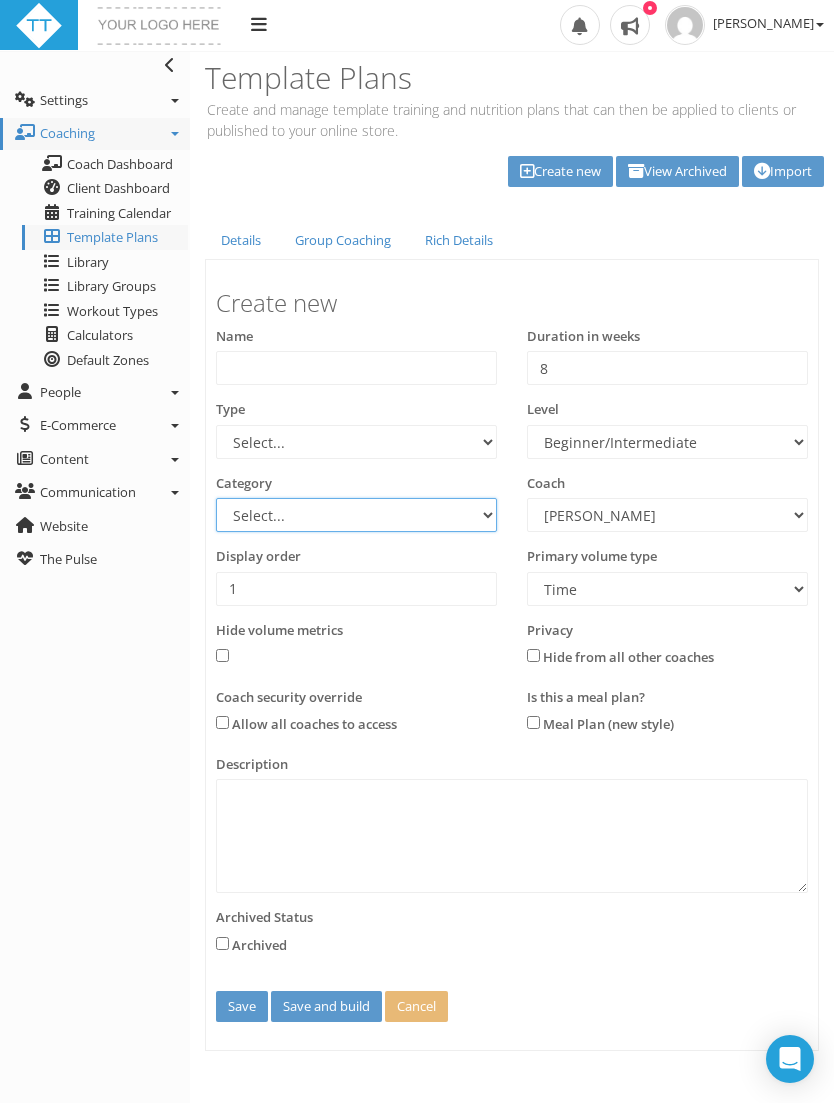click on "Select...
Athlete Profiles
Bike Technique
Biomechanics
Book Reviews
Coast to Coast
Core Body Strength
Cycling
Cycling - MTB
Cycling - Road
Digestive Health
Education
Energy Levels
Equipment
Food
Getting Started
Health
Help and Support
Injuries
Injury prevention
Ironman
Media
Meditation
Micronutrients
Mobility
Motivation
Nutrition
Nutrition Plan
Open Water Swimming
Other
Physiotherapy
Product Reviews
Race Day Tips
Race Preparation
Race Reports
Rest and Recovery
Run Technique
Running
Sleep
Sports Nutrition
Sports Psychology
Strength
Stretching
Swim Technique
Swimming
Technique
Technology
Training
Training Camps
Training Tilt Help
Transitions
Weight Loss
Weights" at bounding box center (356, 515) 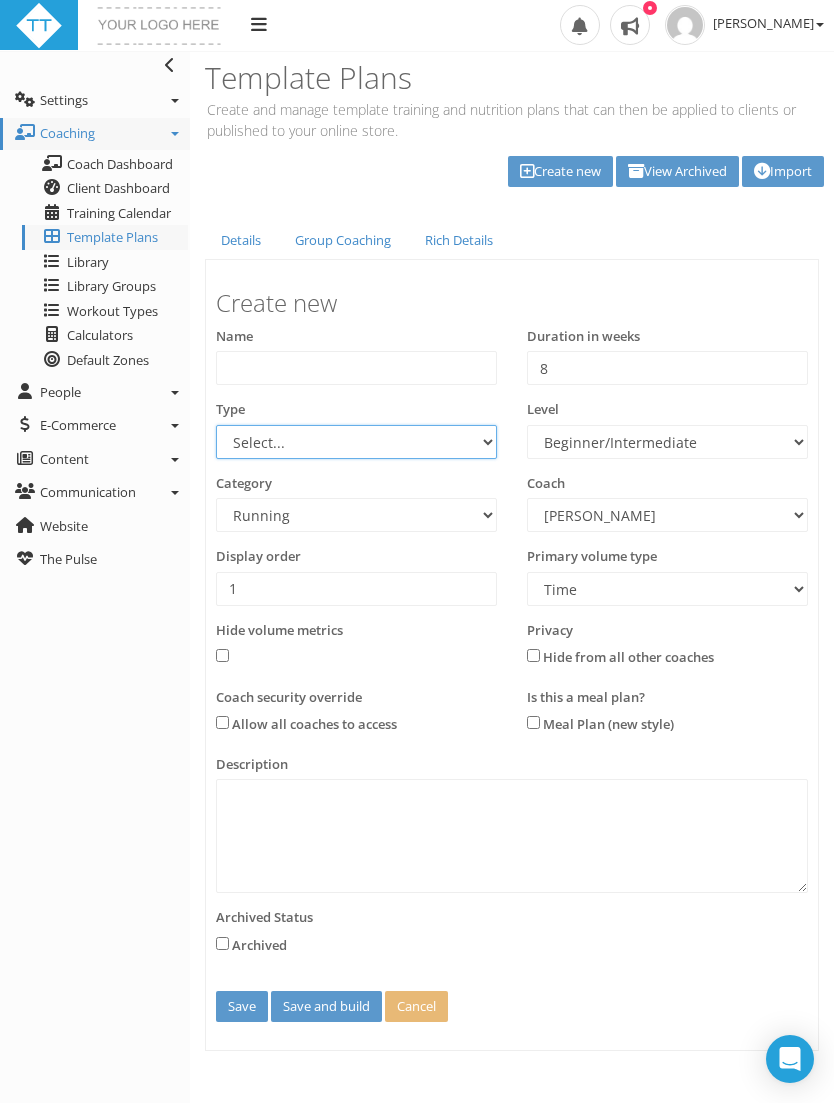 click on "Select...
70.3 Half Iron distance Triathlon
Alpine Climbing
Core
Cross-Country Skiing
Cycling
Duathlon
Fitness Class
Golf
Half Marathon
Hyrox
Ice Climbing
Iron distance Triathlon
Kayaking
Kayaking
Maintenance
Marathon
Mindset
Mobility and Flexibility
Mountain Biking
Multisport
Nutrition Plan
Olympic Distance Triathlon
PaddleFit
Preparation Phase
Rehabilitation
Rock Climbing
Running
Ski Mountaineering Racing
Ski Touring
Sprint Triathlon
Standard Distance Triathlon
Strength
SUP
Surfski
Surfski
Swimming
Trail Running
Triathlon
Triathlon Conditioning
Walking
Weight Loss
Xterra" at bounding box center (356, 442) 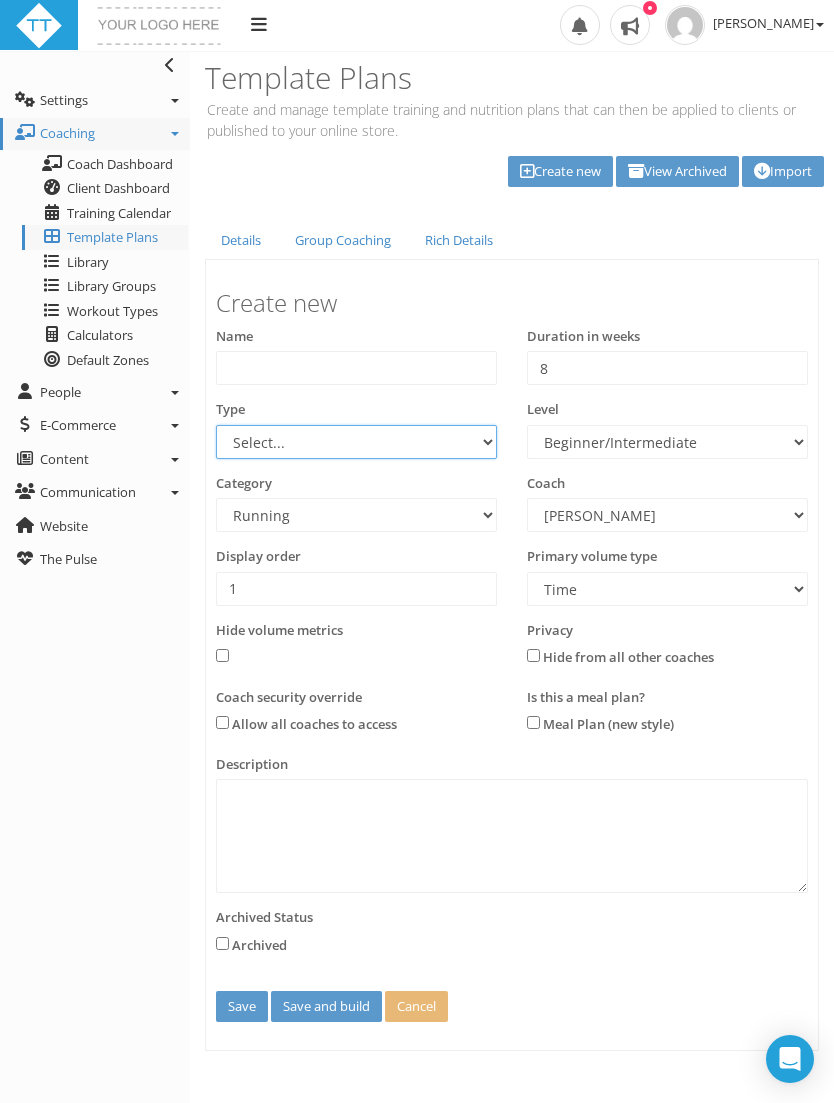 select on "a5e8b43f-d49f-4717-8509-fa2c16b8a86c" 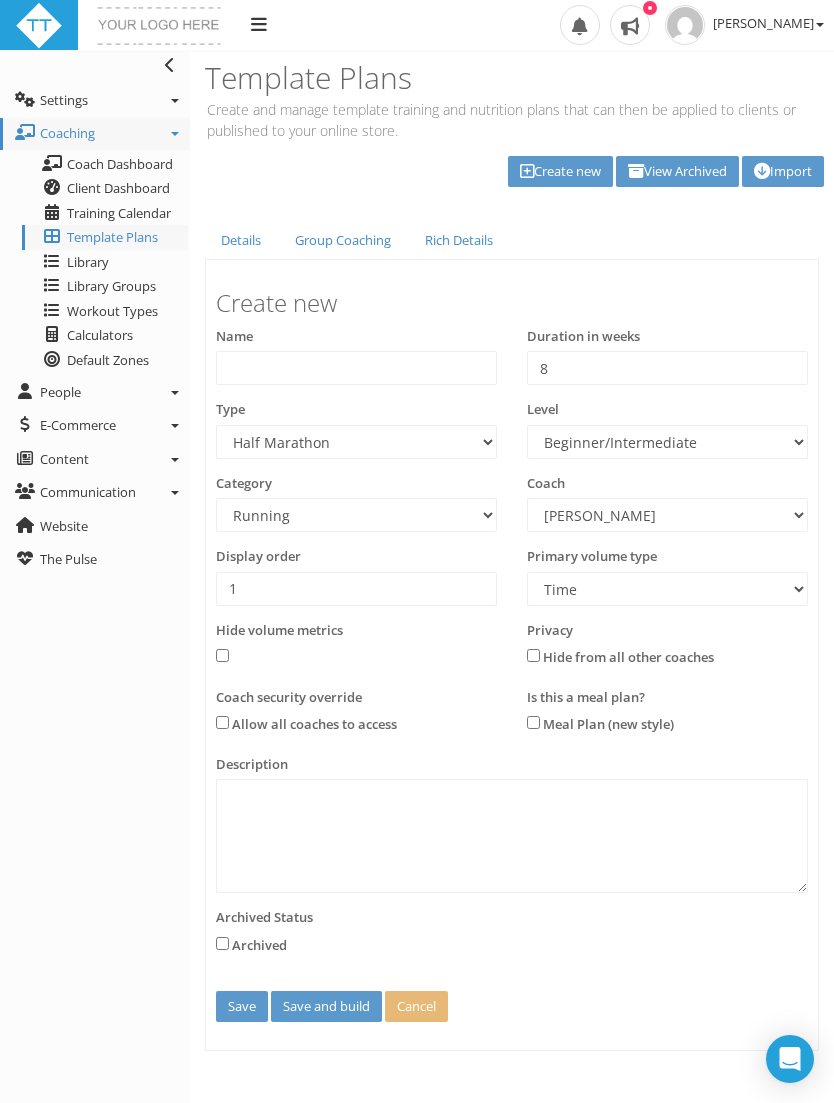click at bounding box center (222, 722) 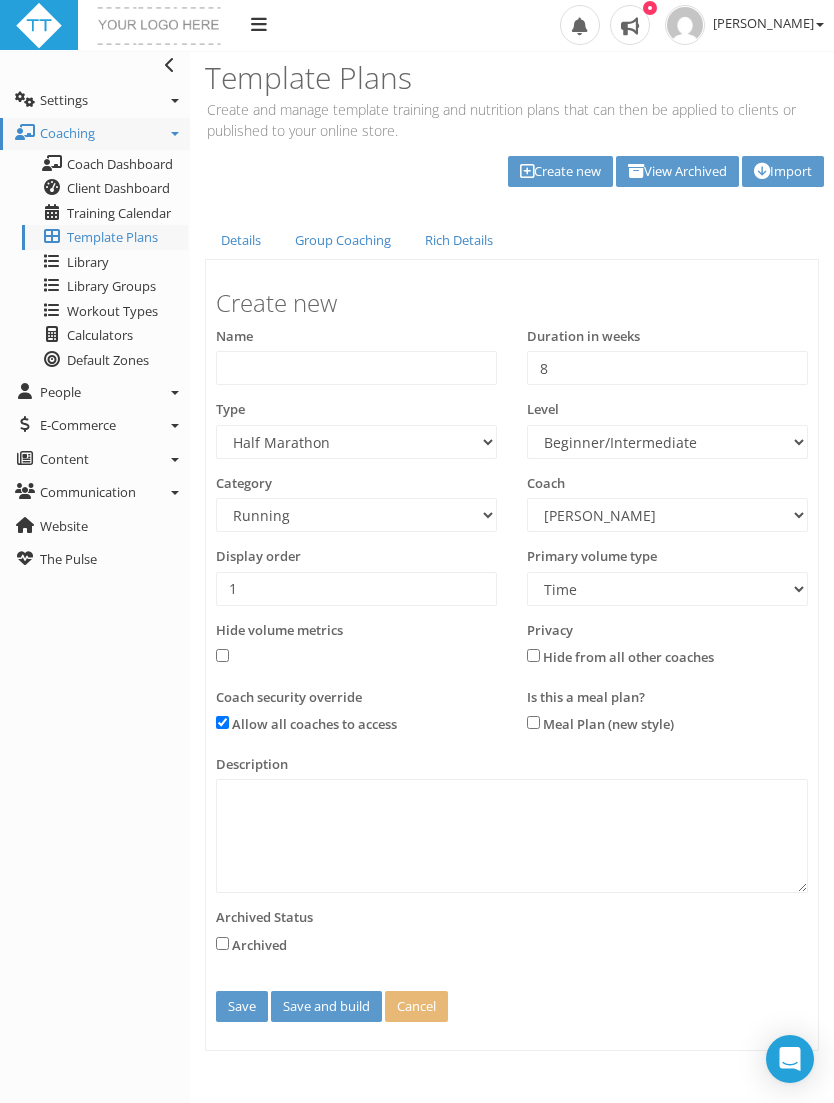 checkbox on "true" 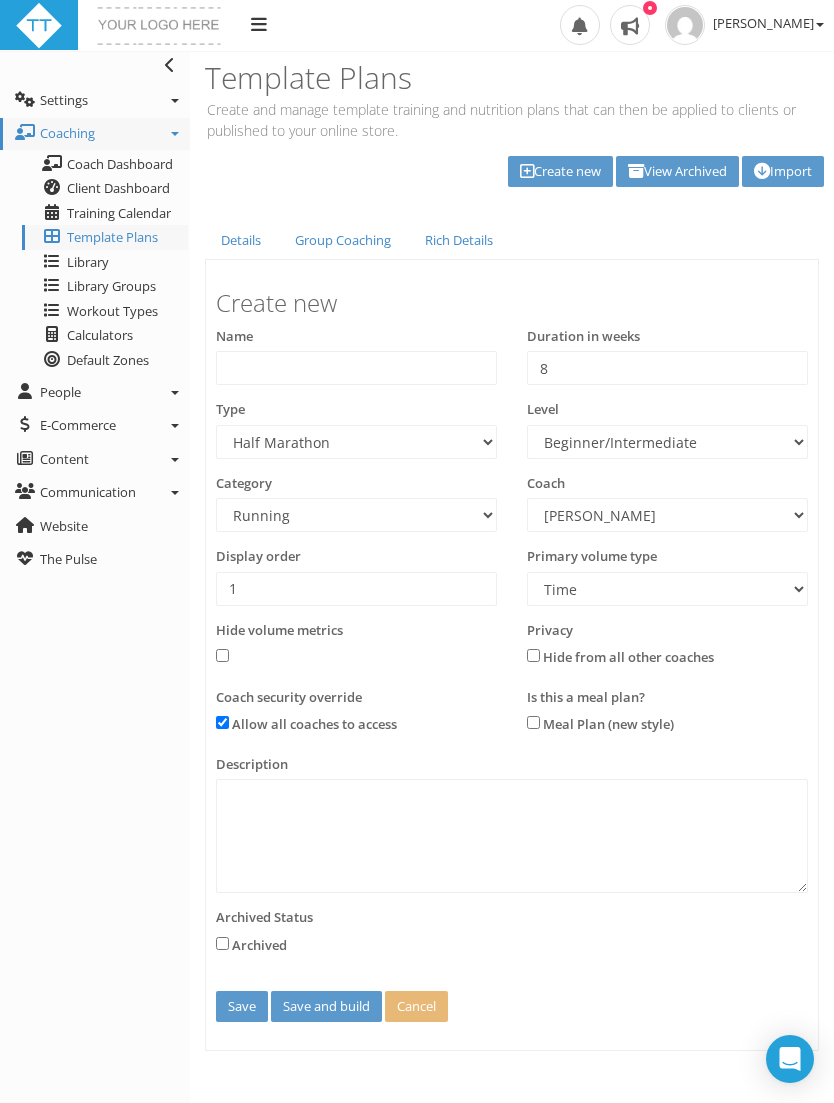 click on "Save and build" at bounding box center [326, 1006] 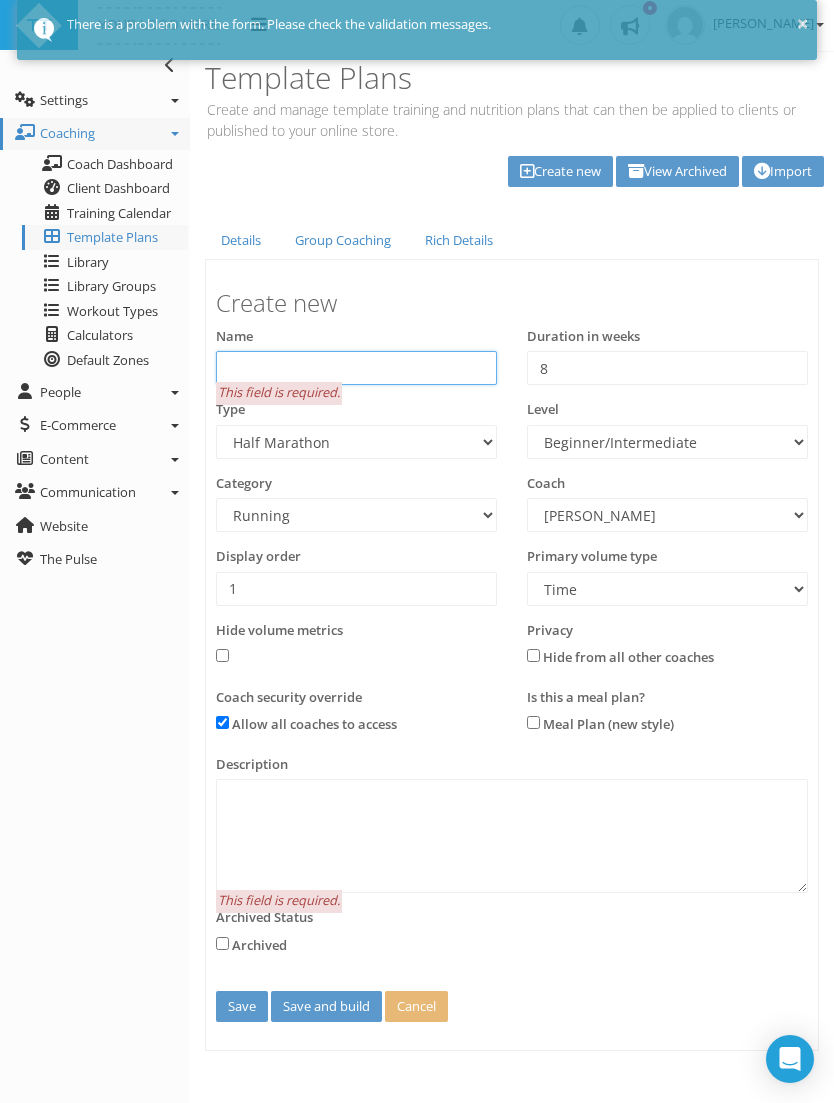 click at bounding box center (356, 368) 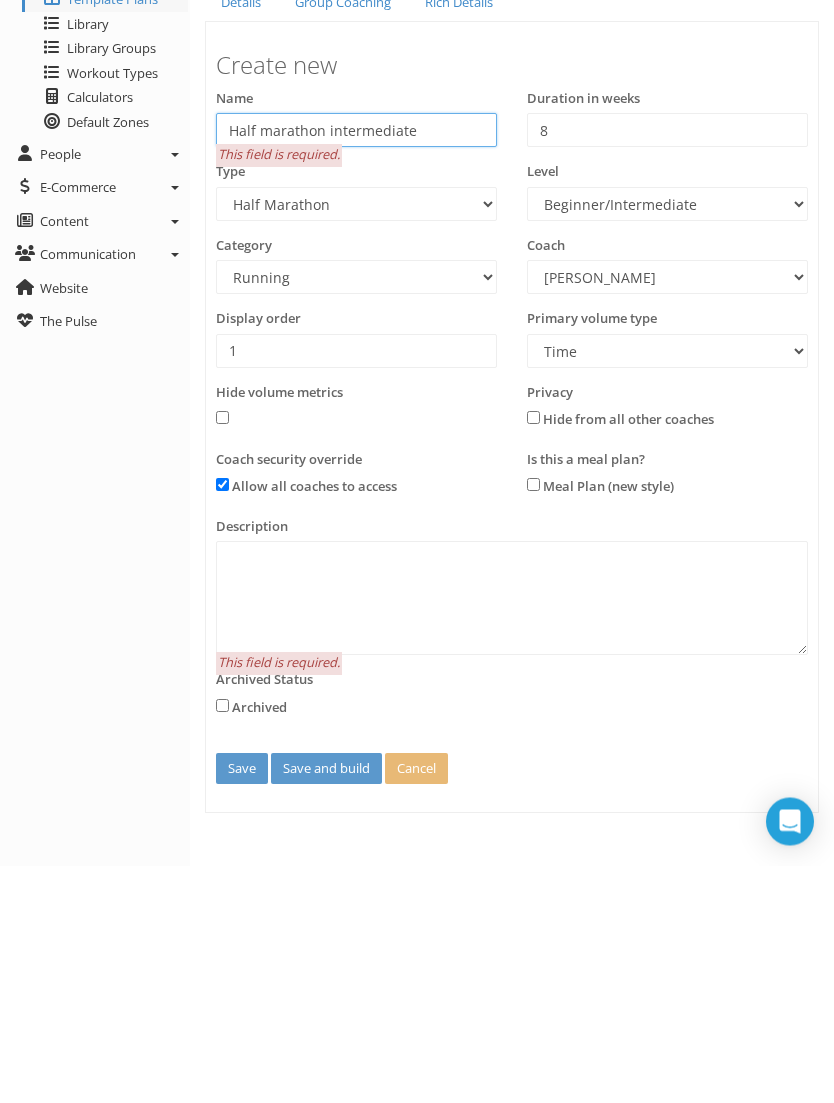 type on "Half marathon intermediate" 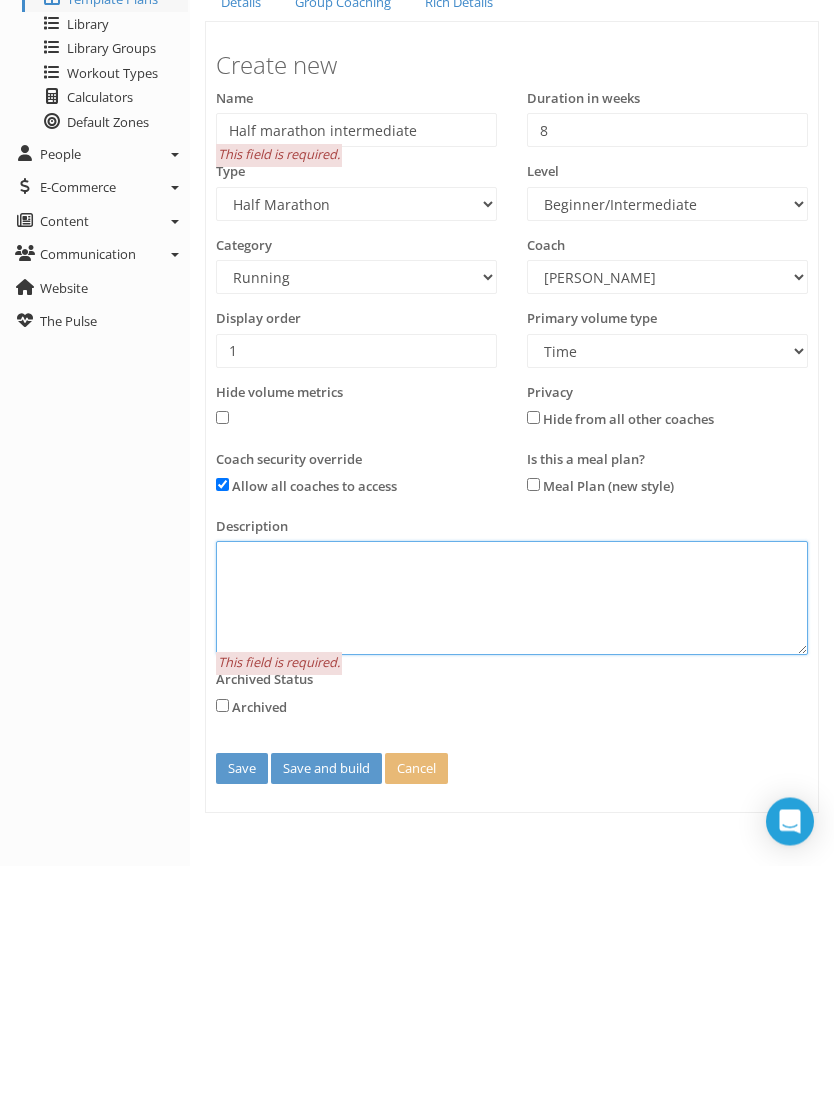 click at bounding box center [512, 836] 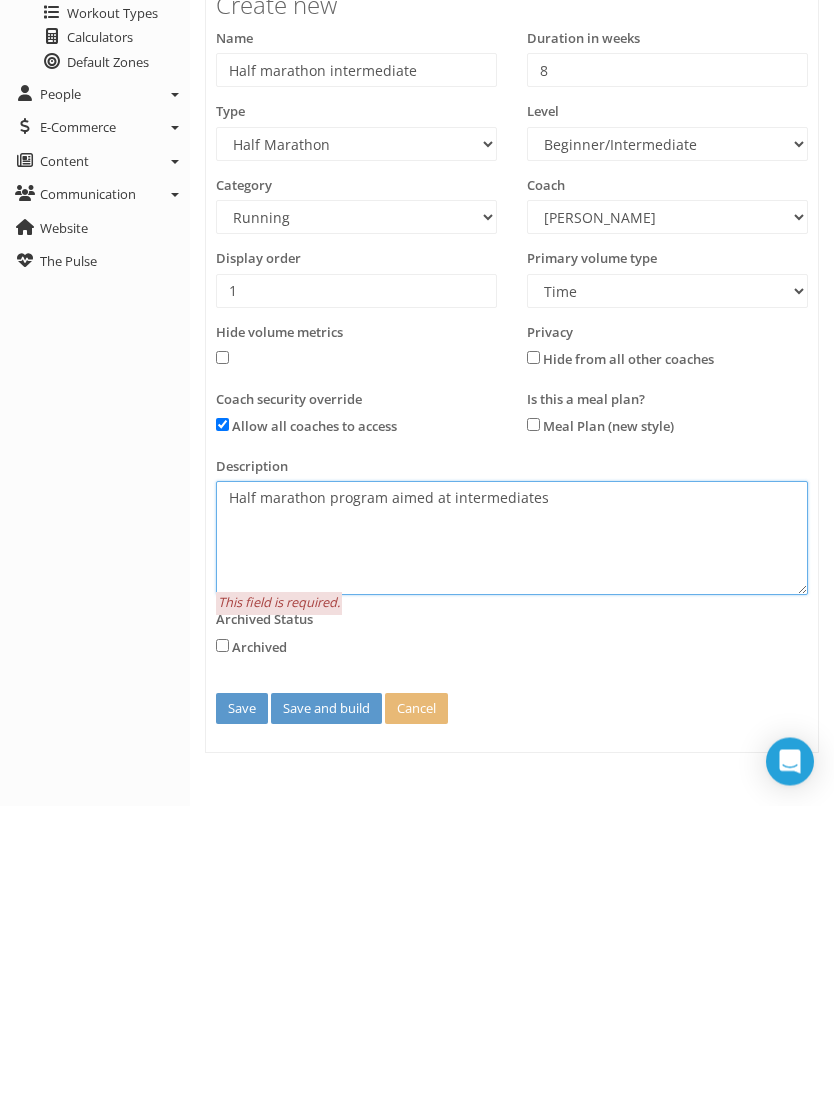 type on "Half marathon program aimed at intermediates" 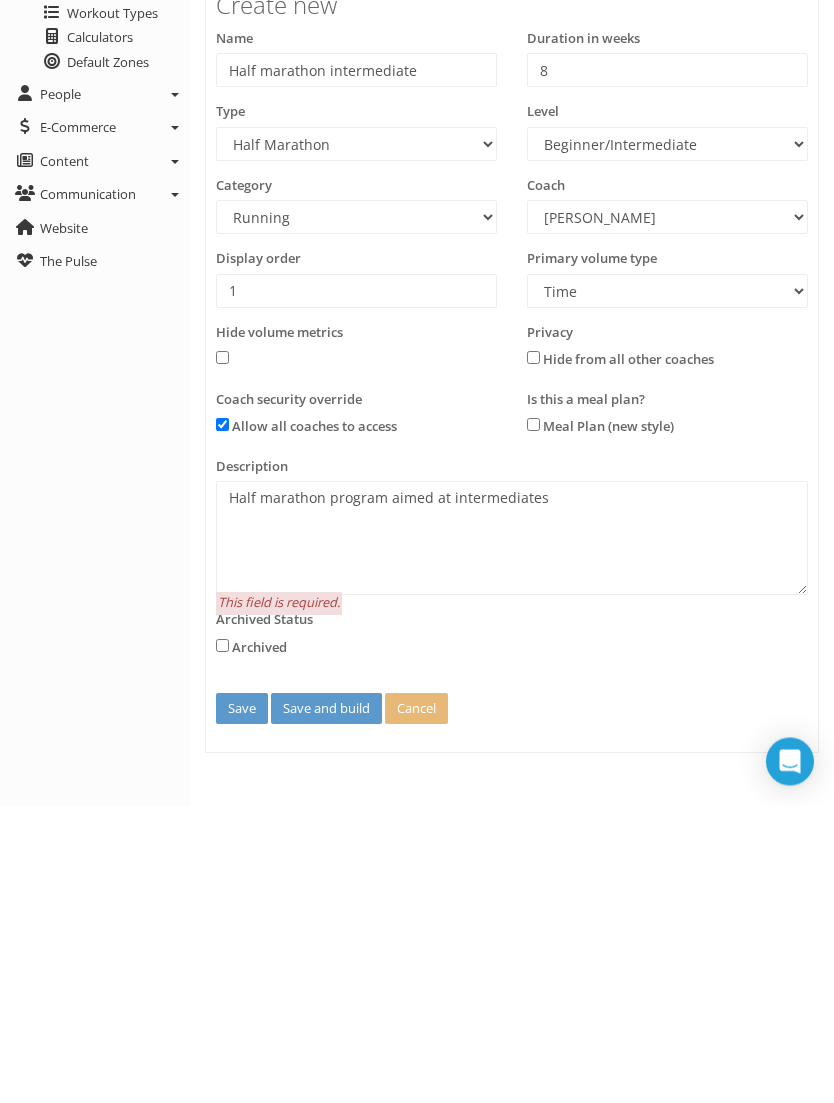 click on "Save and build" at bounding box center [326, 1006] 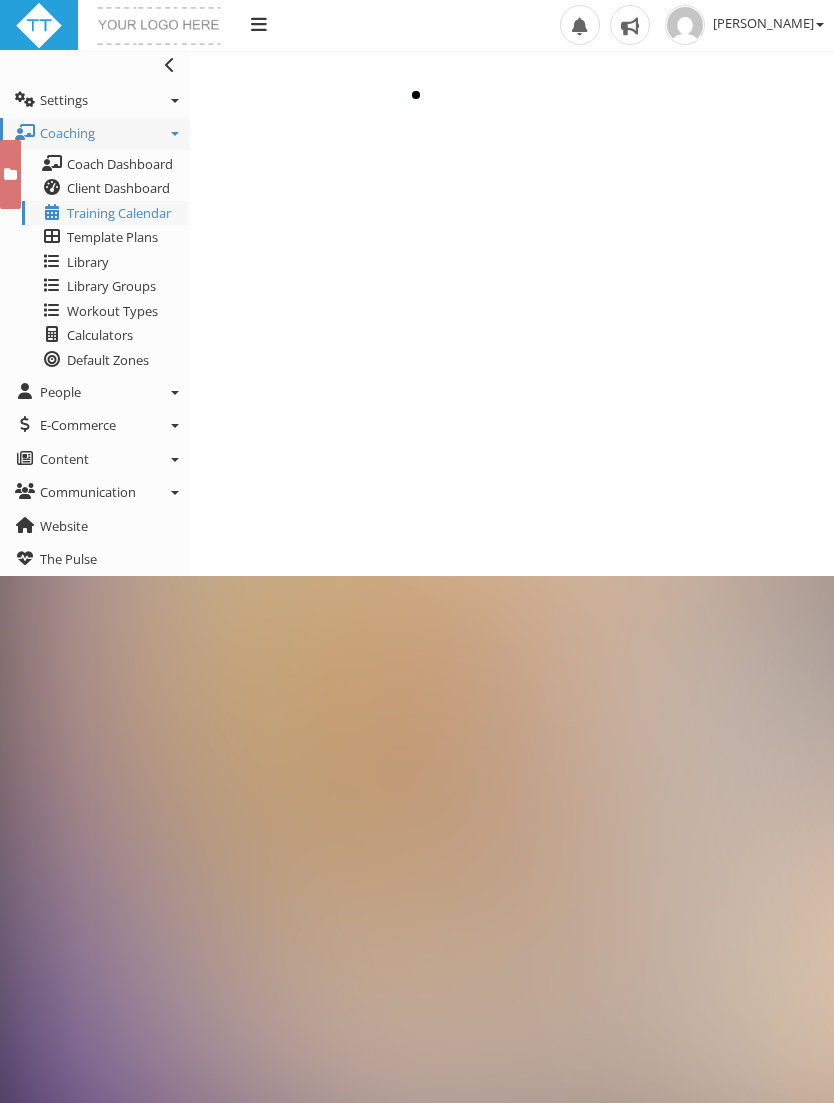 scroll, scrollTop: 0, scrollLeft: 0, axis: both 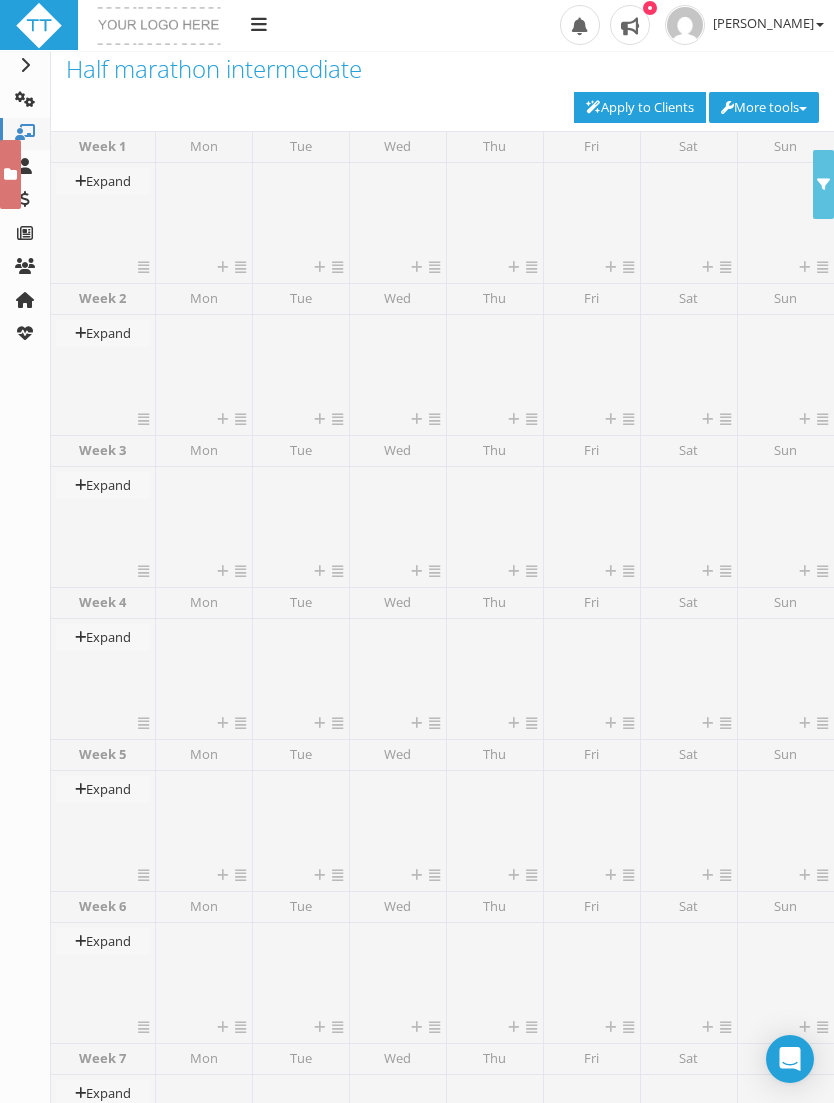 click on "Expand" at bounding box center [103, 181] 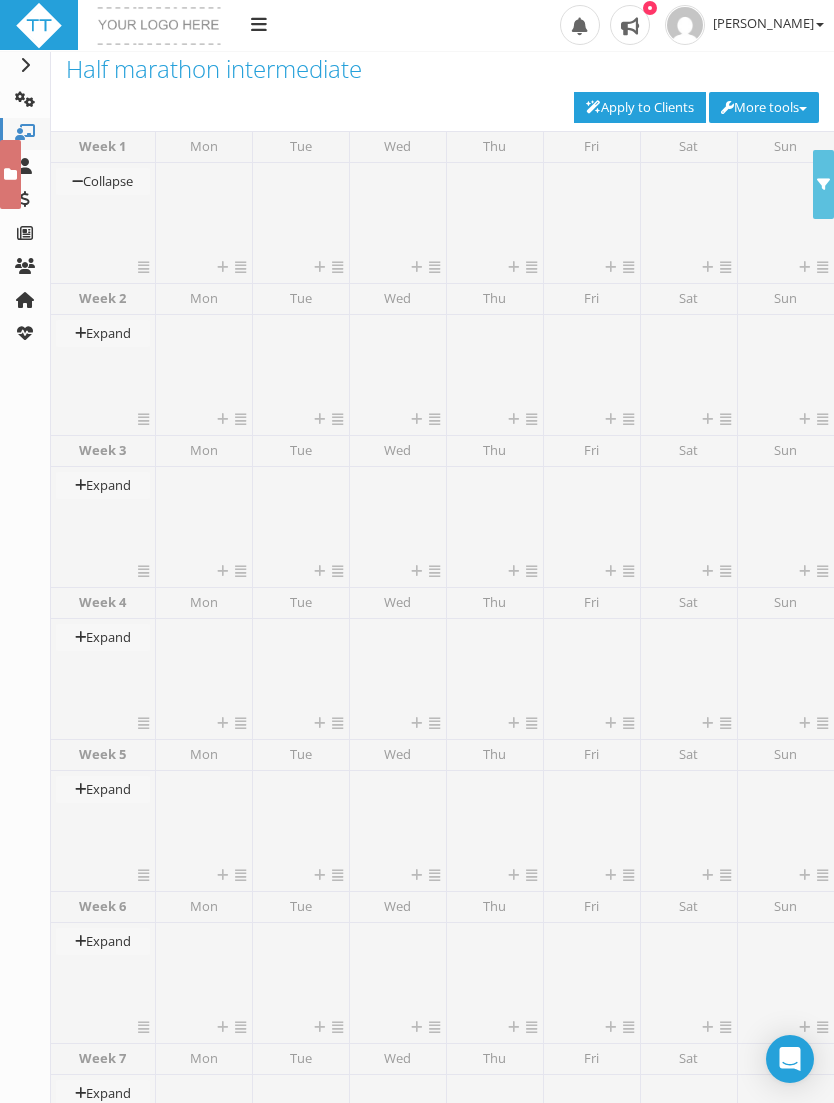 click at bounding box center [204, 213] 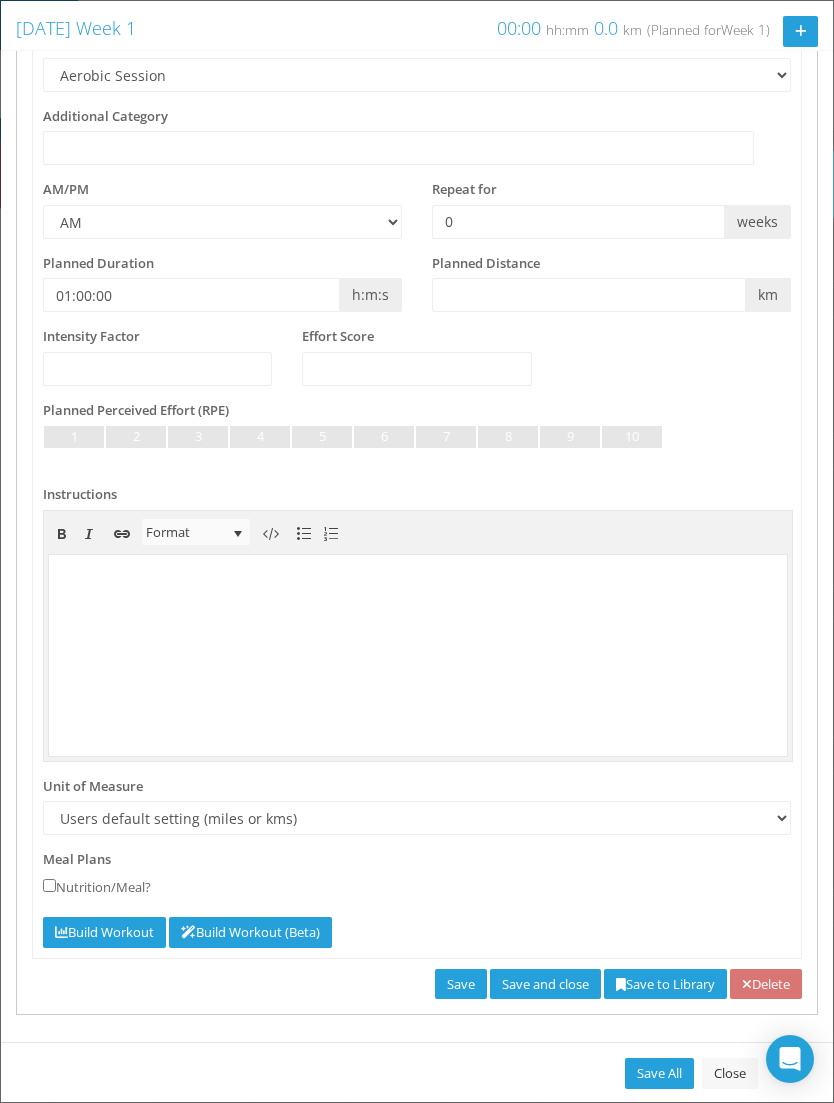 scroll, scrollTop: 320, scrollLeft: 0, axis: vertical 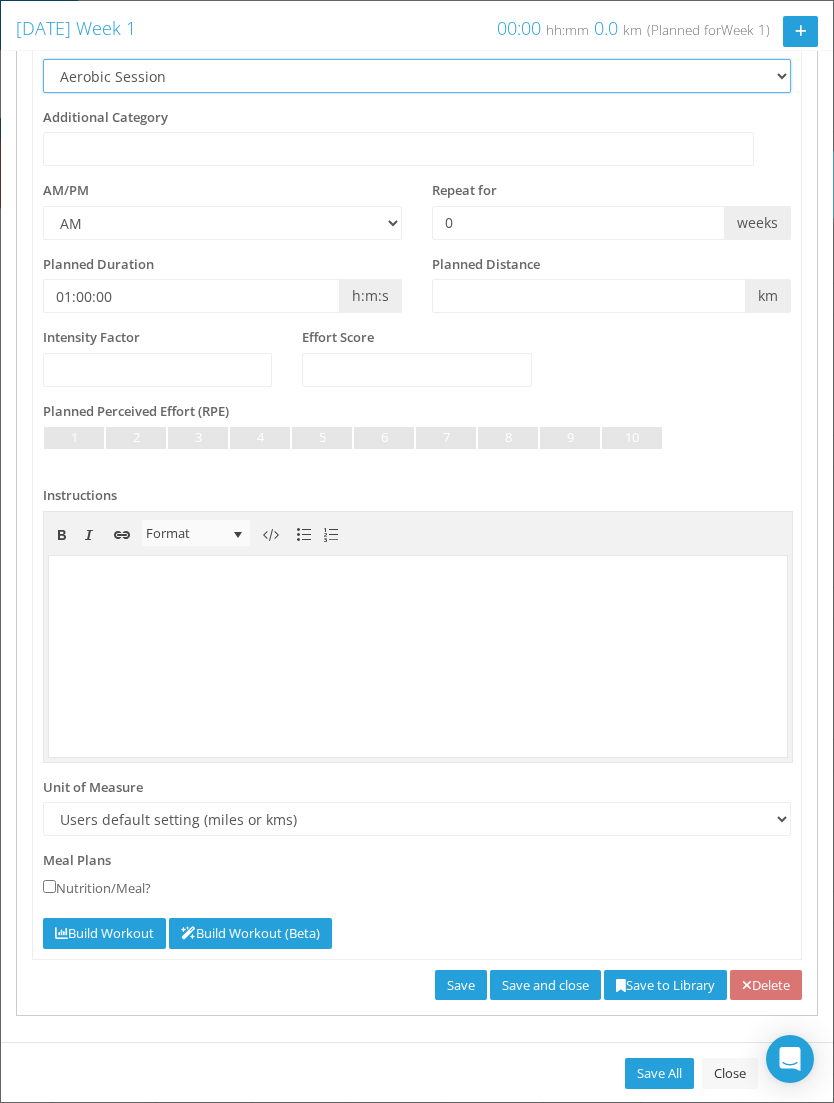 click on "Aerobic Session
Alpine Climbing
Assessment
Availability
Base Easy 45min
Bike Paddle
Bouldering
Brick
Camp
Conditioning
Core
Cross Training
CrossFit
Custom
Cycling
Downwind
Education
Event
Fat Loss
Fitness Class
Gravel
Gymnastics
Hiking
Hyrox
Ice Climbing
Indoor Cycling
Information/Guidance
Kayaking
Lap Swimming
Meal - Breakfast
Meal - Dinner
Meal - Lunch
Meal - Snack
Meal-Preparation
Meditation
Mindfulness
Mindset
Mobility and Flexibility
Mountain Biking
Multisport
Obstacle Course Racing
Open Water Swimming
Other
Pack Walk
PaddleFit
Post-Training Nutrition
Power Hiking
Preparation Phase
Pre-Training Nutrition
Race
Rest
Retreat
Rock Climbing
Rowing
Running
Ski Touring
Stair Climbing
Strength
SUP
Surfing
Surfski
Swimming
Technique
Trail Running
Treadmill
Triathlon
Underwater treadmill
Vasa swim bench
Walking
Warm up
Water Sports
Workshop
XC-Ski
Yoga" at bounding box center (417, 76) 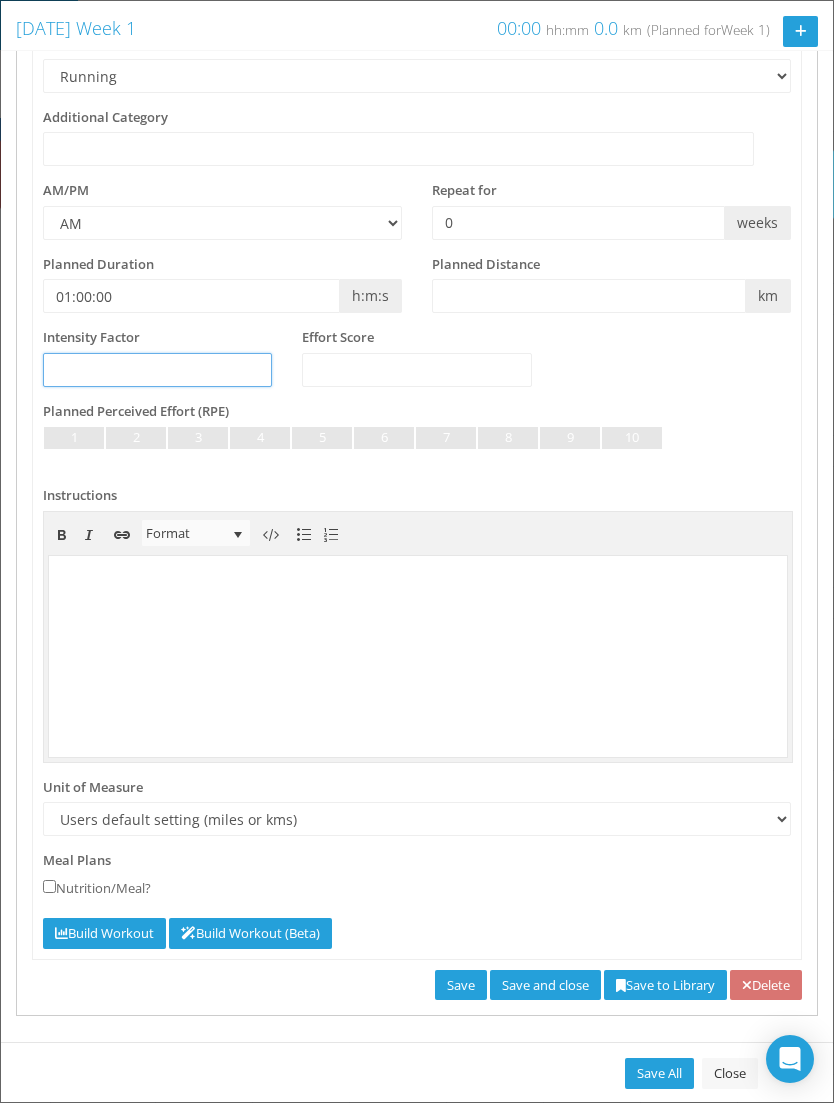 click at bounding box center [157, 370] 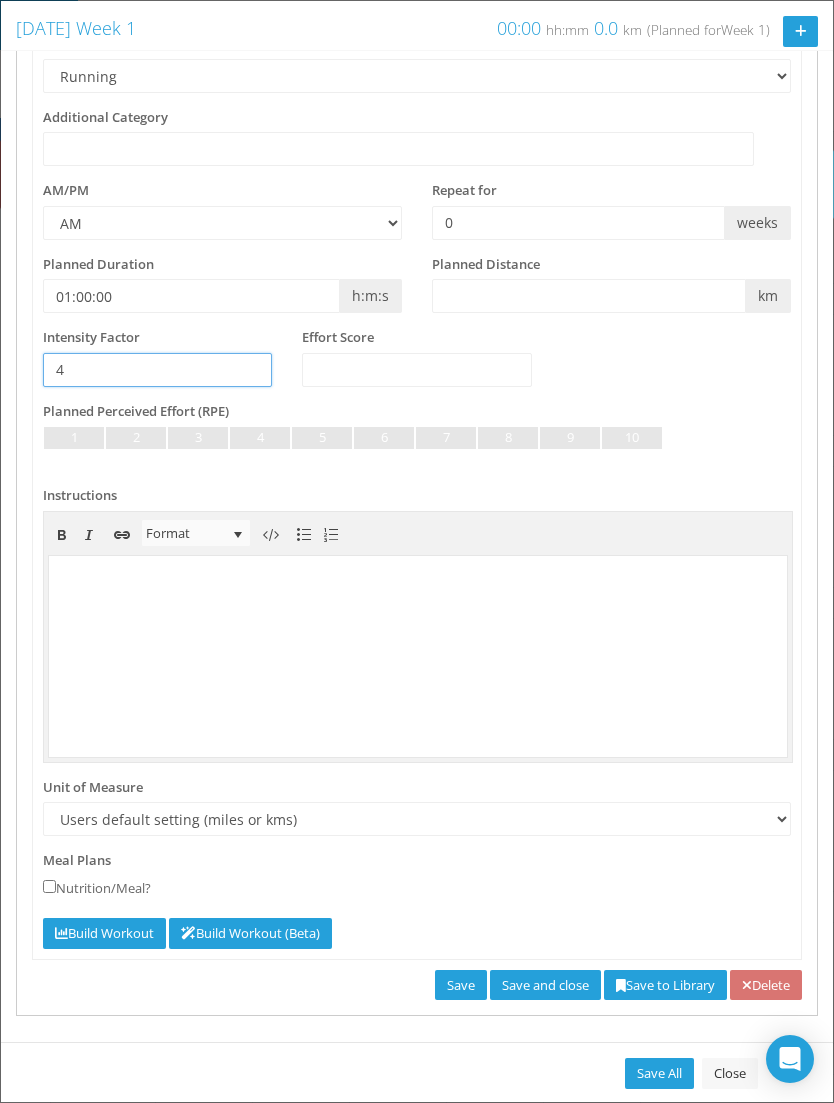type on "4" 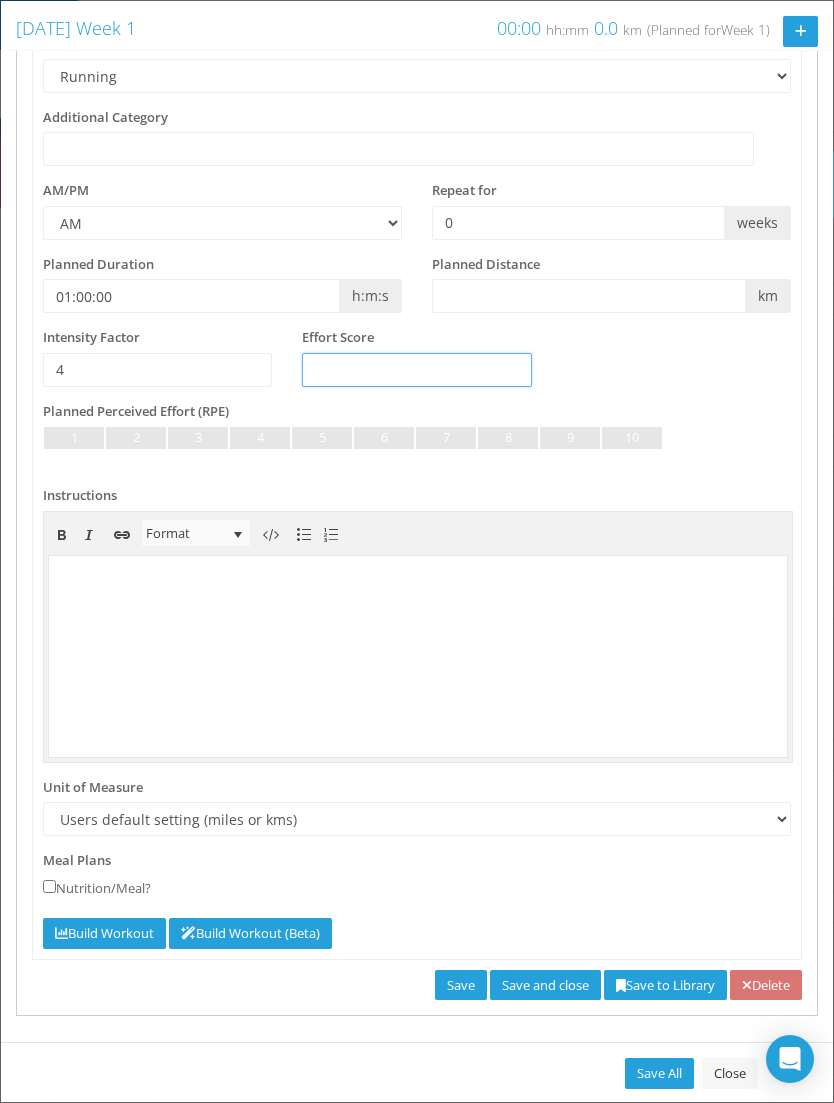 click at bounding box center [416, 370] 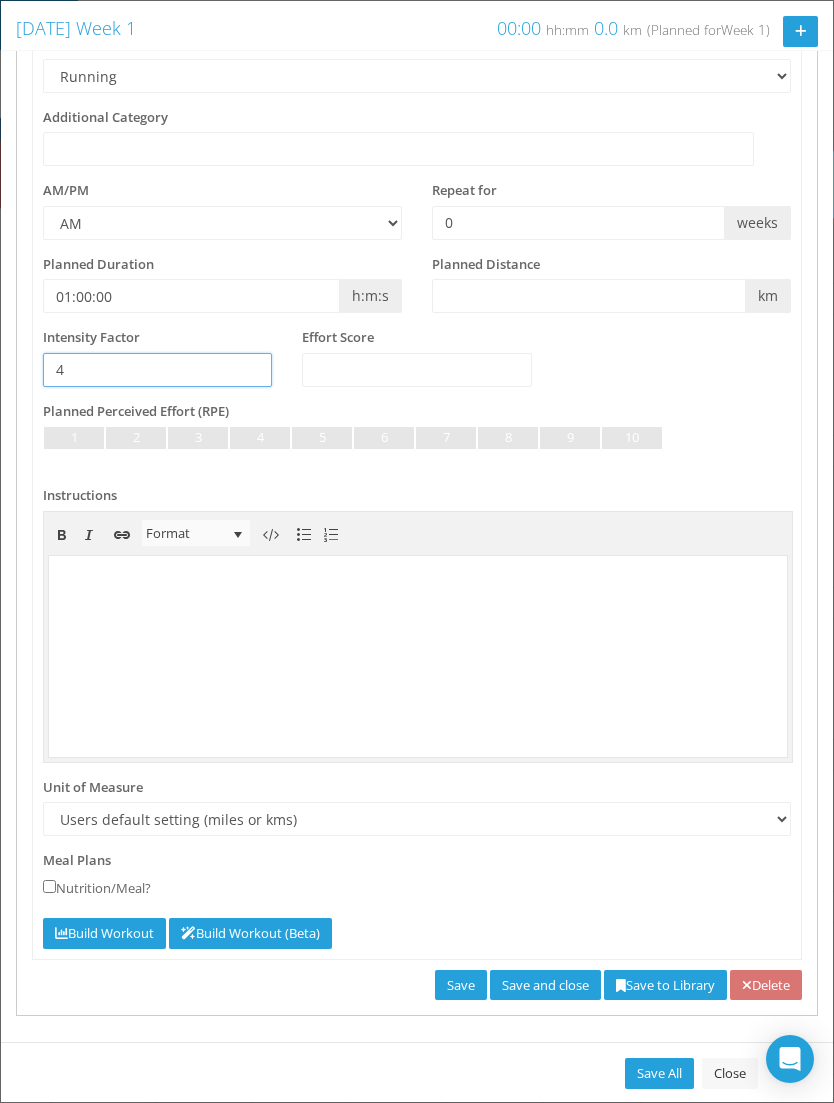 click on "4" at bounding box center (157, 370) 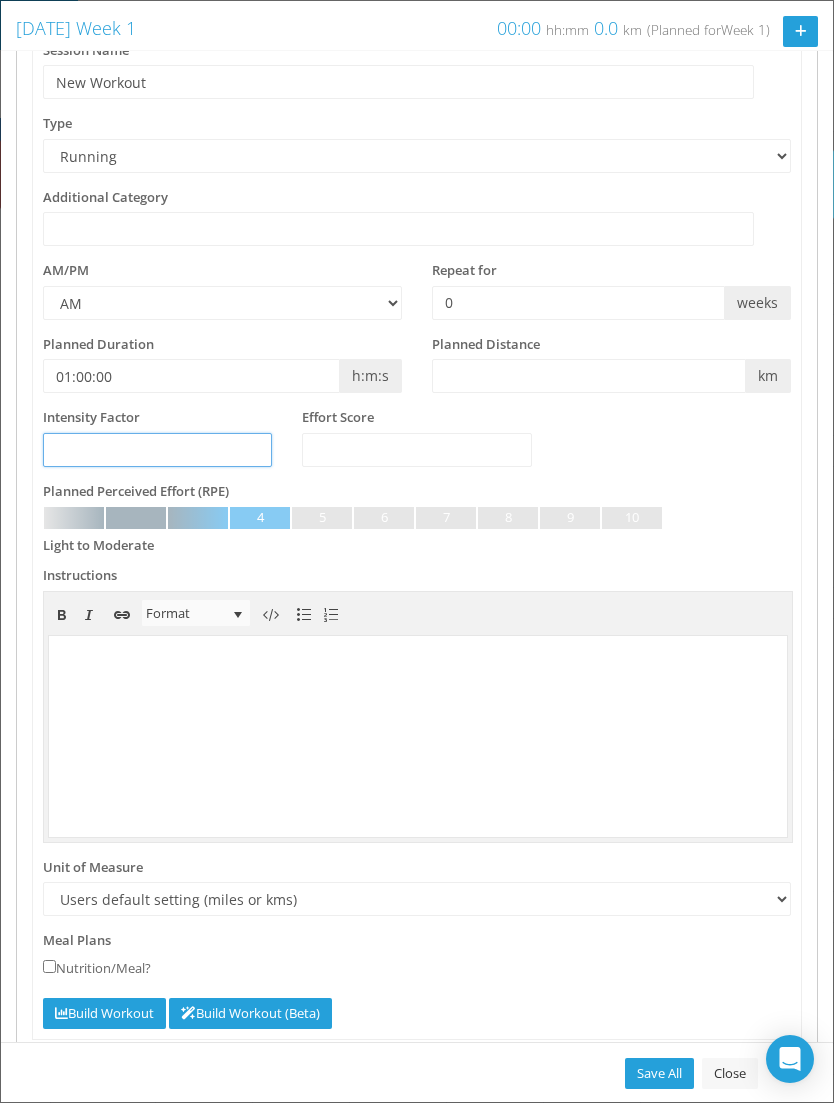 scroll, scrollTop: 235, scrollLeft: 0, axis: vertical 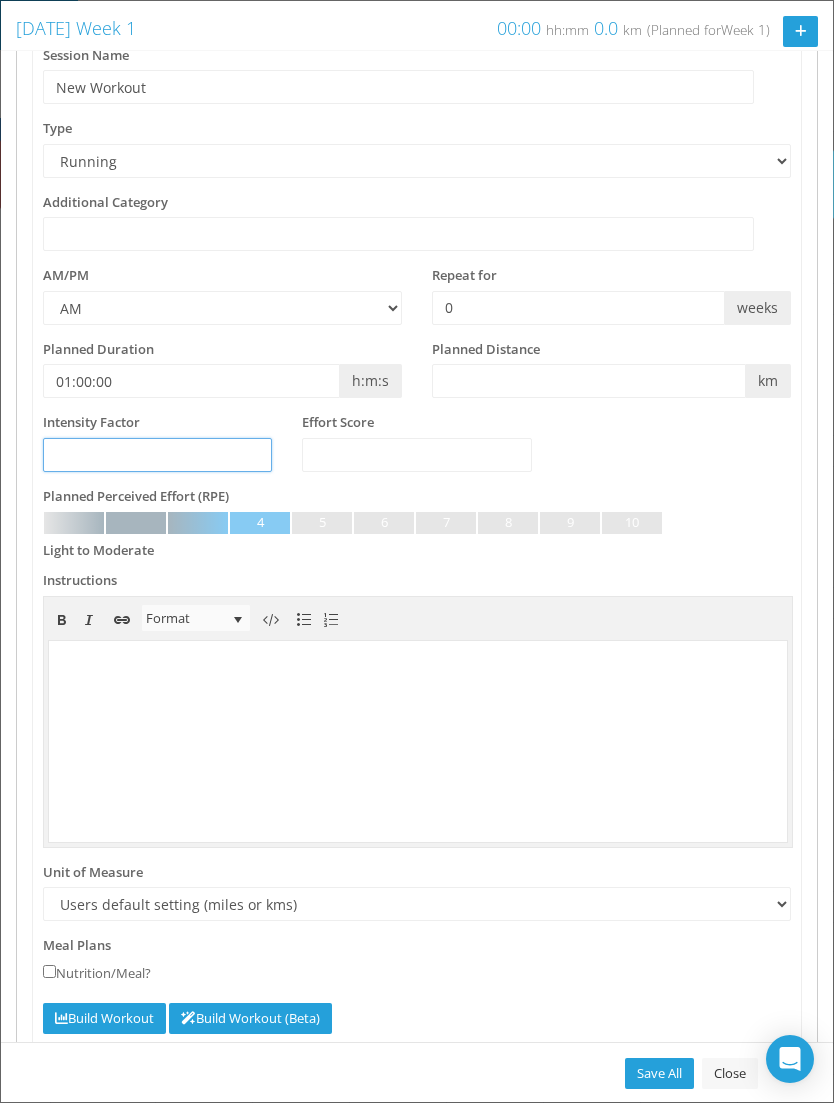 type 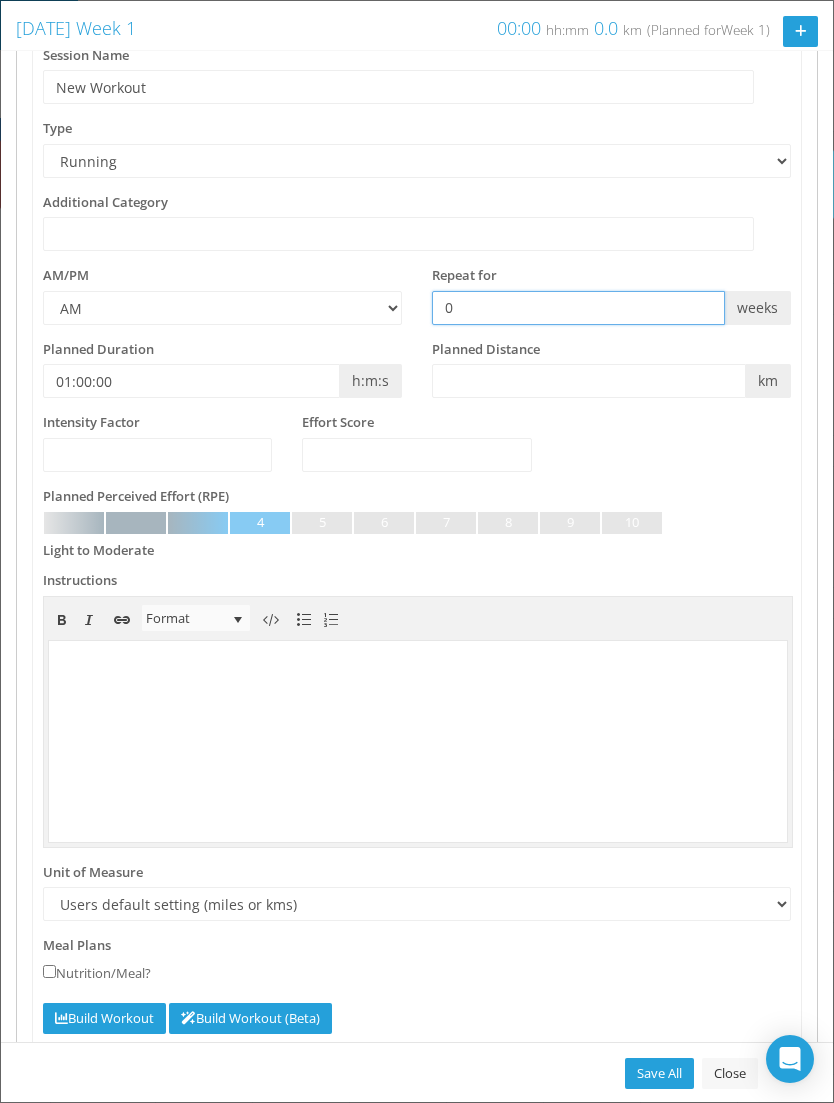 click on "0" at bounding box center (578, 308) 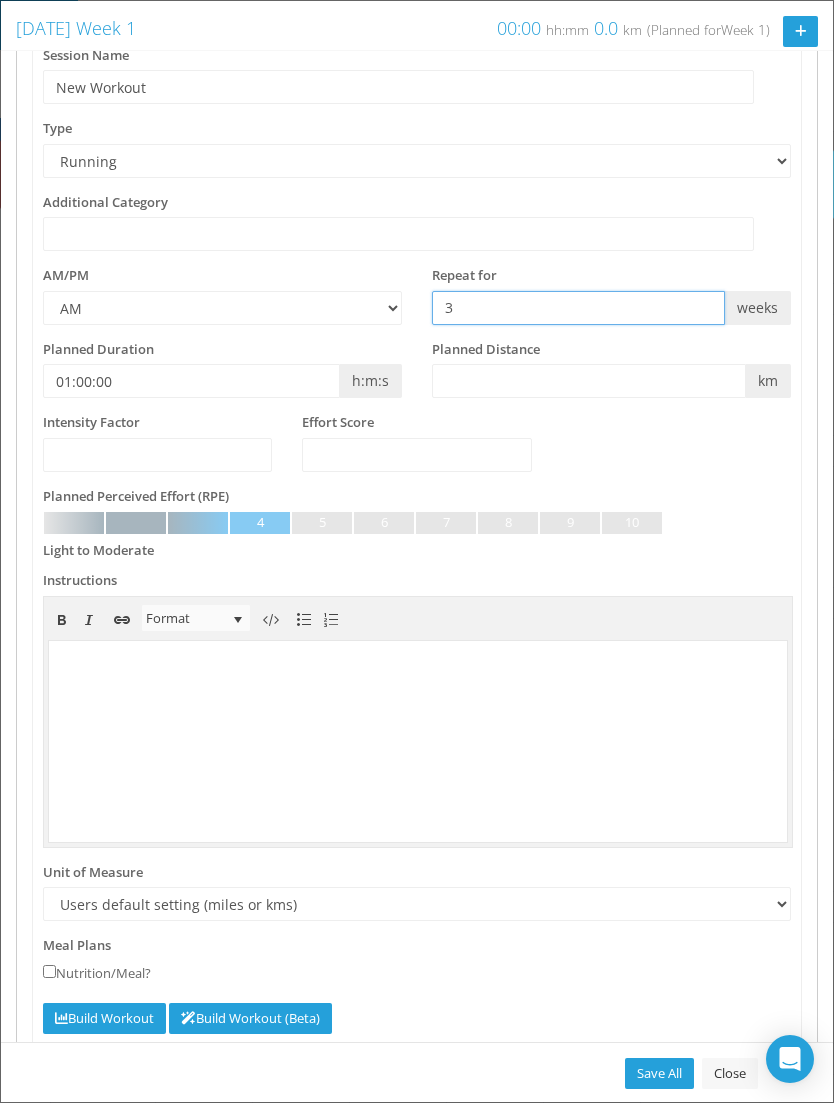 type on "3" 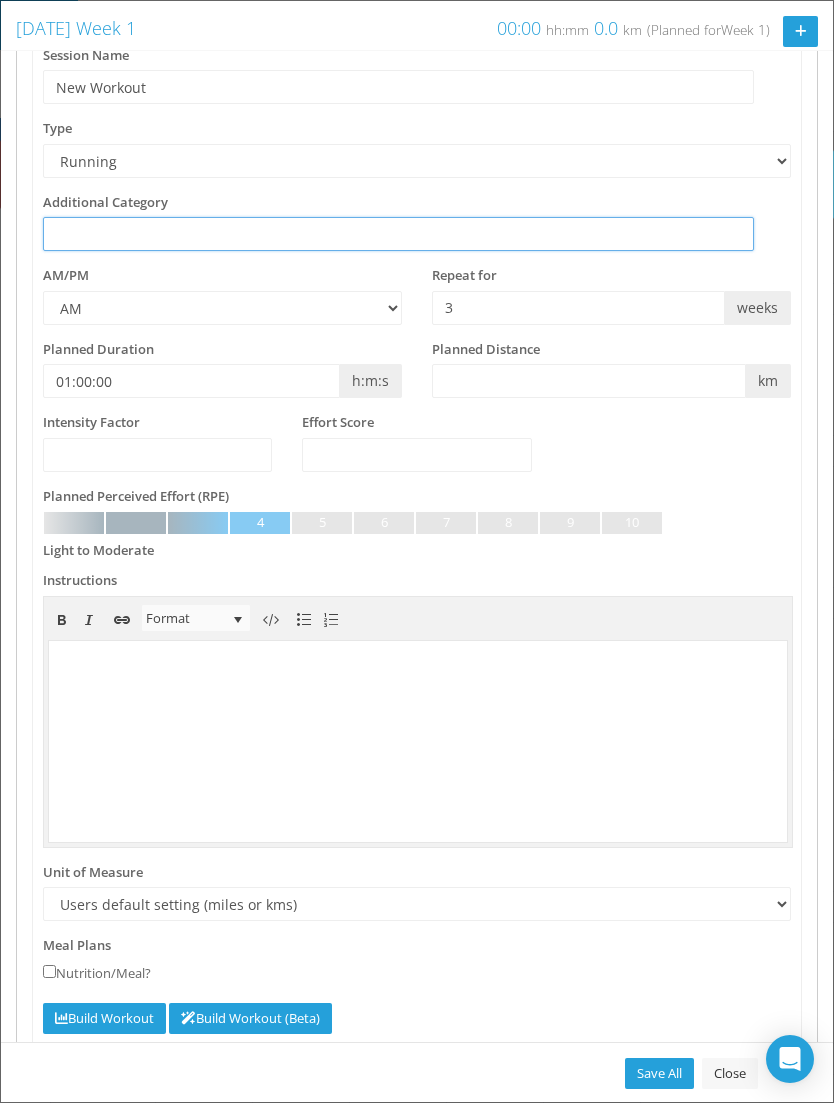 click at bounding box center (398, 234) 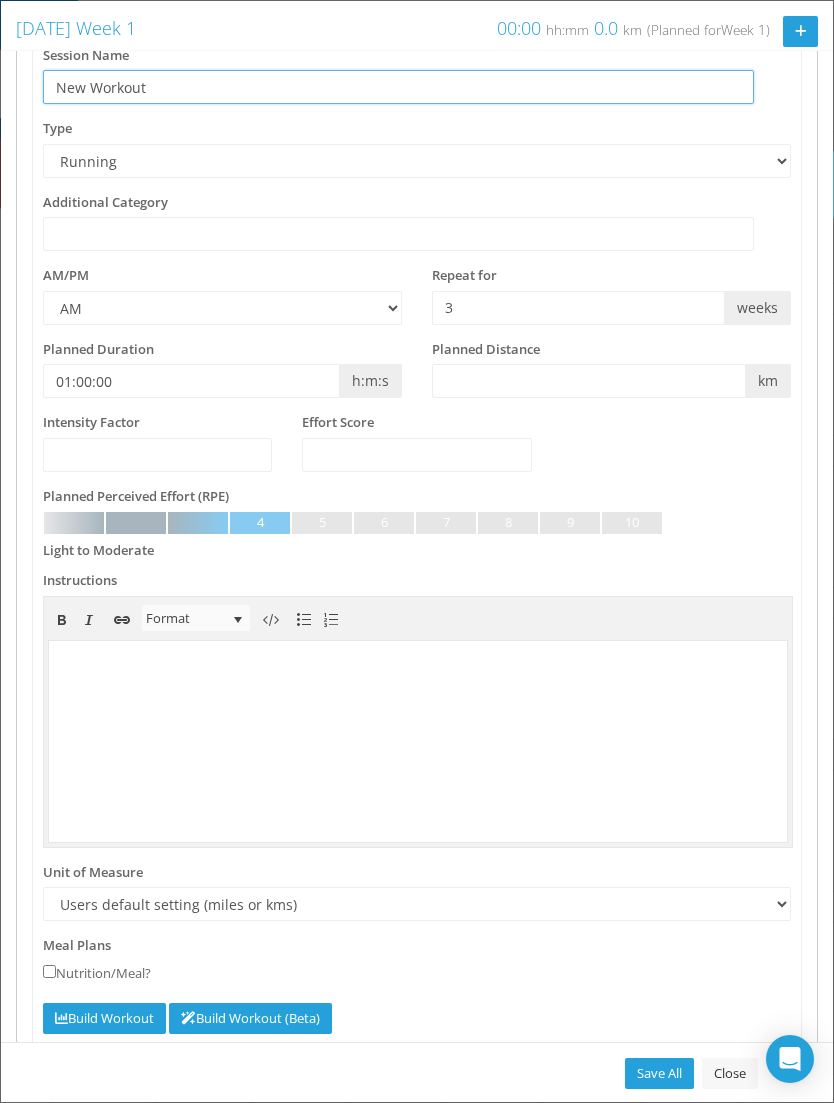 click on "New Workout" at bounding box center [398, 87] 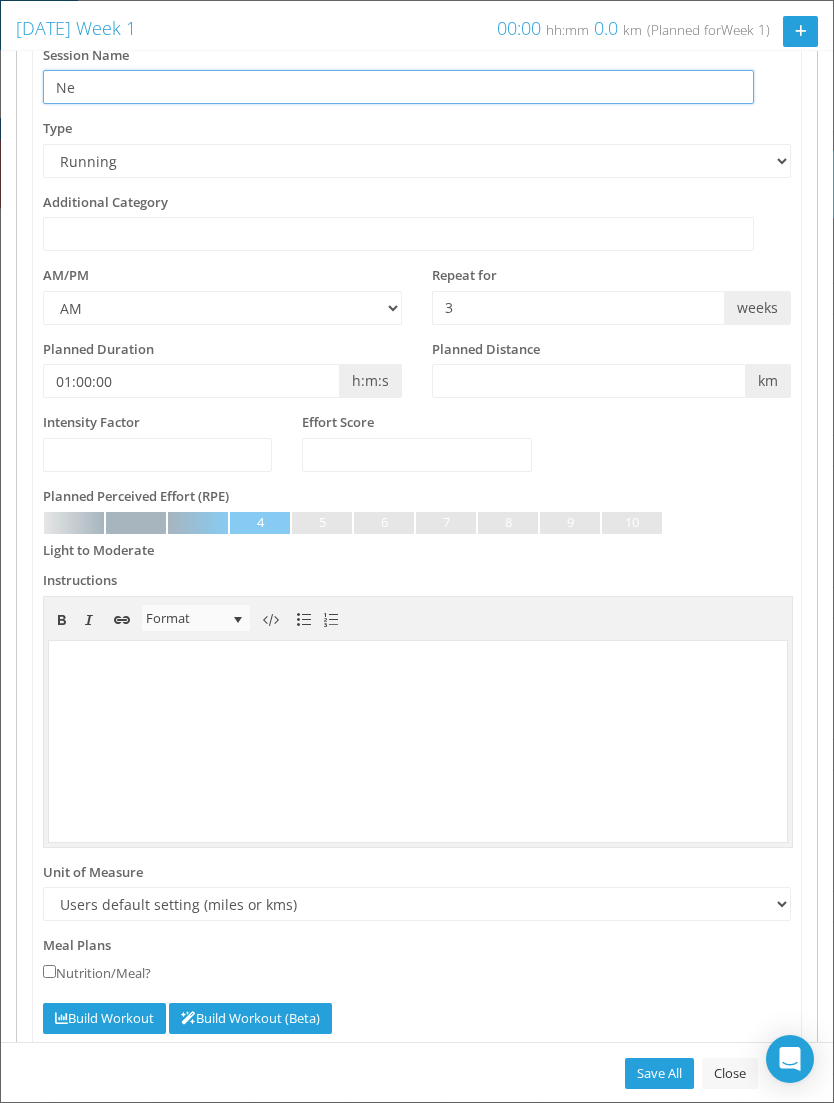 type on "N" 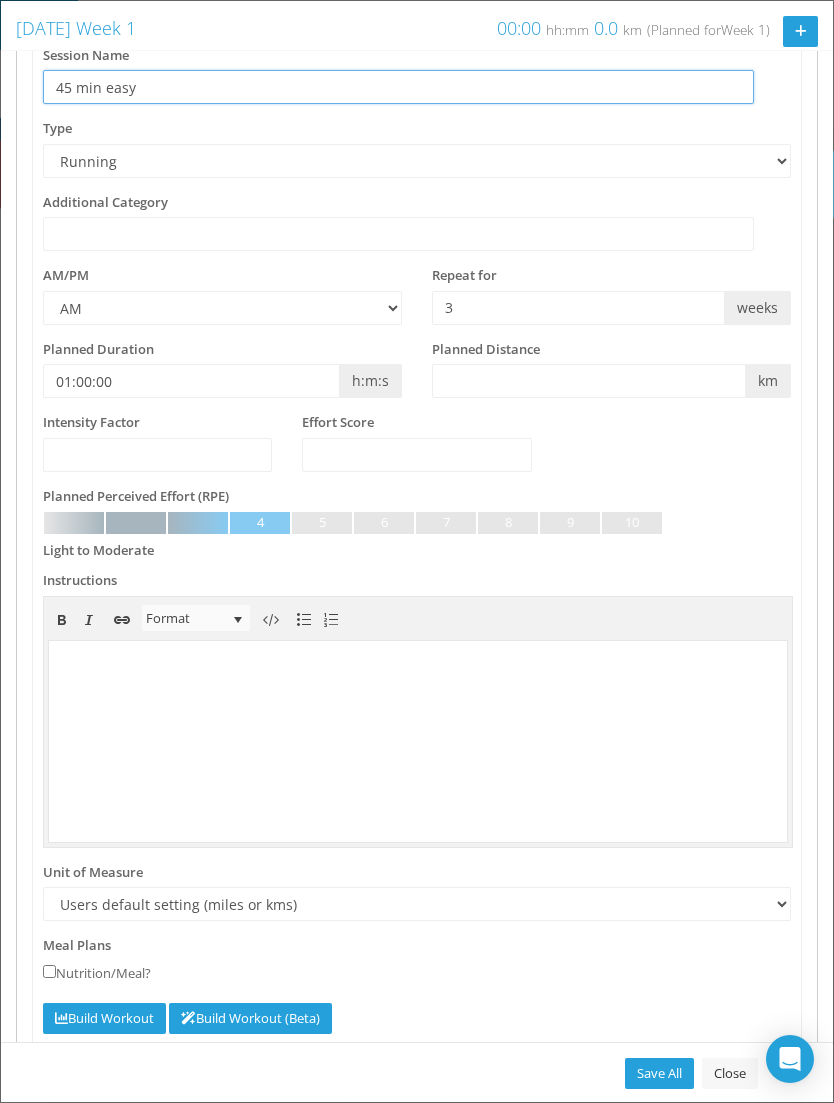 type on "45 min easy" 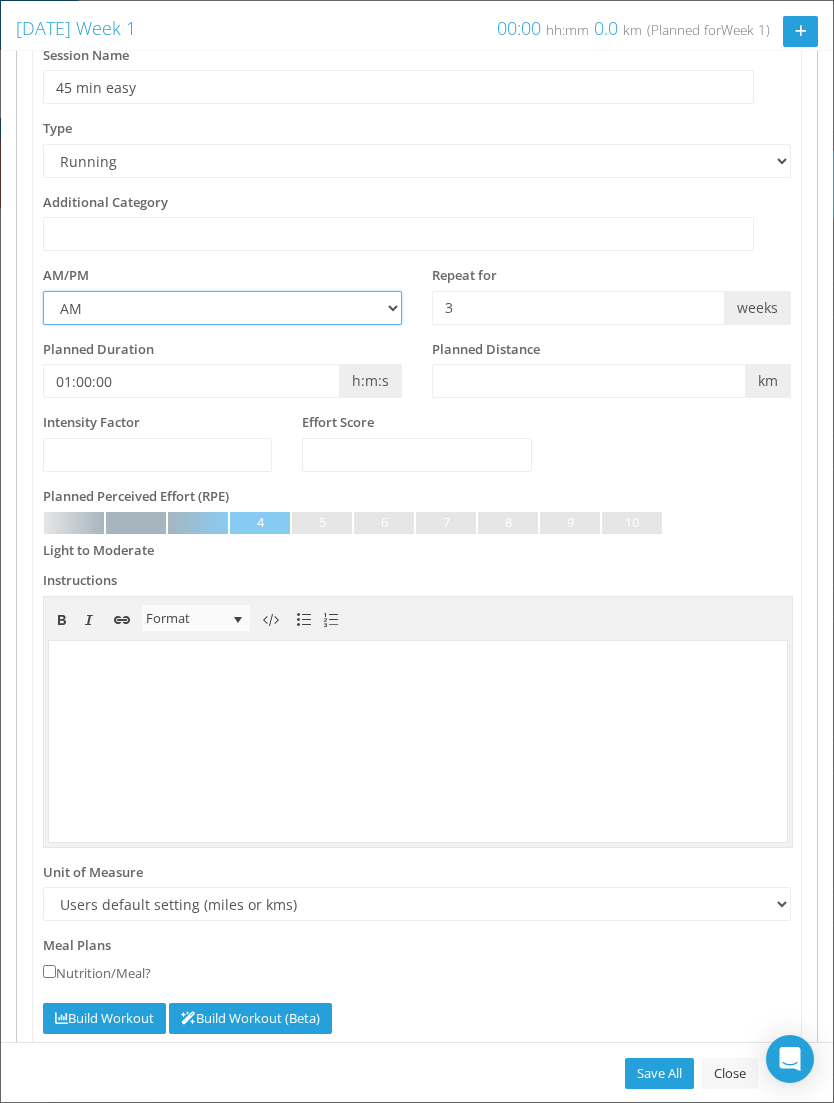 click on "AM
PM" at bounding box center [222, 308] 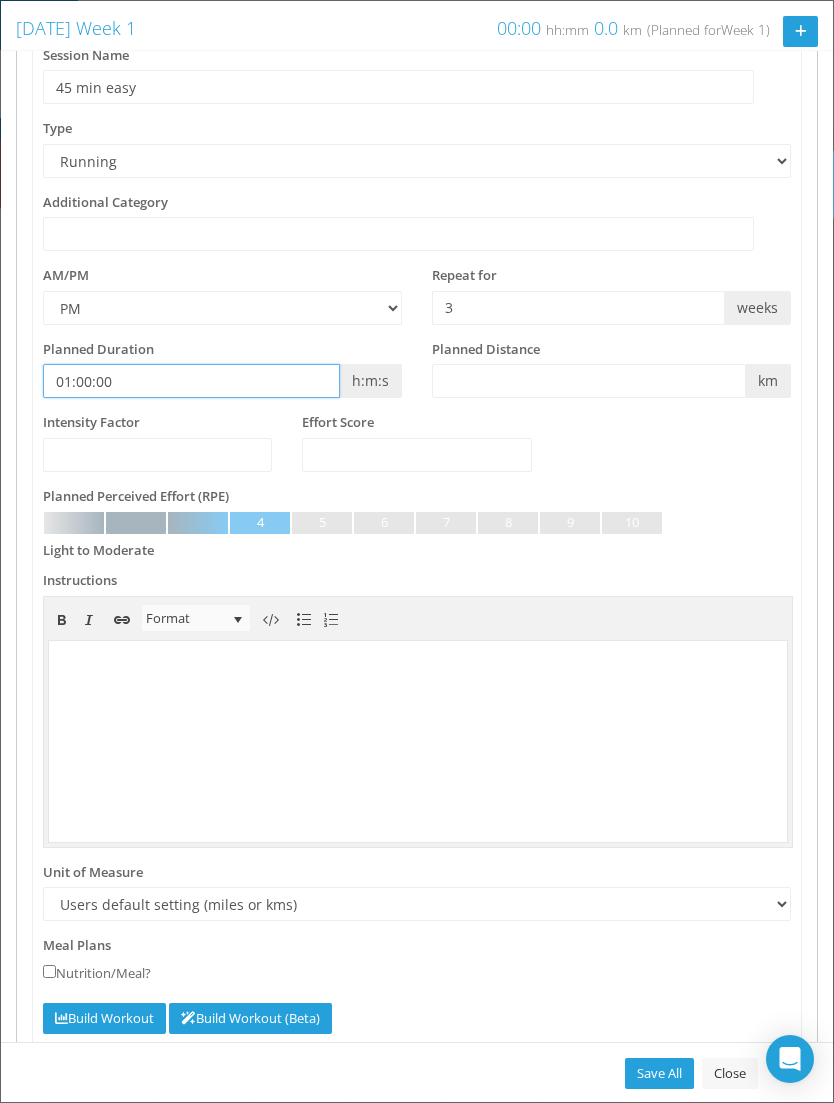 click on "01:00:00" at bounding box center [191, 381] 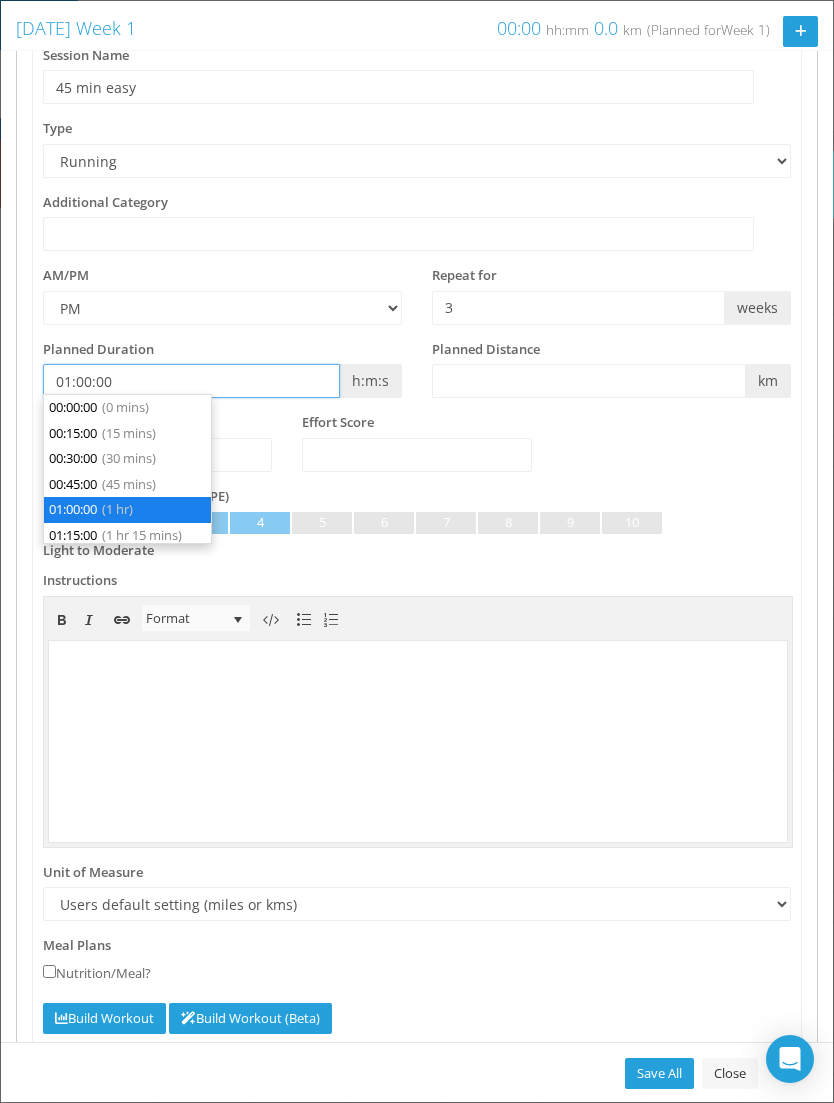 scroll, scrollTop: 75, scrollLeft: 0, axis: vertical 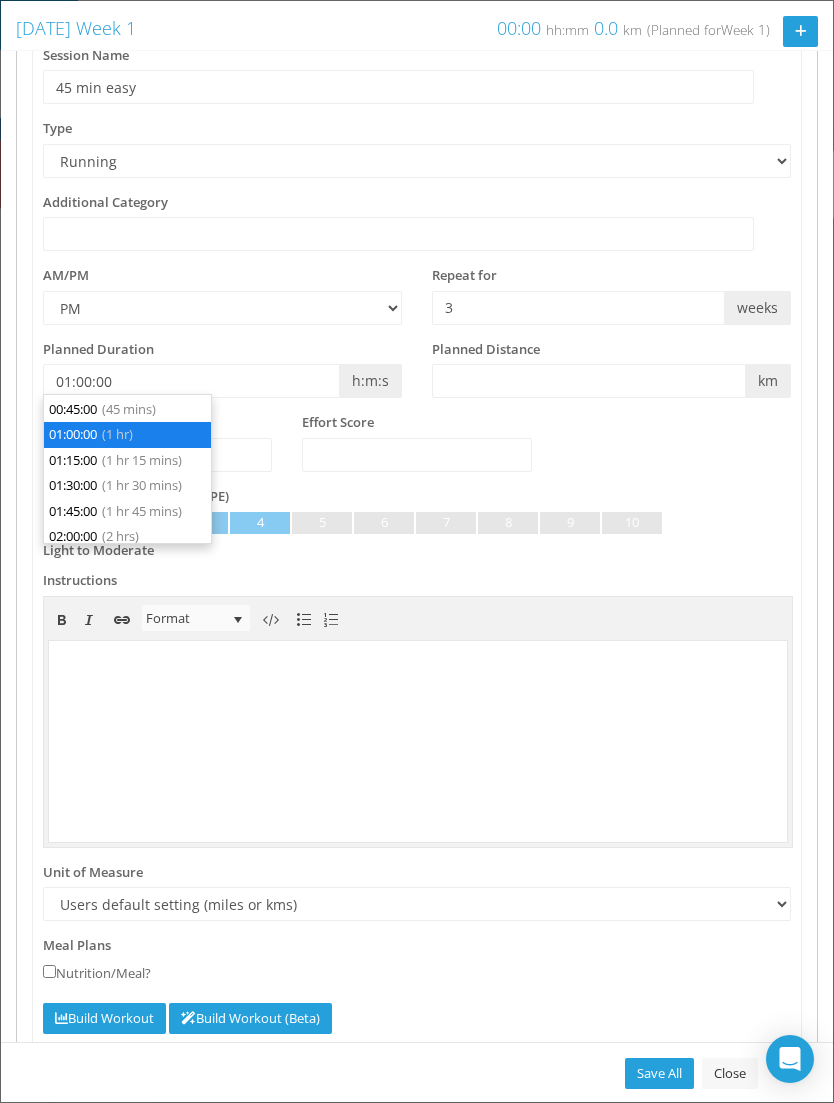 click on "00:45:00  (45 mins)" at bounding box center (127, 410) 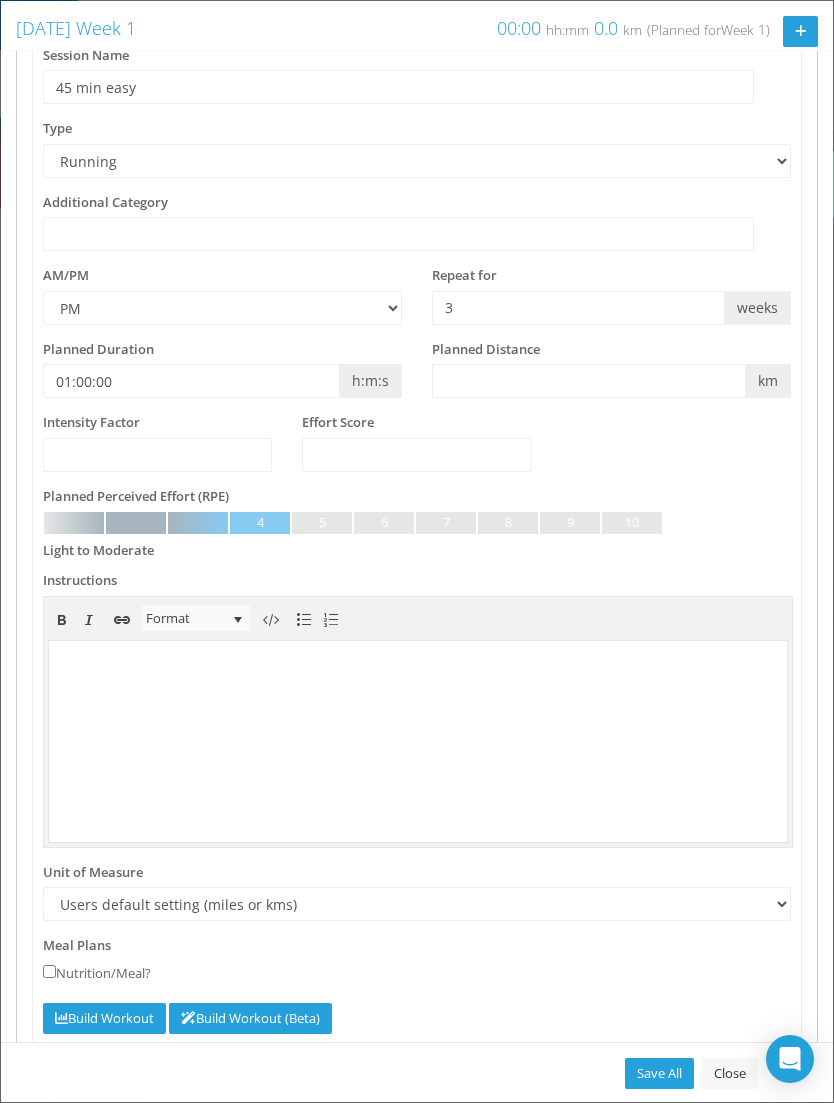 click on "Intensity Factor
Effort Score" at bounding box center (417, 450) 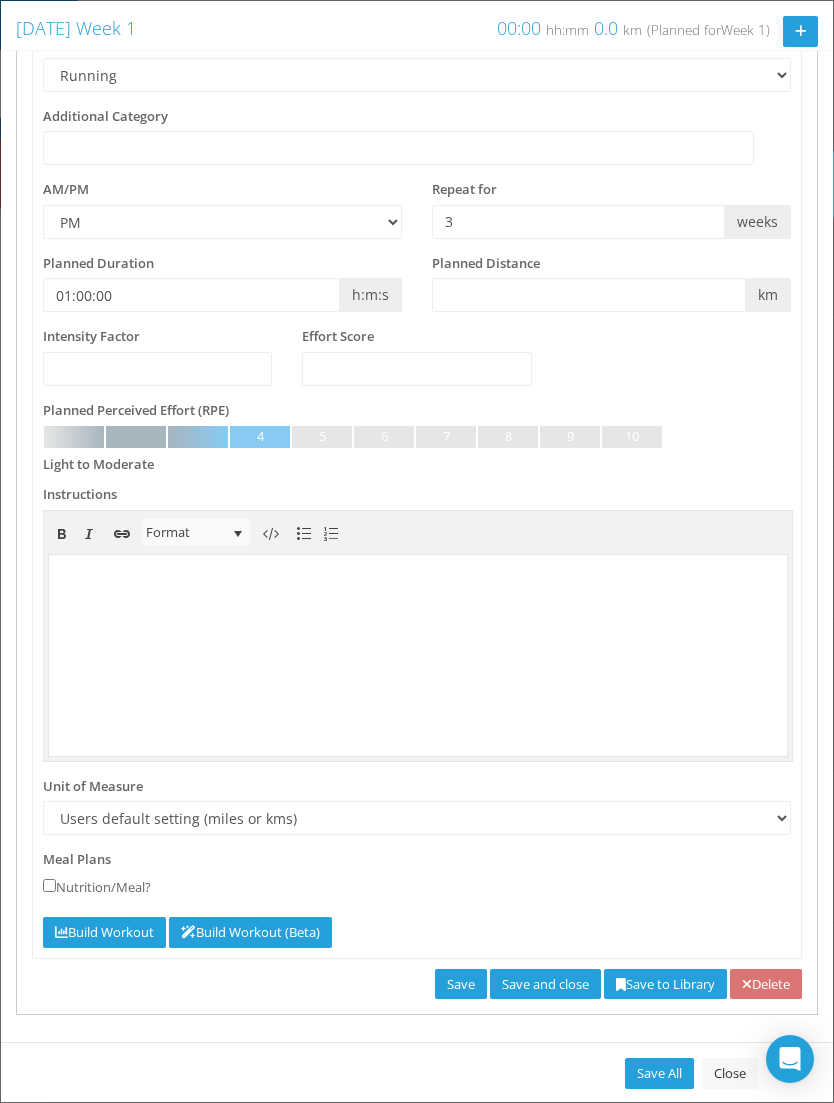 scroll, scrollTop: 320, scrollLeft: 0, axis: vertical 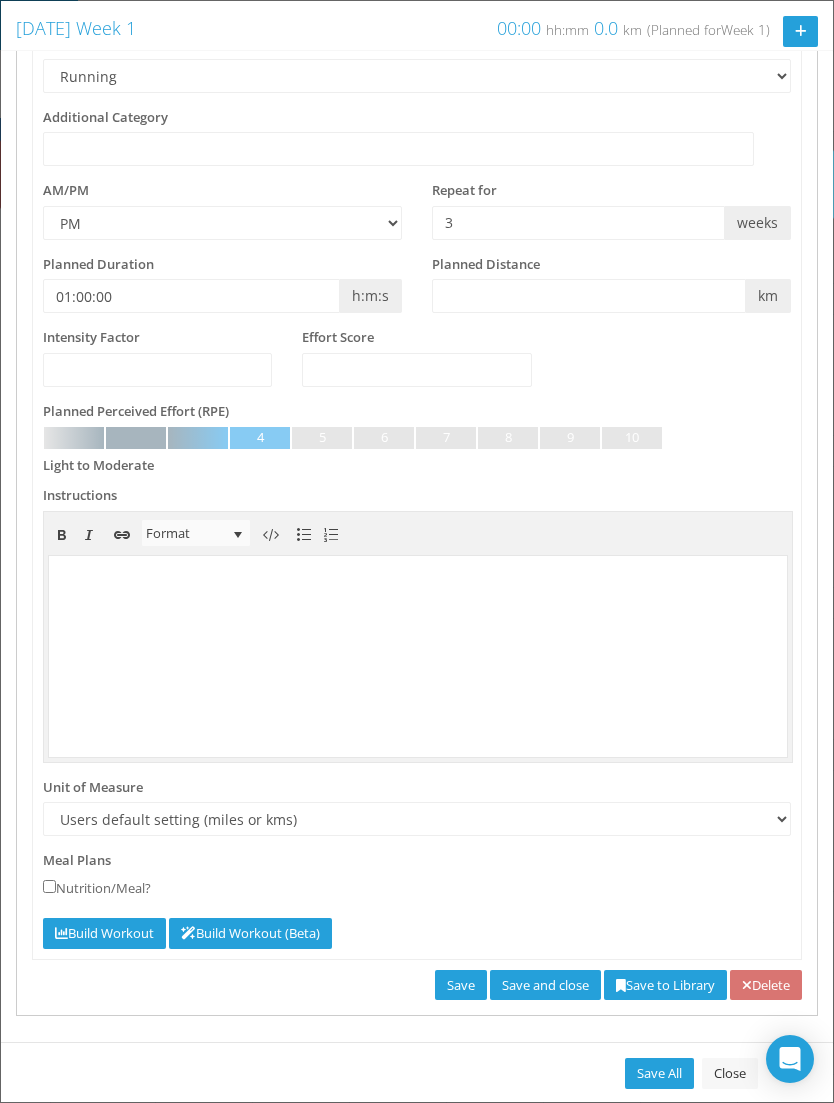 click on "Build Workout" at bounding box center (104, 933) 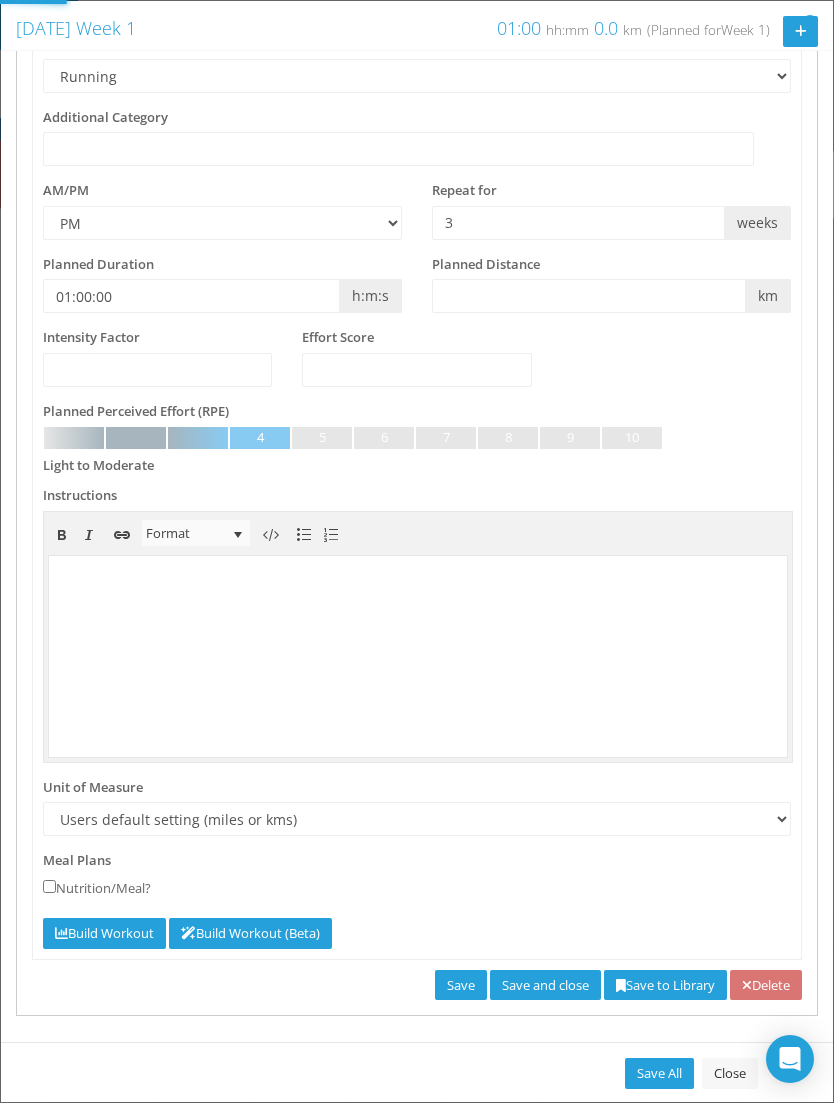 type on "0" 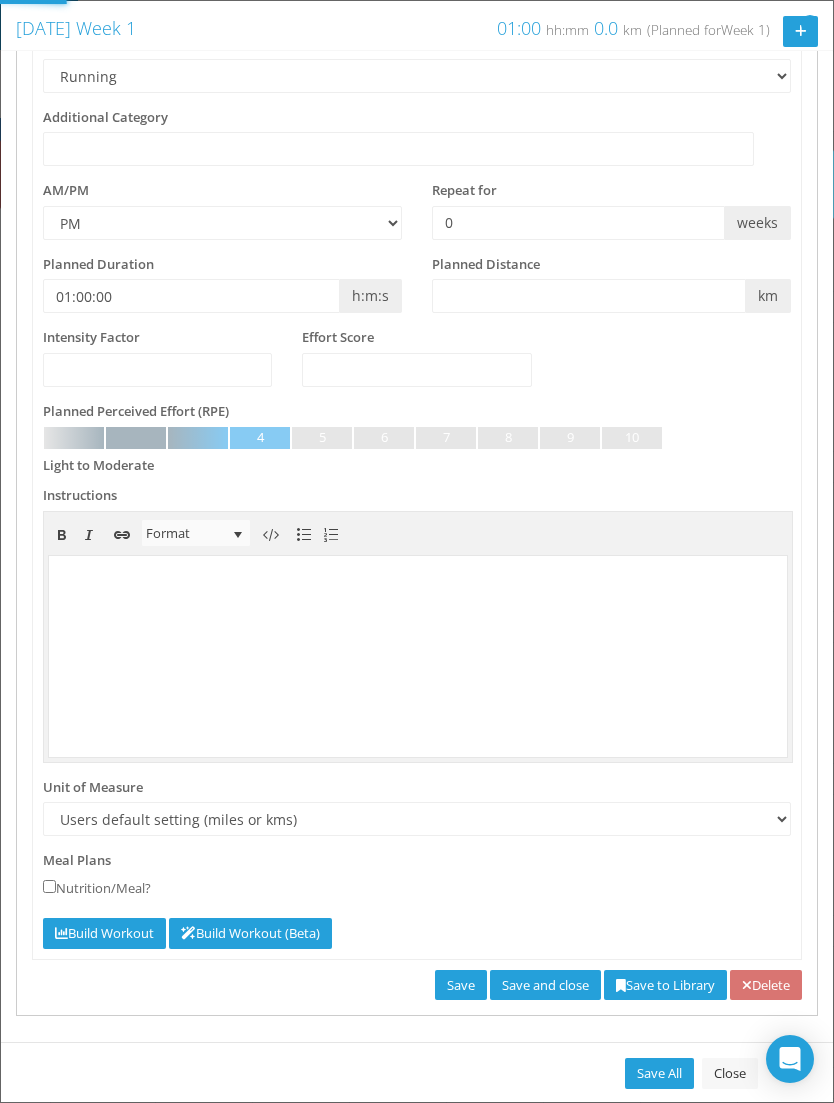 scroll, scrollTop: 280, scrollLeft: 0, axis: vertical 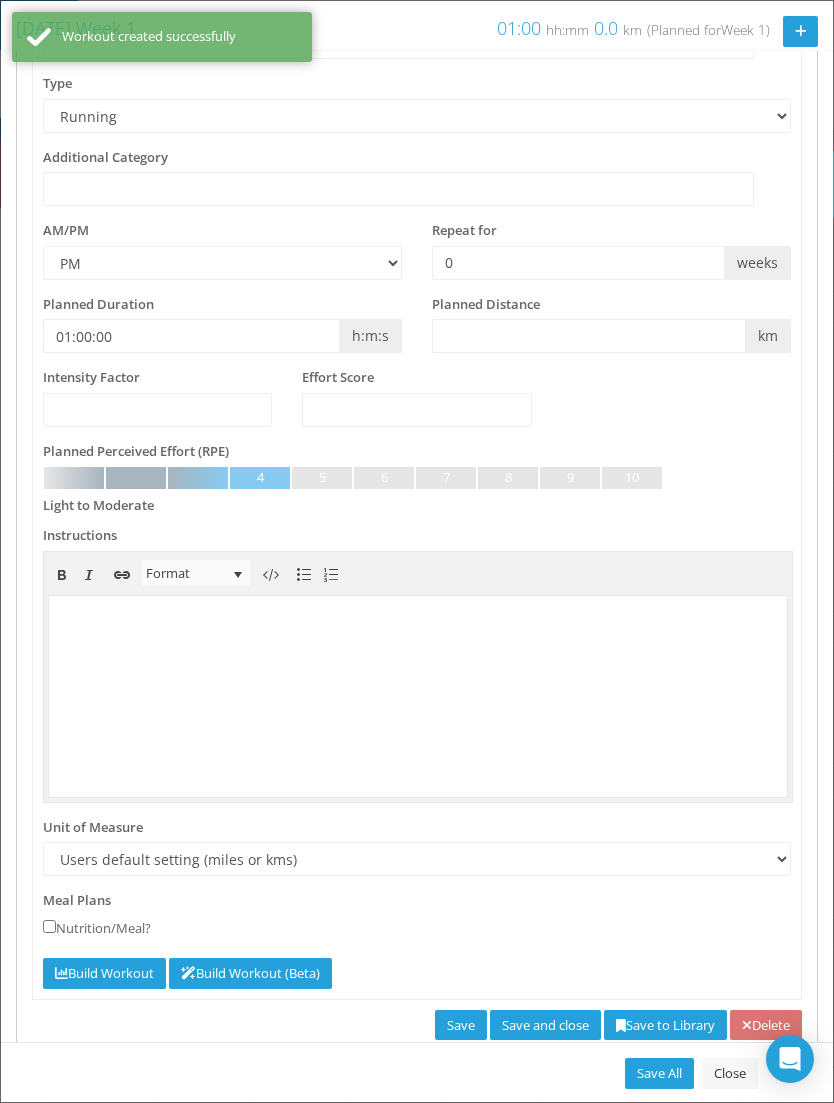 select on "Work" 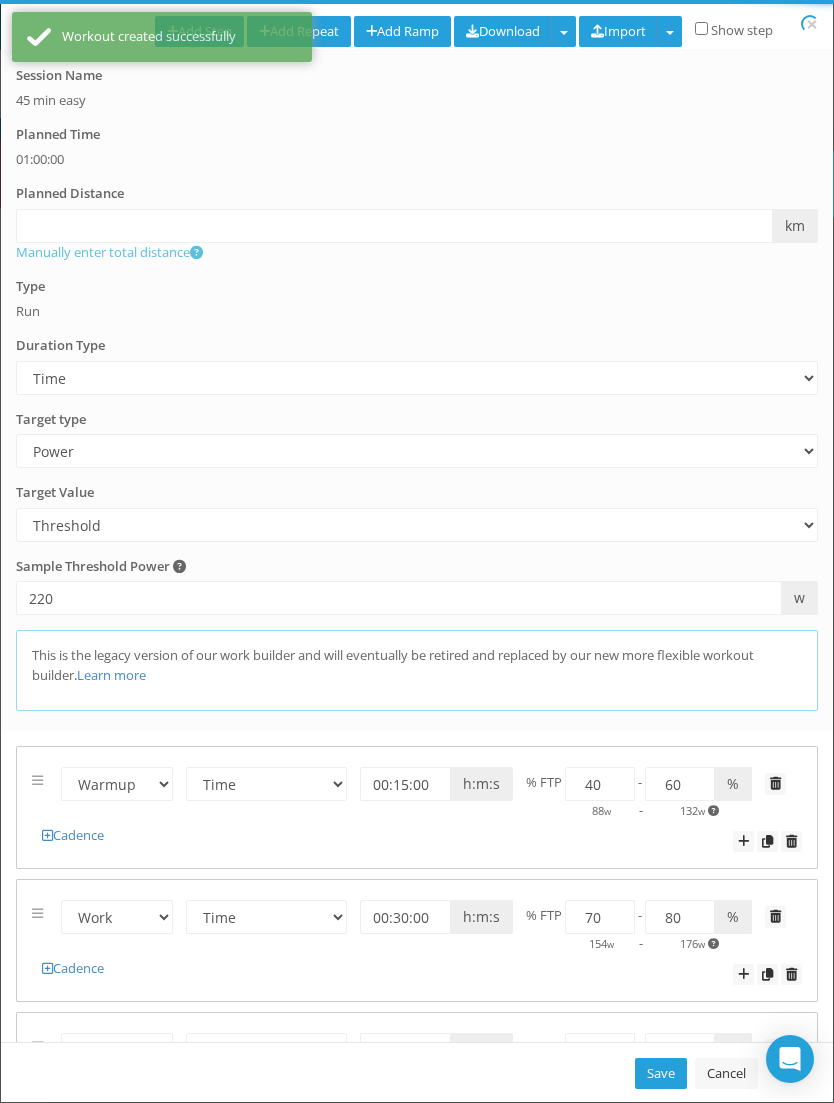click on "×
Add Step
Add Repeat
Add Ramp
Download
Download for Zwift
Download MRC
Download ERG
Download FIT
Import
Build from Zwift file (zwo)" at bounding box center [417, 551] 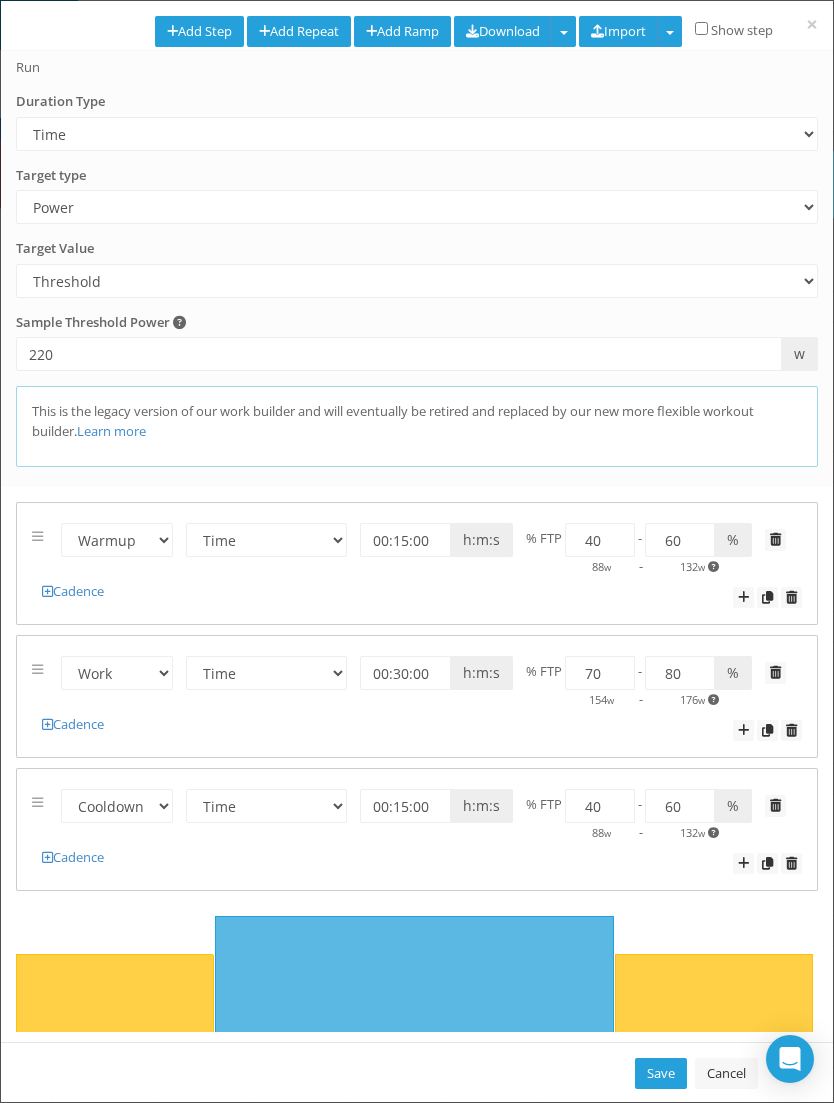scroll, scrollTop: 243, scrollLeft: 0, axis: vertical 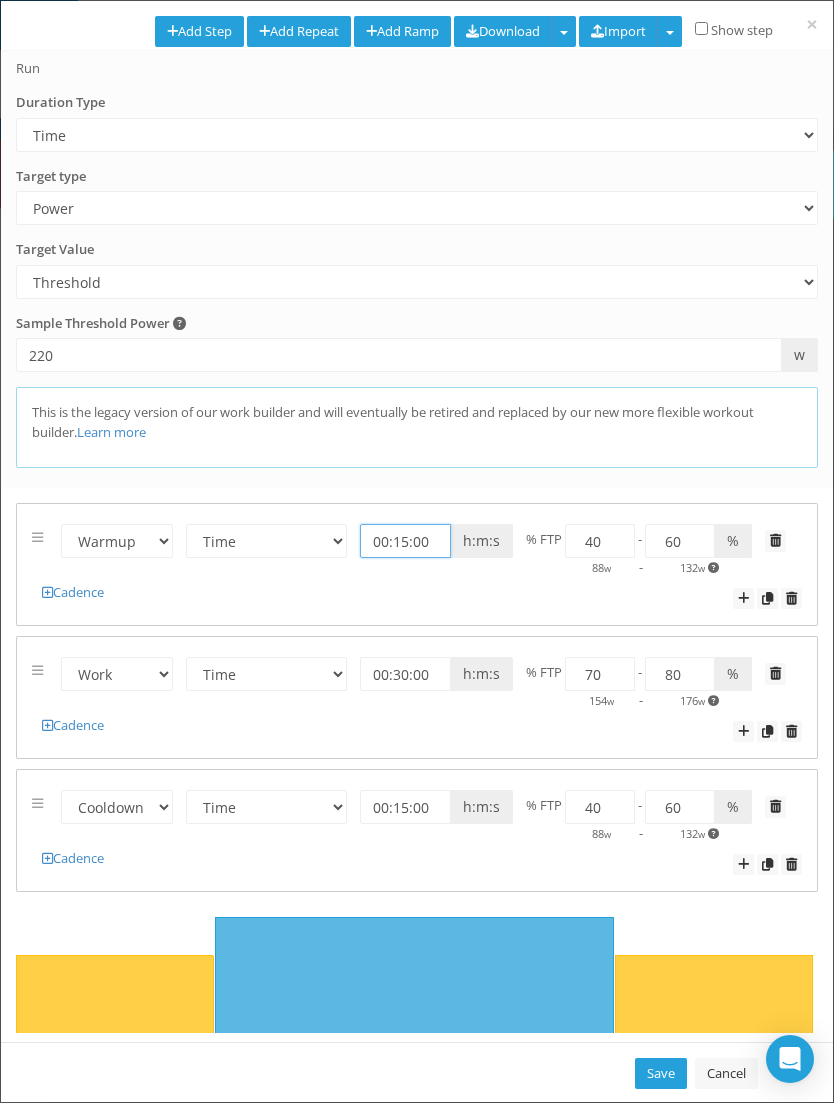 click on "00:15:00" at bounding box center [405, 541] 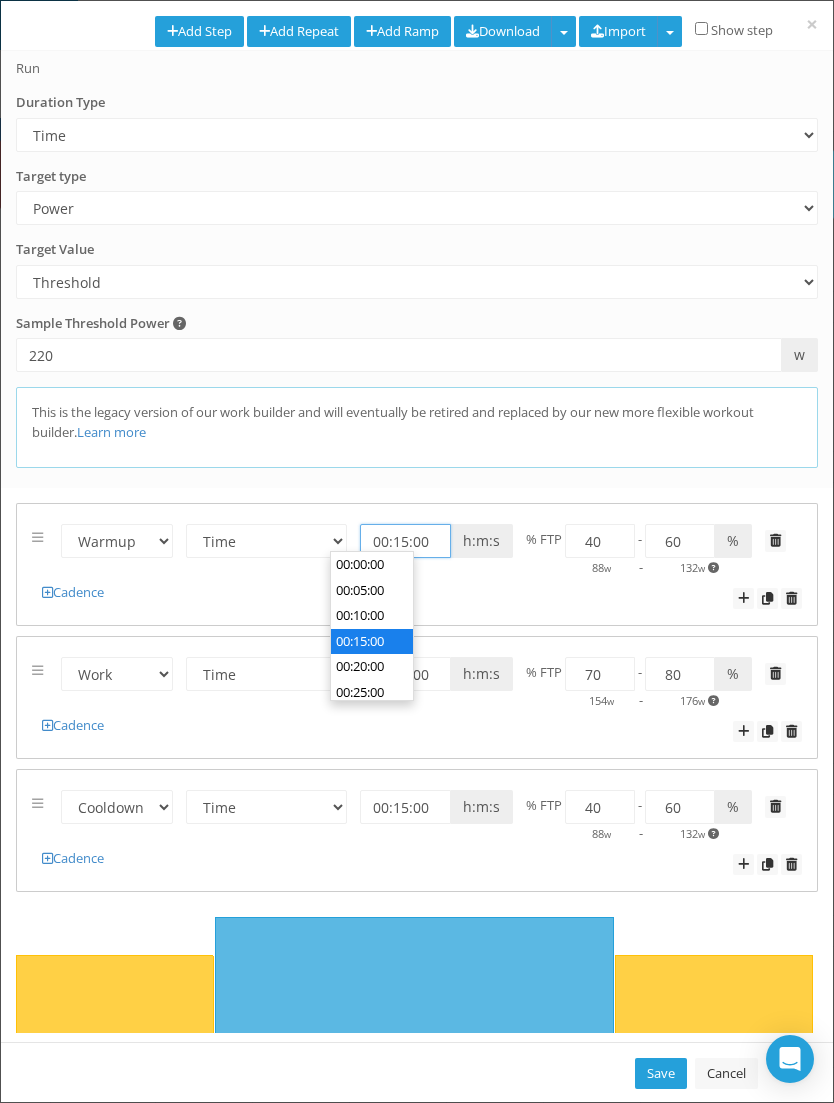 scroll, scrollTop: 50, scrollLeft: 0, axis: vertical 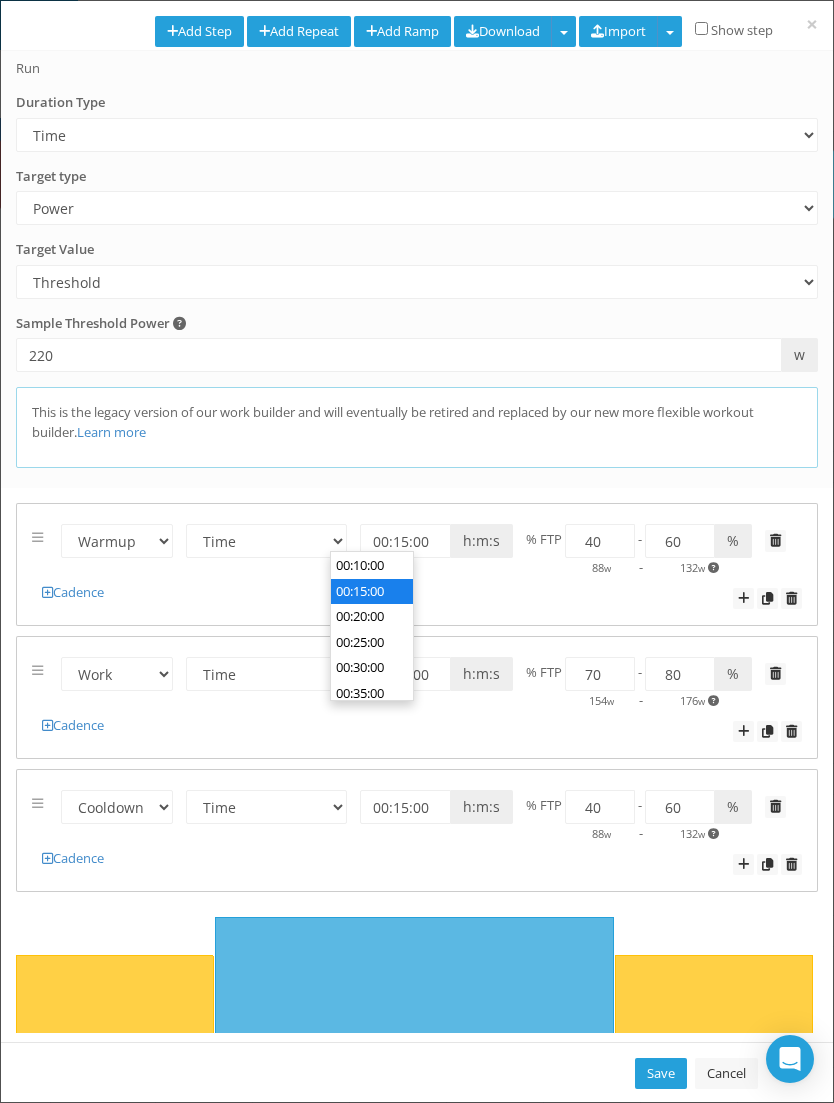 click on "00:10:00" at bounding box center (372, 566) 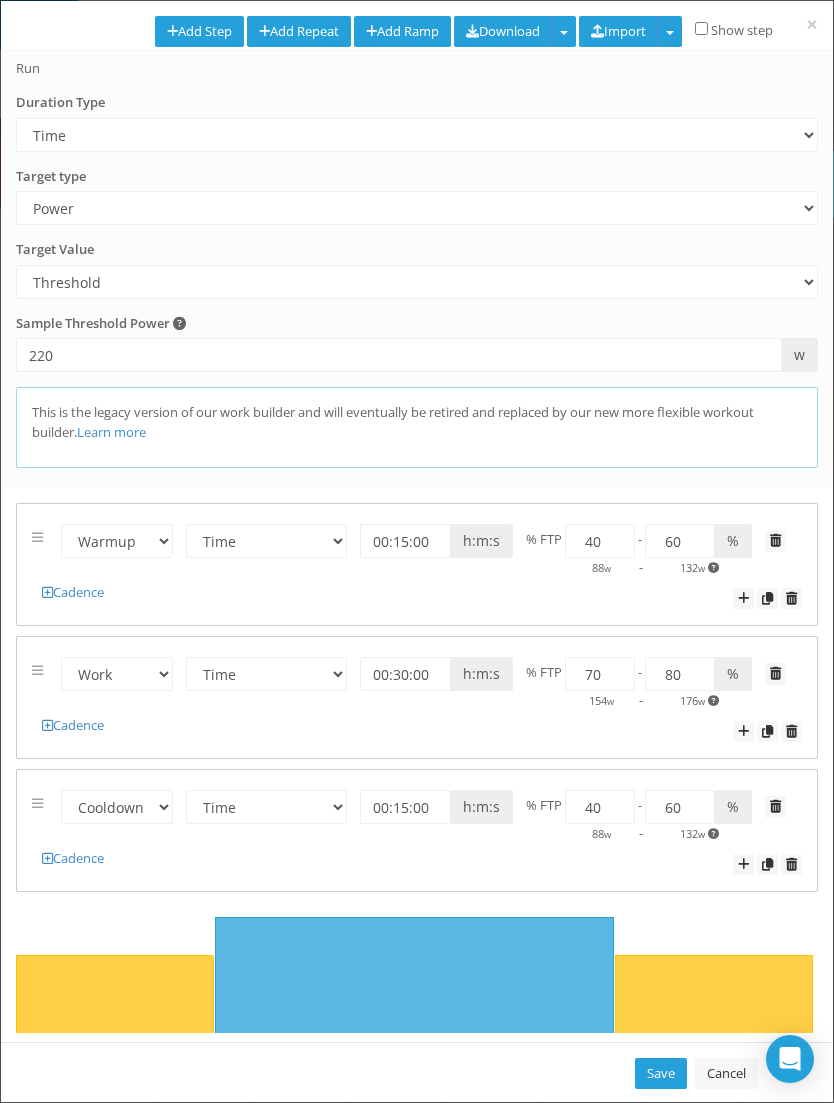 click on "Warmup
Work
Rest
Cooldown
Time
Distance
Open/Lap Button
00:30:00
h:m:s
km
miles
m
yds
% FTP 70  -  %" at bounding box center (417, 693) 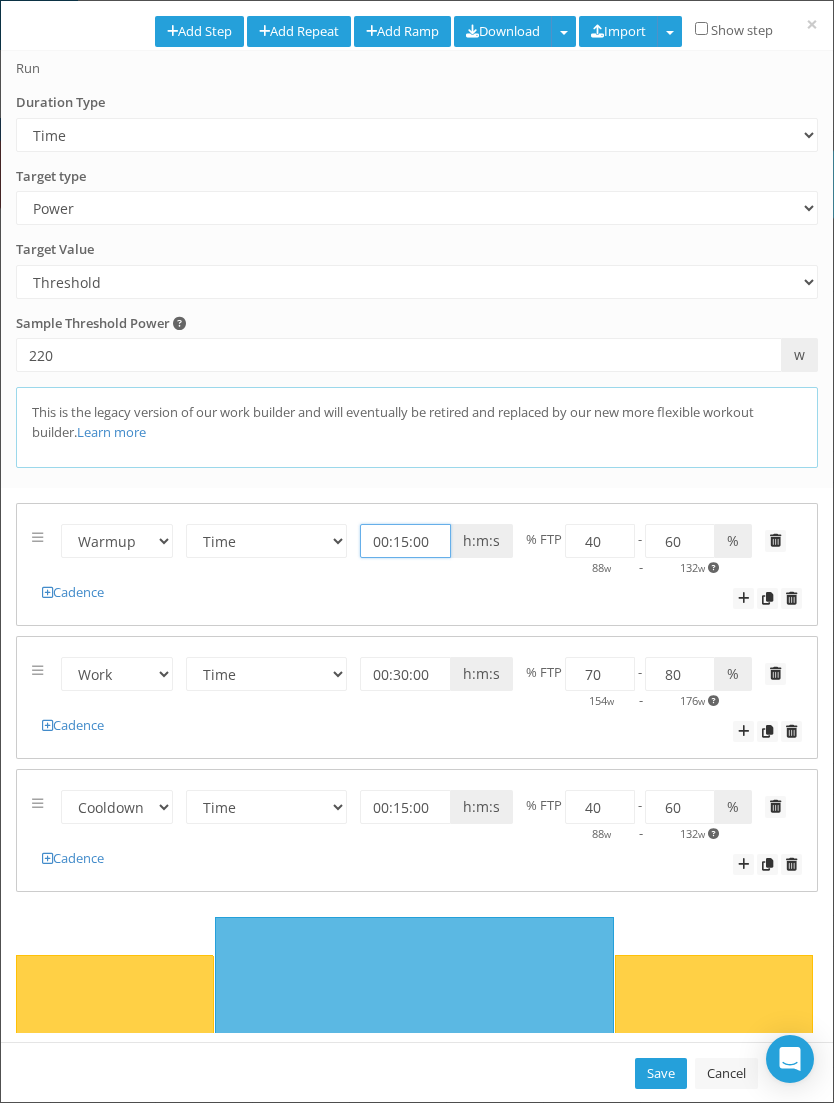 click on "00:15:00" at bounding box center [405, 541] 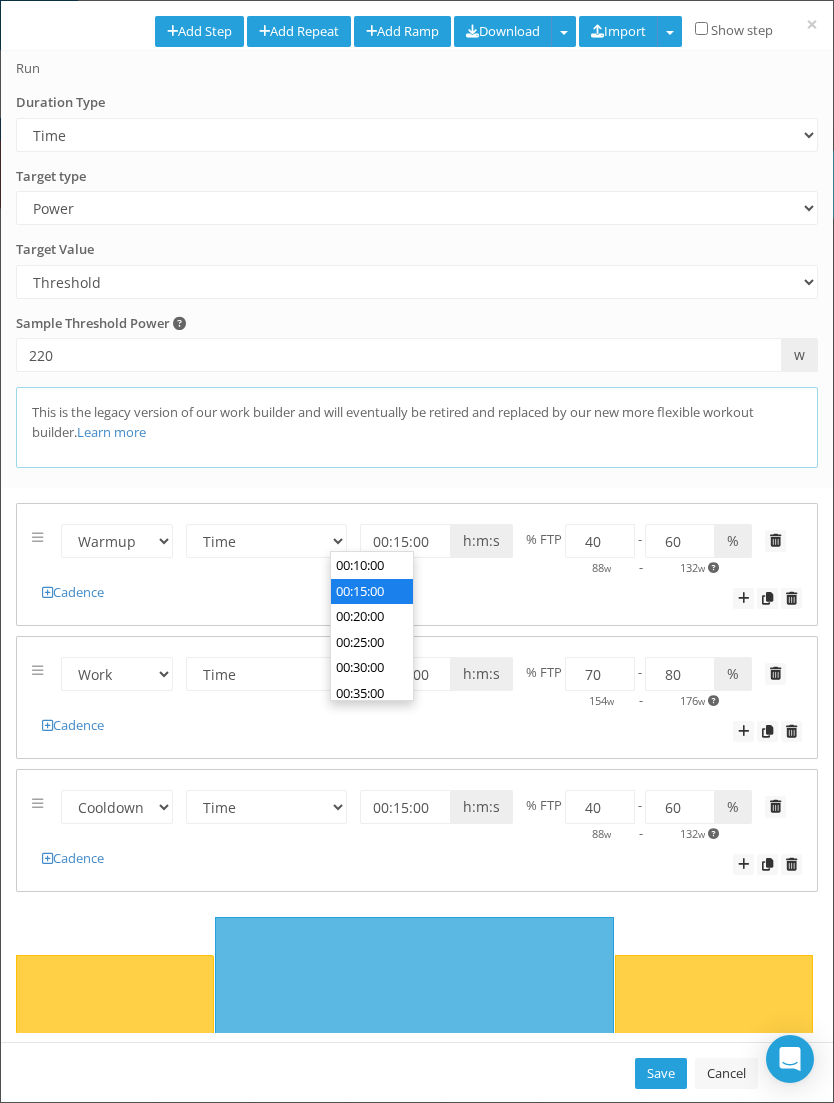 click on "00:10:00" at bounding box center (372, 566) 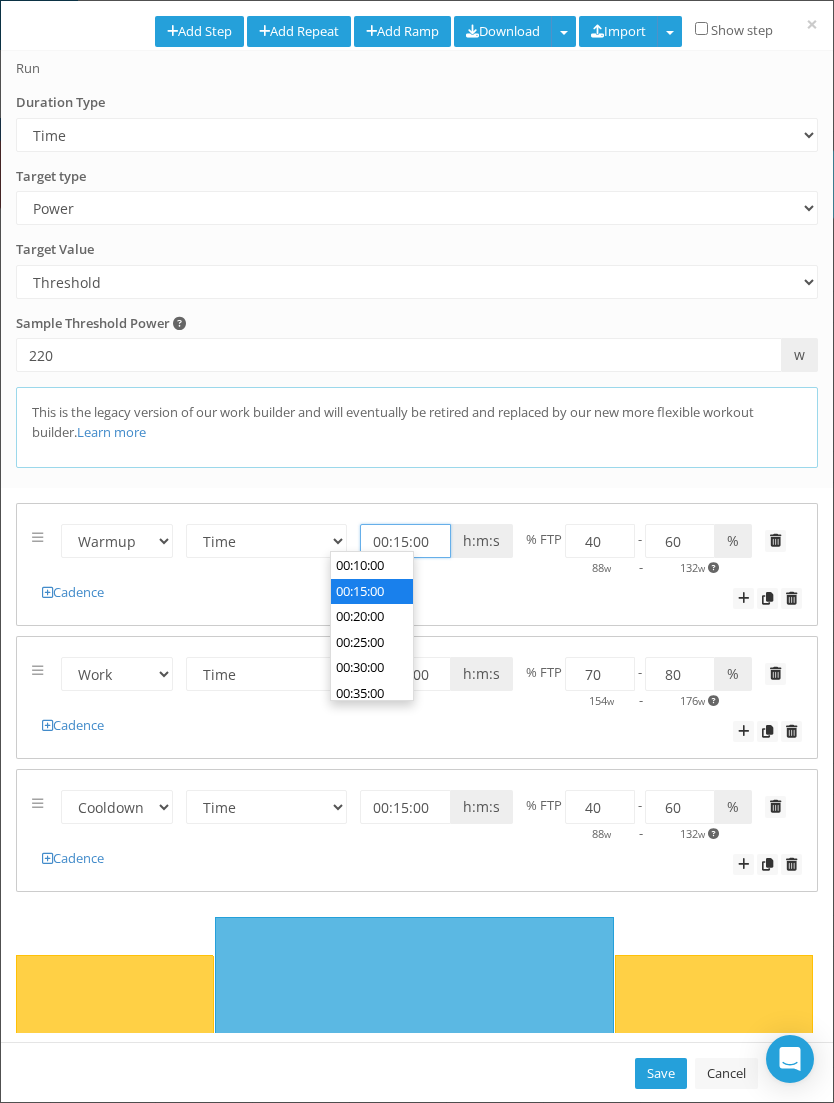 click on "00:15:00" at bounding box center (405, 541) 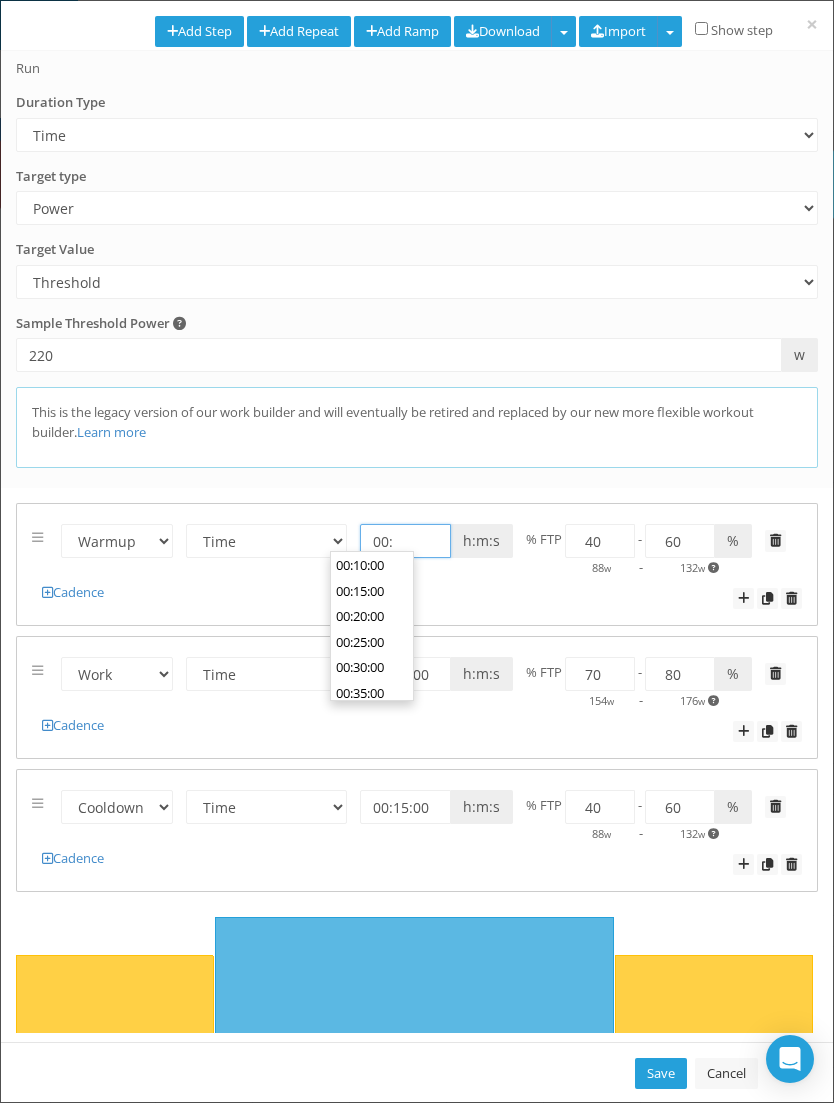 scroll, scrollTop: 0, scrollLeft: 0, axis: both 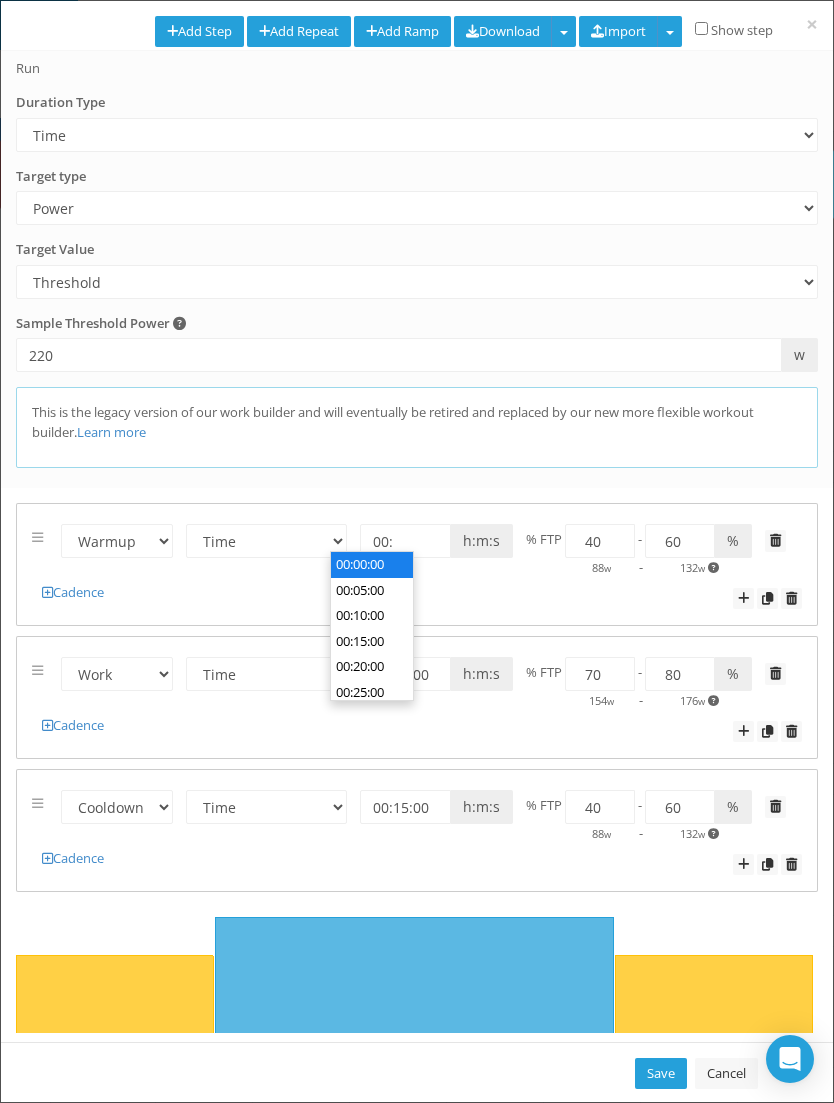 click on "00:10:00" at bounding box center (372, 616) 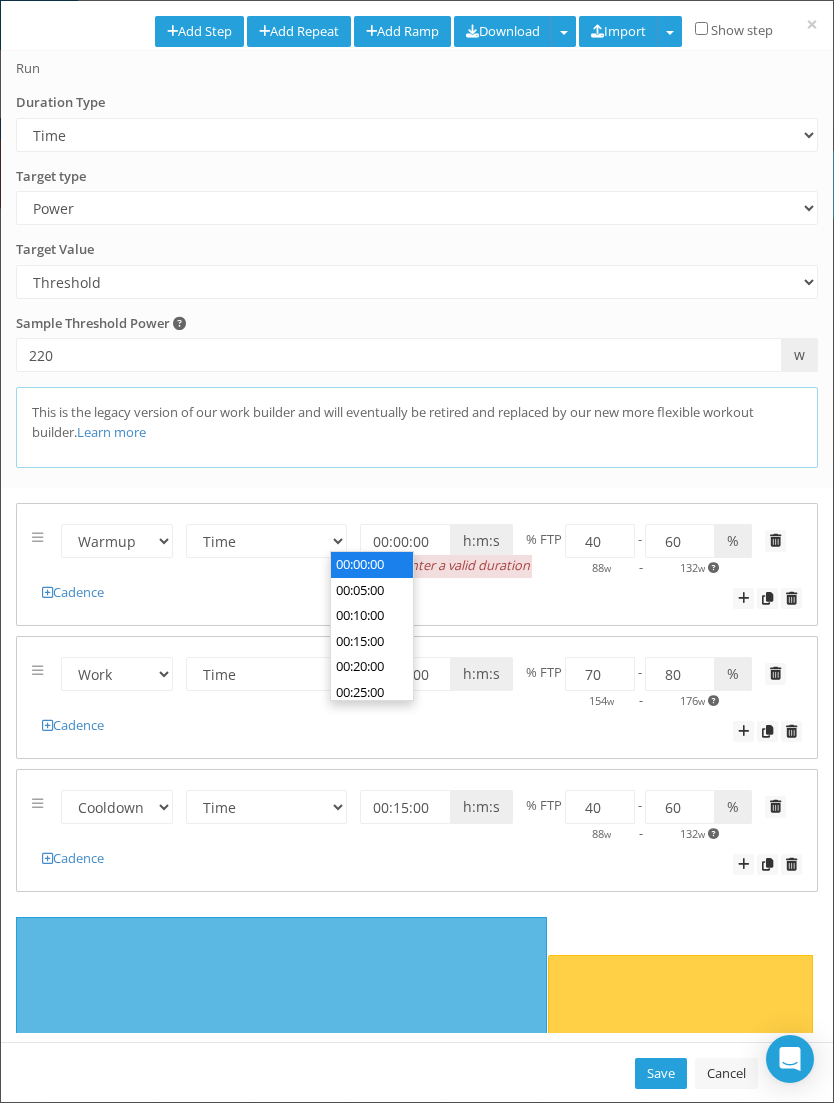 click on "00:10:00" at bounding box center [372, 616] 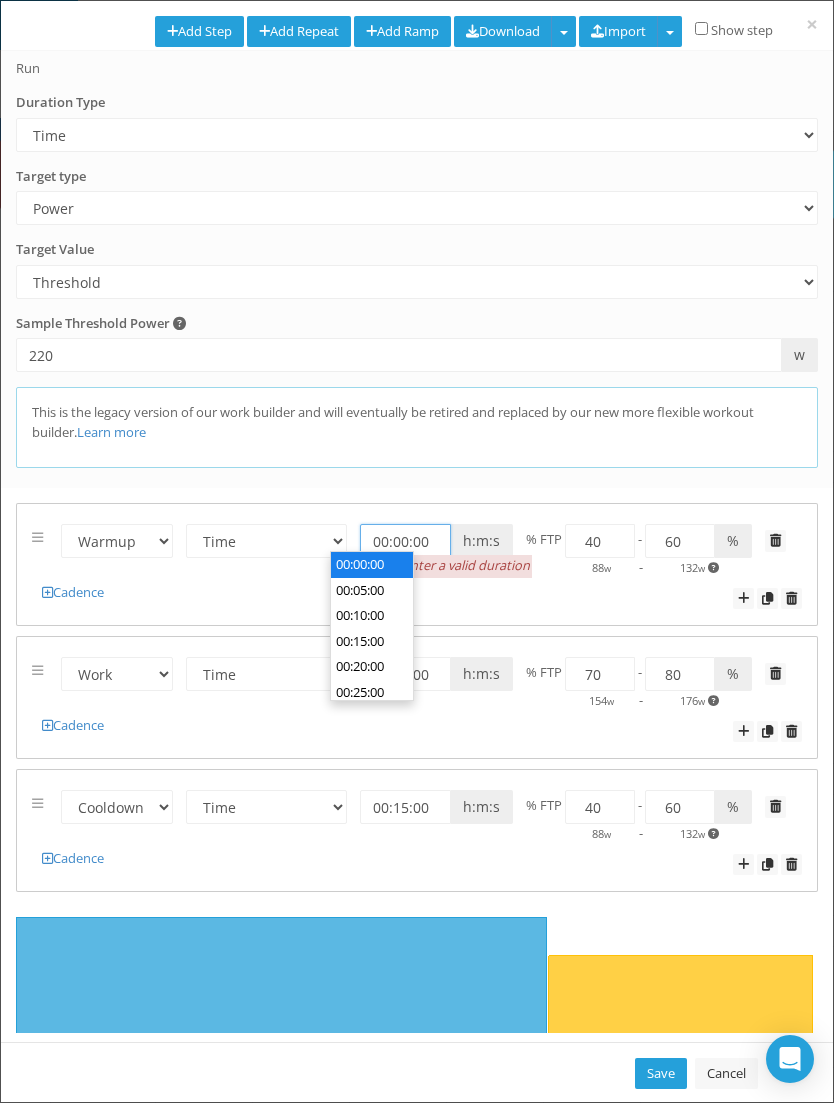 click on "00:00:00" at bounding box center [405, 541] 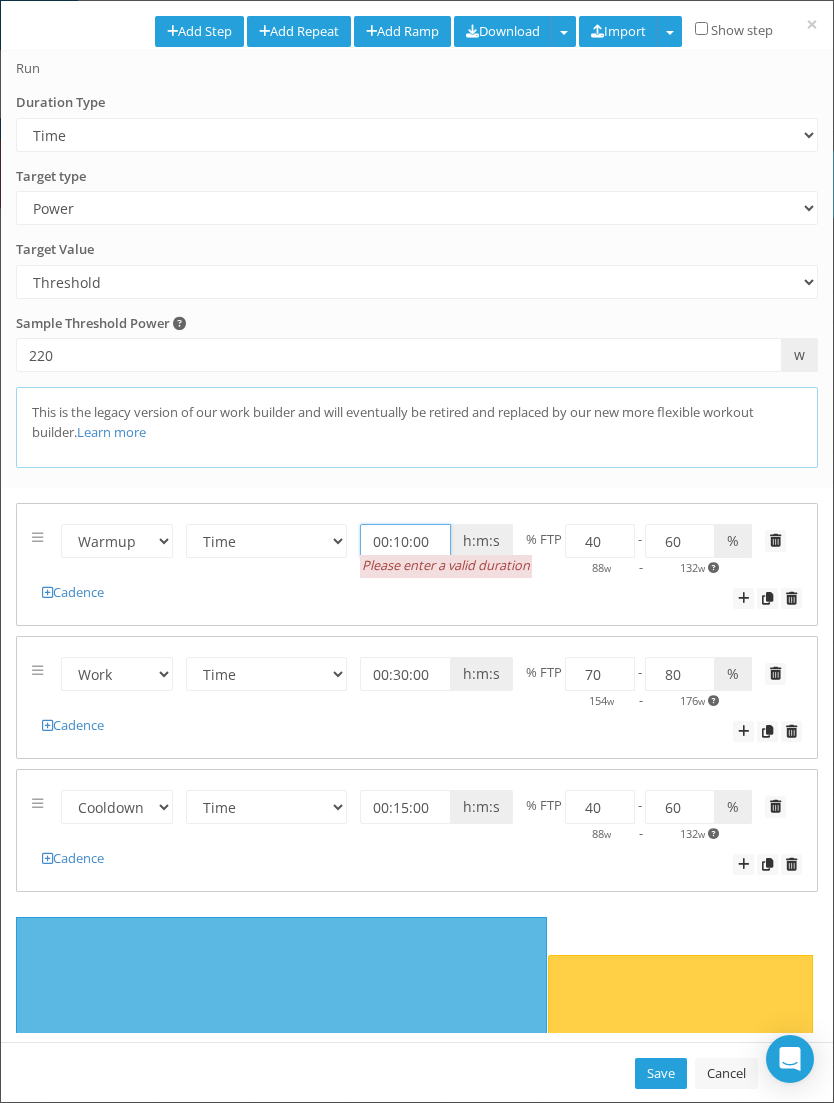 type on "00:10:00" 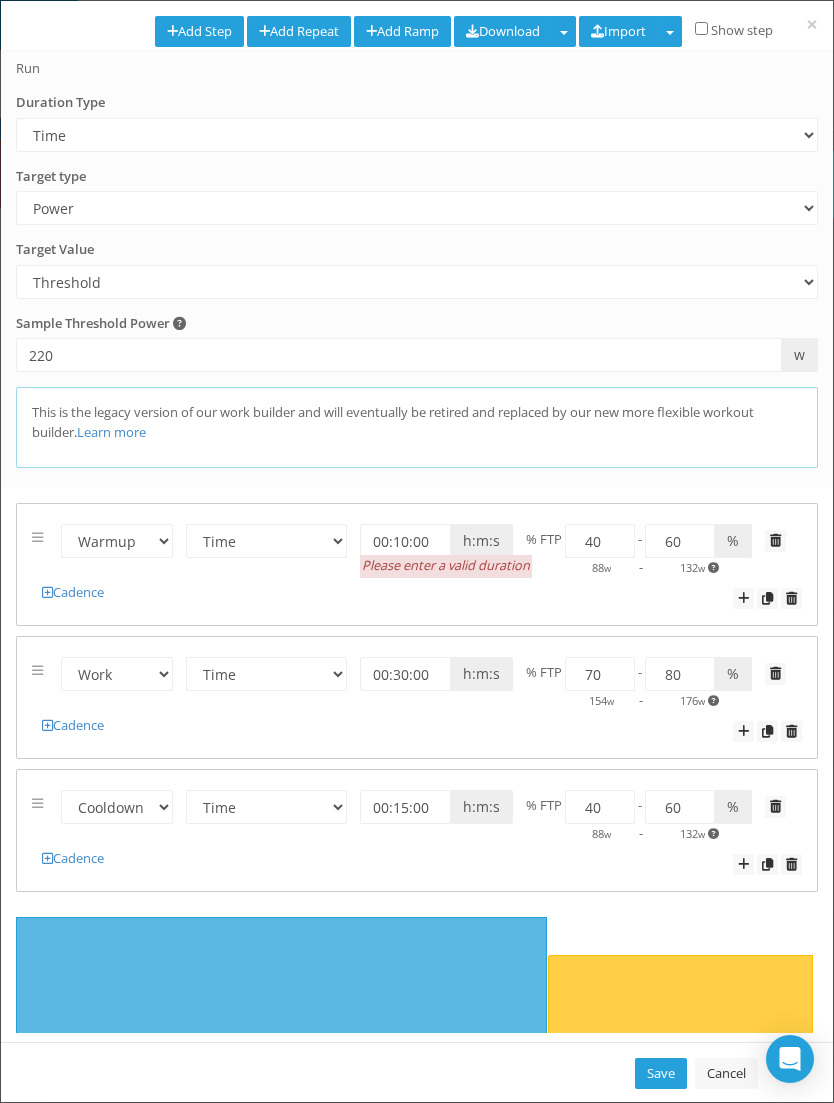 click on "Warmup
Work
Rest
Cooldown
Time
Distance
Open/Lap Button
00:10:00
h:m:s
Please enter a valid duration
km
miles
m
yds
% FTP 40 60" at bounding box center [417, 564] 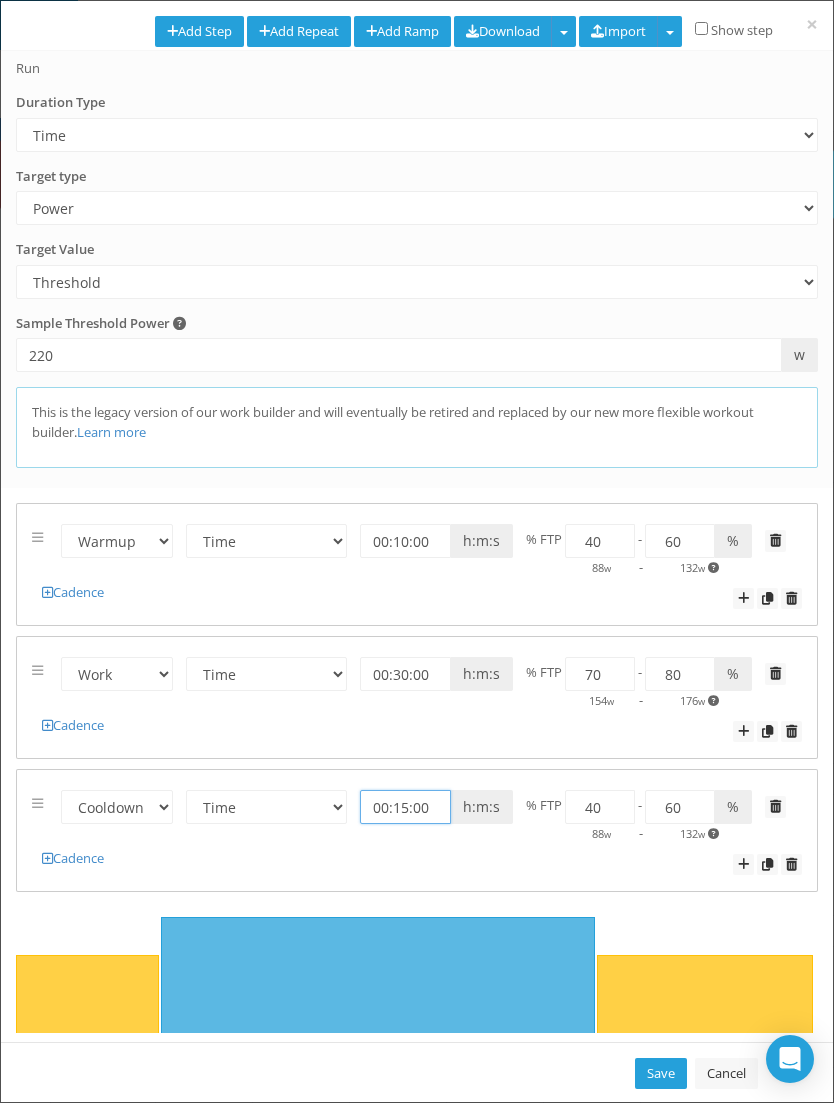 click on "00:15:00" at bounding box center (405, 807) 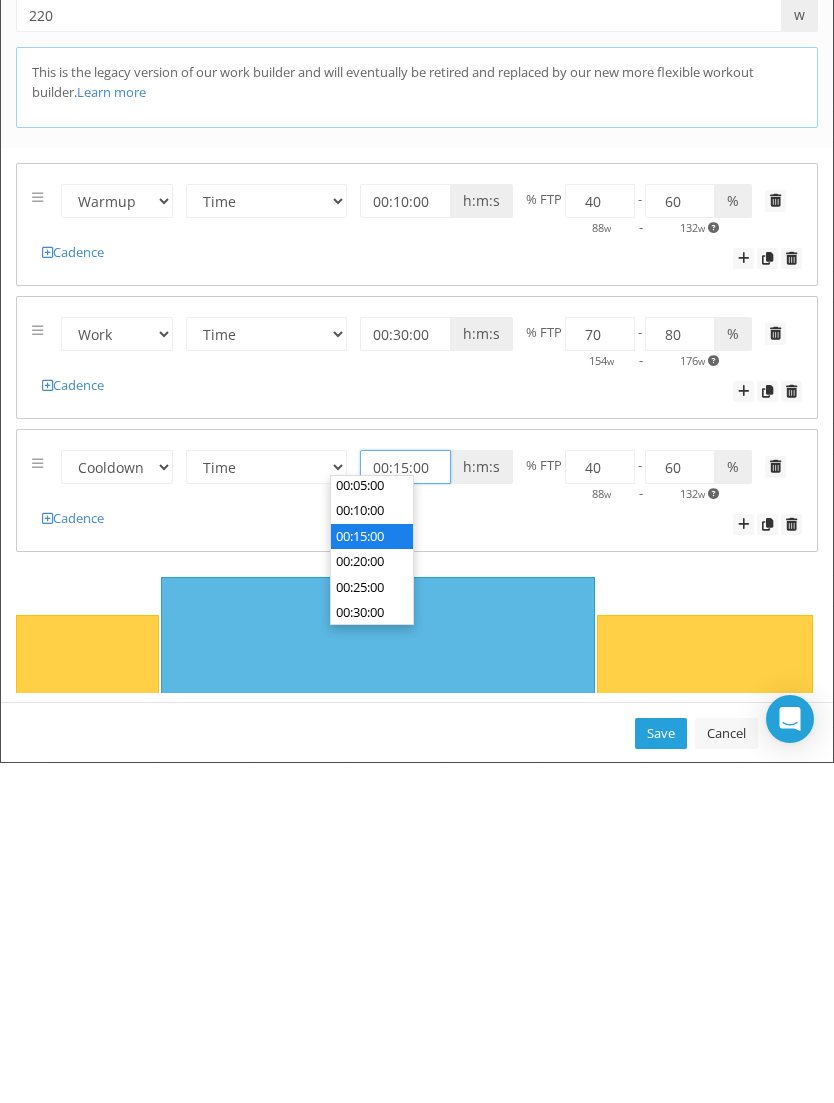 scroll, scrollTop: 28, scrollLeft: 0, axis: vertical 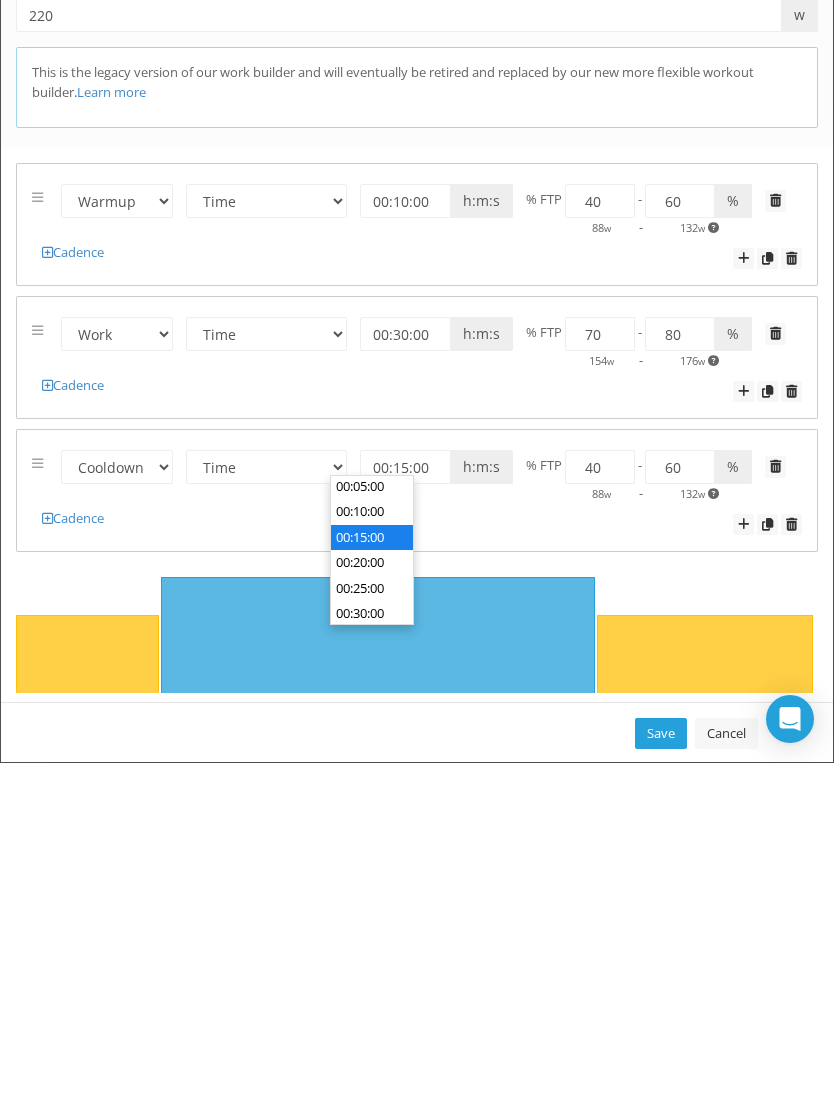 click on "00:10:00" at bounding box center [372, 852] 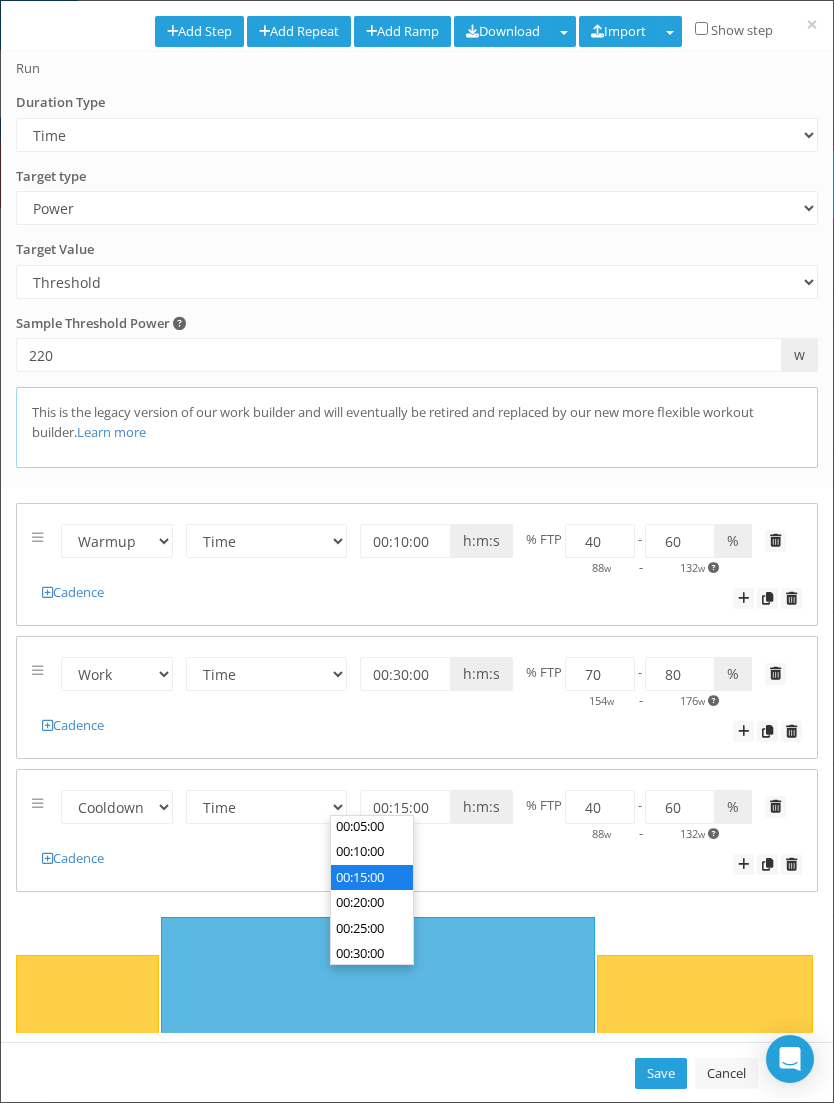 click on "00:10:00" at bounding box center (372, 852) 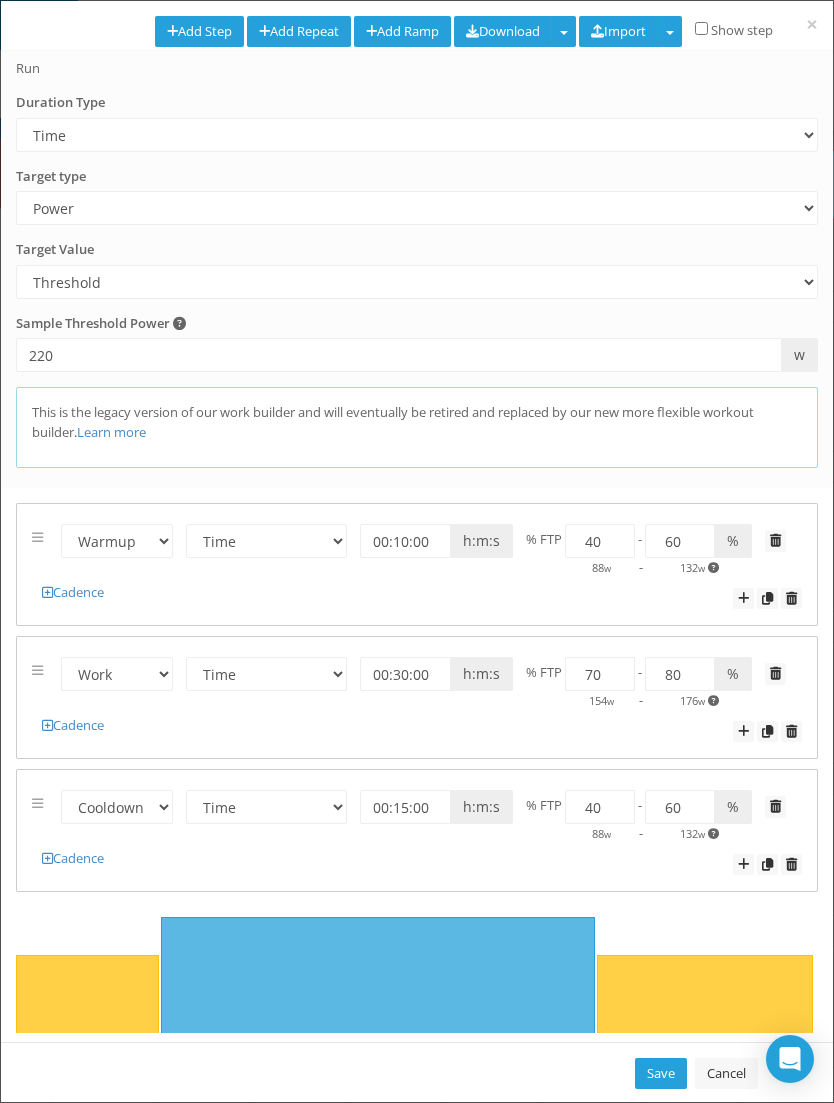 click on "Warmup
Work
Rest
Cooldown
Time
Distance
Open/Lap Button
00:15:00
h:m:s
km
miles
m
yds
% FTP 40 60" at bounding box center [417, 830] 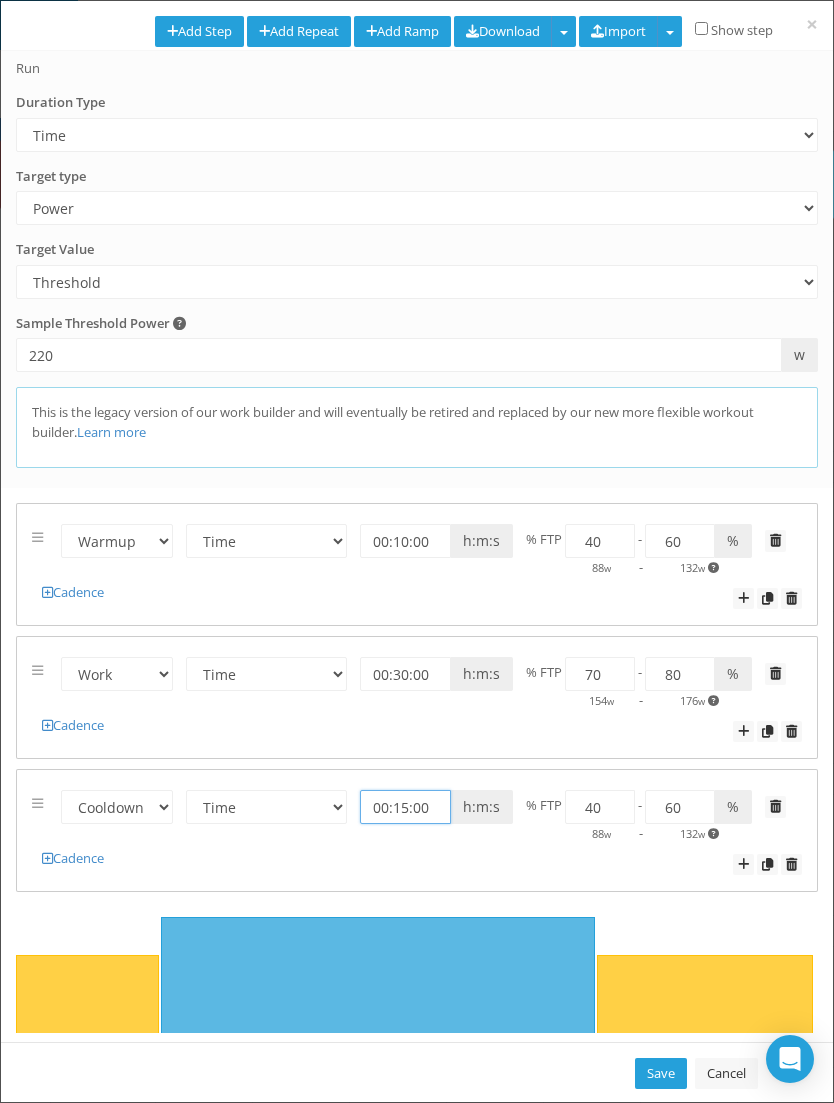 click on "00:15:00" at bounding box center (405, 807) 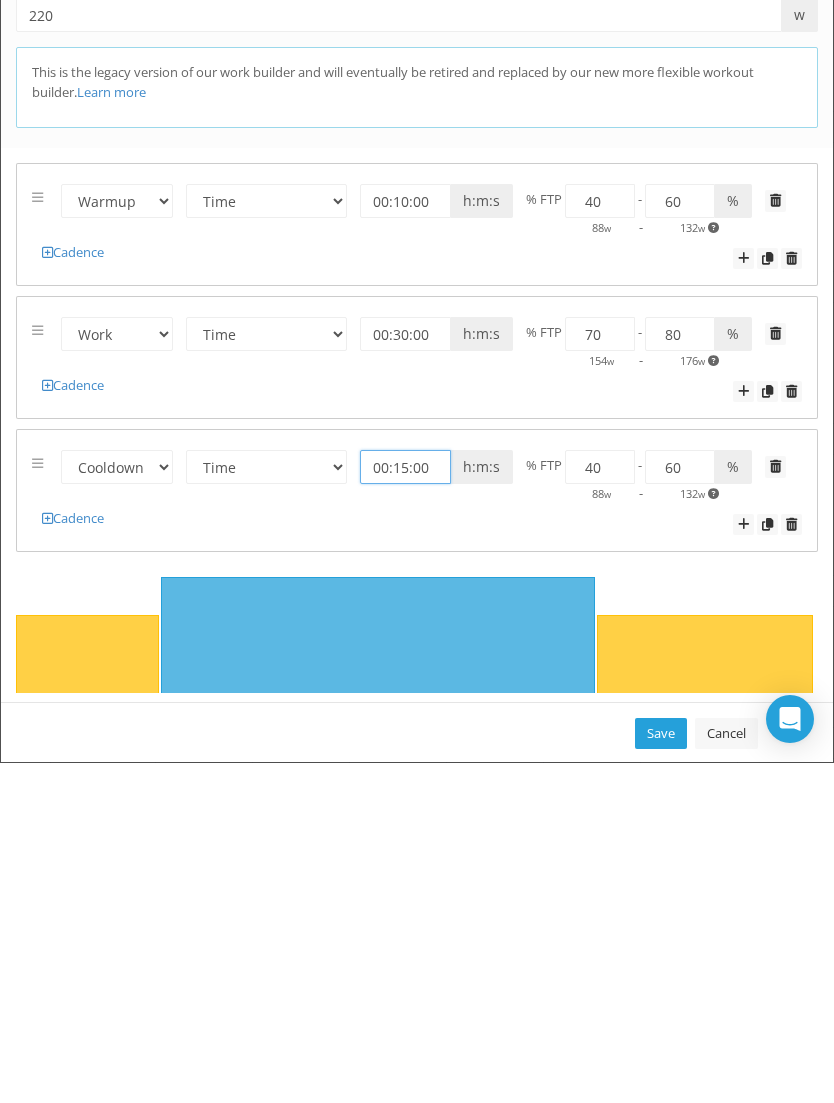 scroll, scrollTop: 50, scrollLeft: 0, axis: vertical 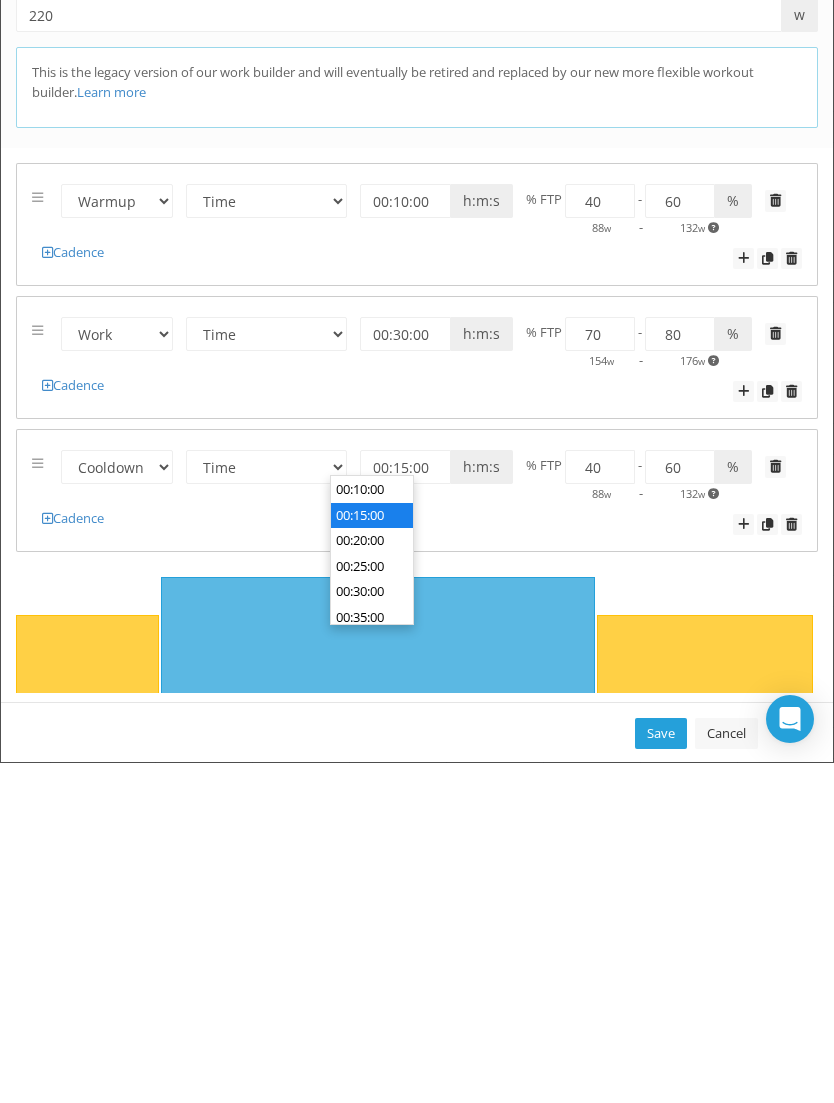 click on "00:10:00" at bounding box center [372, 830] 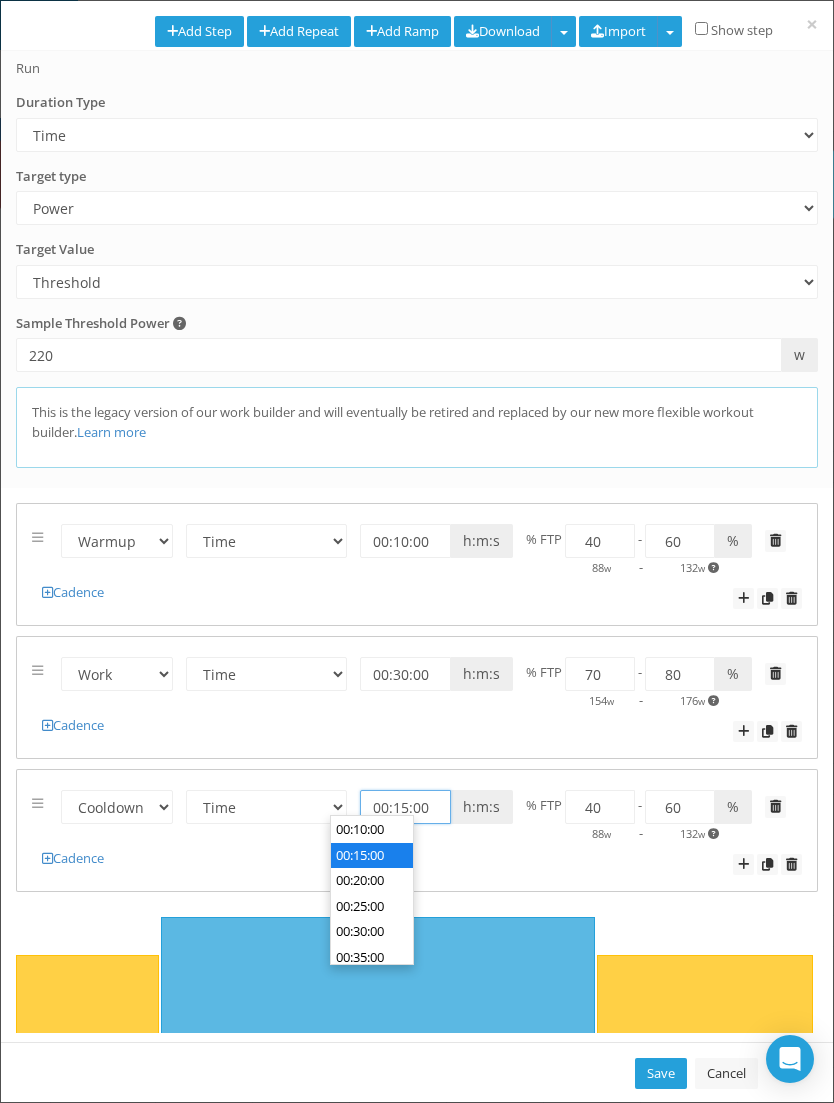 click on "00:15:00" at bounding box center [405, 807] 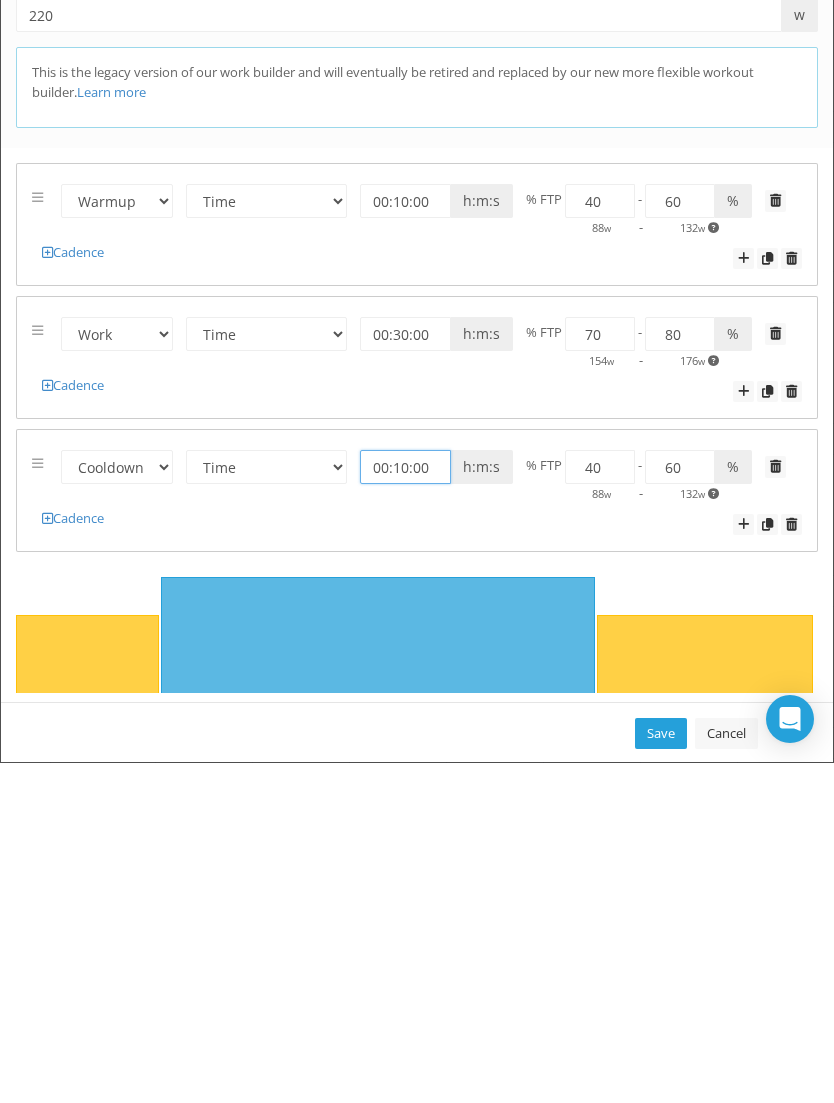 type on "00:10:00" 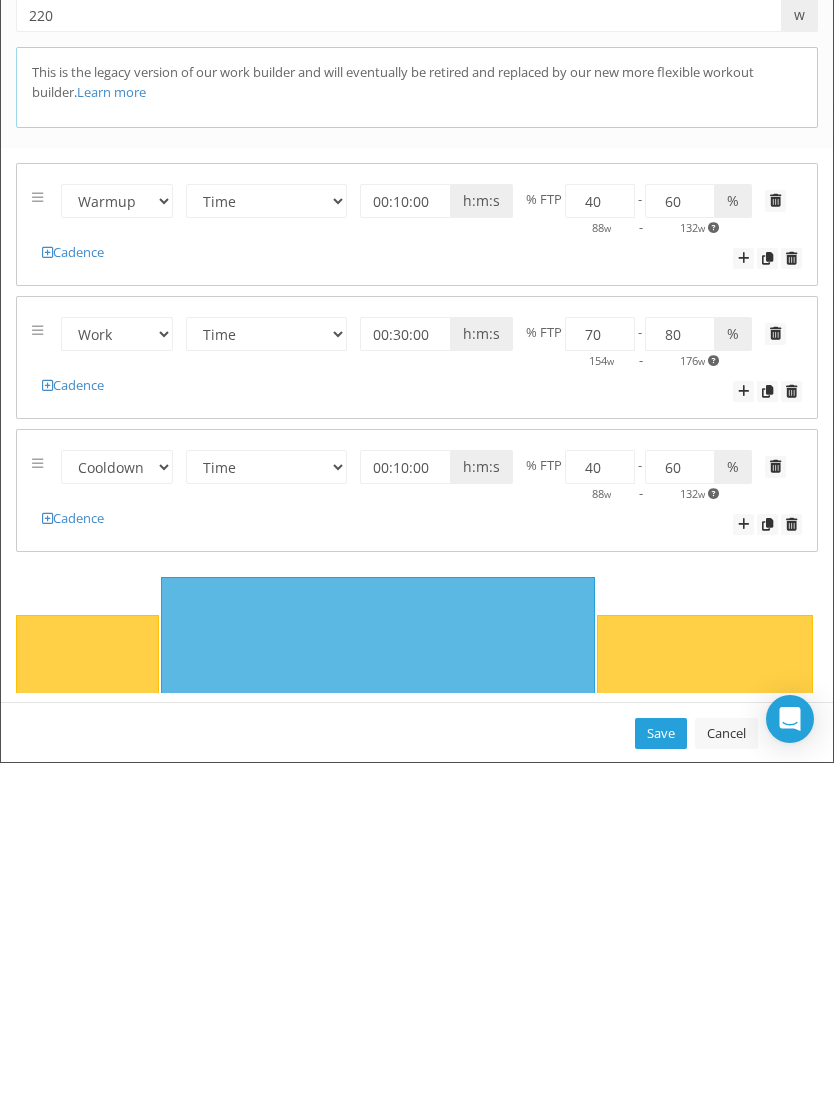 click on "Warmup
Work
Rest
Cooldown
Time
Distance
Open/Lap Button
00:10:00
h:m:s
km
miles
m
yds
% FTP 40  -  %" at bounding box center [417, 826] 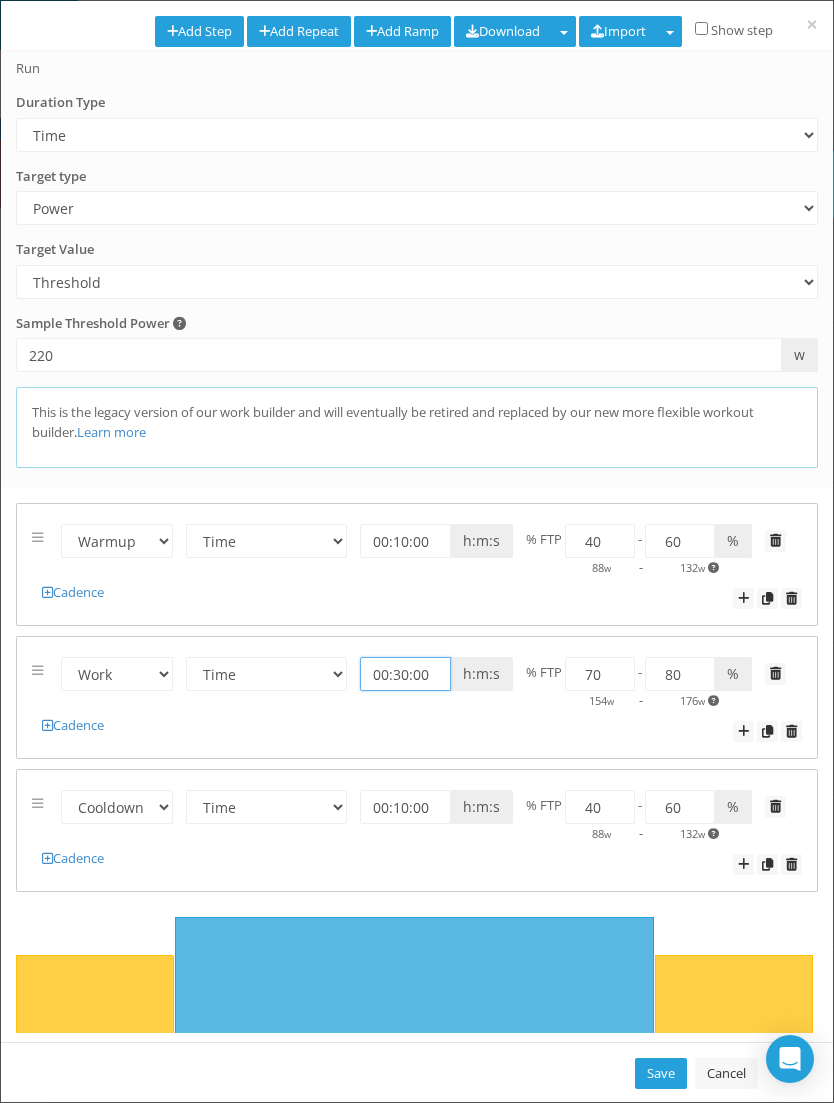 click on "00:30:00" at bounding box center (405, 674) 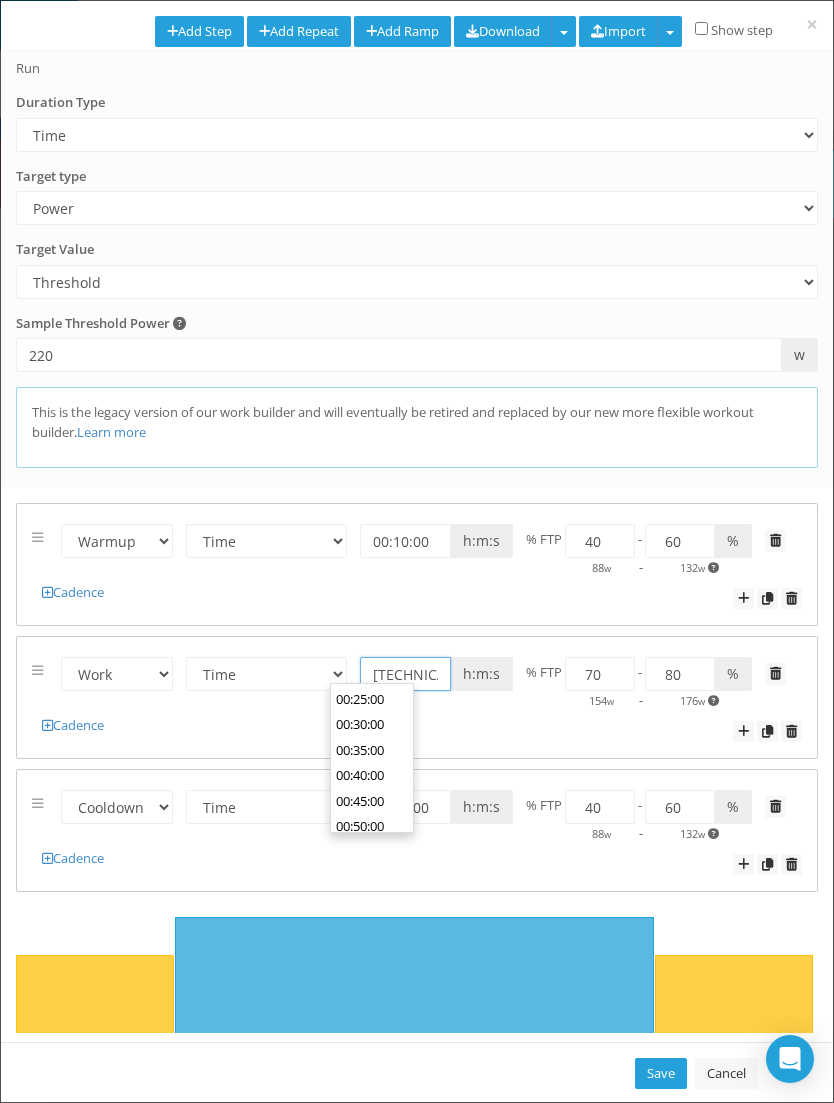 scroll, scrollTop: 0, scrollLeft: 0, axis: both 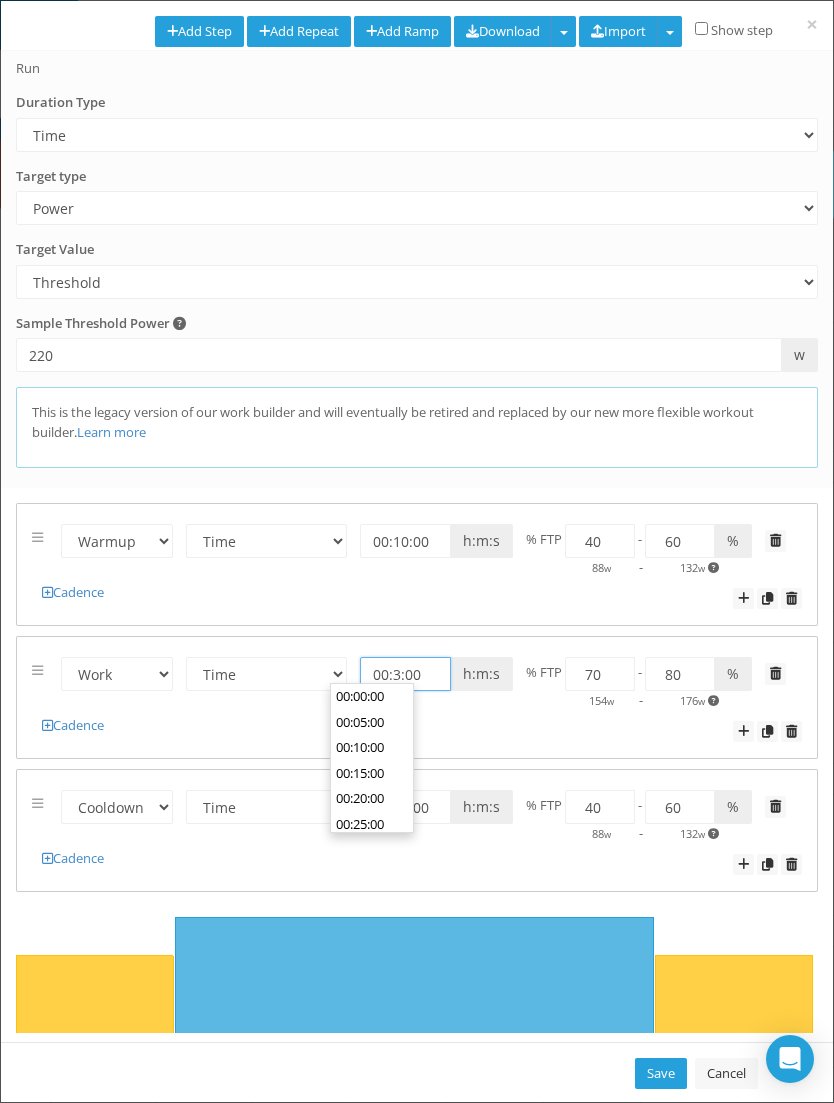 type on "00:30:00" 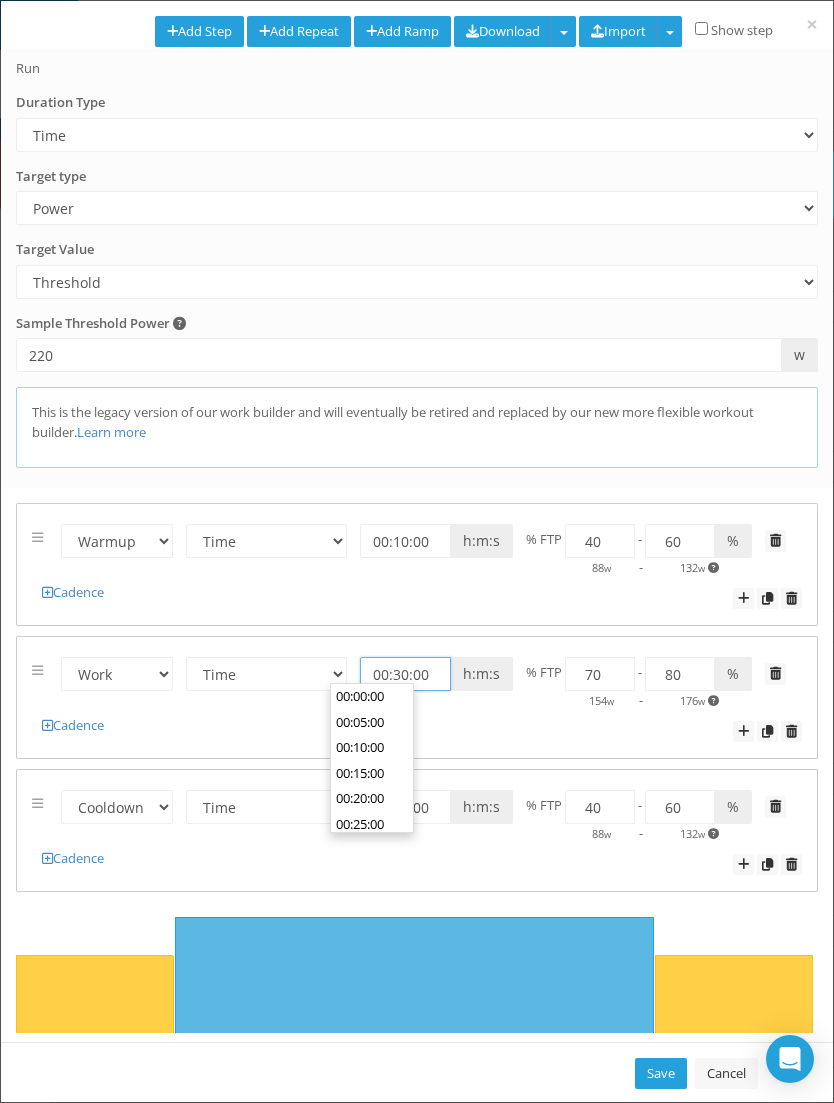 scroll, scrollTop: 125, scrollLeft: 0, axis: vertical 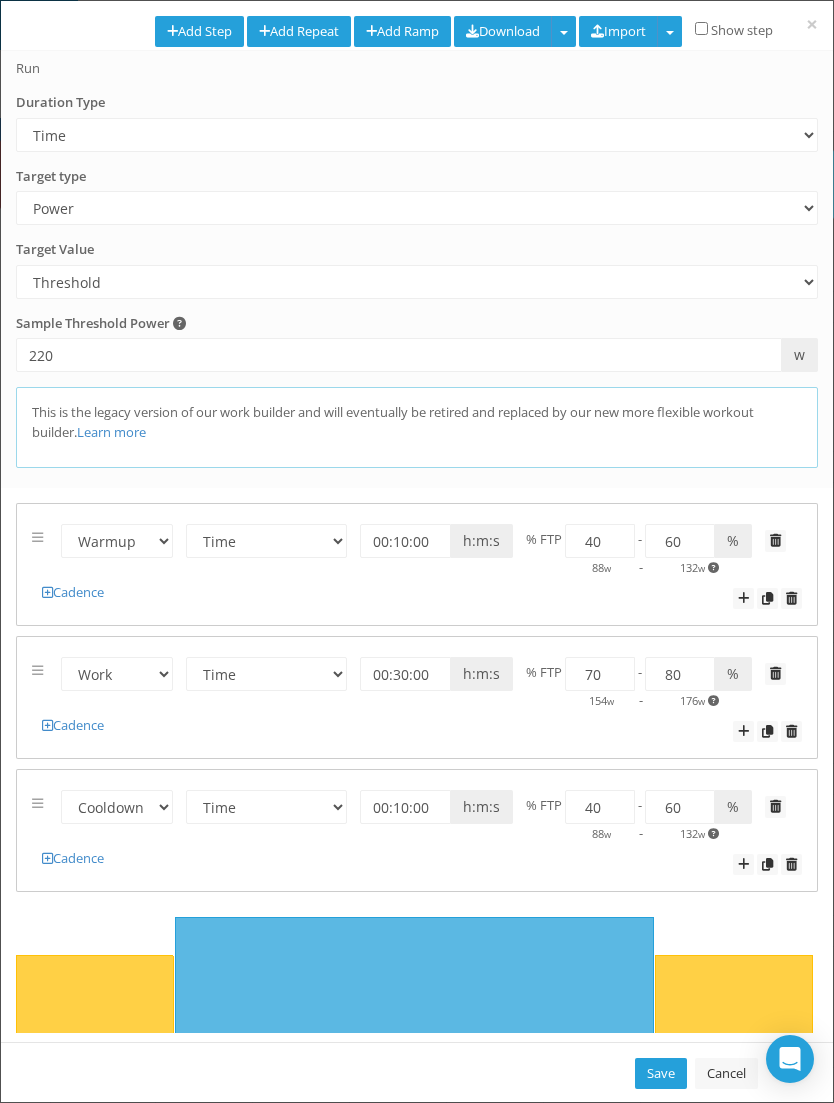 click on "Warmup
Work
Rest
Cooldown
Time
Distance
Open/Lap Button
00:30:00
h:m:s
km
miles
m
yds
% FTP 70  -  %" at bounding box center (417, 693) 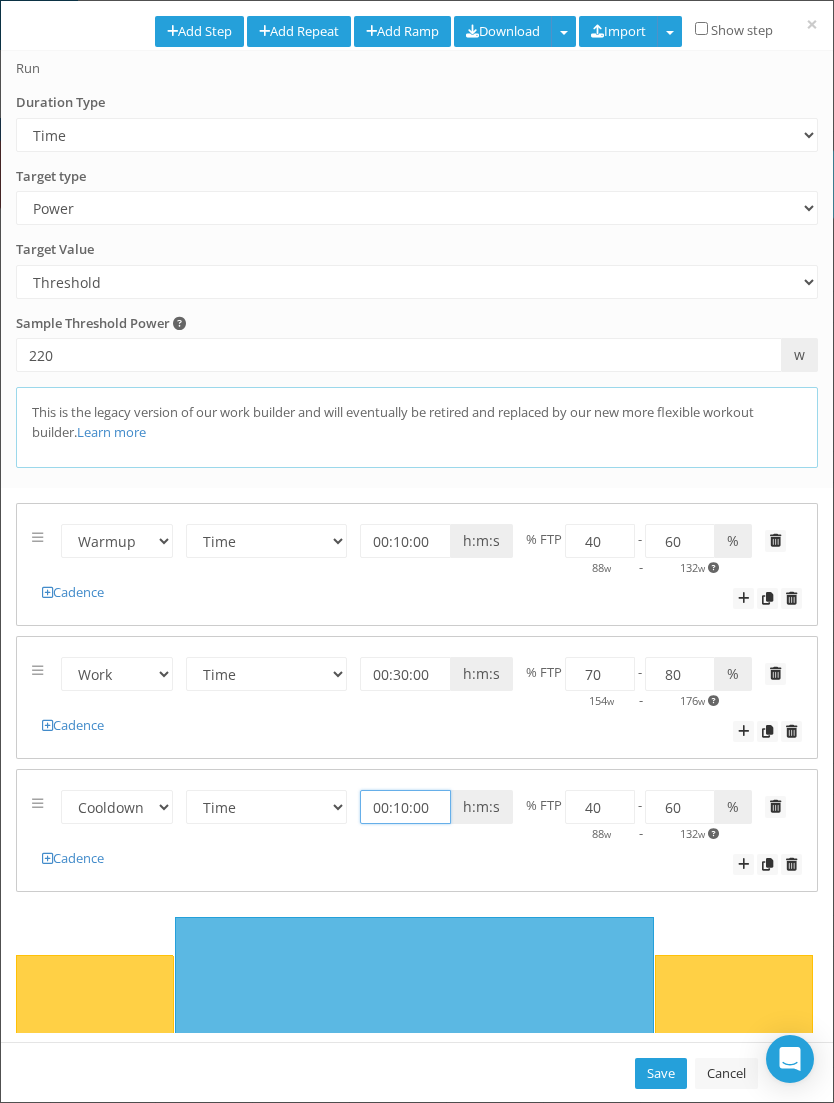 click on "00:10:00" at bounding box center (405, 807) 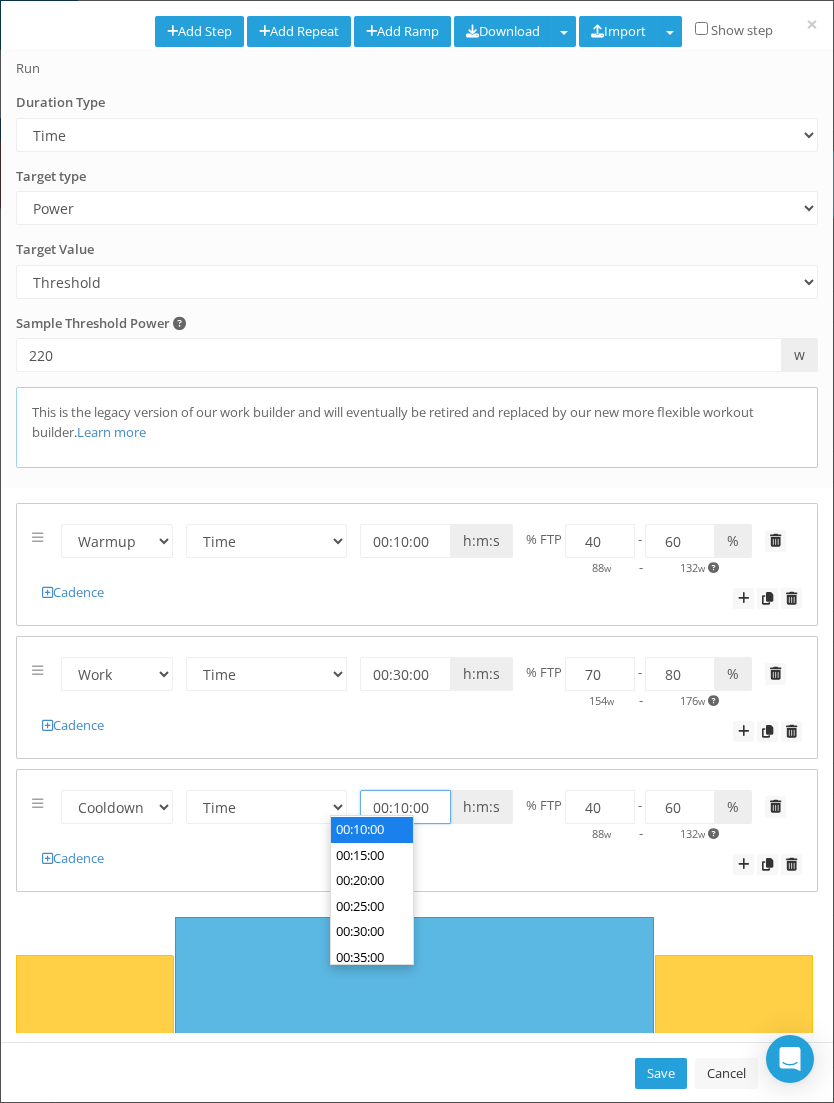 scroll, scrollTop: 25, scrollLeft: 0, axis: vertical 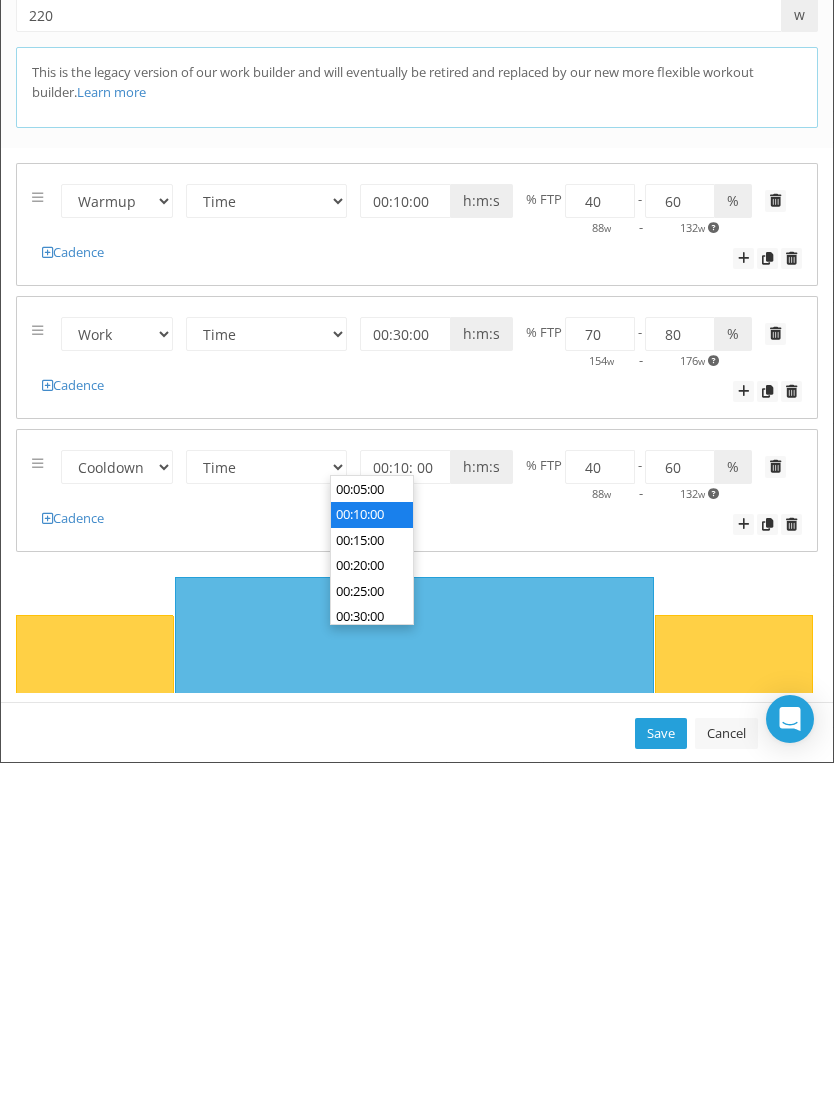 click on "00:05:00" at bounding box center [372, 830] 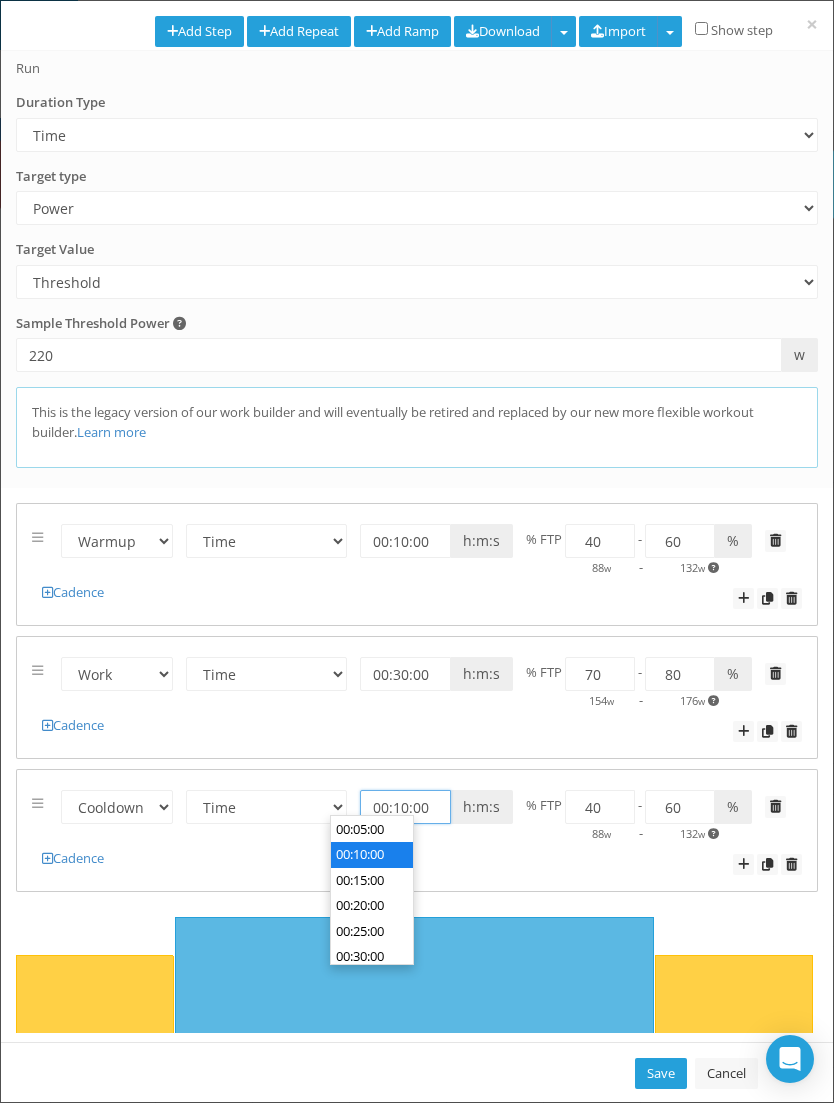 click on "00:10:00" at bounding box center [405, 807] 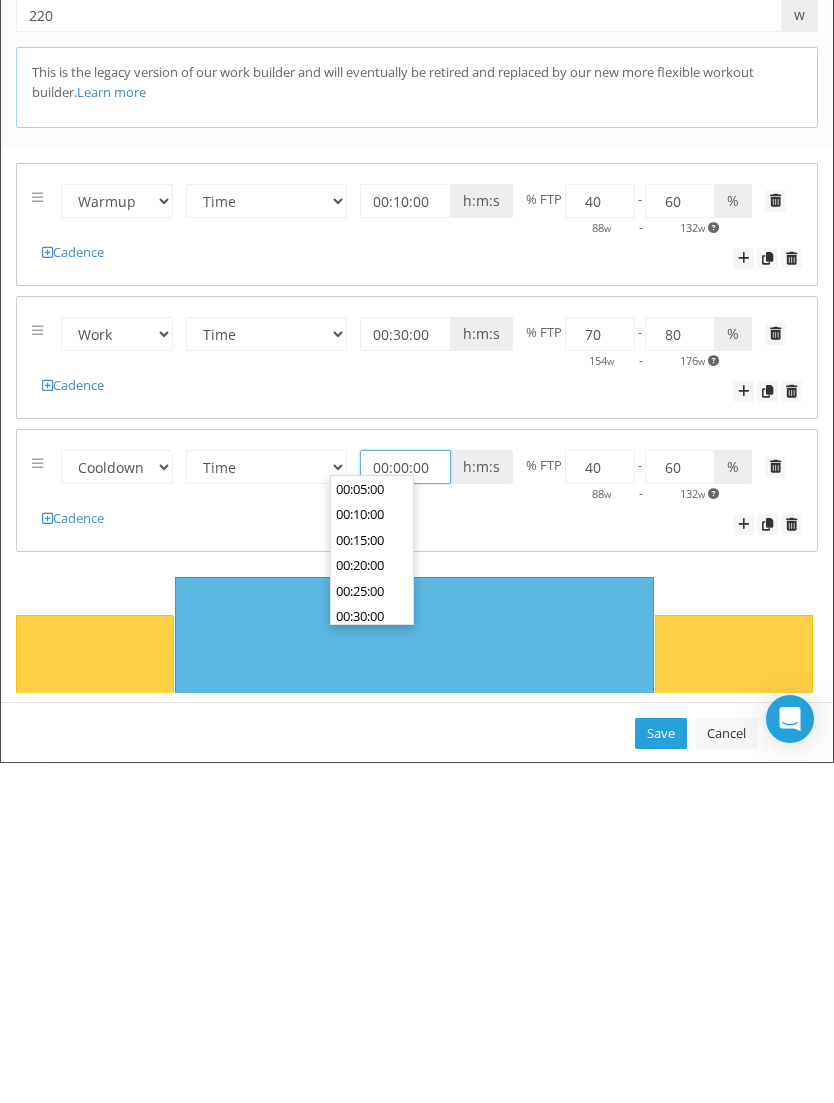 scroll, scrollTop: 0, scrollLeft: 0, axis: both 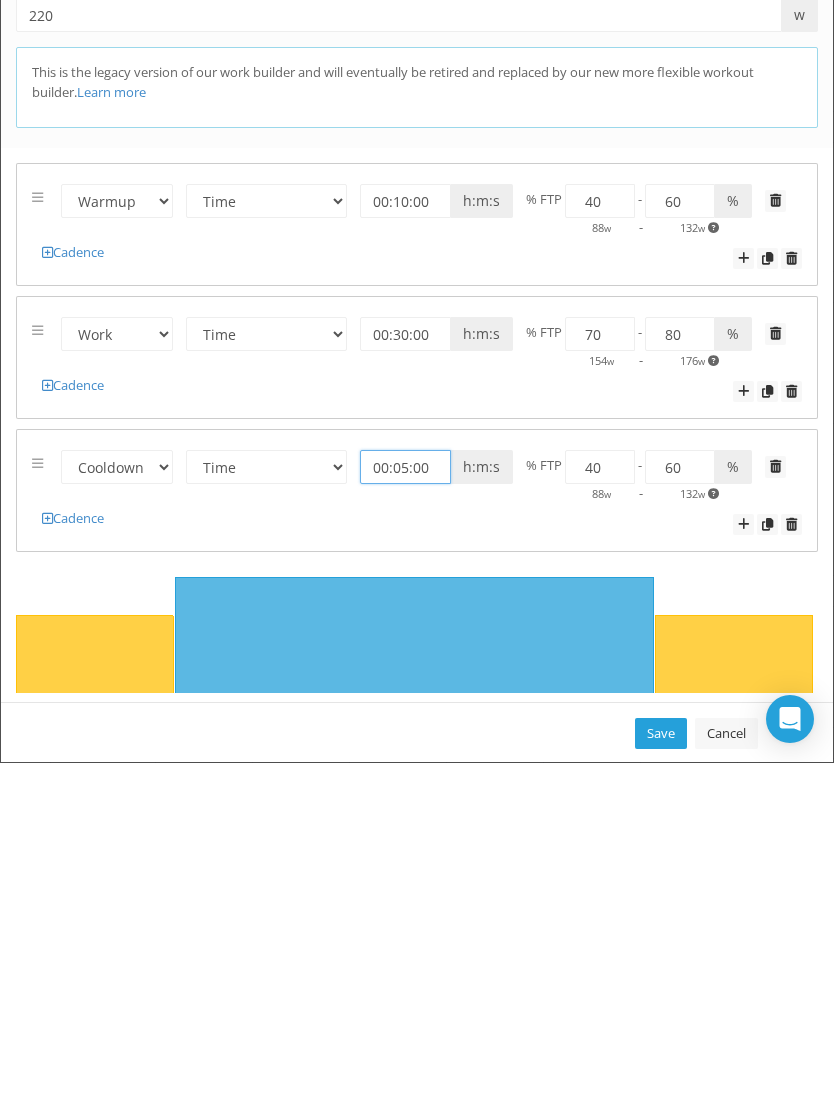 type on "00:05:00" 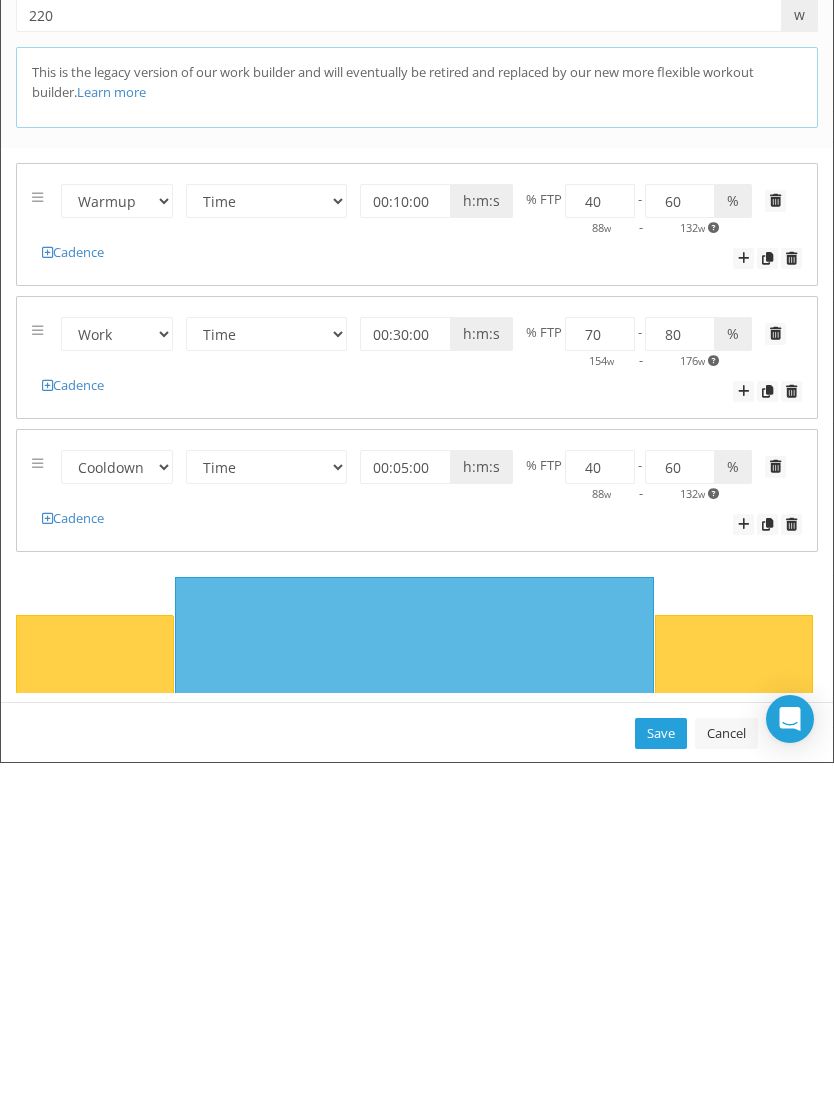 click on "Warmup
Work
Rest
Cooldown
Time
Distance
Open/Lap Button
00:05:00
h:m:s
km
miles
m
yds
% FTP 40  -  %" at bounding box center [417, 826] 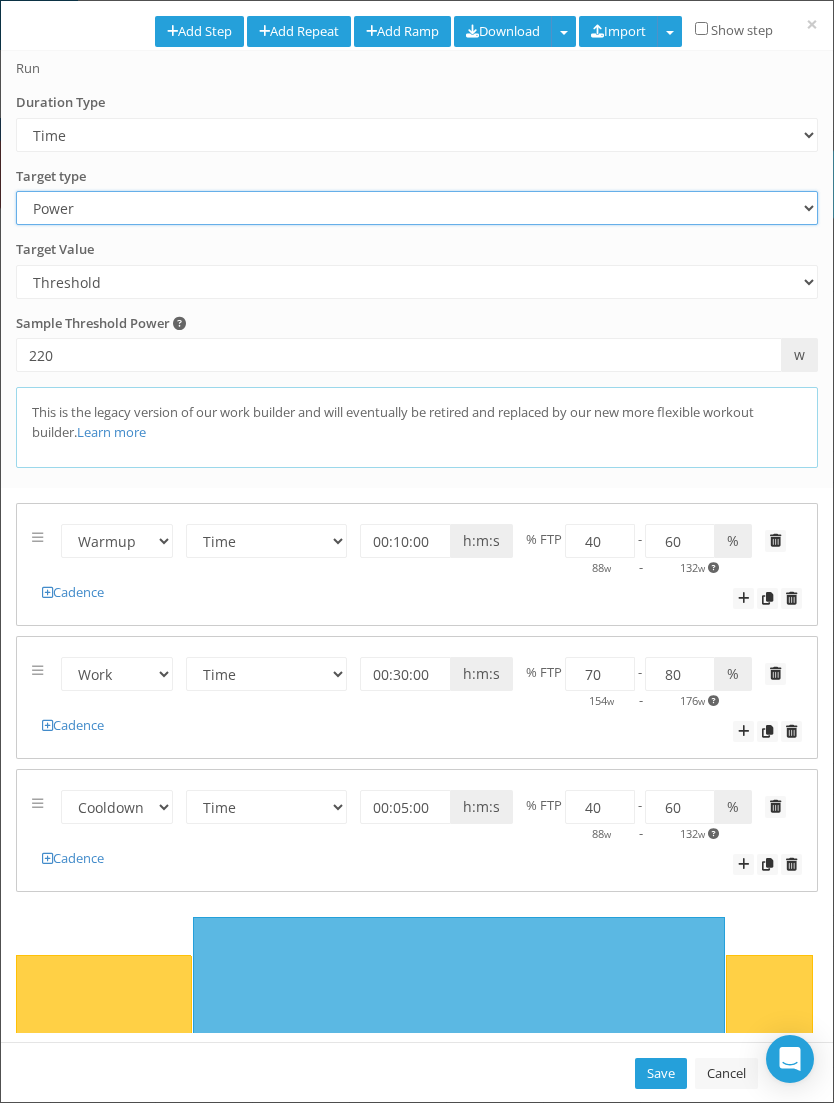 click on "Heart Rate
Power
Pace
Speed
Rate of perceived Exertion
No Target" at bounding box center [417, 208] 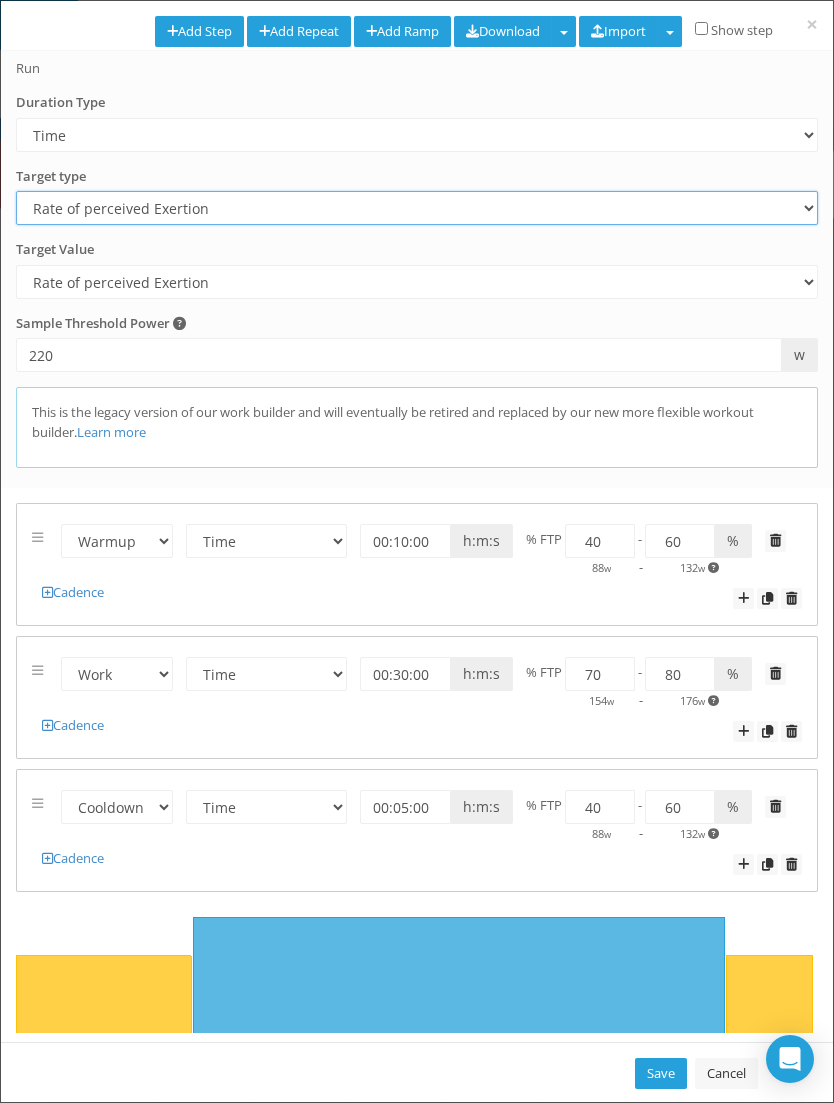 scroll, scrollTop: 40, scrollLeft: 0, axis: vertical 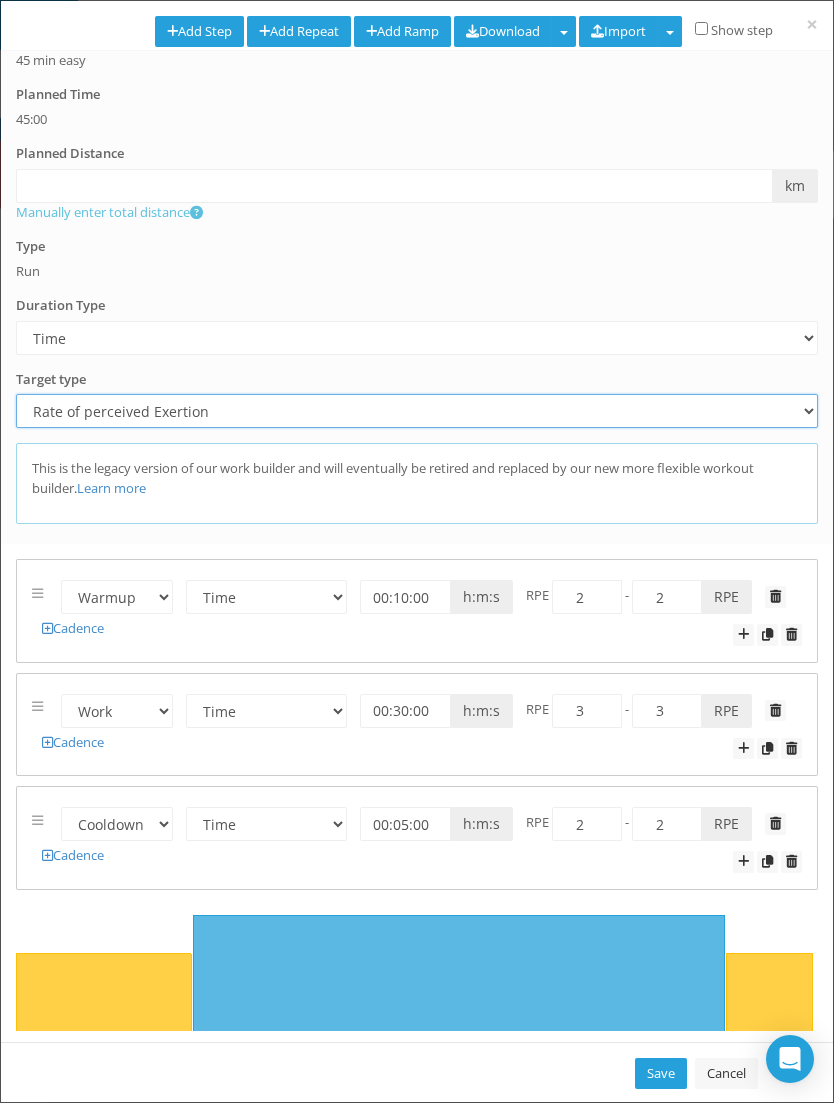click on "Heart Rate
Power
Pace
Speed
Rate of perceived Exertion
No Target" at bounding box center (417, 411) 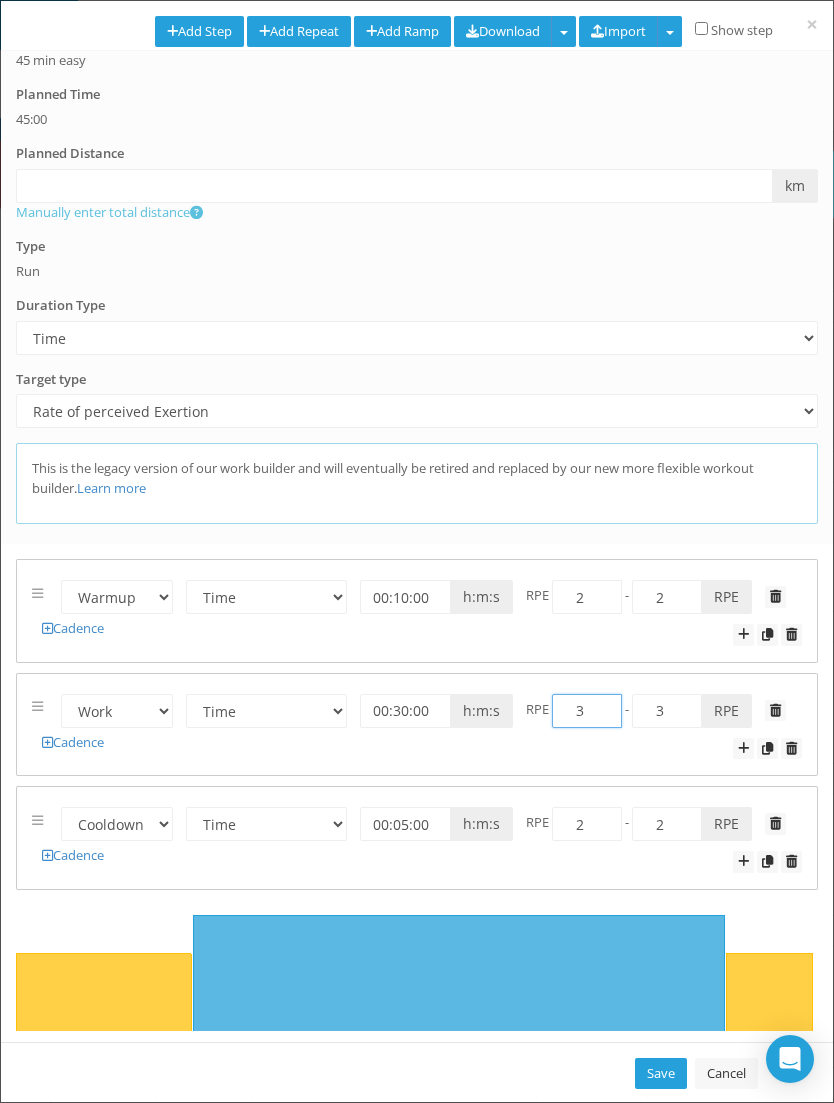 click on "3" at bounding box center (587, 711) 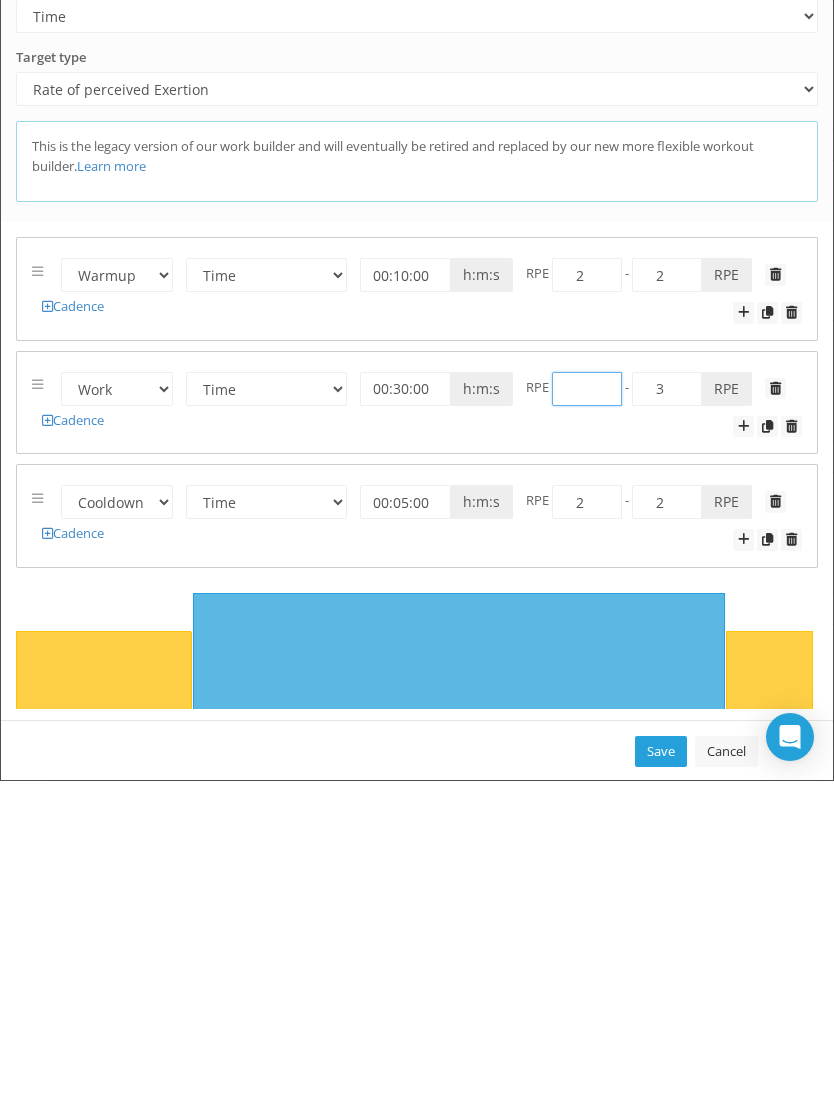 type on "3" 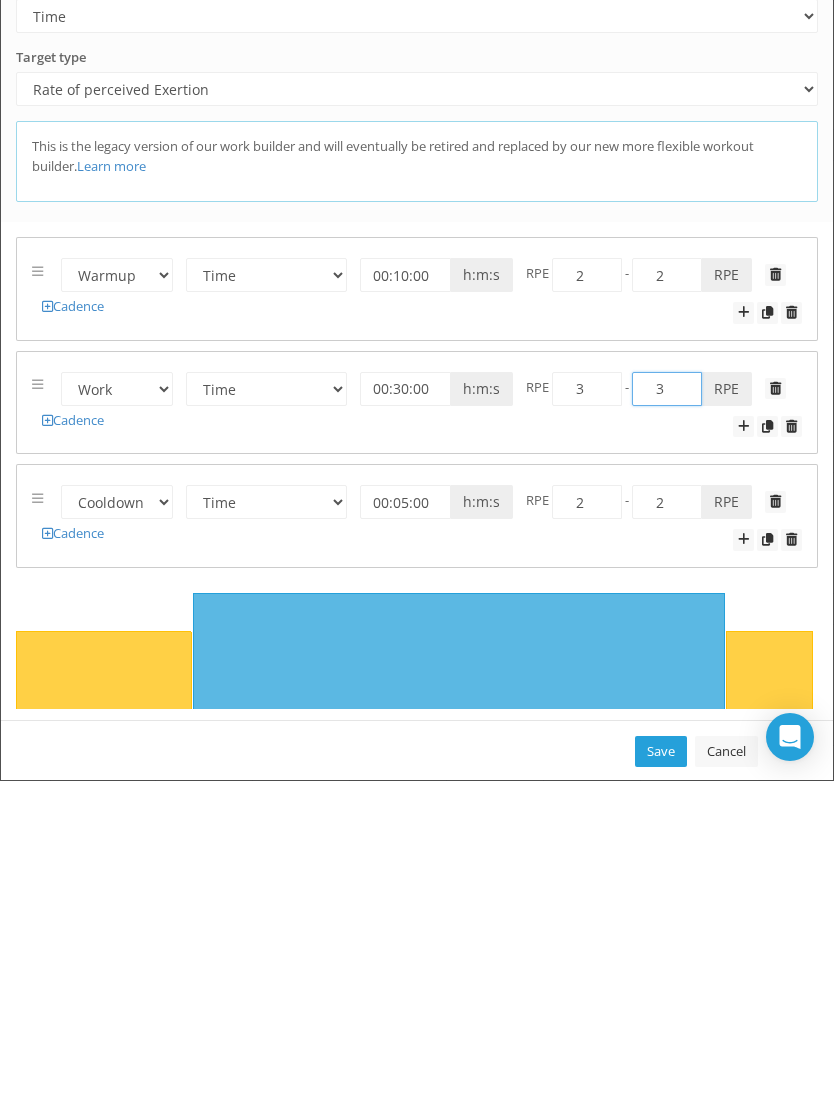 click on "3" at bounding box center [667, 711] 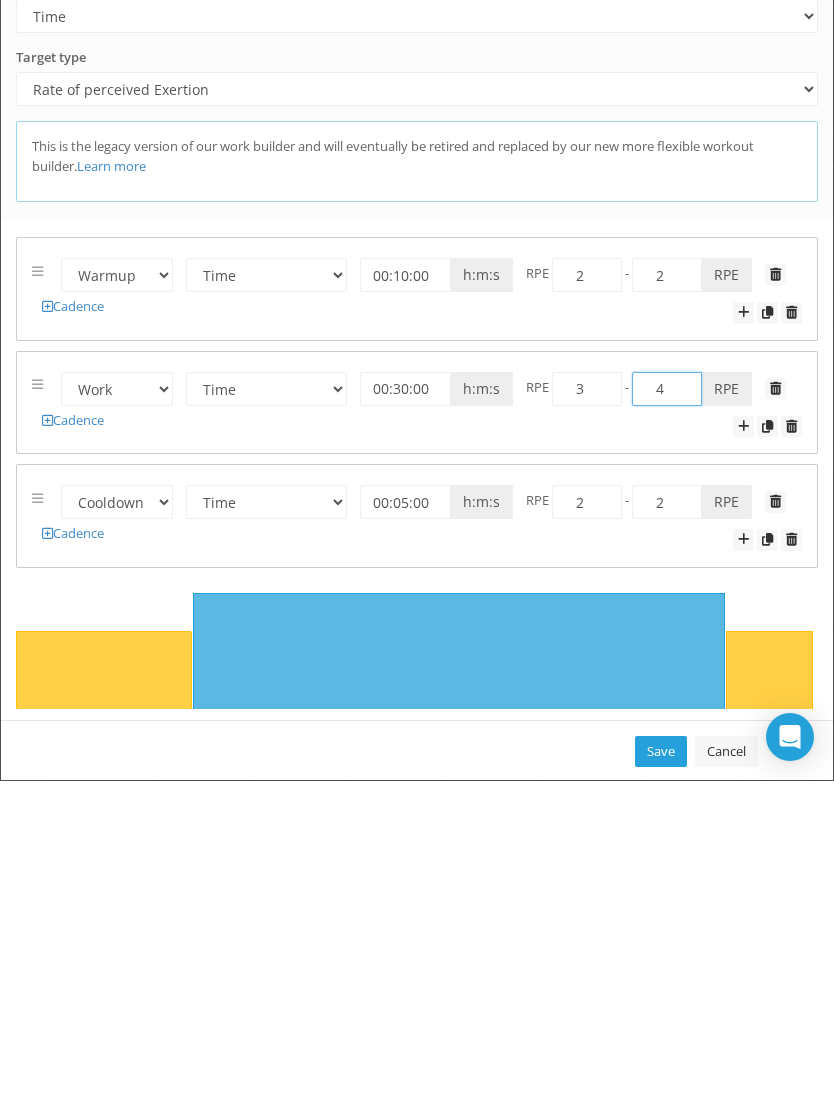 type on "4" 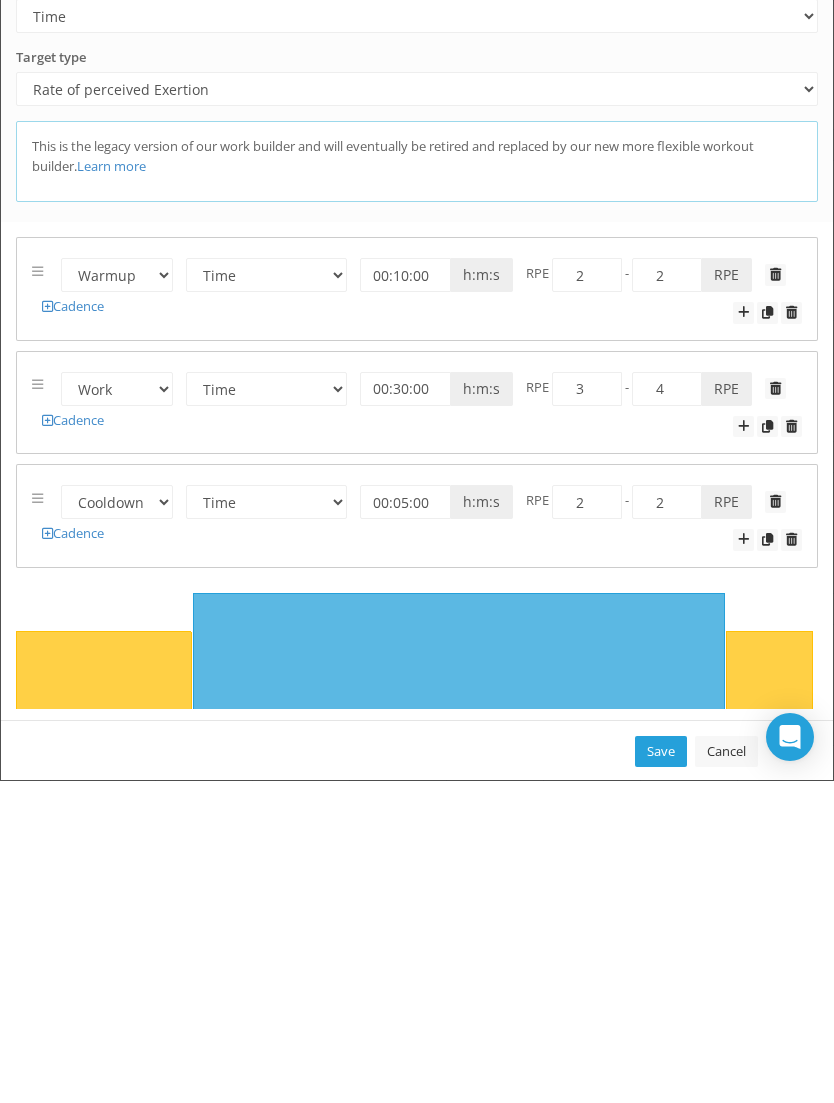 click 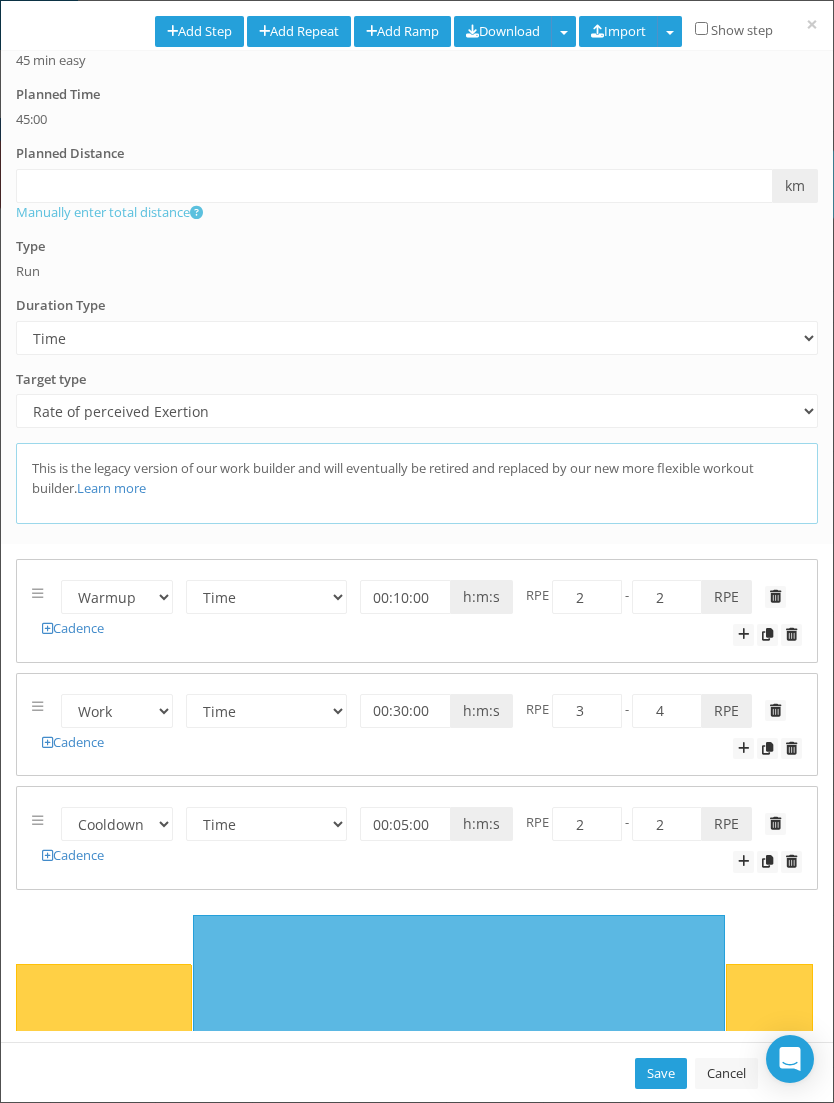 click on "Save" at bounding box center (661, 1073) 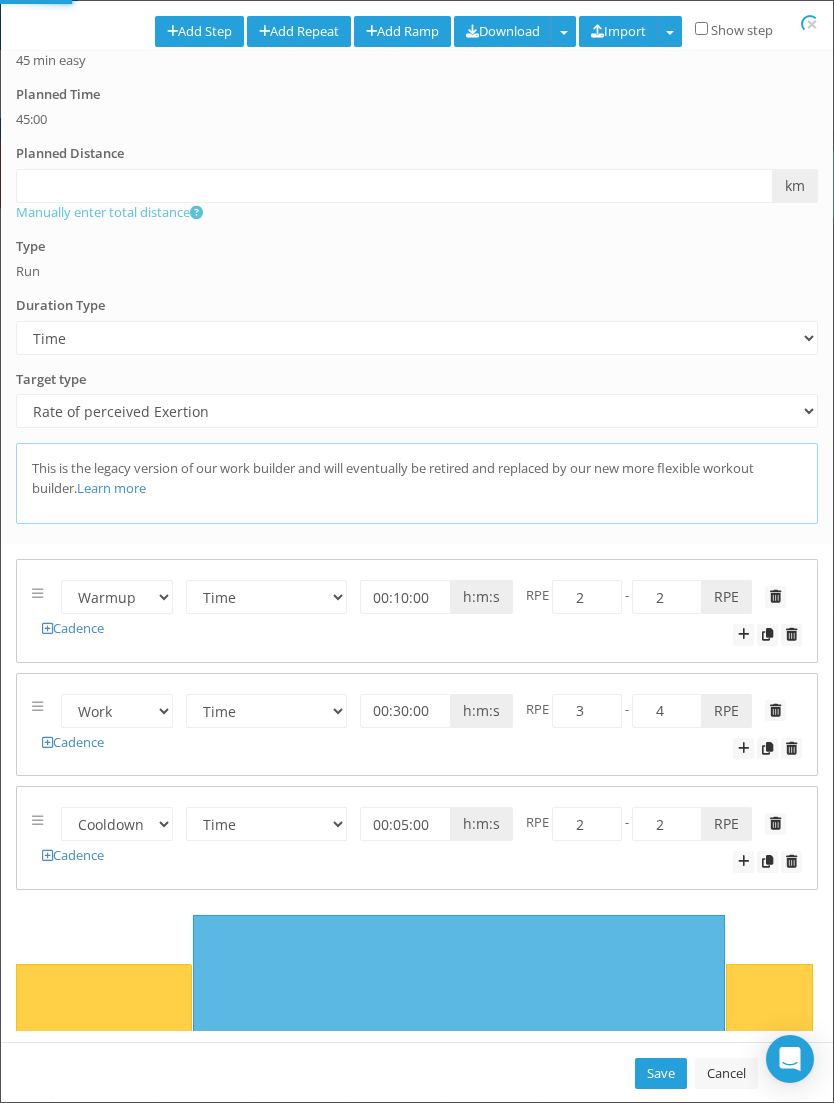 type on "00:45:00" 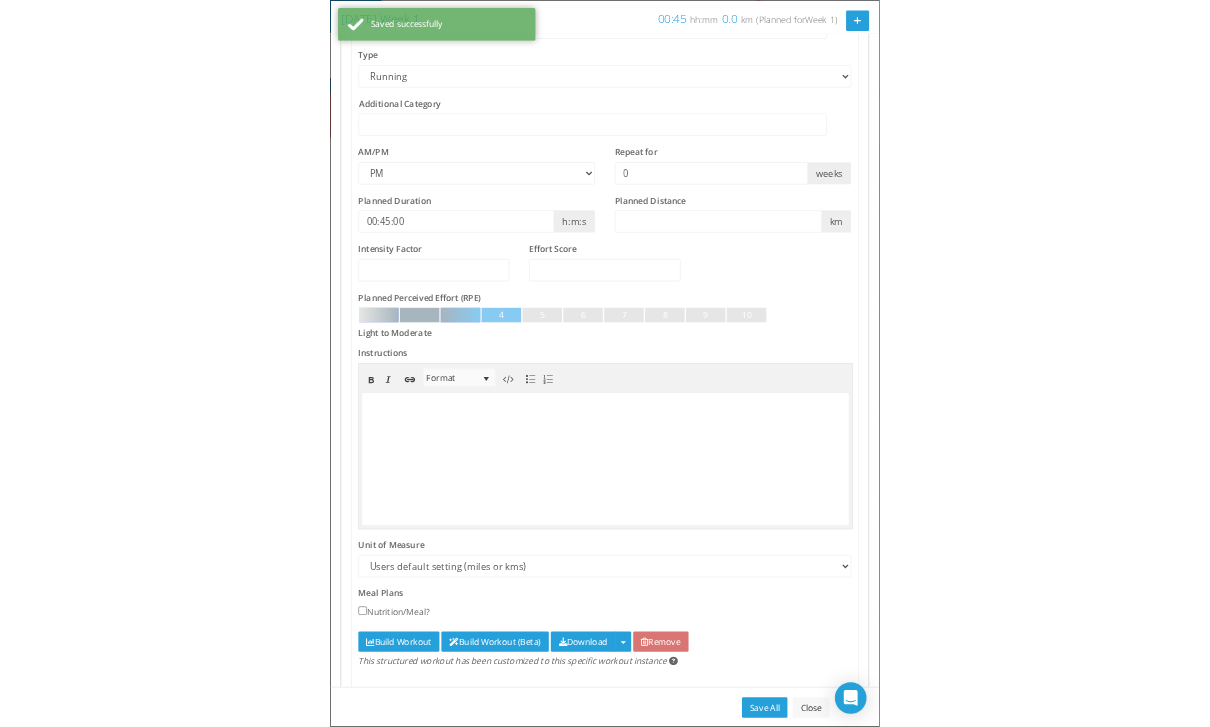 scroll, scrollTop: 0, scrollLeft: 0, axis: both 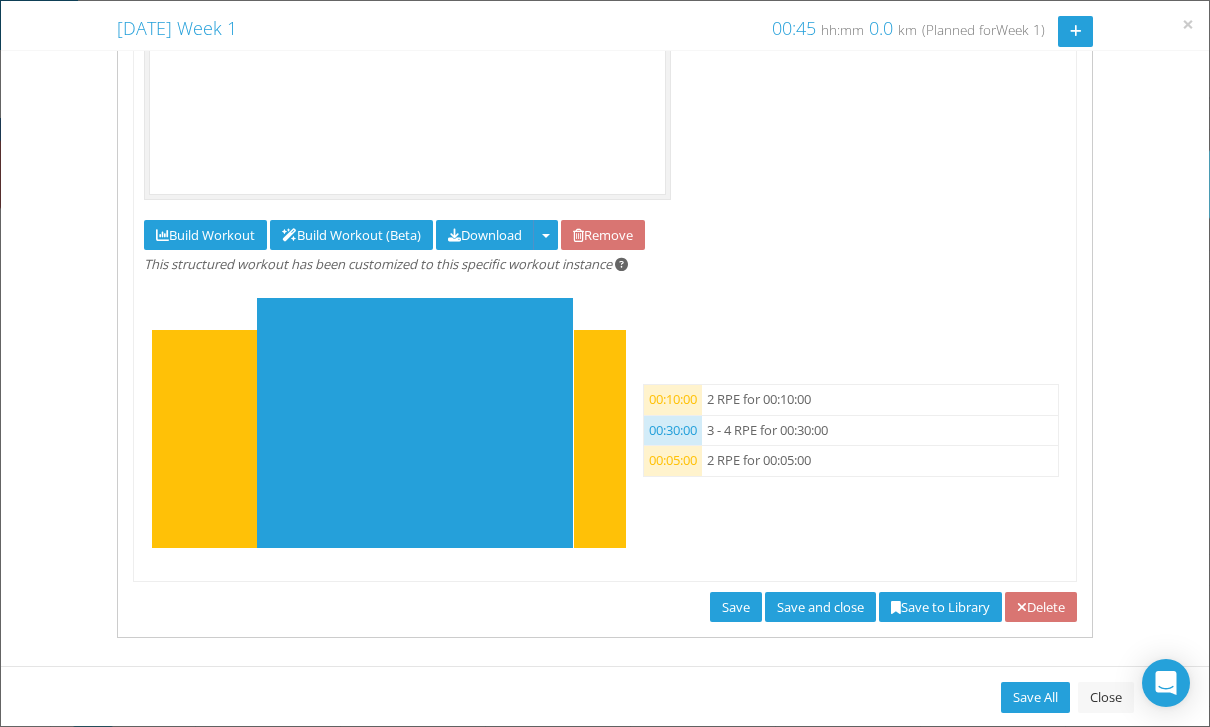 click on "Running : 45 min easy
Planned
Videos
Recipe
Feedback
Privacy
Search Library" at bounding box center (605, 46) 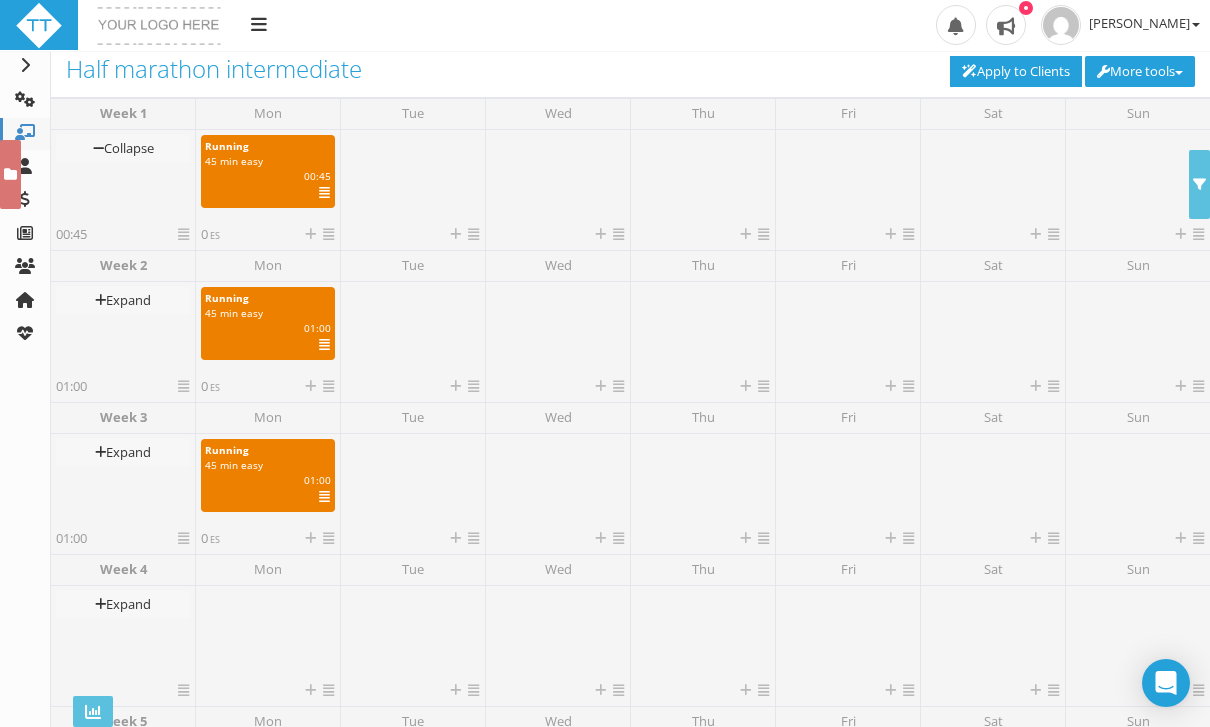 scroll, scrollTop: 0, scrollLeft: 0, axis: both 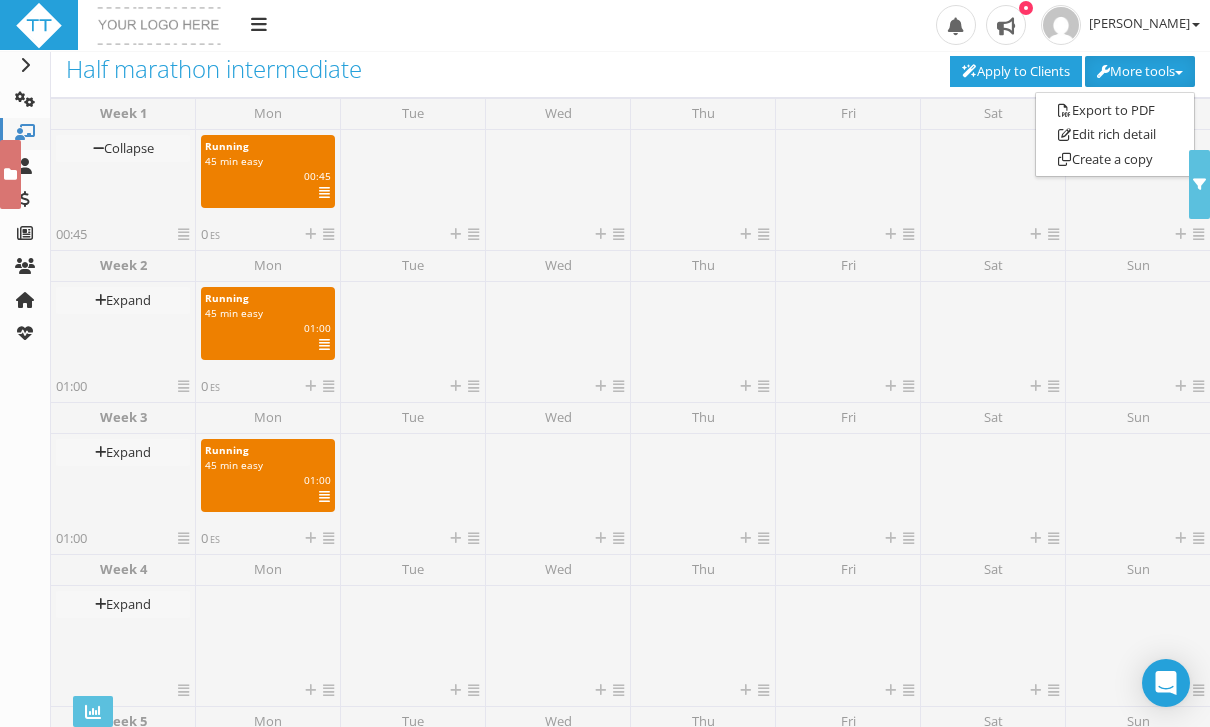 click at bounding box center (605, 363) 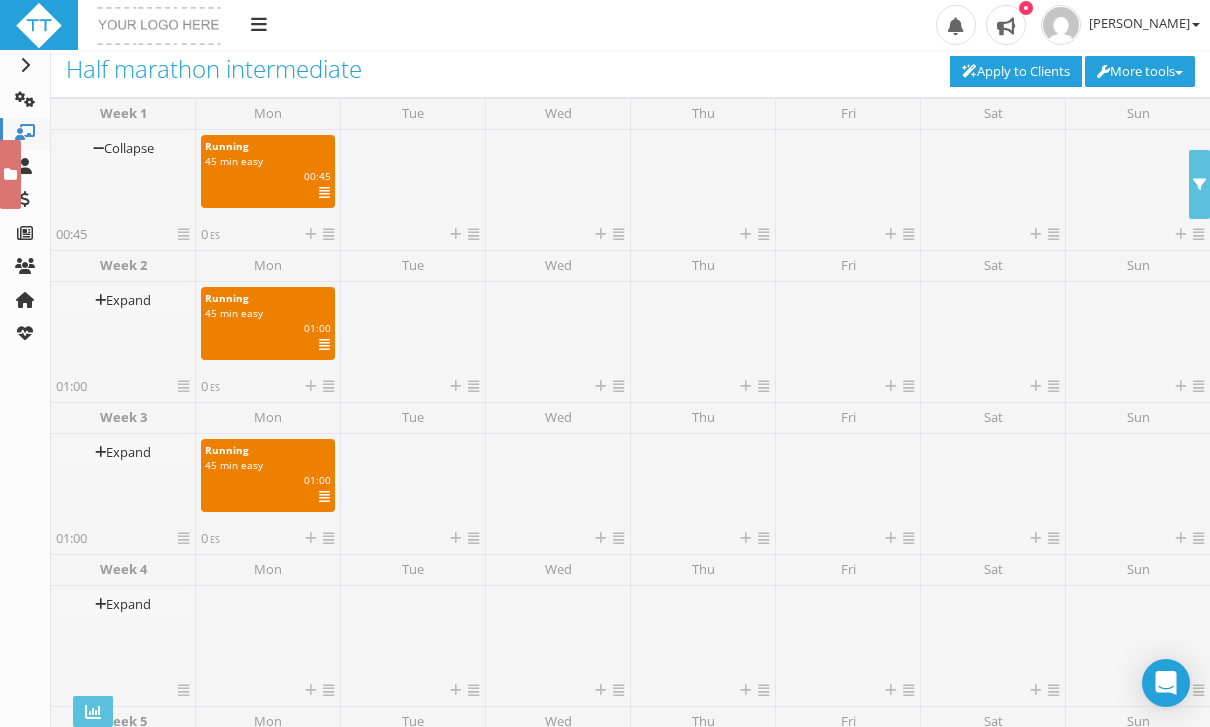 scroll, scrollTop: 0, scrollLeft: 0, axis: both 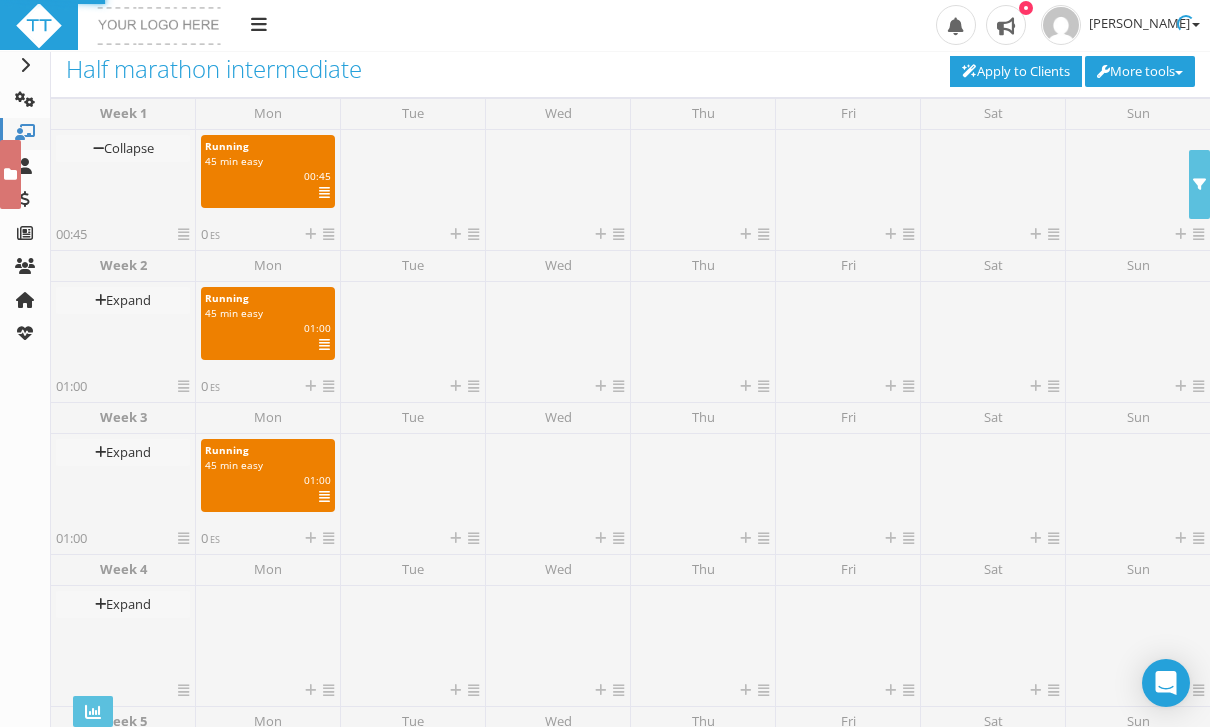 select on "91939a62-6b13-49b7-8155-451fdc1cad9e" 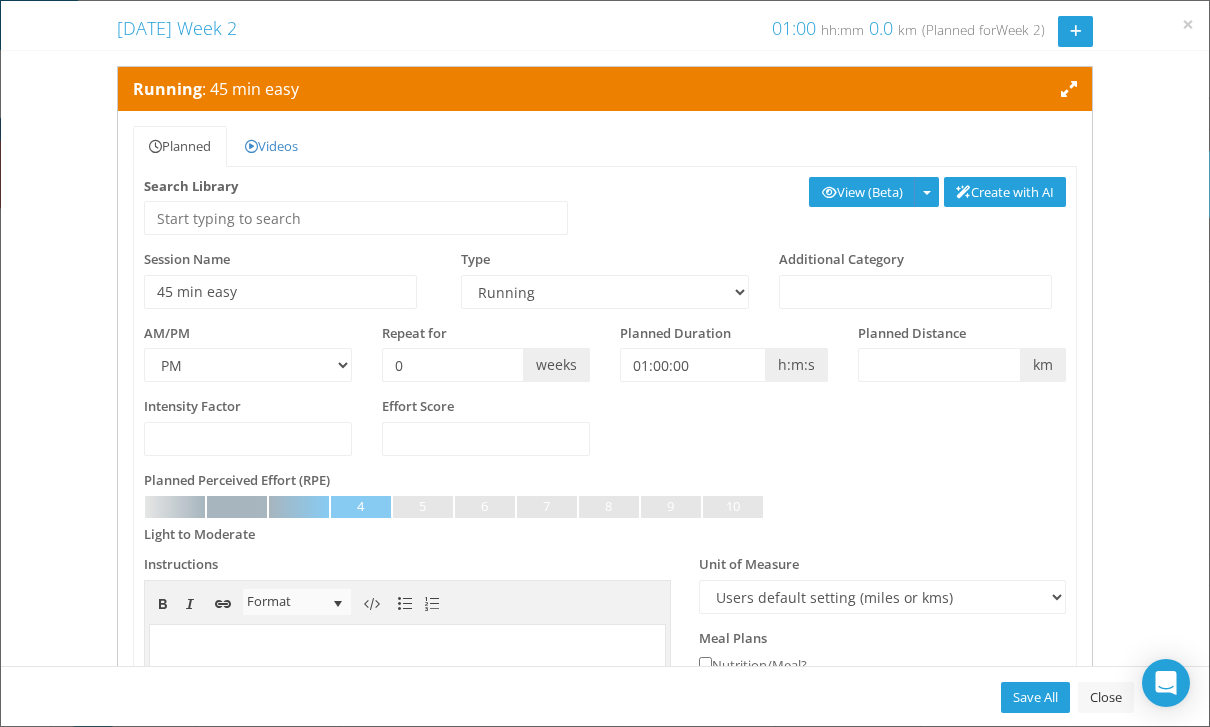 scroll, scrollTop: 0, scrollLeft: 0, axis: both 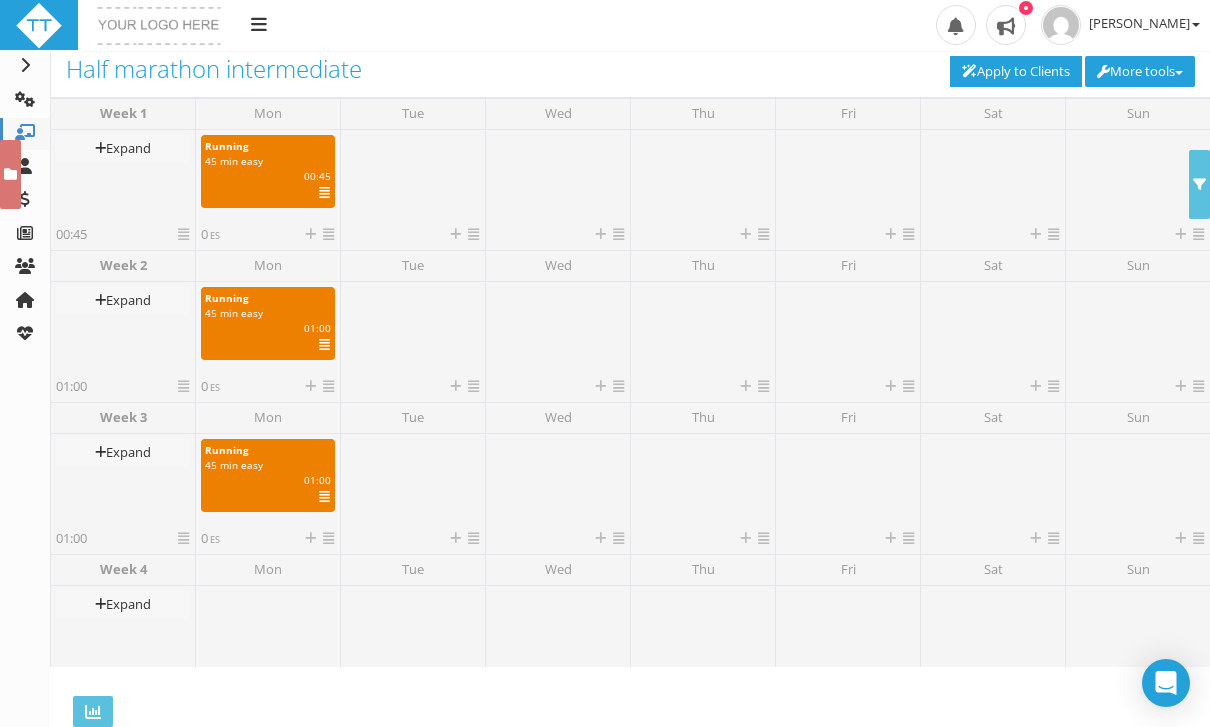 click on "Select
Deselect
Edit
View (Beta)
View (Beta) in new tab
Analyze (Beta)
Analyze (Beta) in new tab
Copy
Delete
Paste before
Paste after" at bounding box center [320, 194] 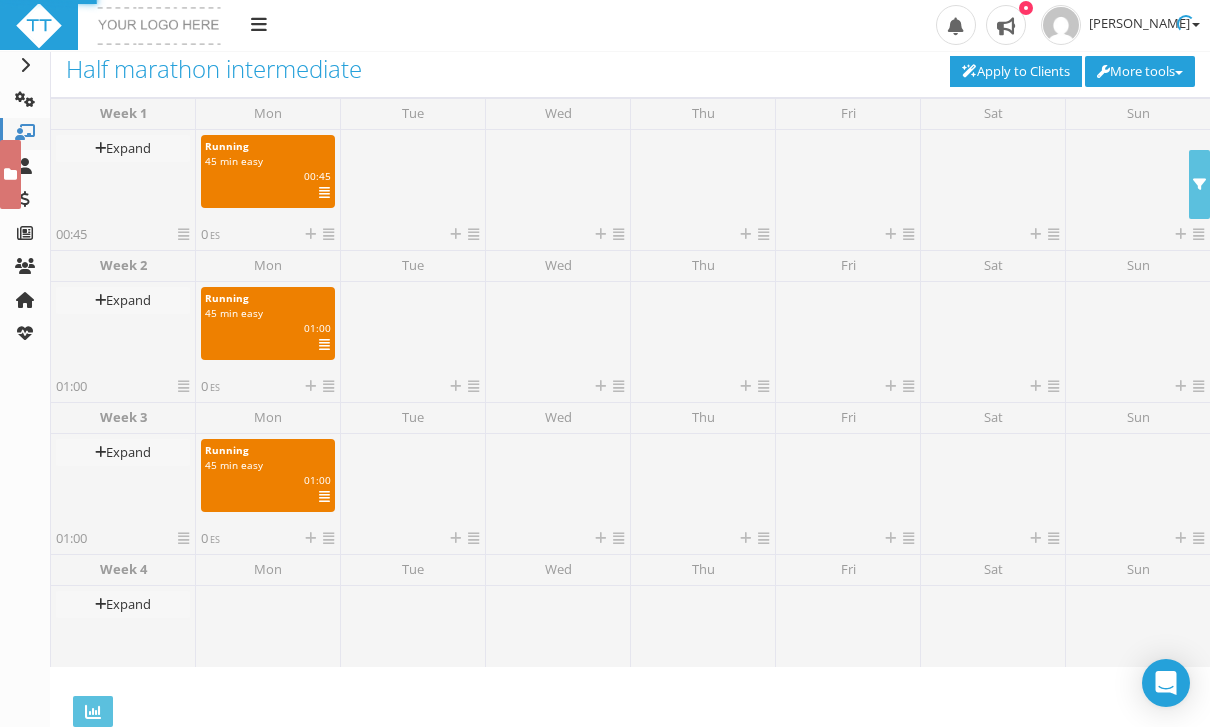 select on "91939a62-6b13-49b7-8155-451fdc1cad9e" 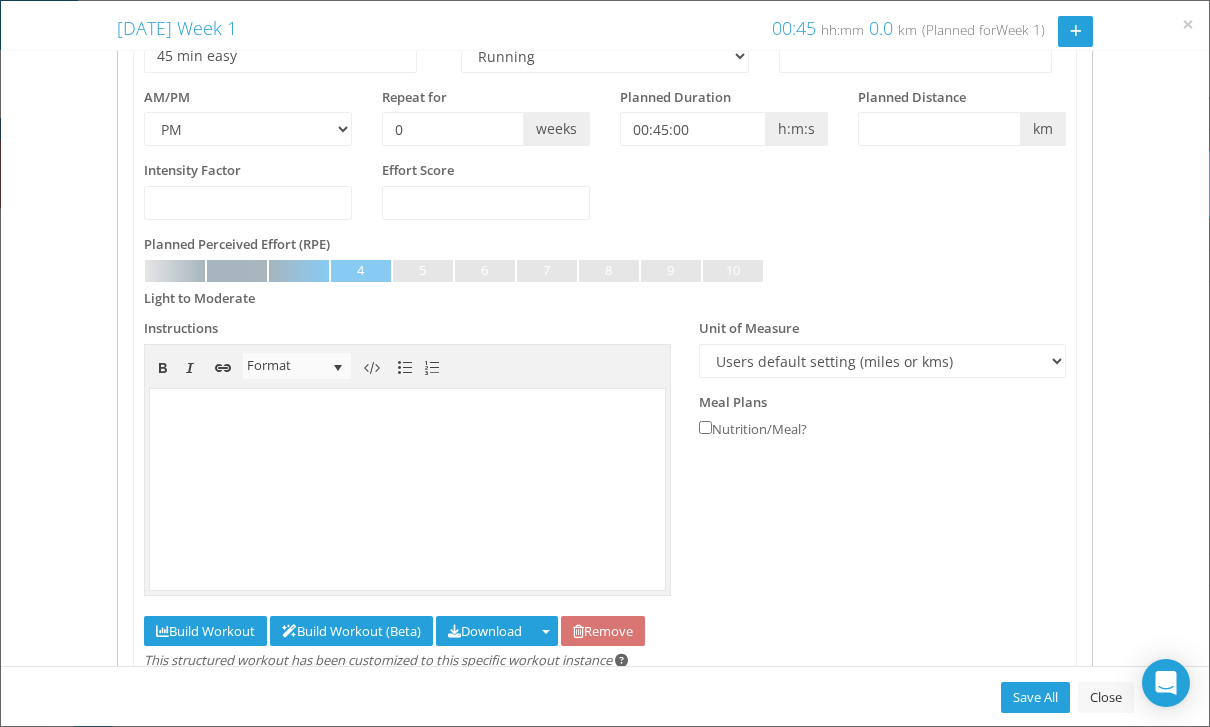 scroll, scrollTop: 0, scrollLeft: 0, axis: both 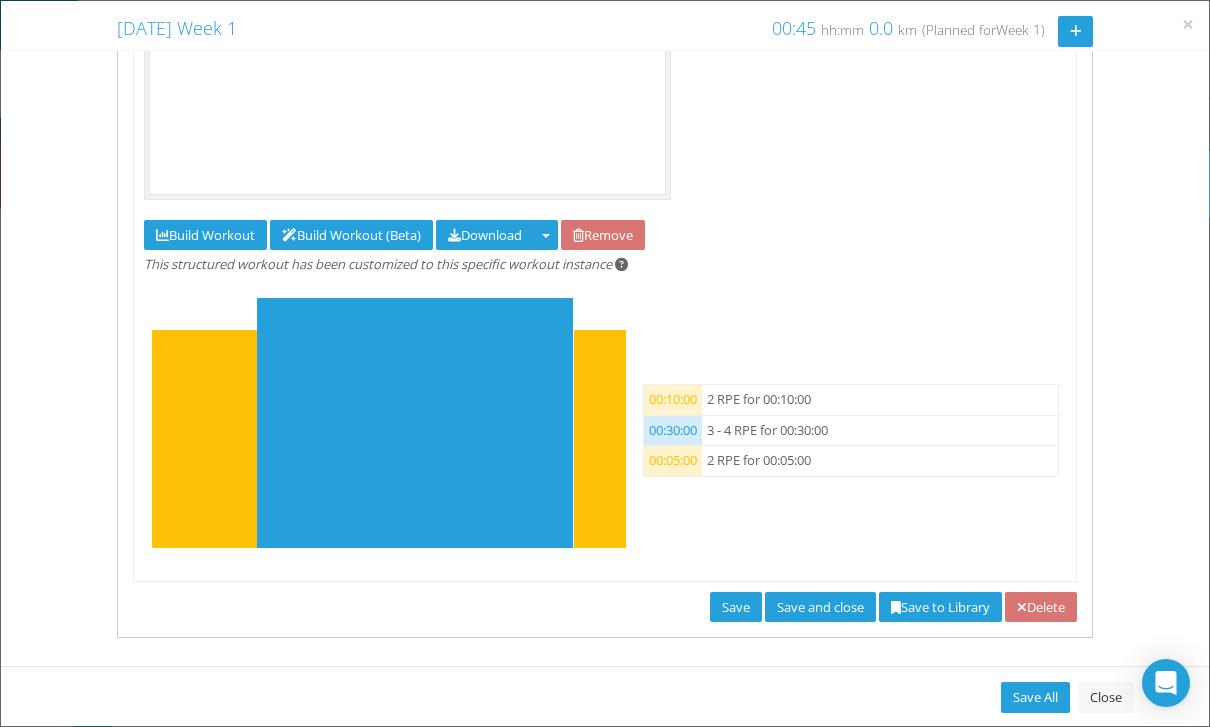 click on "Save to Library" at bounding box center (940, 607) 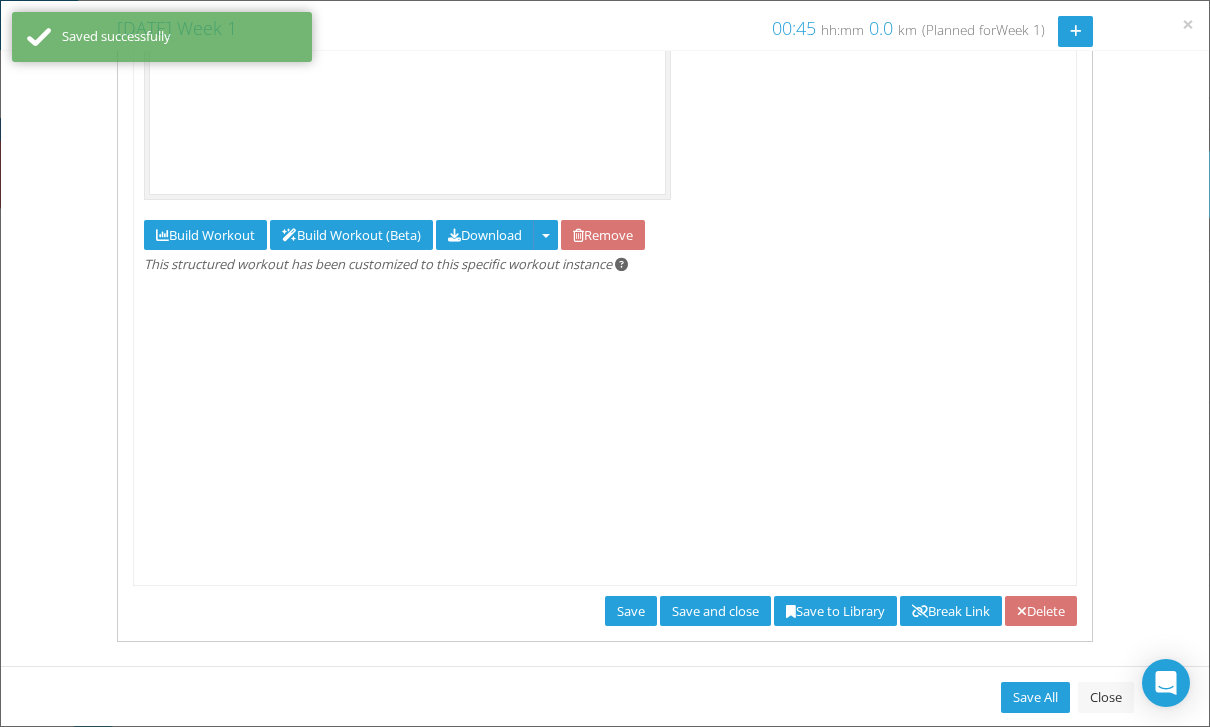 scroll, scrollTop: 0, scrollLeft: 0, axis: both 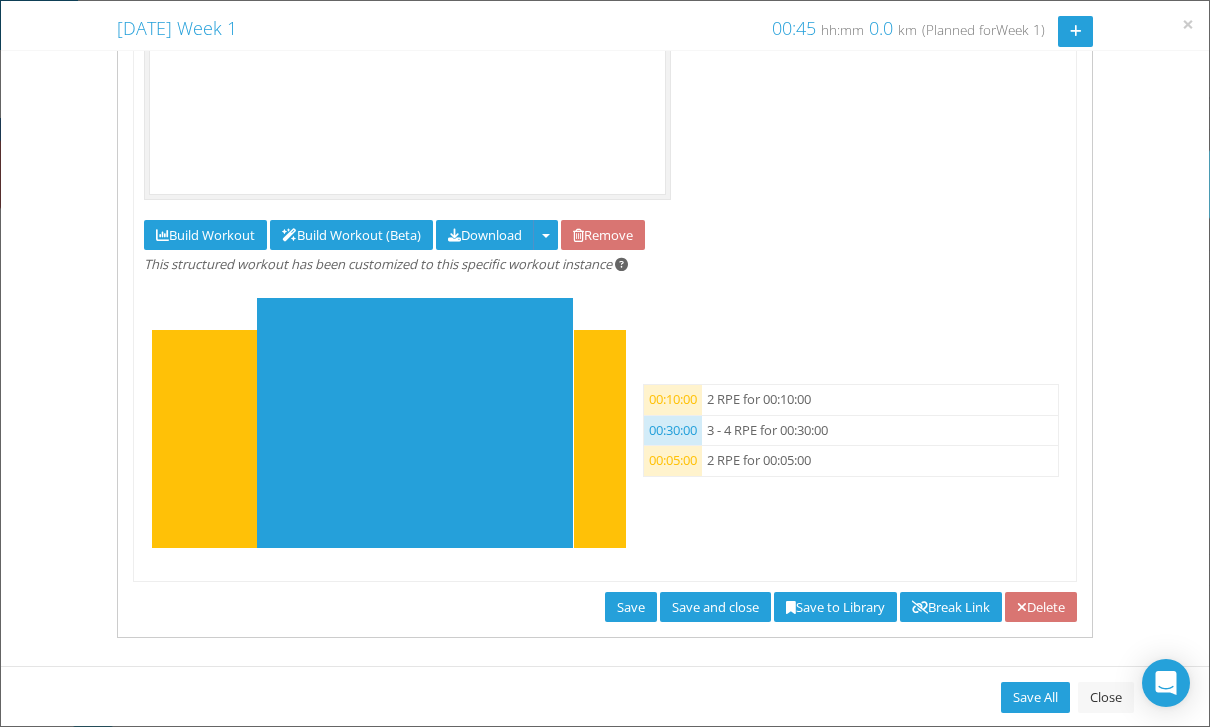 click on "Save" at bounding box center [631, 607] 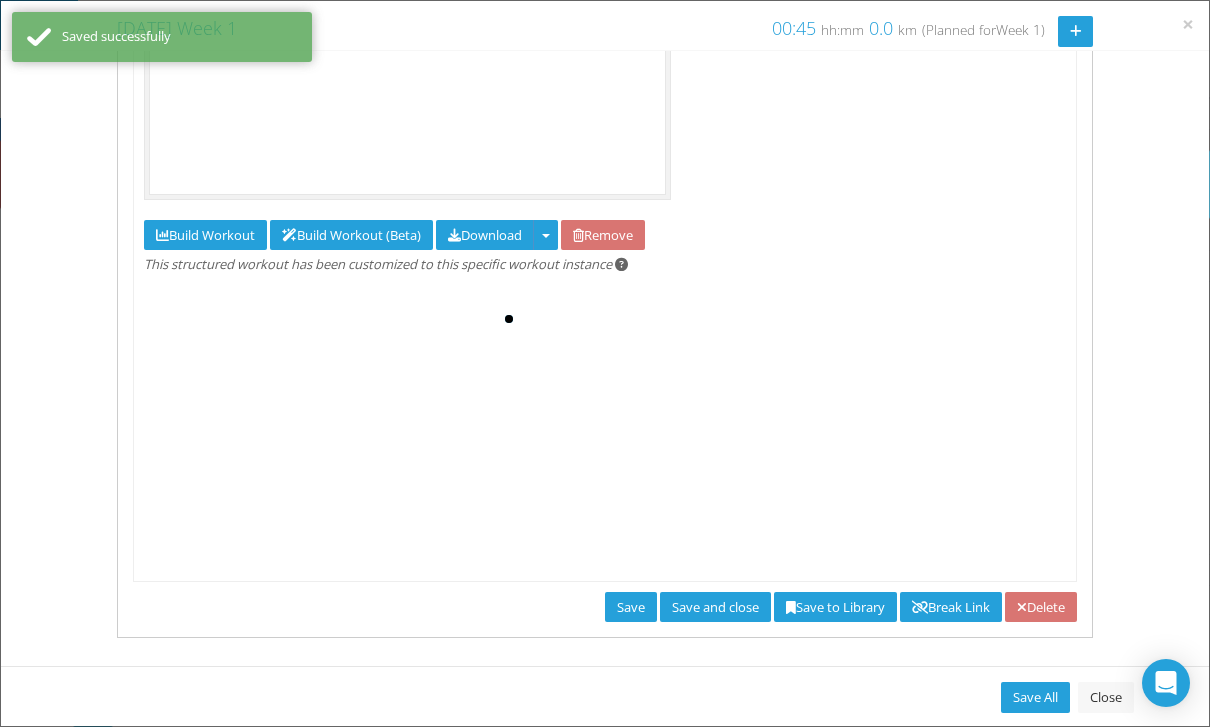scroll, scrollTop: 0, scrollLeft: 0, axis: both 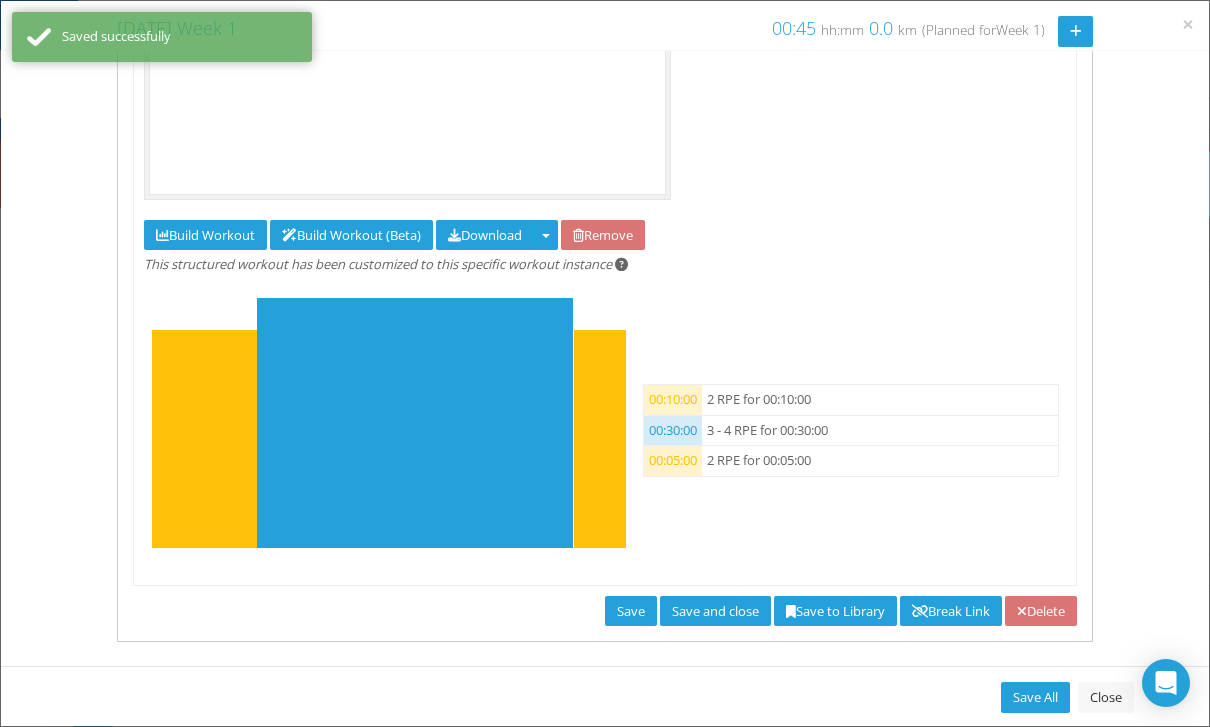 click on "Close" at bounding box center [1106, 697] 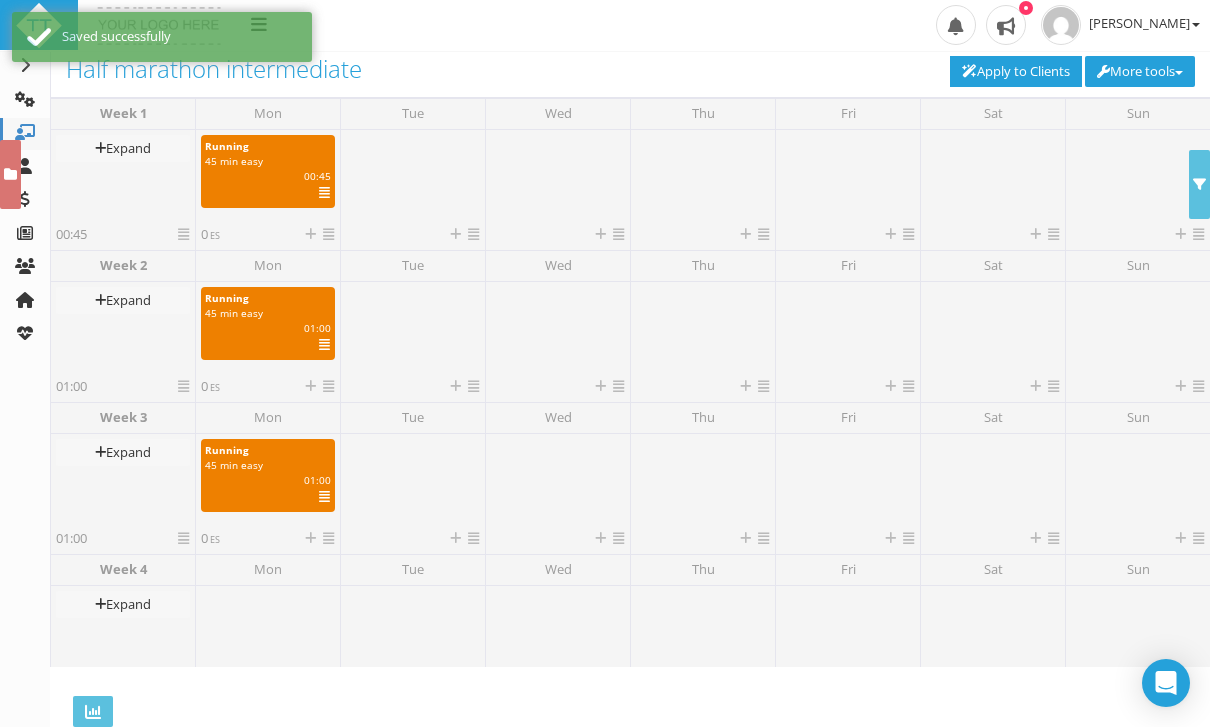 click on "Select
Deselect
Edit
View (Beta)
View (Beta) in new tab
Analyze (Beta)
Analyze (Beta) in new tab
Copy
Delete
Paste before
Paste after" at bounding box center [320, 344] 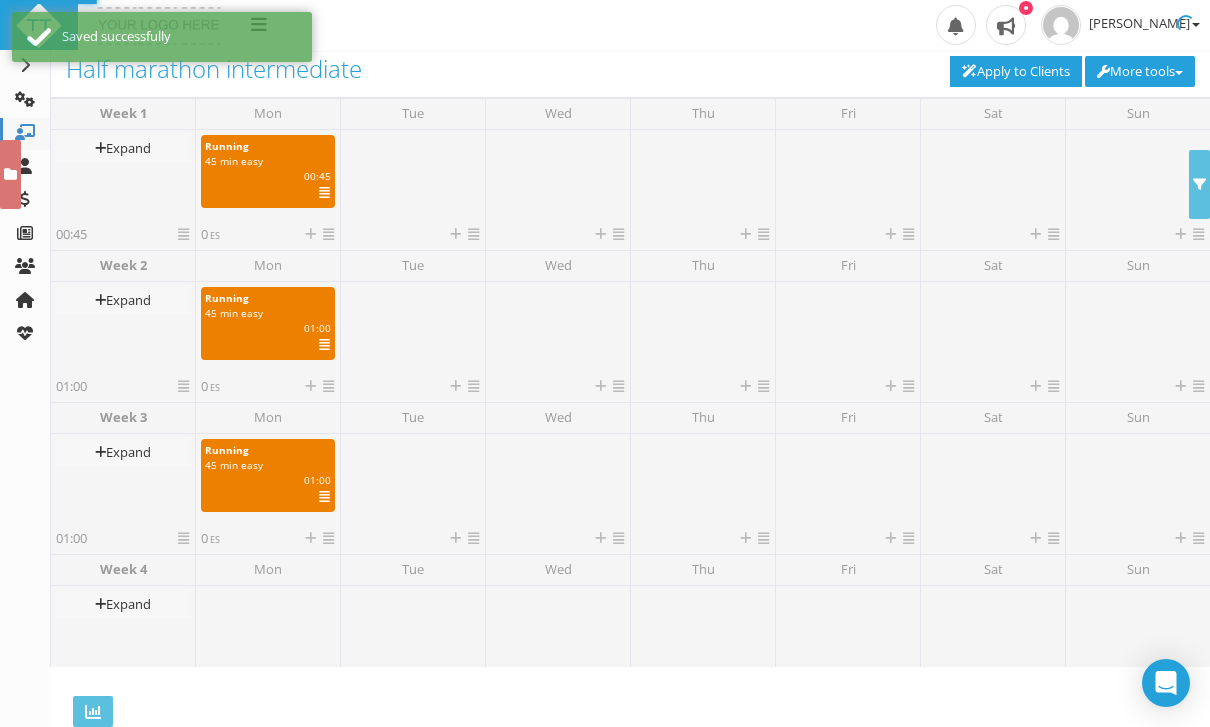 select on "91939a62-6b13-49b7-8155-451fdc1cad9e" 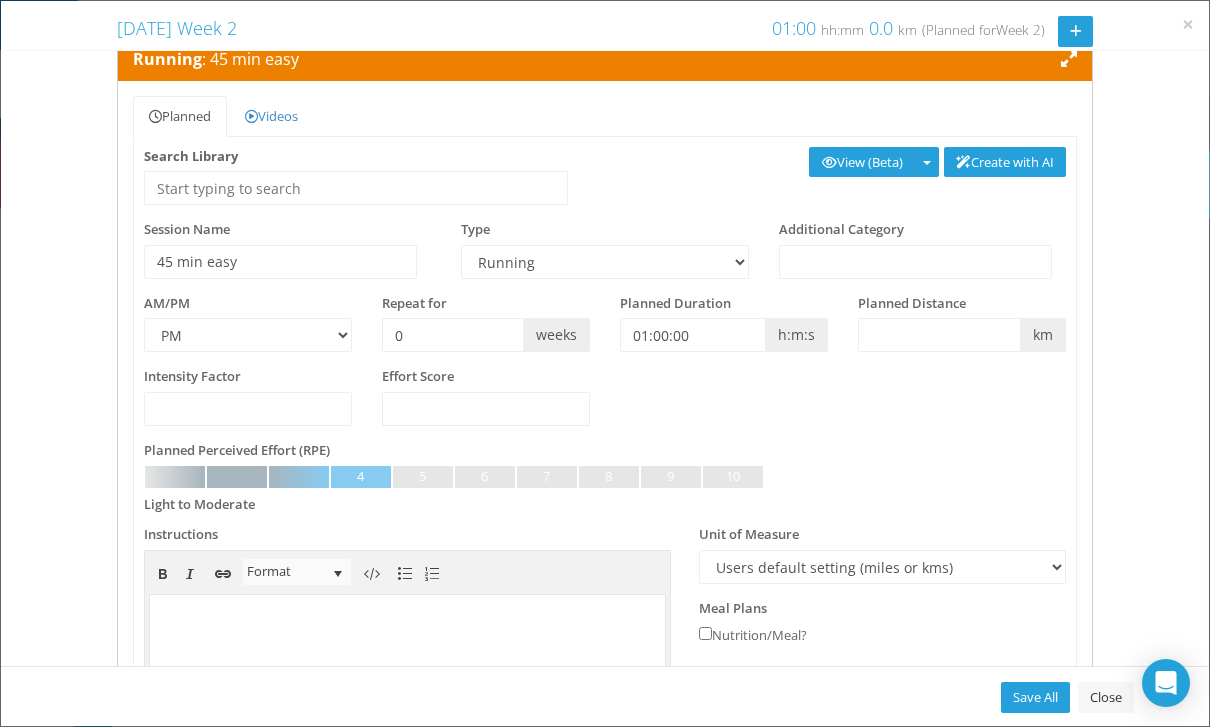 scroll, scrollTop: 33, scrollLeft: 0, axis: vertical 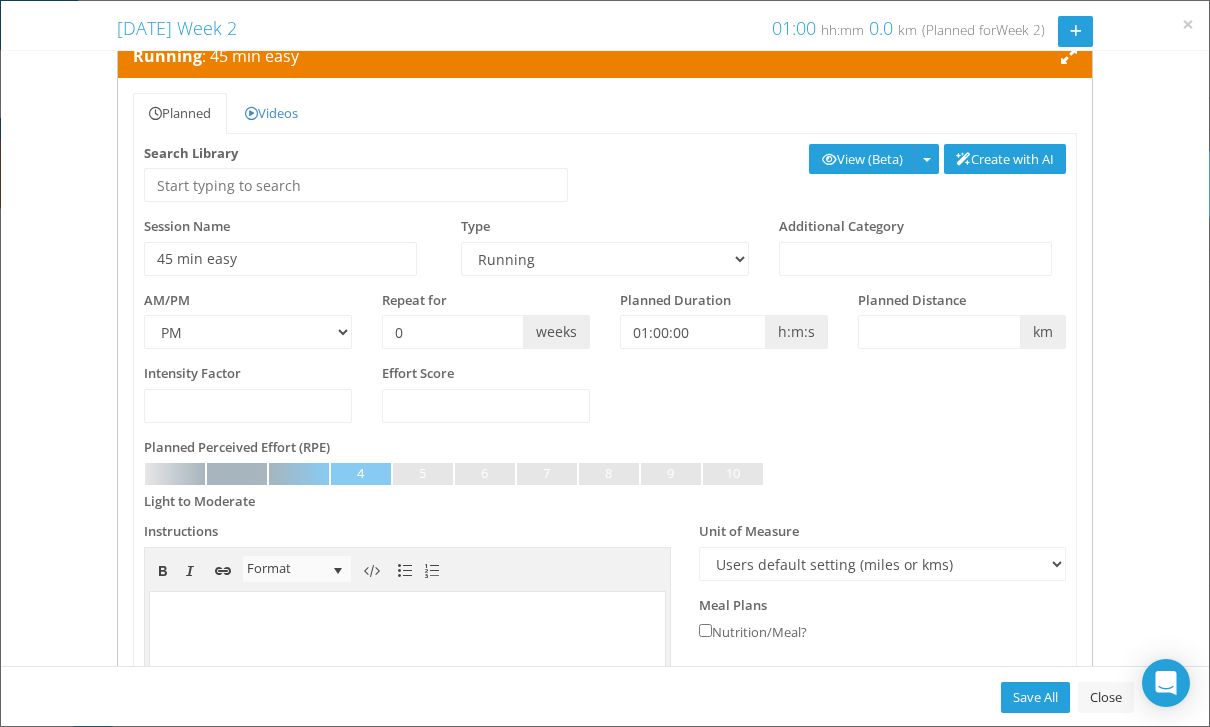 click at bounding box center (1075, 31) 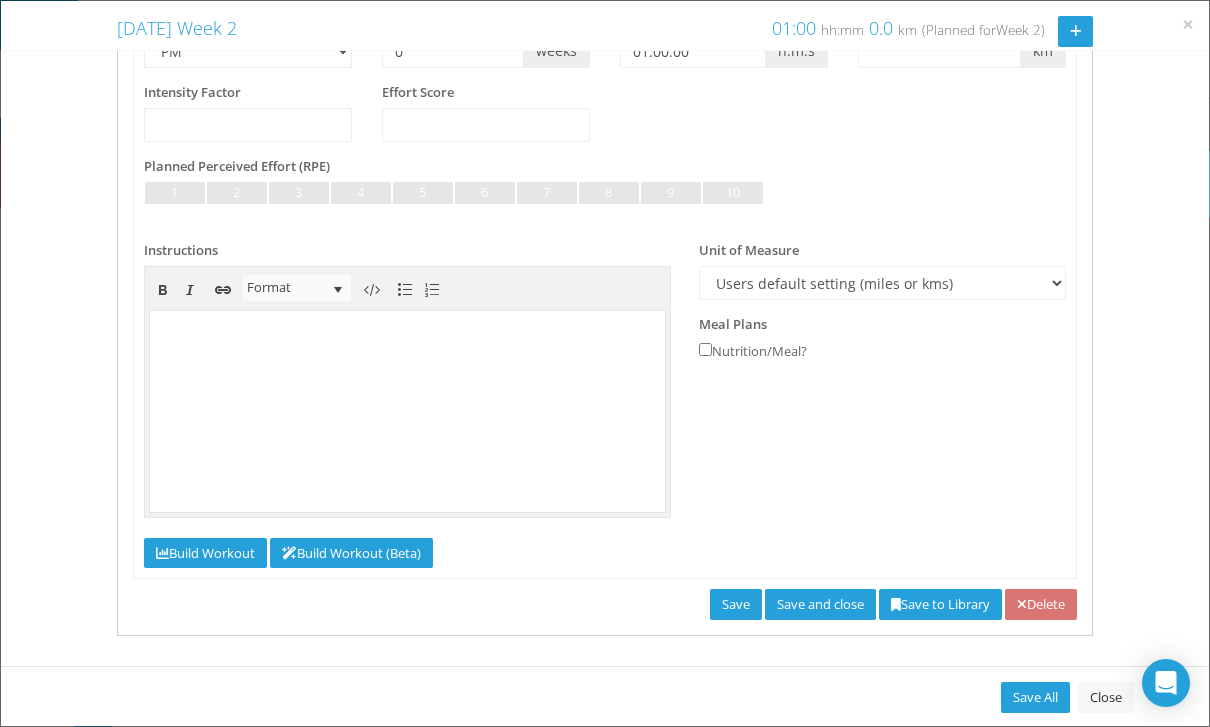 scroll, scrollTop: 359, scrollLeft: 0, axis: vertical 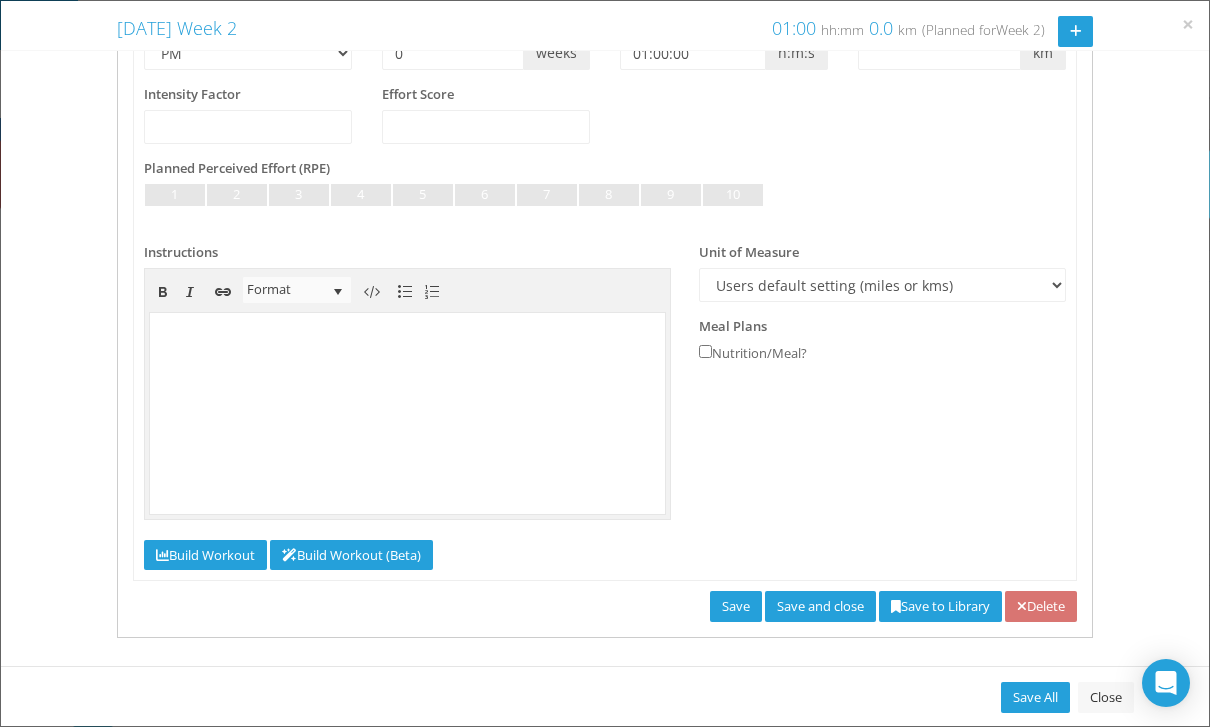 click on "Delete" at bounding box center [1041, 606] 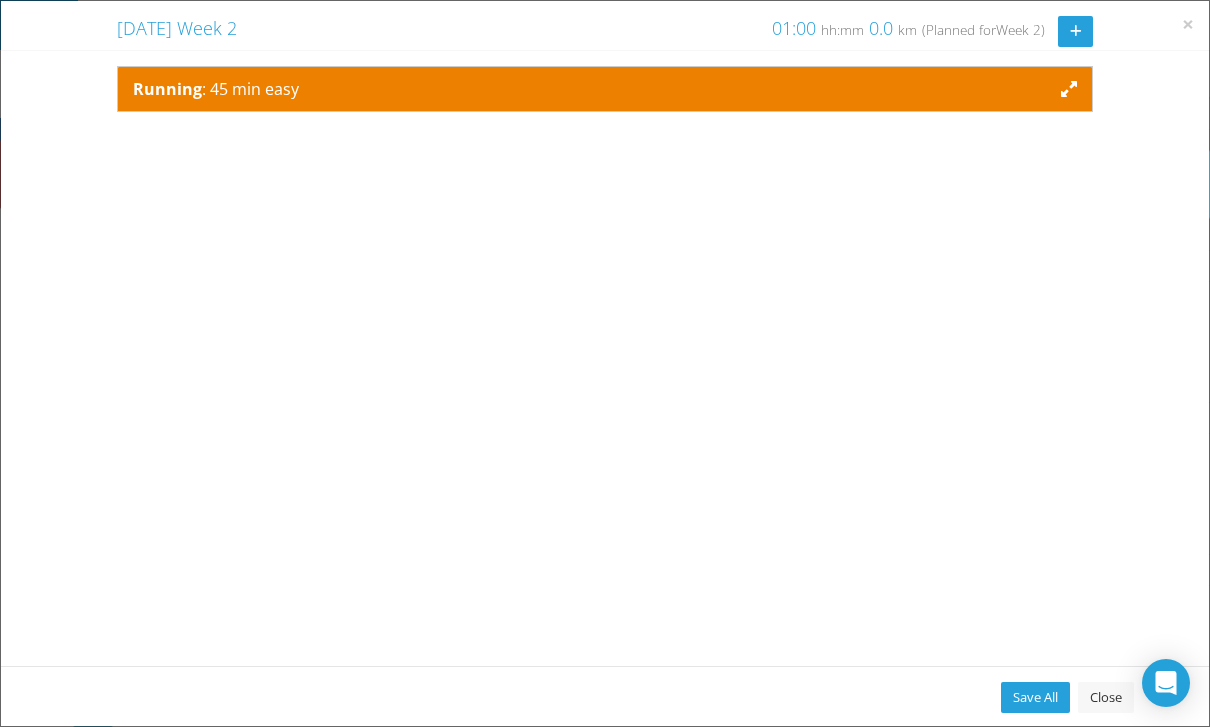 scroll, scrollTop: 0, scrollLeft: 0, axis: both 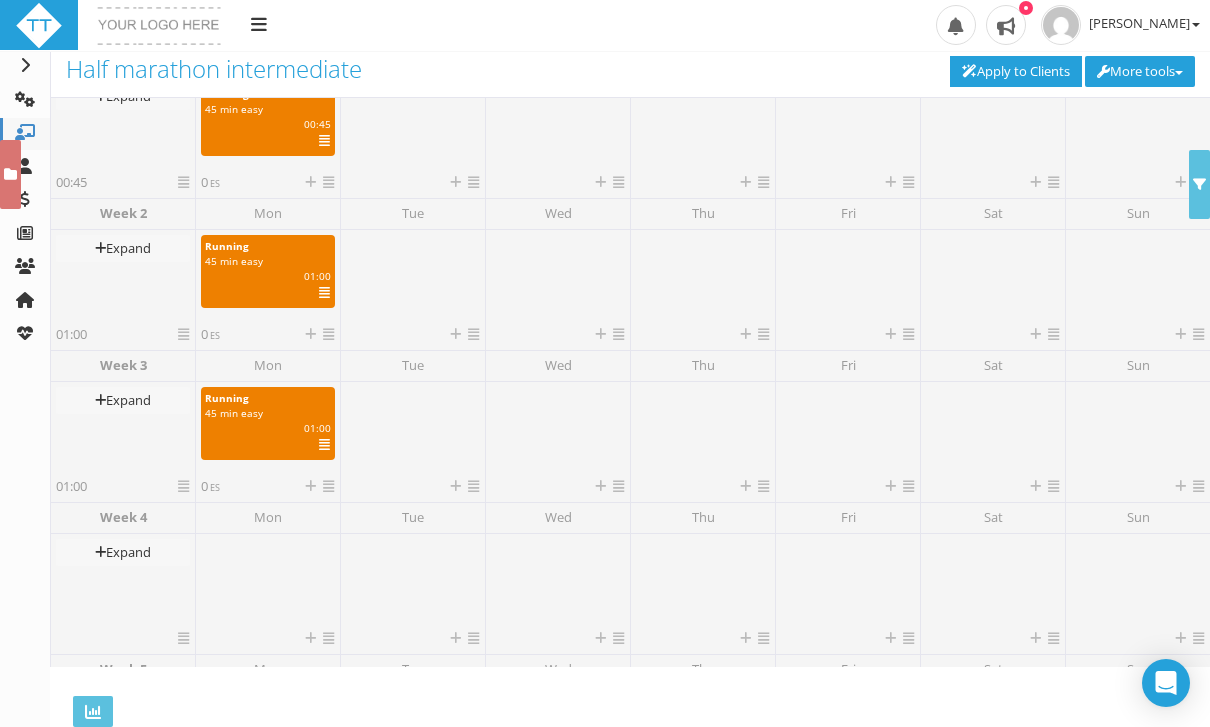 click on "0 ES
Select Day
Copy Day
Paste
Open
Delete Day" at bounding box center [268, 335] 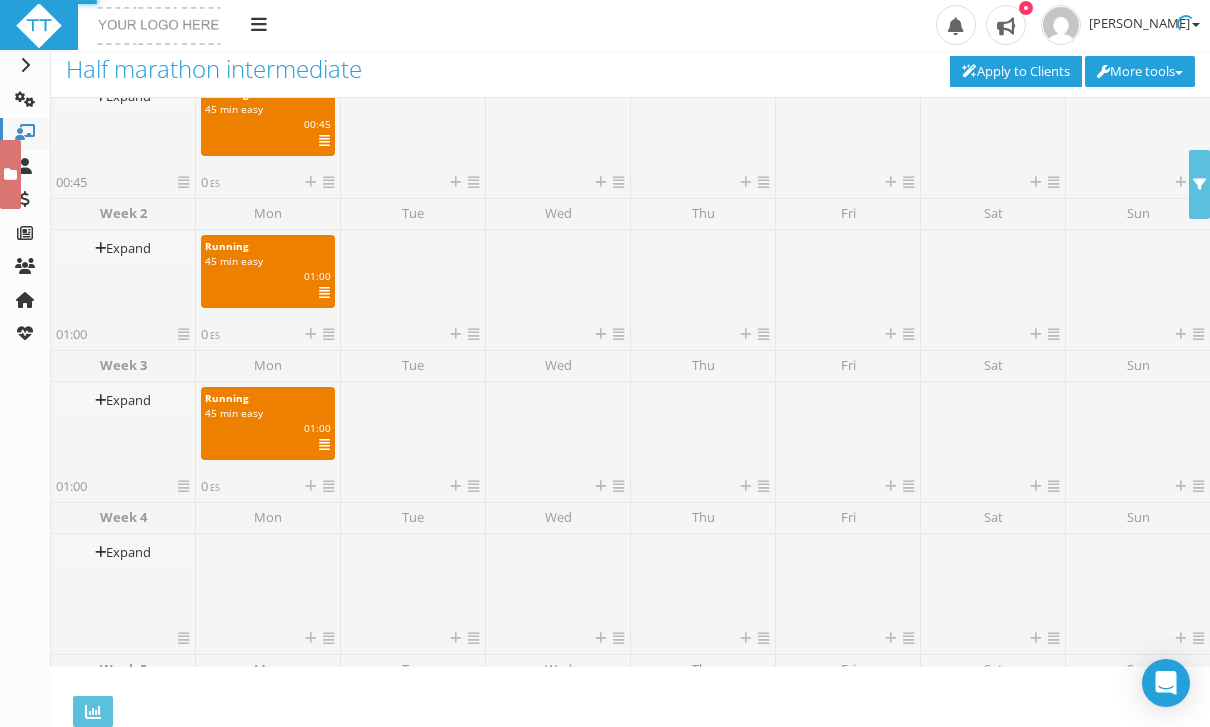 click at bounding box center [310, 334] 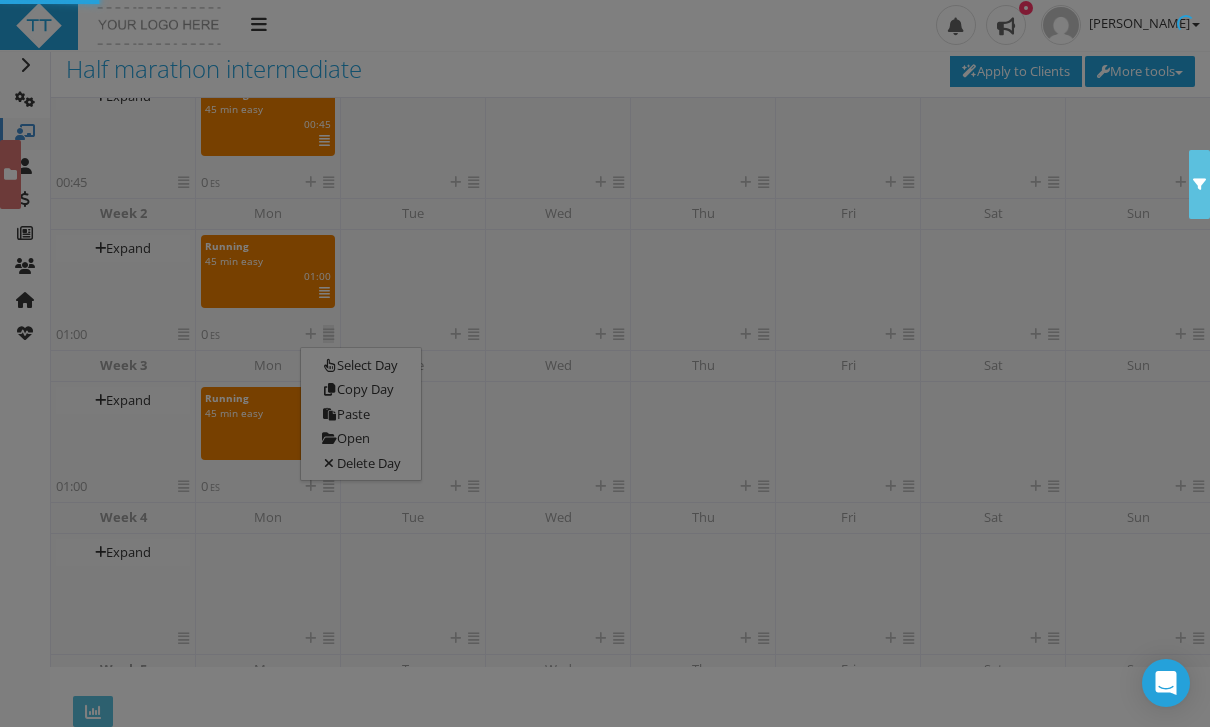 select on "PM" 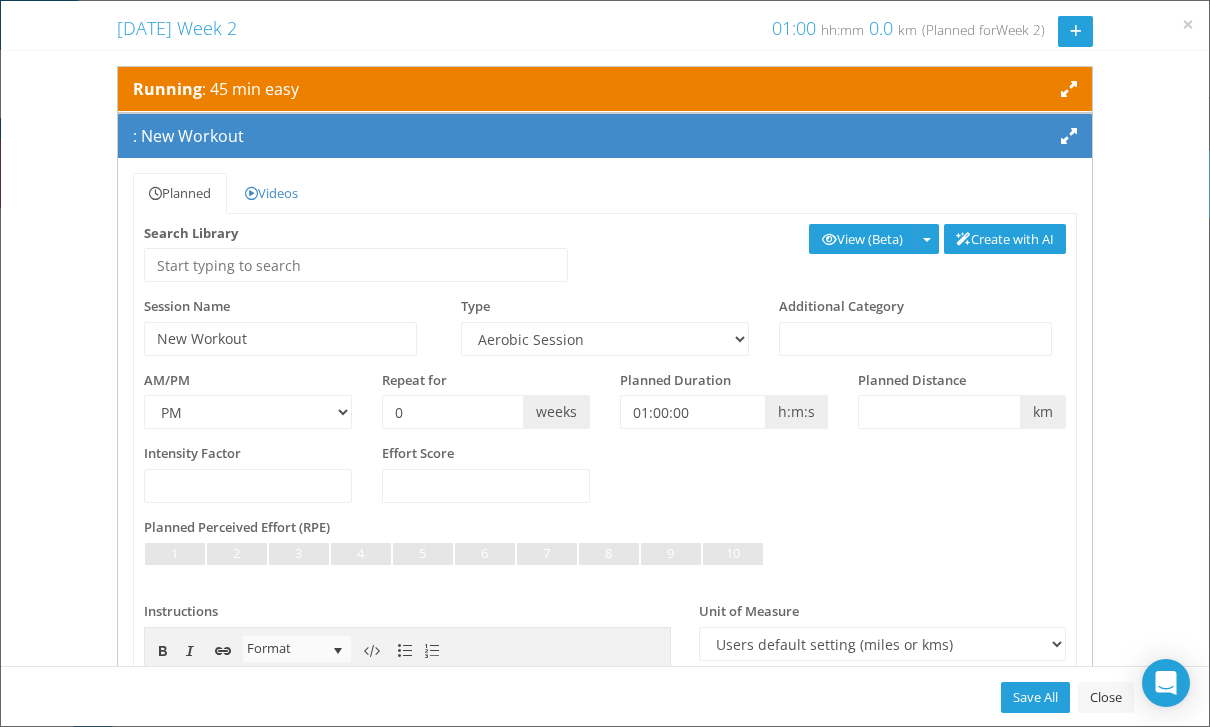 click on "Close" at bounding box center [1106, 697] 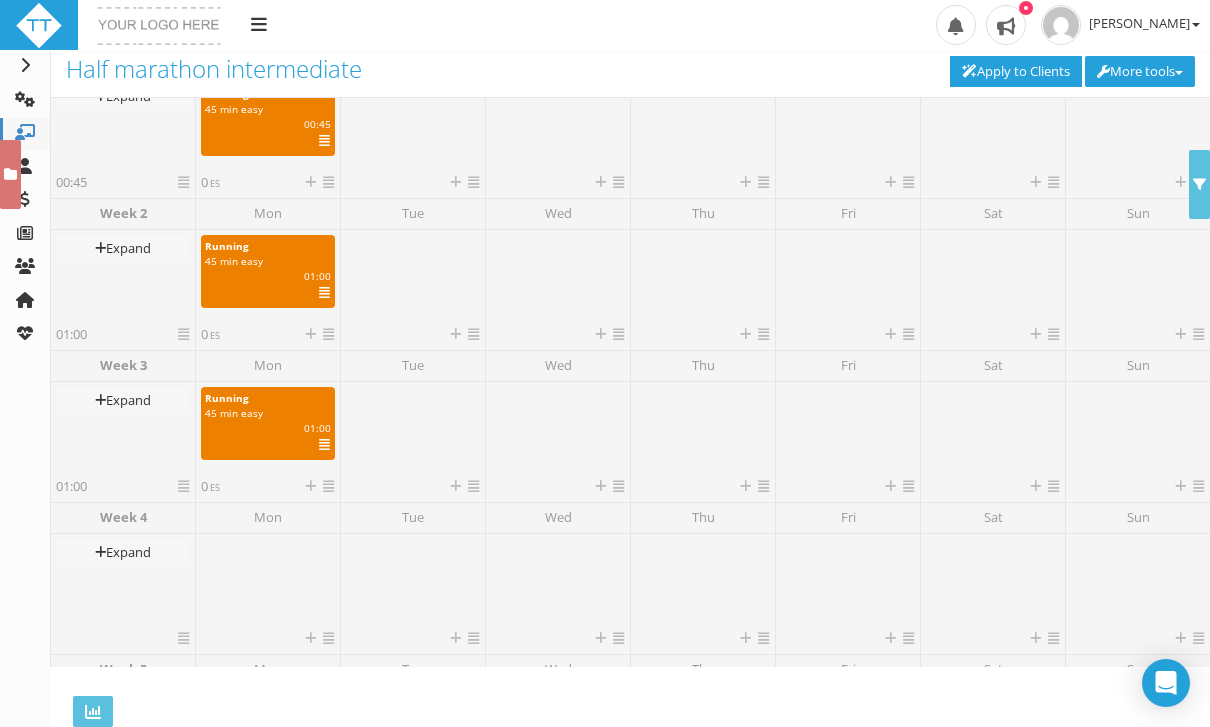 click at bounding box center [268, 584] 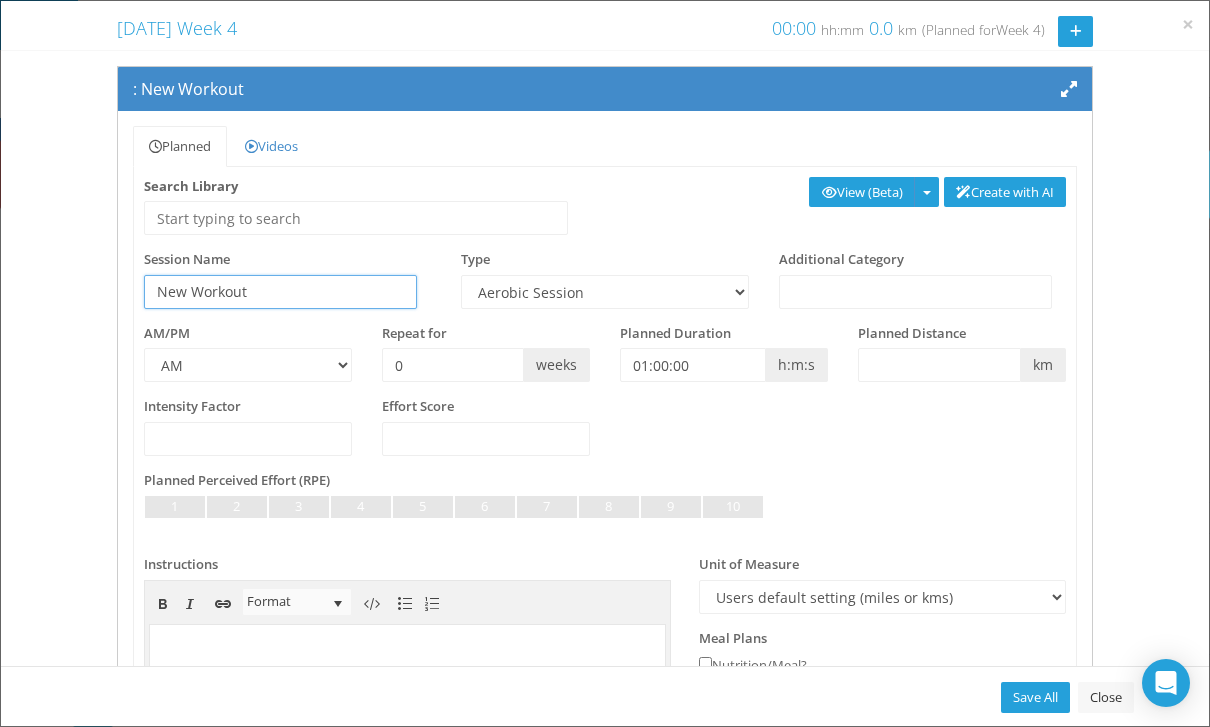 scroll, scrollTop: 0, scrollLeft: 0, axis: both 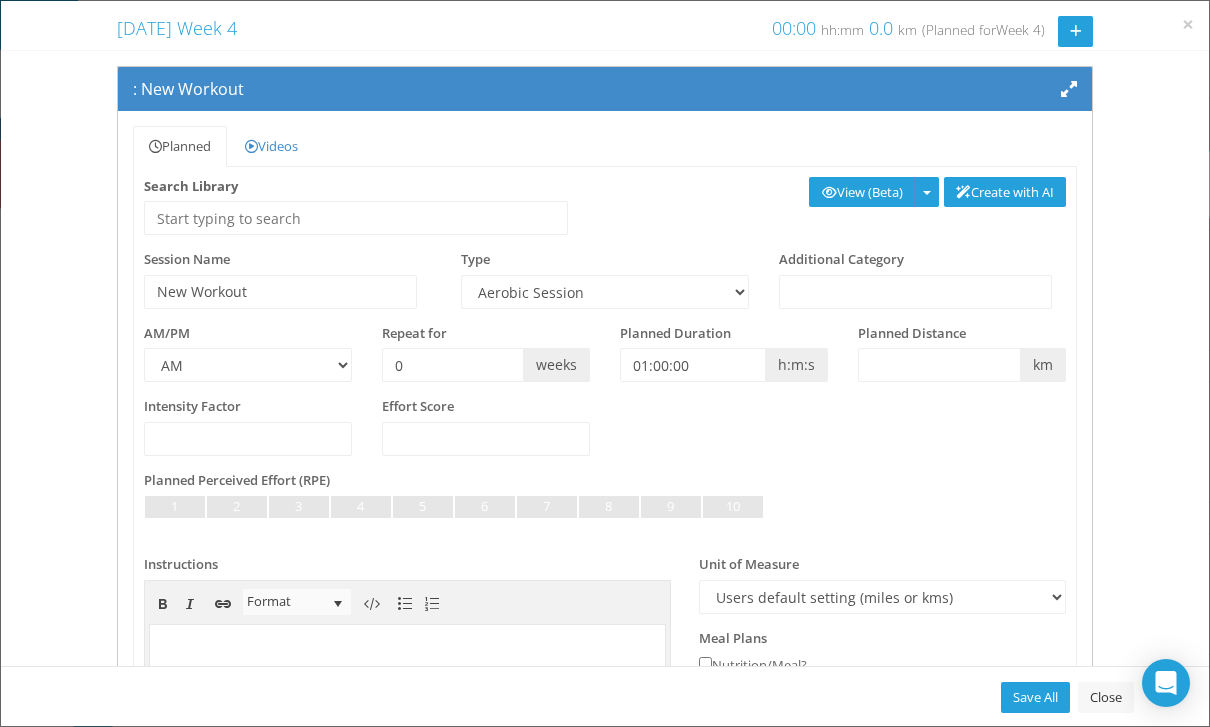 click on "Create with AI" at bounding box center [1005, 192] 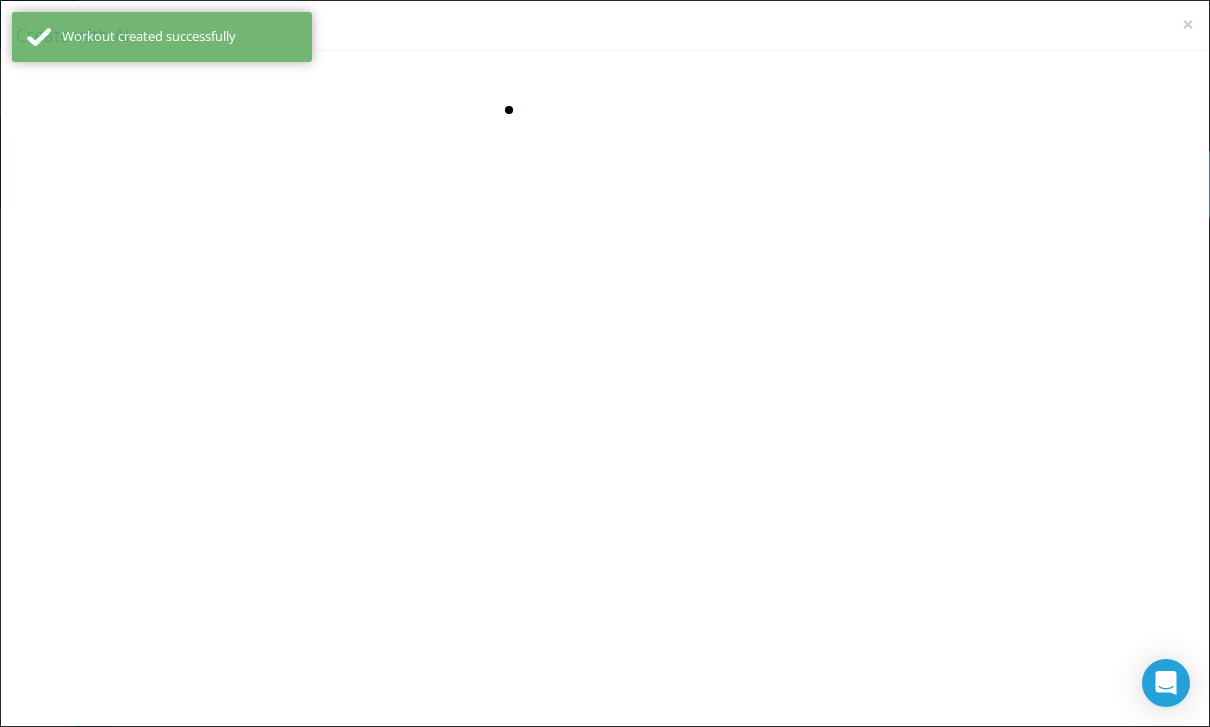 scroll, scrollTop: 0, scrollLeft: 0, axis: both 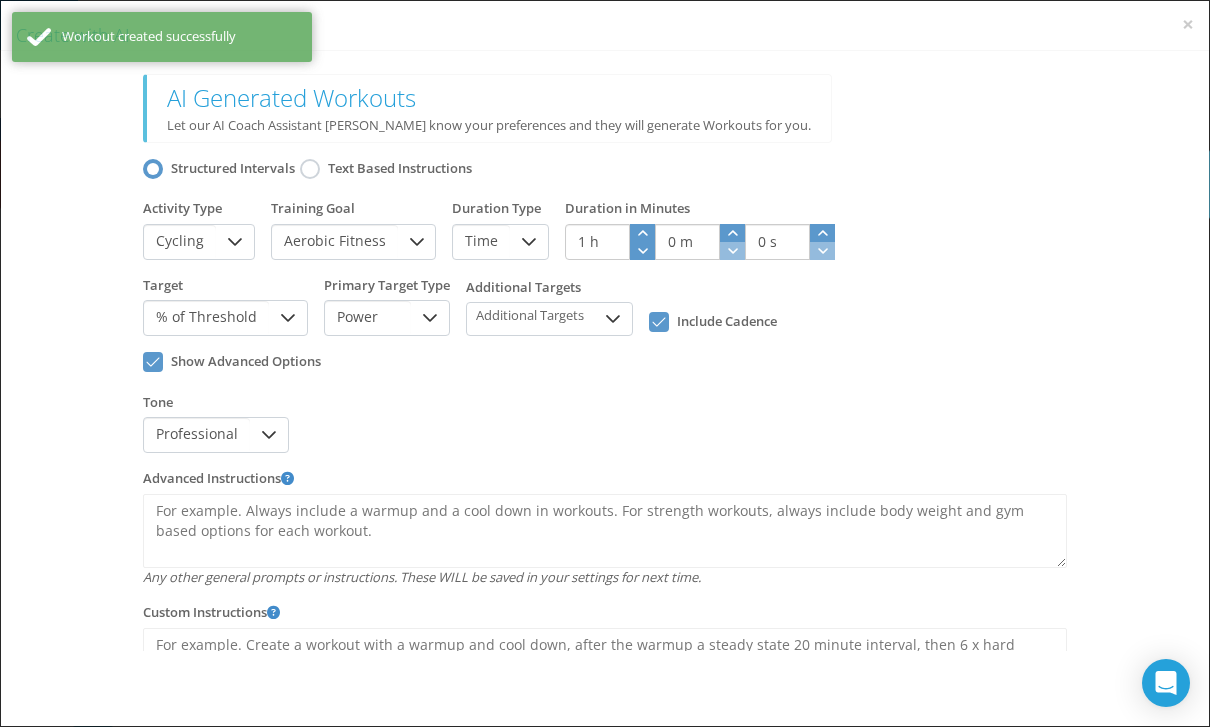 click 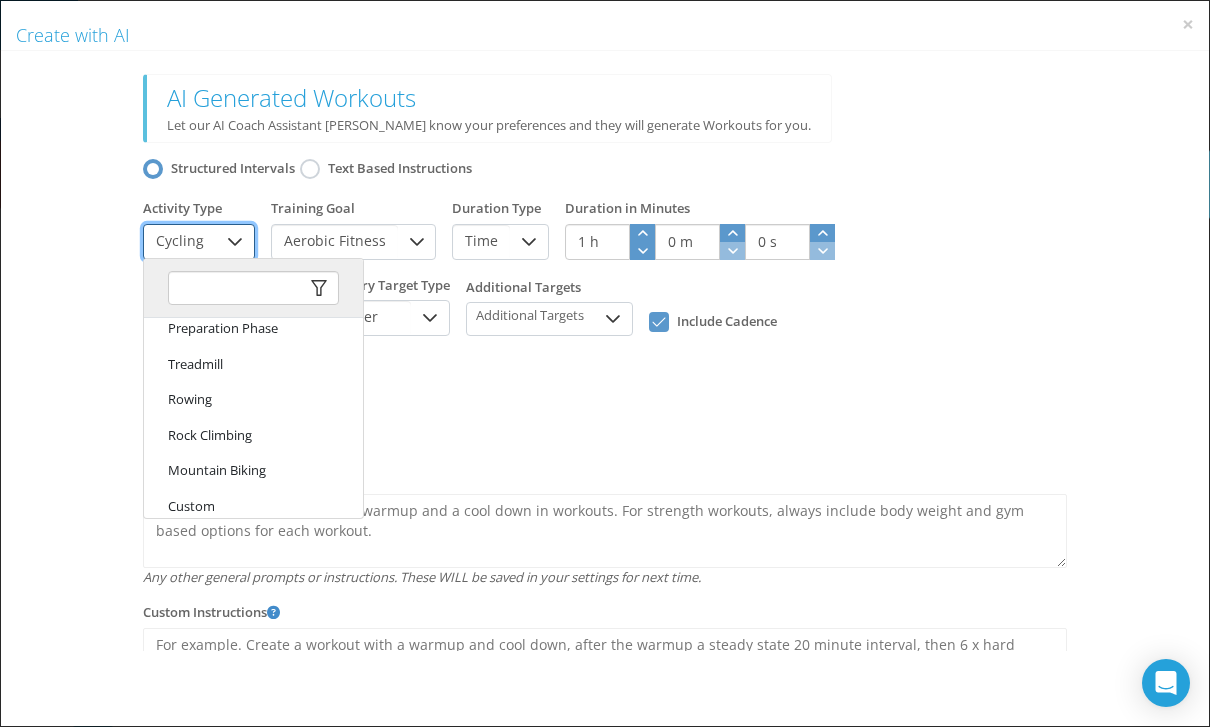 scroll, scrollTop: 825, scrollLeft: 0, axis: vertical 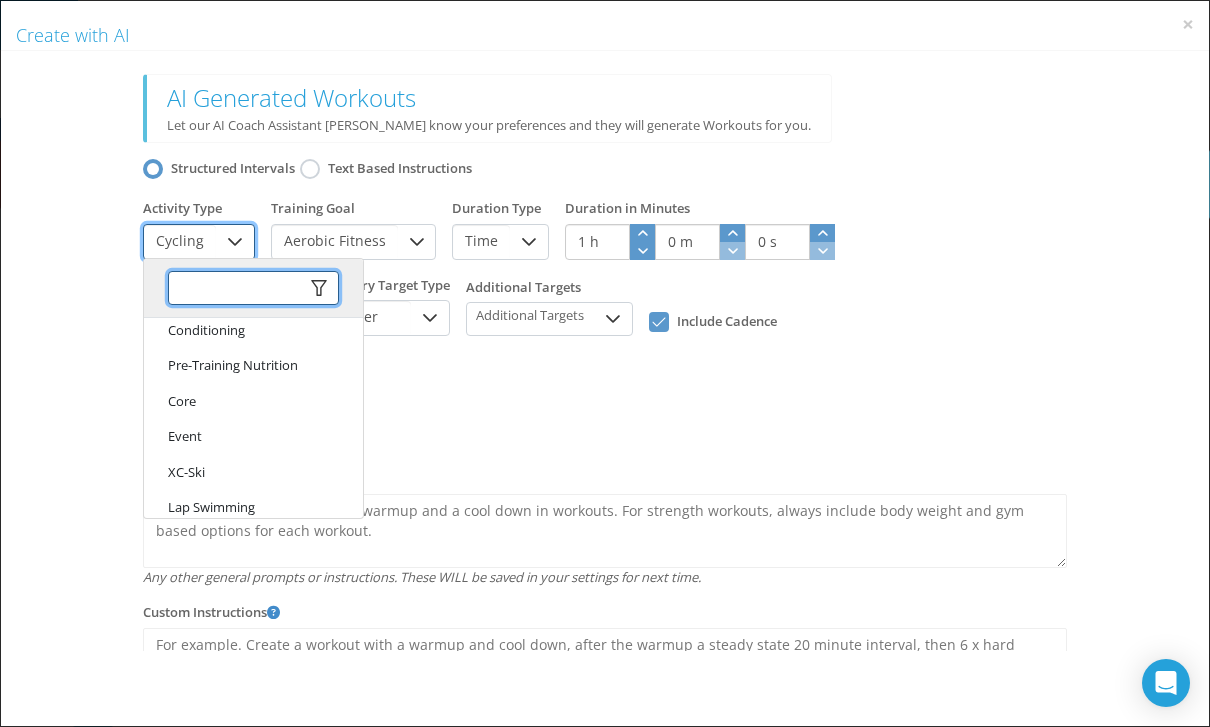 click at bounding box center (253, 288) 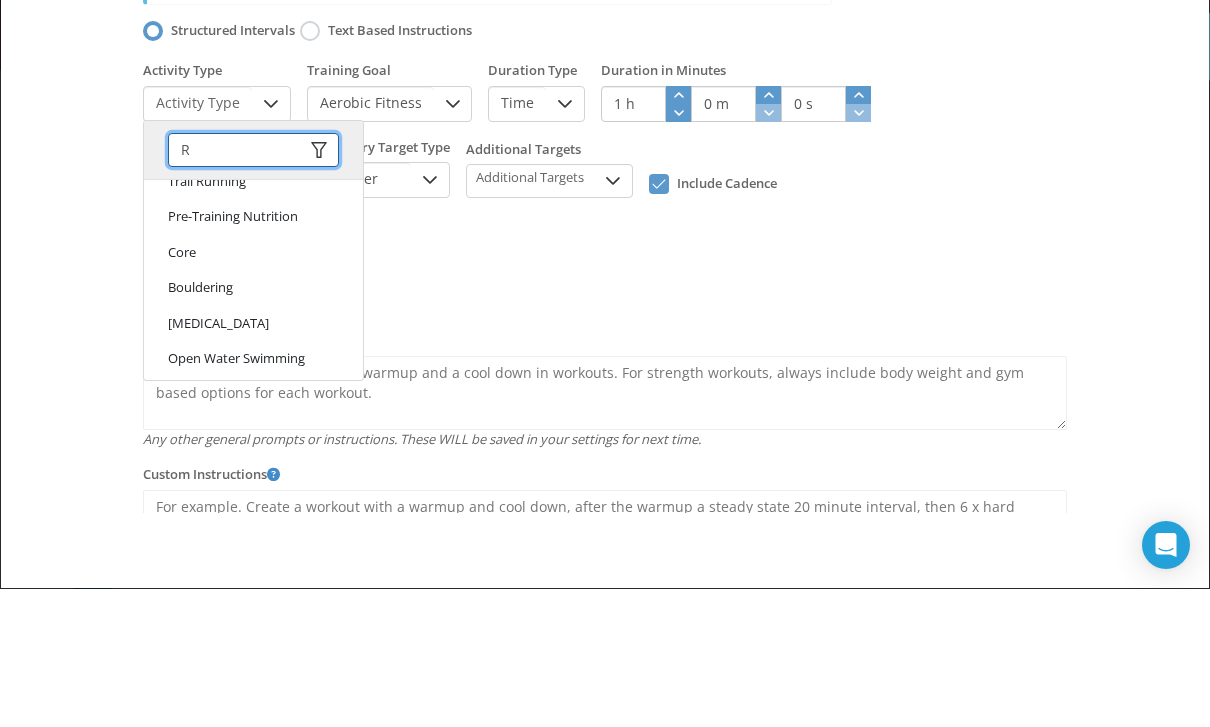 scroll, scrollTop: 22, scrollLeft: 0, axis: vertical 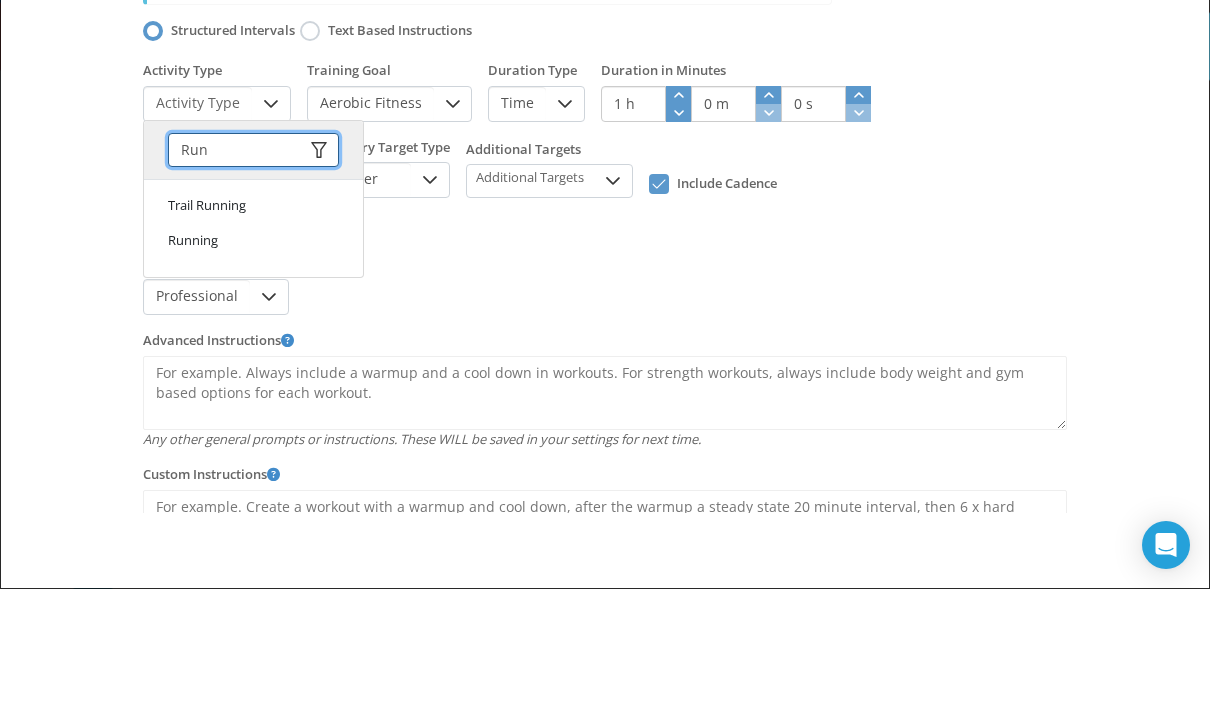 type on "Run" 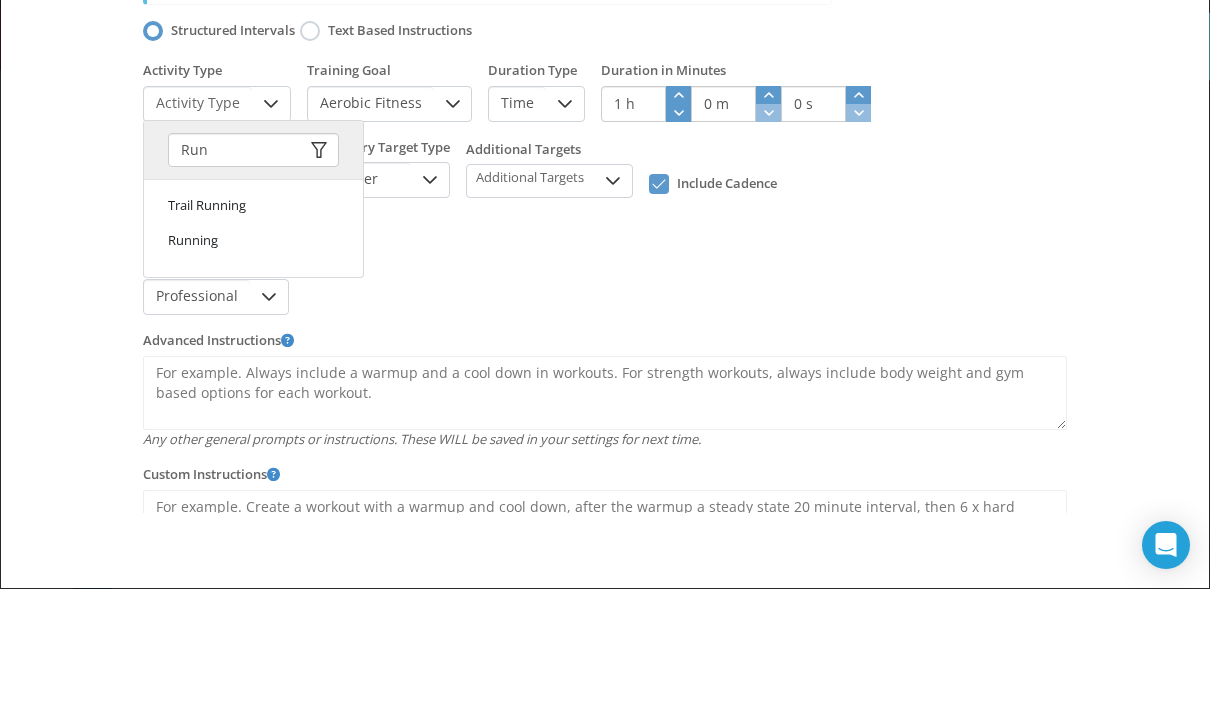 click on "Running" 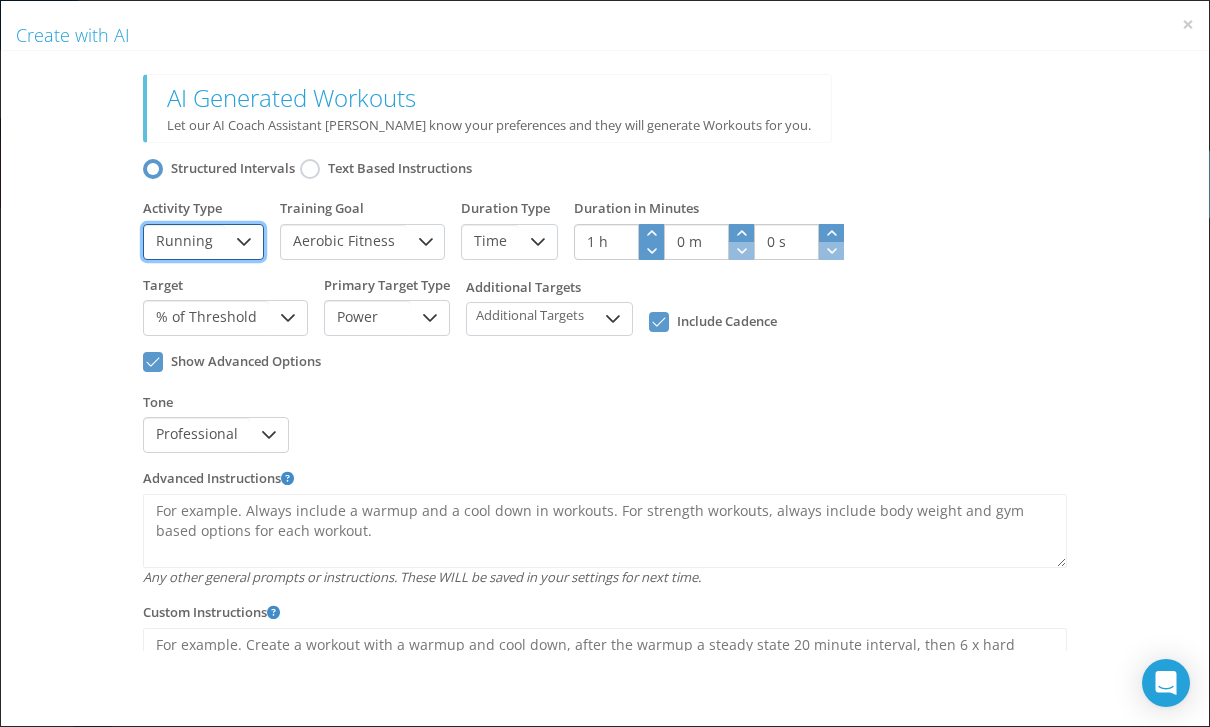 click 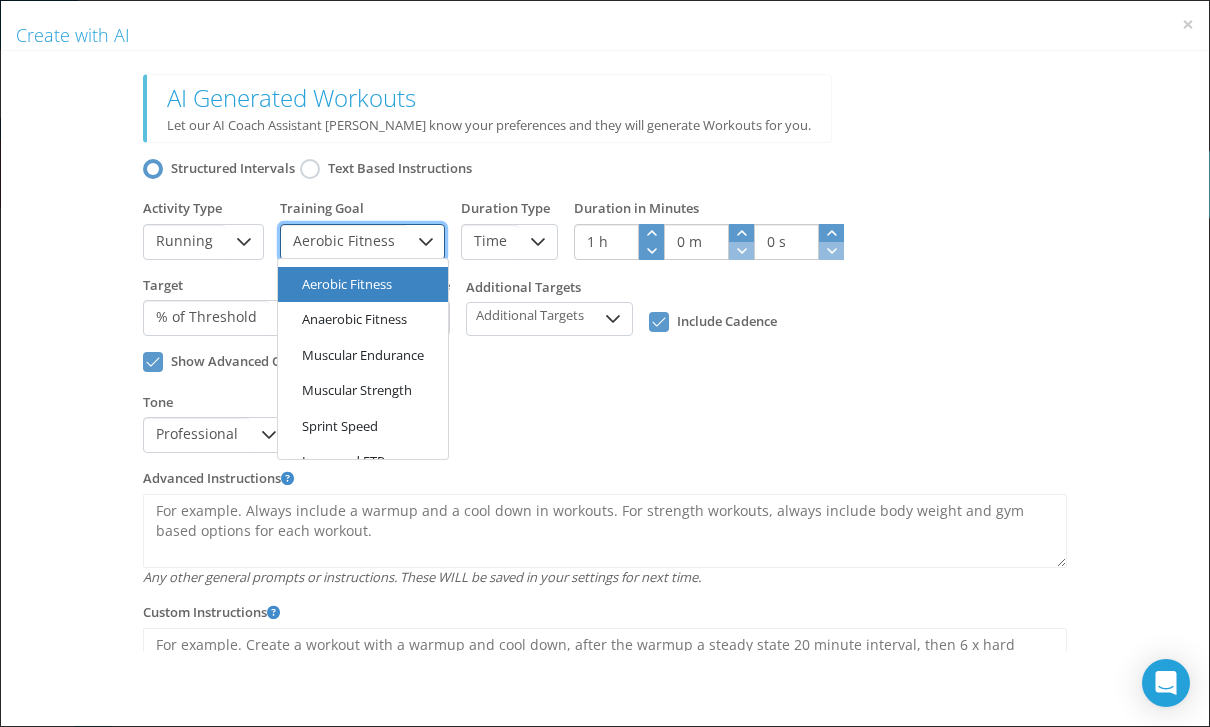 click on "Aerobic Fitness" 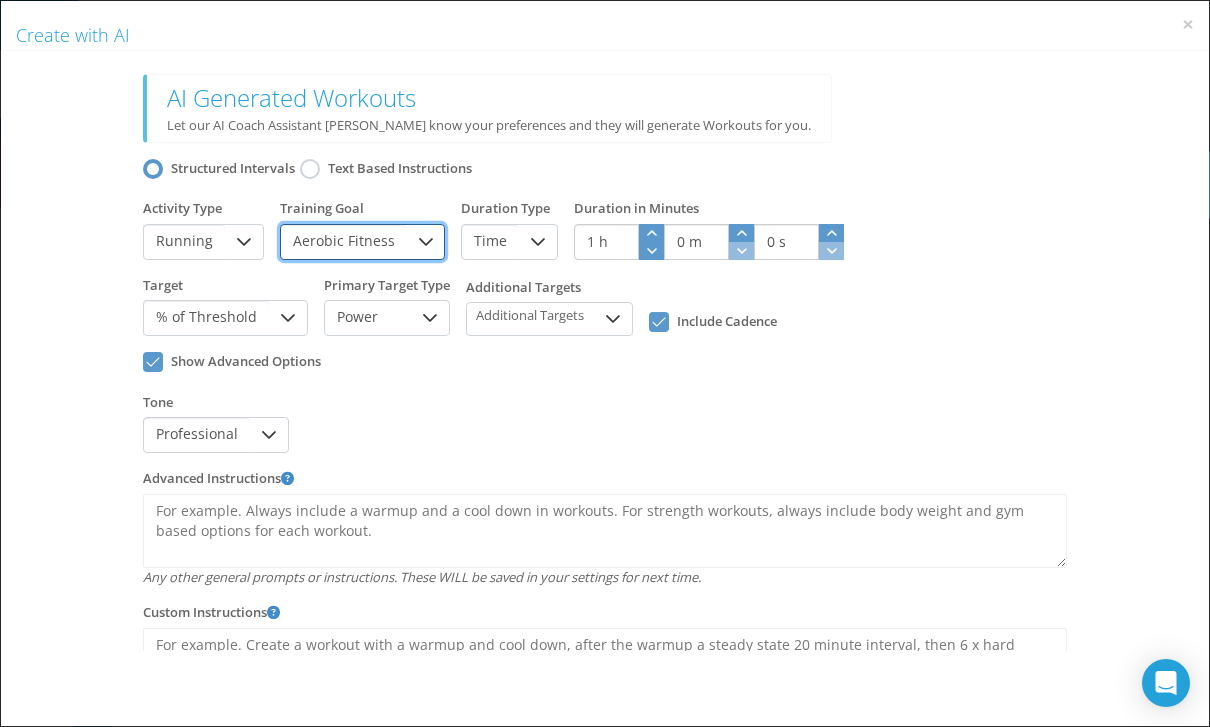 click on "Power" at bounding box center (368, 318) 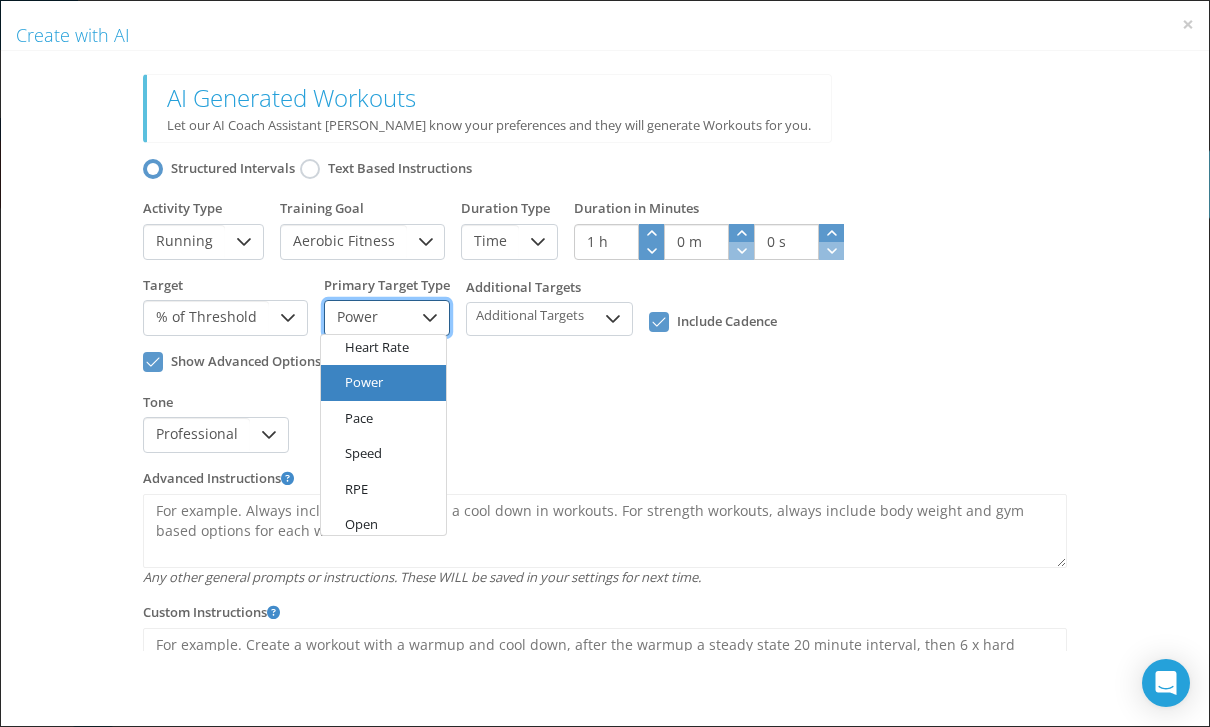scroll, scrollTop: 16, scrollLeft: 0, axis: vertical 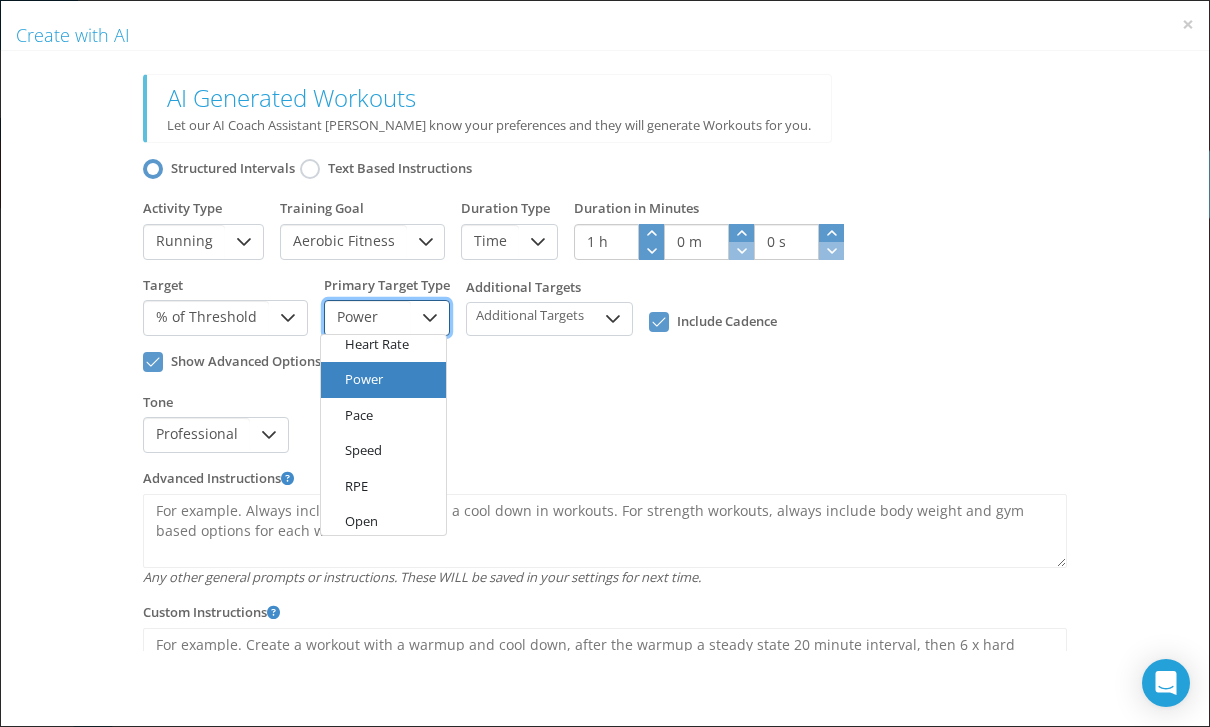 click on "RPE" 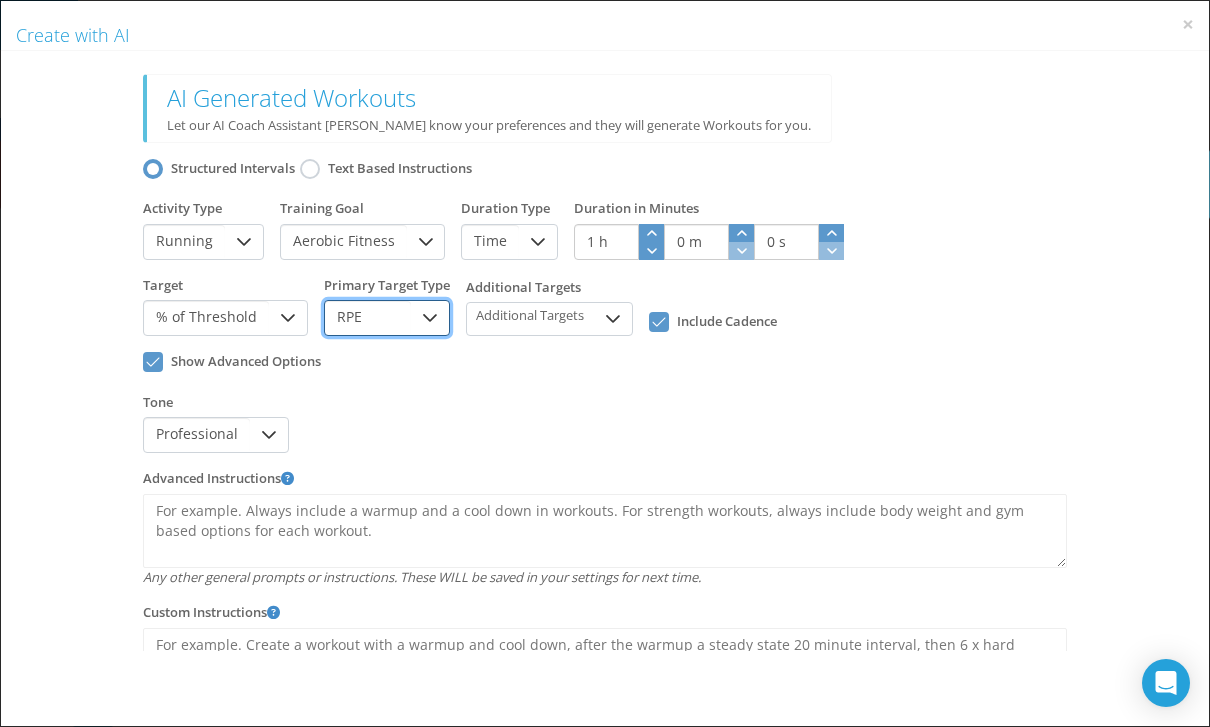 click at bounding box center (613, 319) 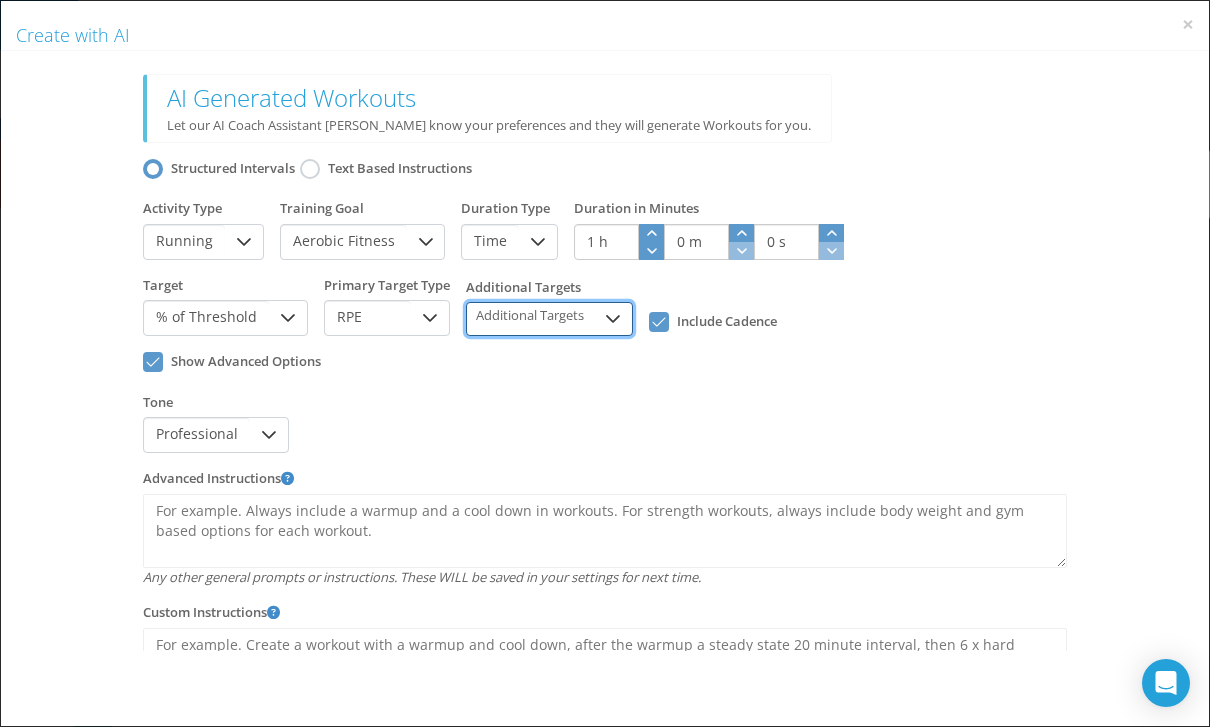 scroll, scrollTop: 13, scrollLeft: 77, axis: both 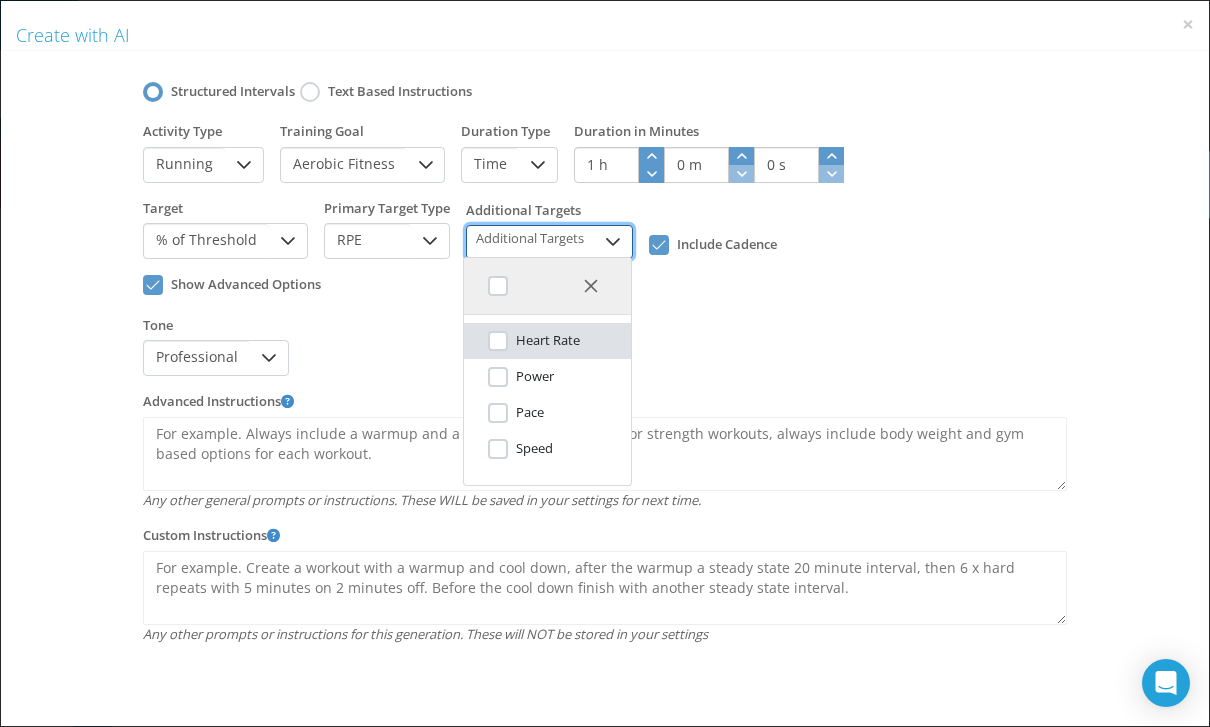 click on "Tone Professional" 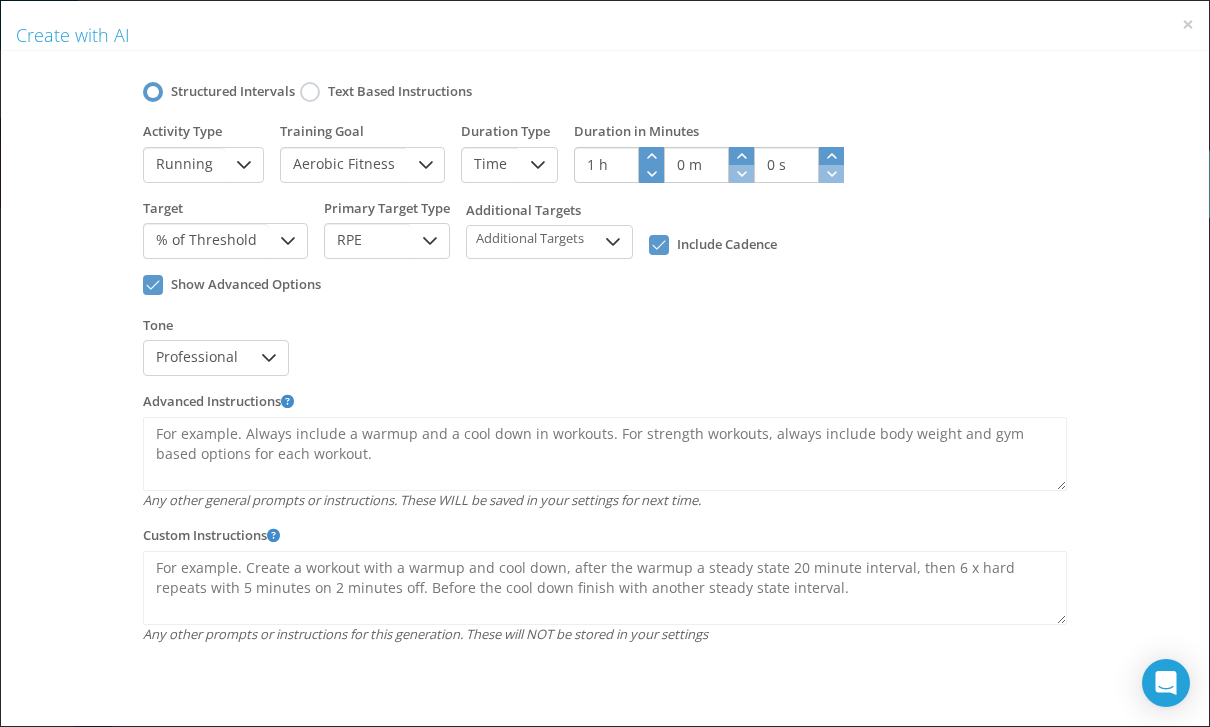 click on "Professional" at bounding box center [197, 358] 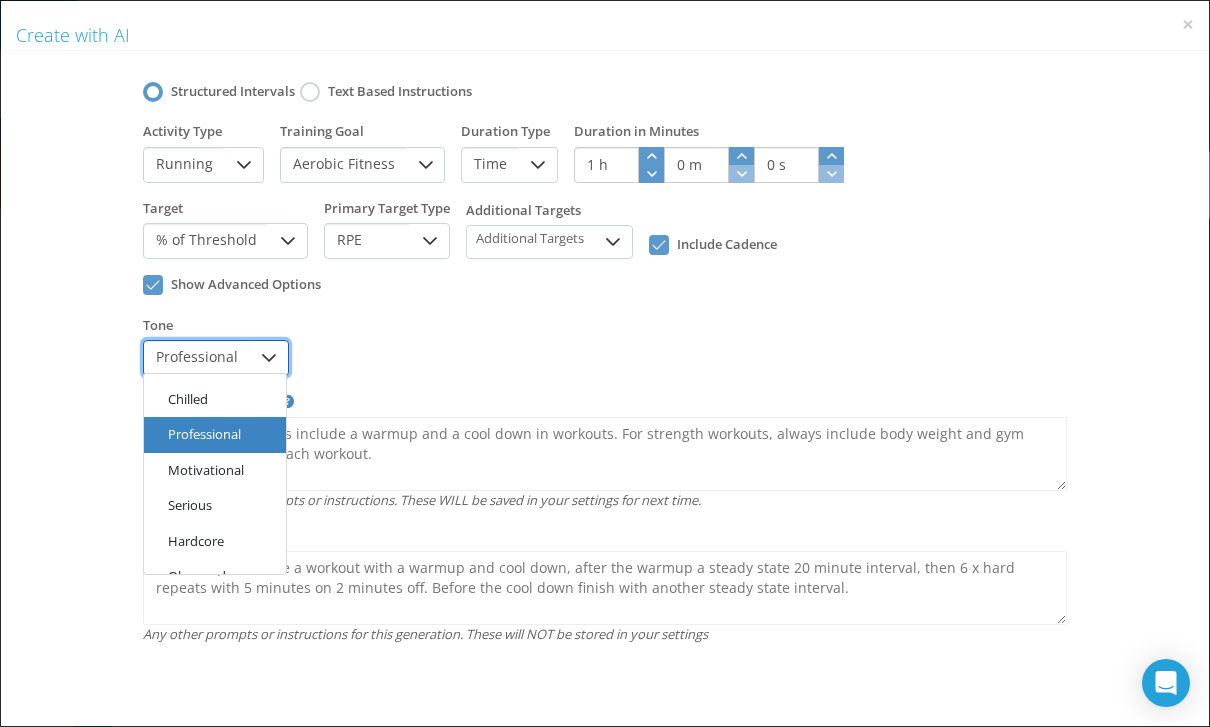 click on "Motivational" 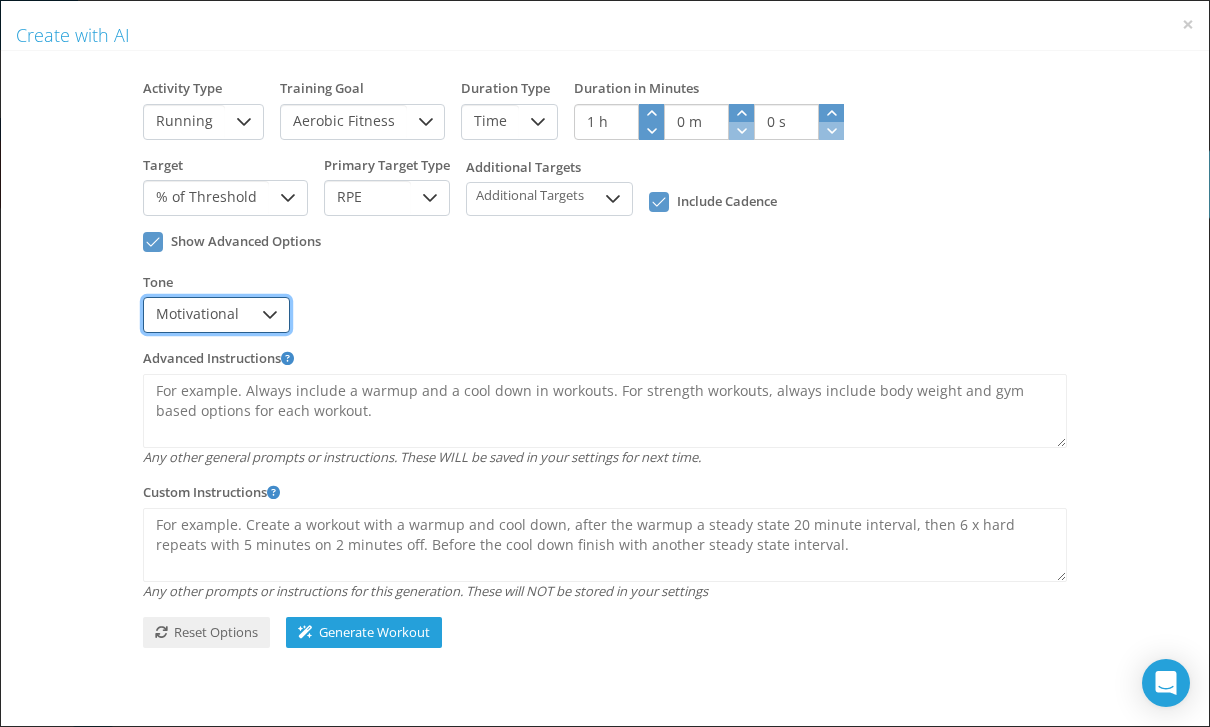 scroll, scrollTop: 119, scrollLeft: 0, axis: vertical 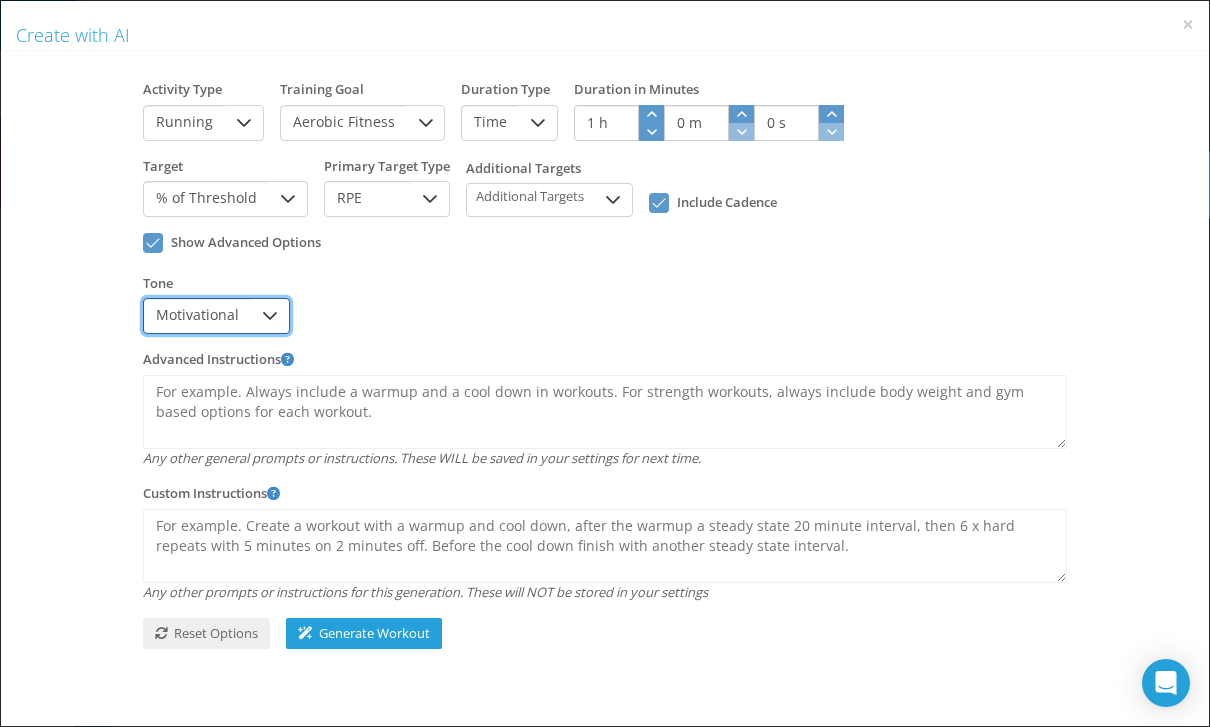 click on "Generate Workout" at bounding box center [364, 633] 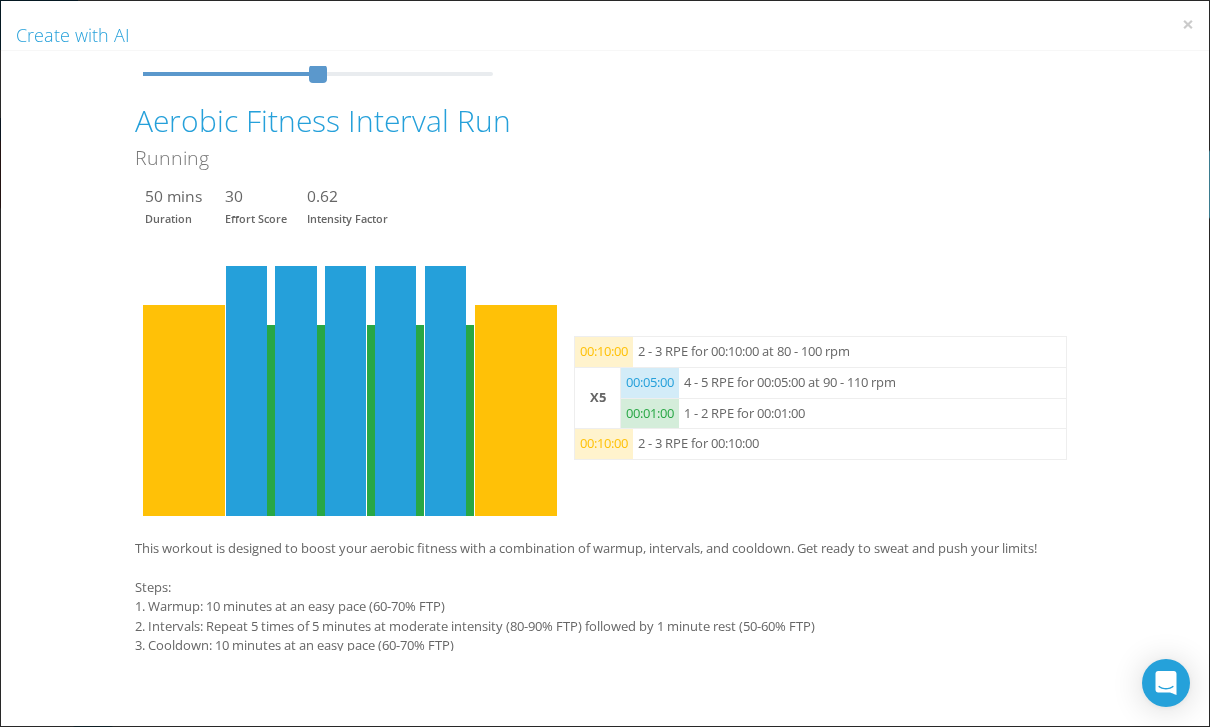 scroll, scrollTop: 167, scrollLeft: 0, axis: vertical 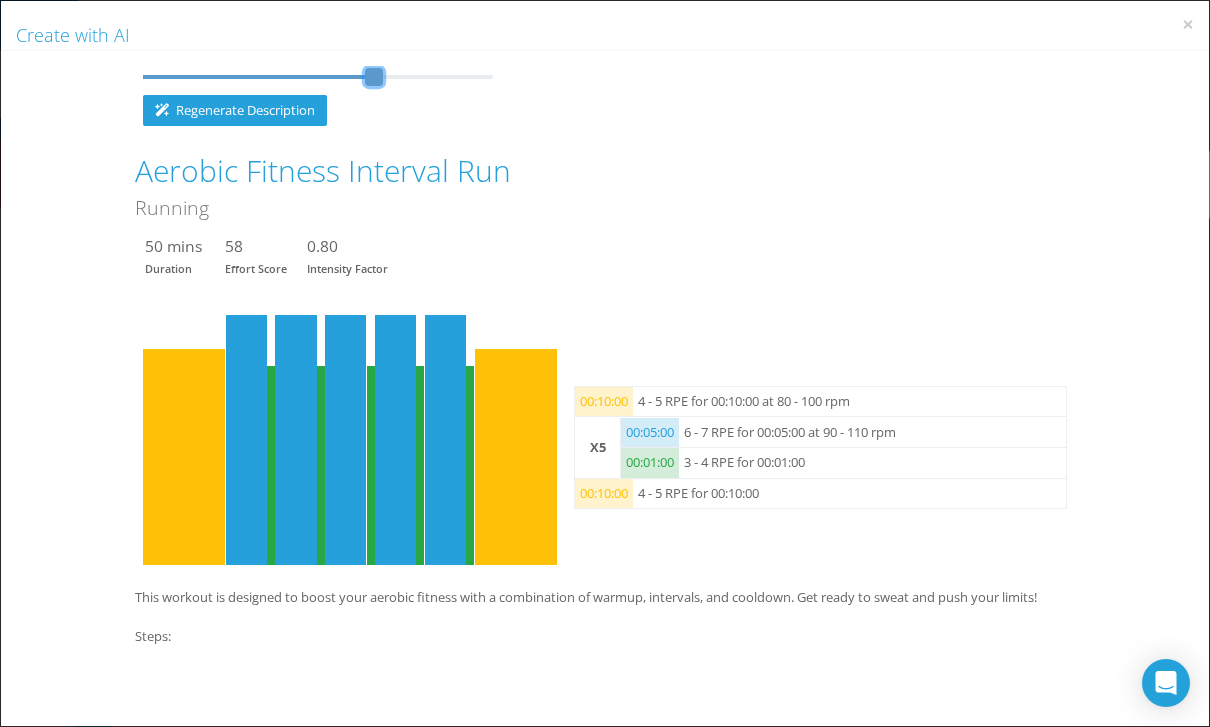 click on "Regenerate Description" 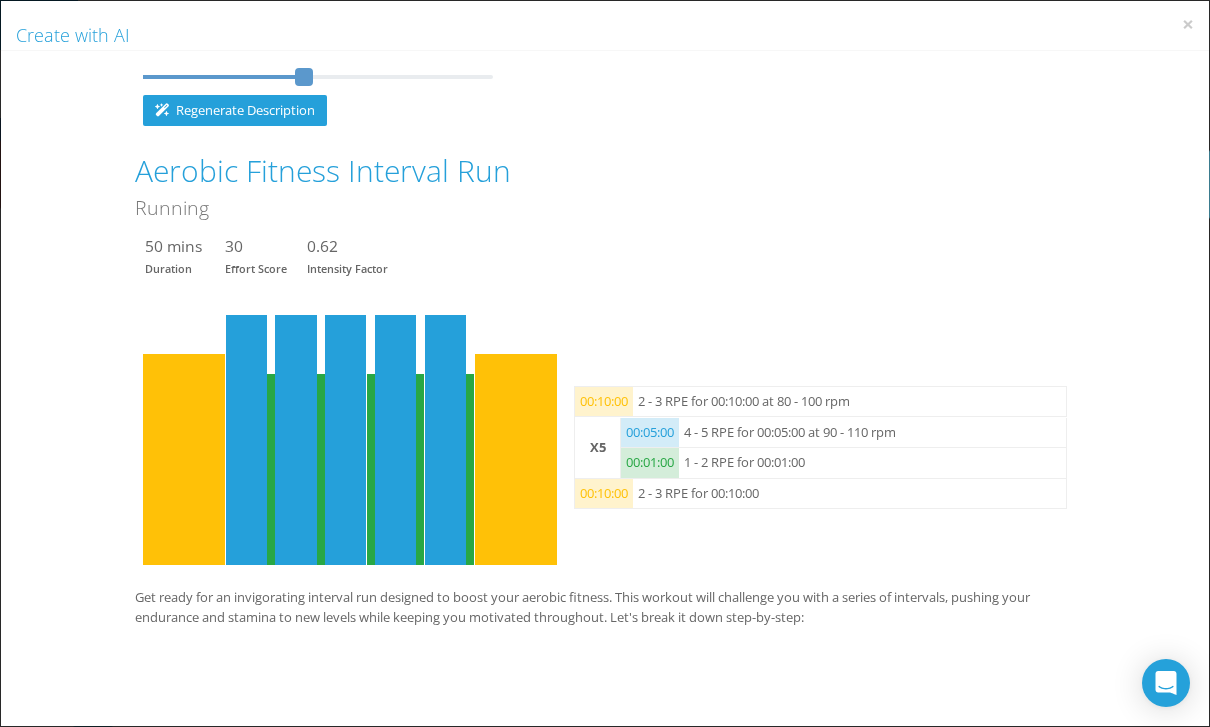 click on "Regenerate Description" at bounding box center (235, 110) 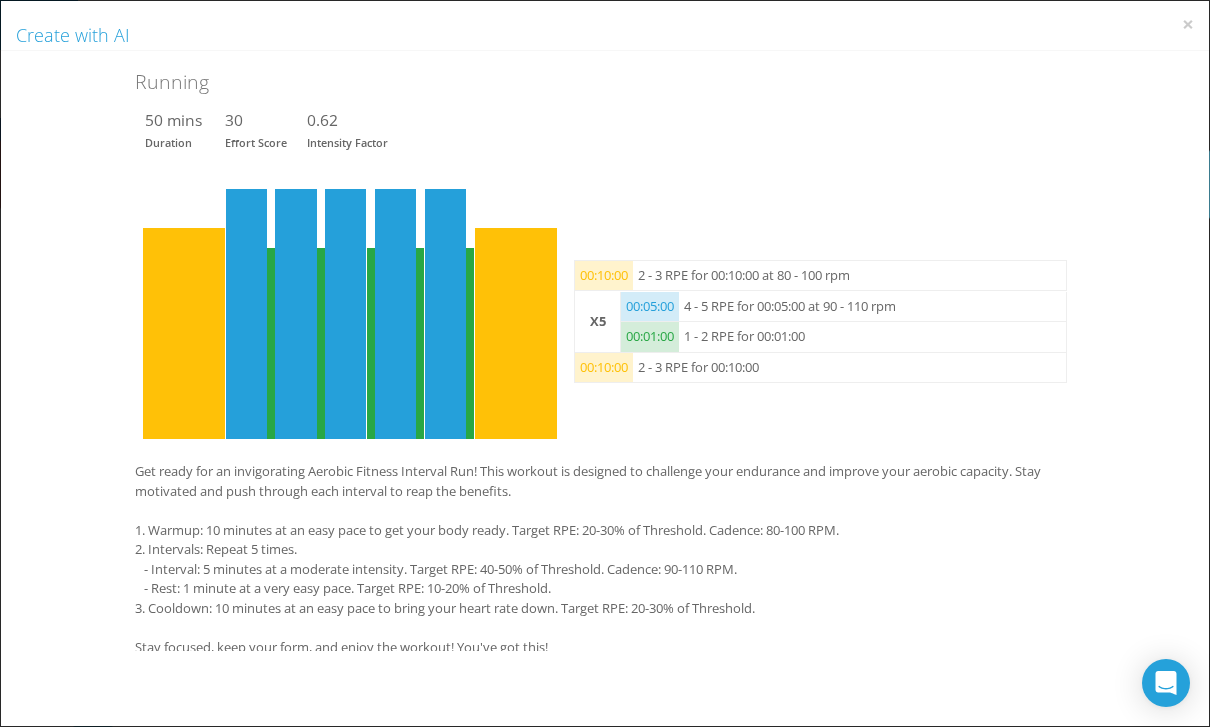 scroll, scrollTop: 289, scrollLeft: 0, axis: vertical 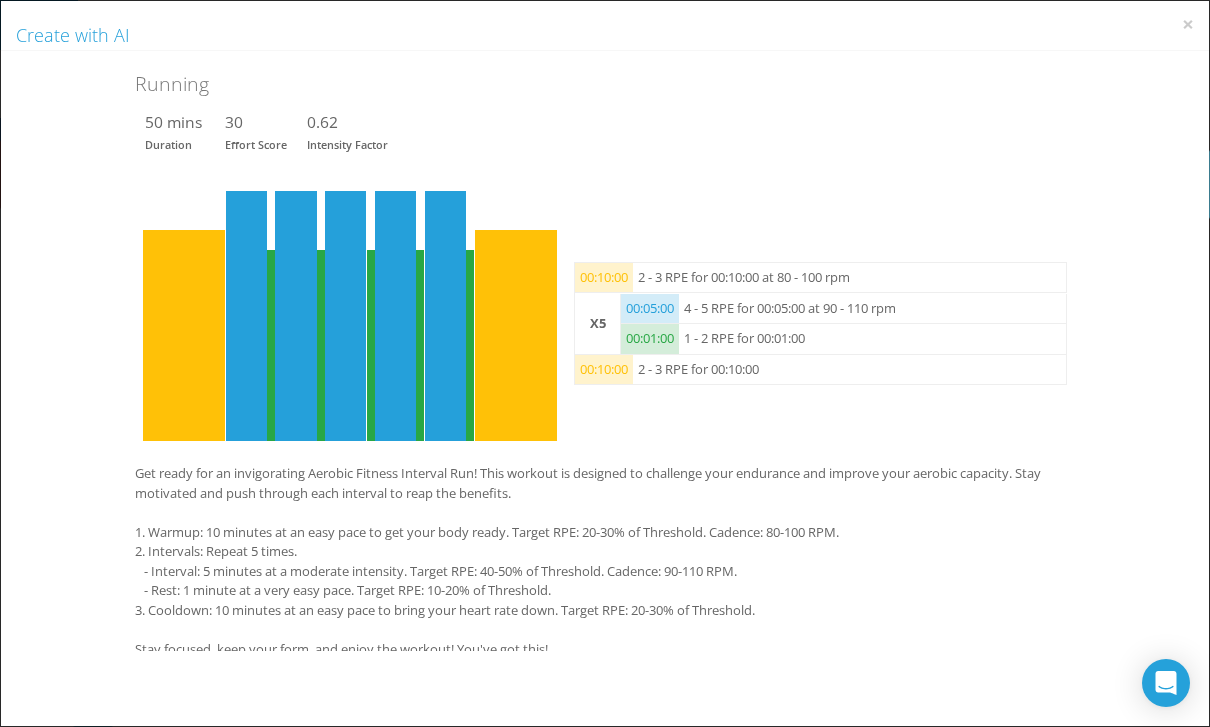 click on "Get ready for an invigorating Aerobic Fitness Interval Run! This workout is designed to challenge your endurance and improve your aerobic capacity. Stay motivated and push through each interval to reap the benefits.
1. Warmup: 10 minutes at an easy pace to get your body ready. Target RPE: 20-30% of Threshold. Cadence: 80-100 RPM.
2. Intervals: Repeat 5 times.
- Interval: 5 minutes at a moderate intensity. Target RPE: 40-50% of Threshold. Cadence: 90-110 RPM.
- Rest: 1 minute at a very easy pace. Target RPE: 10-20% of Threshold.
3. Cooldown: 10 minutes at an easy pace to bring your heart rate down. Target RPE: 20-30% of Threshold.
Stay focused, keep your form, and enjoy the workout! You've got this!" 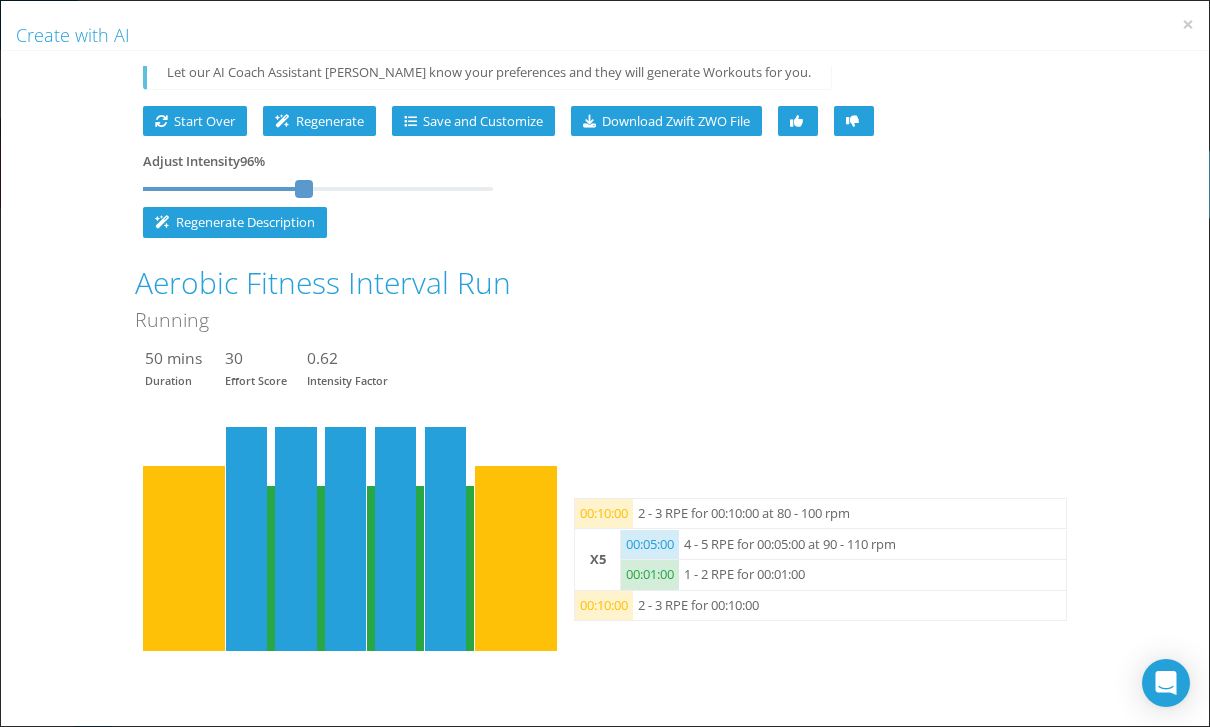 scroll, scrollTop: 46, scrollLeft: 0, axis: vertical 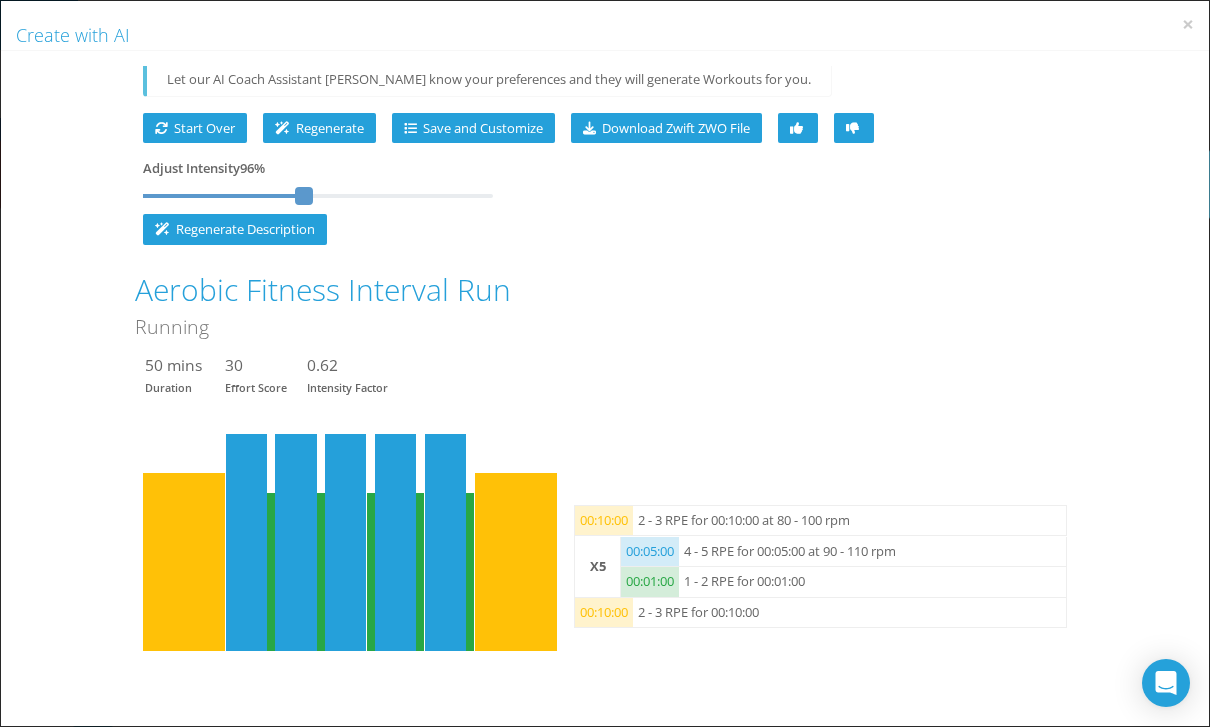 click on "Save and Customize" at bounding box center (473, 128) 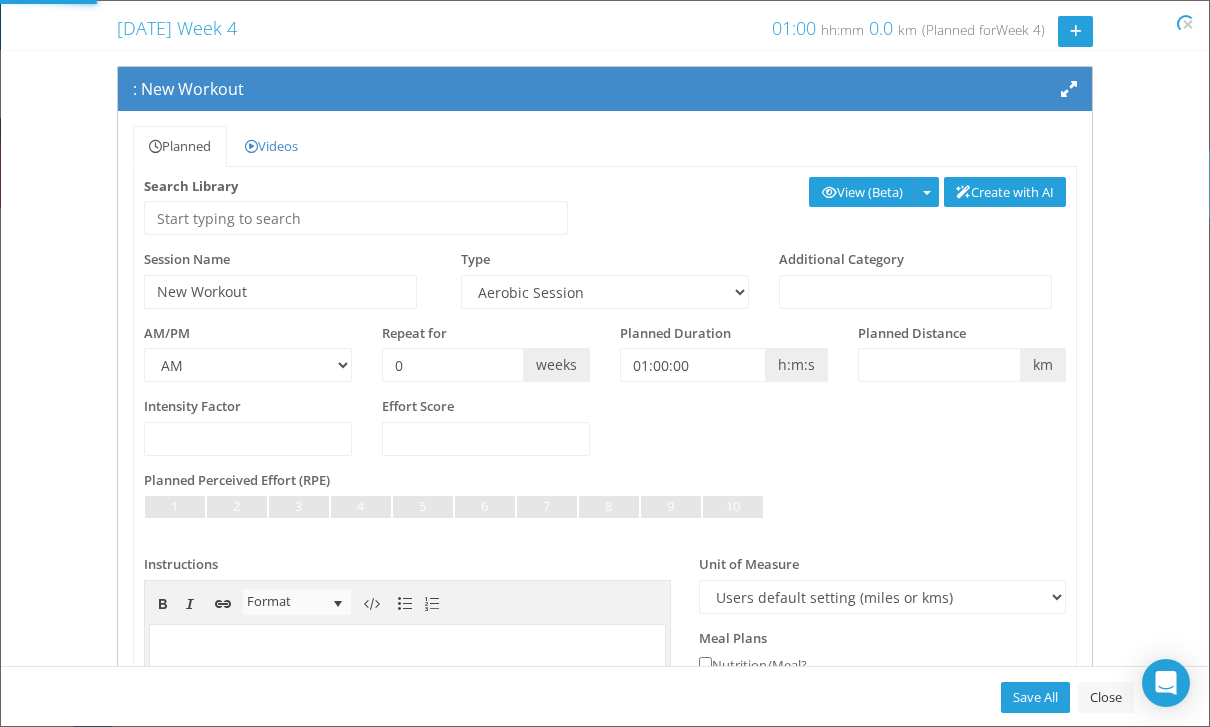 select on "91939a62-6b13-49b7-8155-451fdc1cad9e" 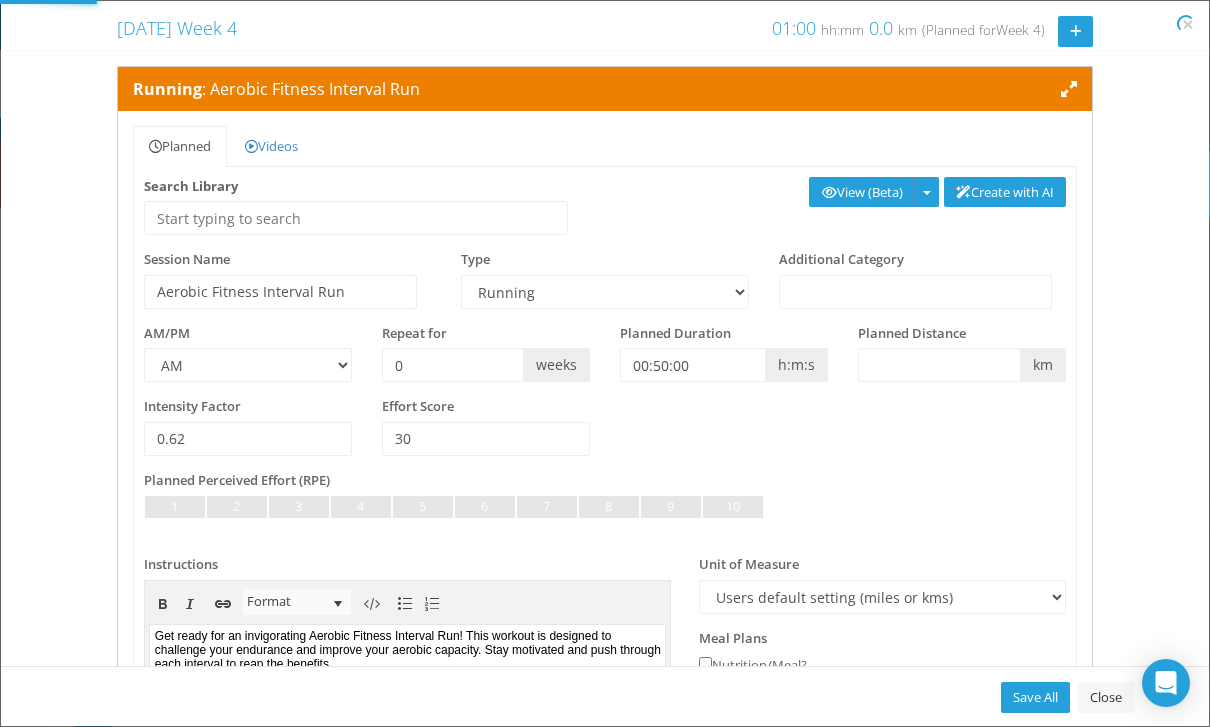 scroll, scrollTop: 0, scrollLeft: 0, axis: both 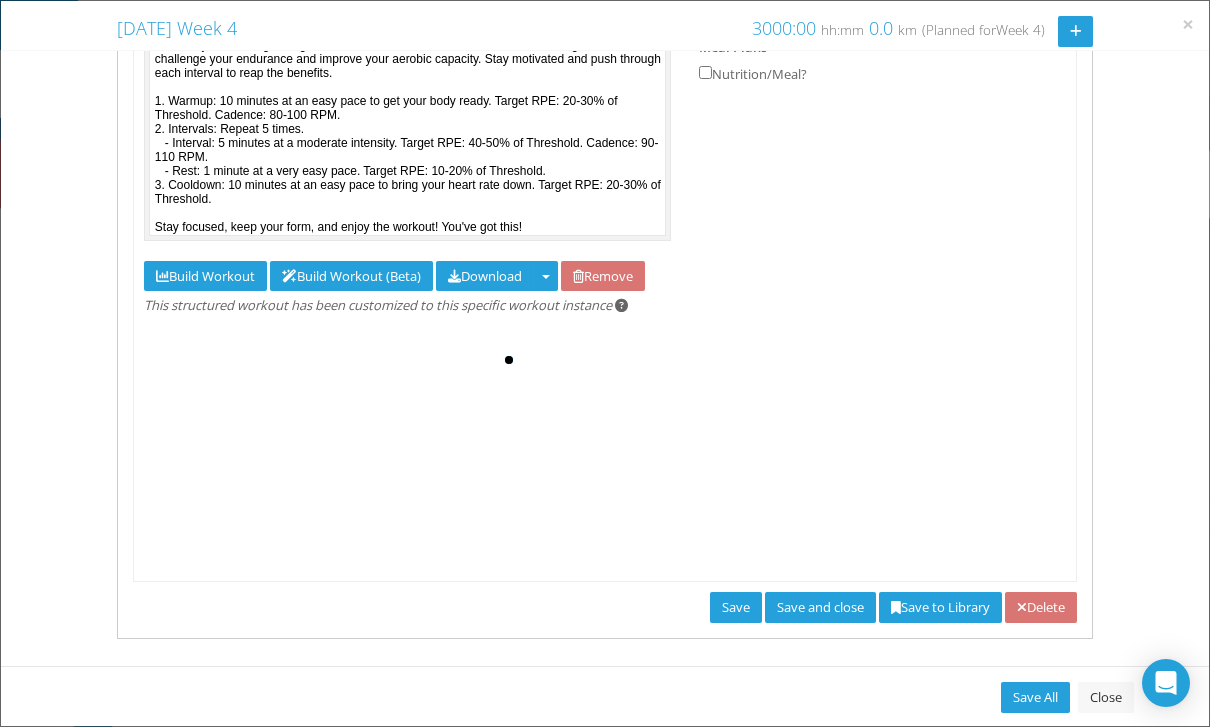 click on "Save to Library" at bounding box center (940, 607) 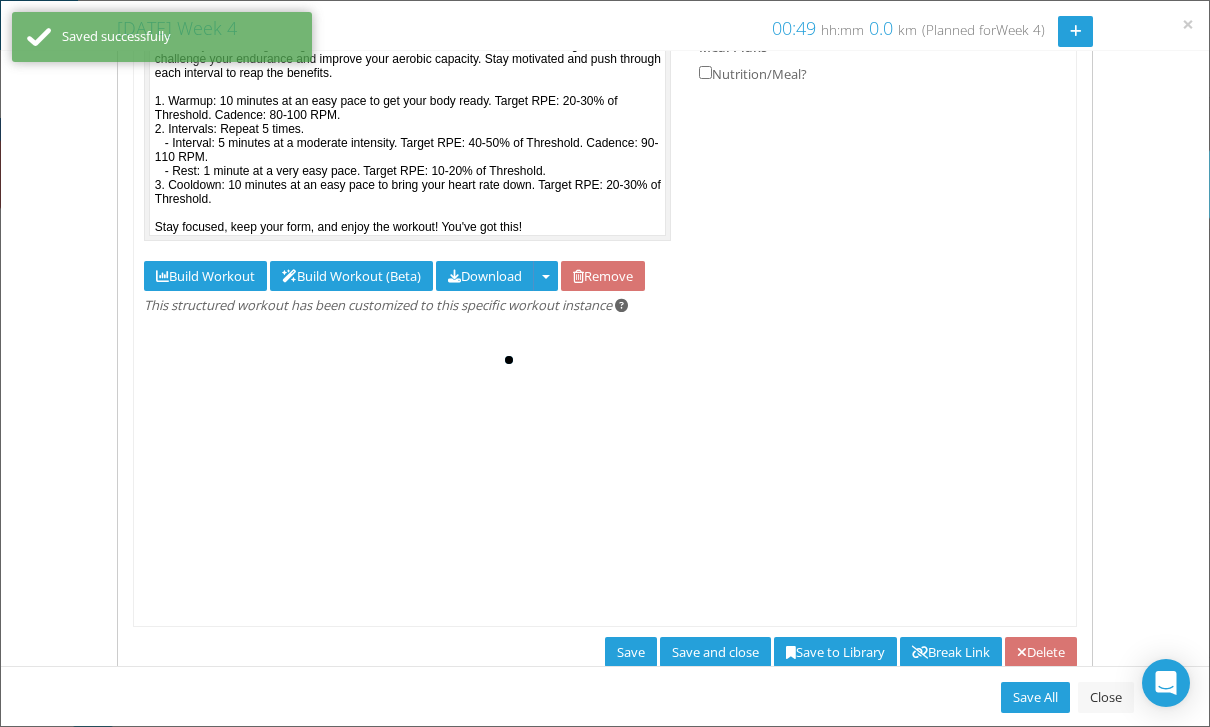 scroll, scrollTop: 0, scrollLeft: 0, axis: both 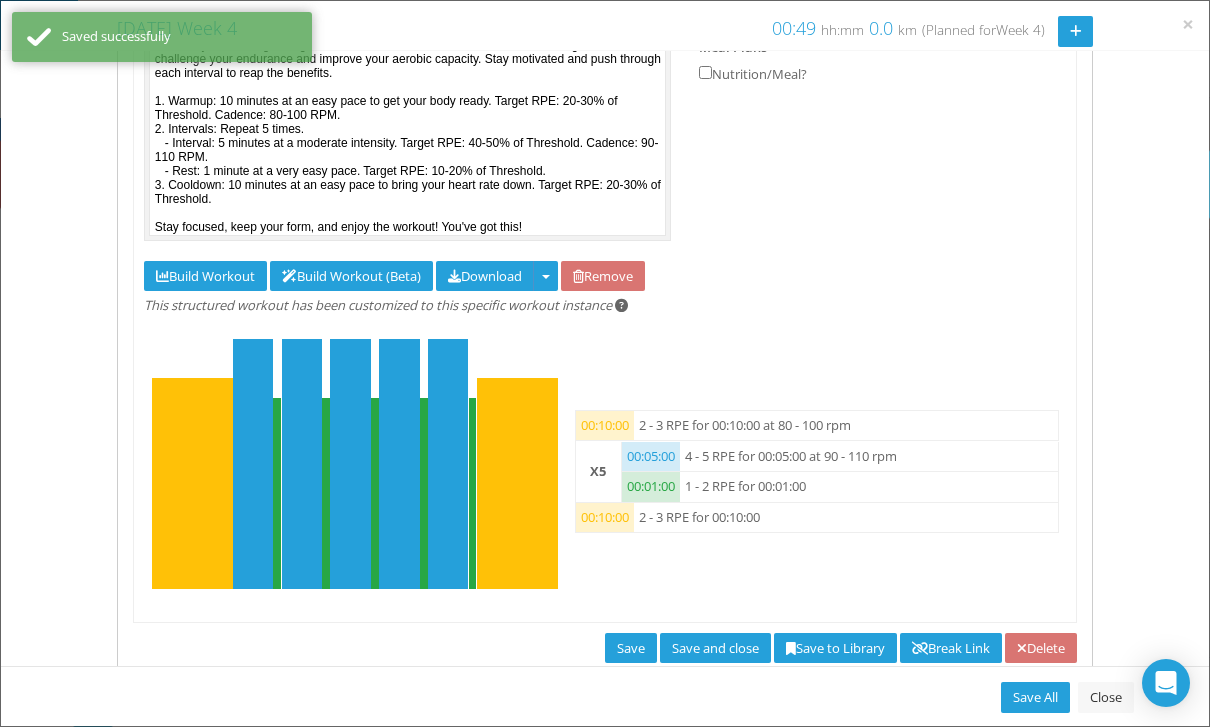 click on "Save and close" at bounding box center (715, 648) 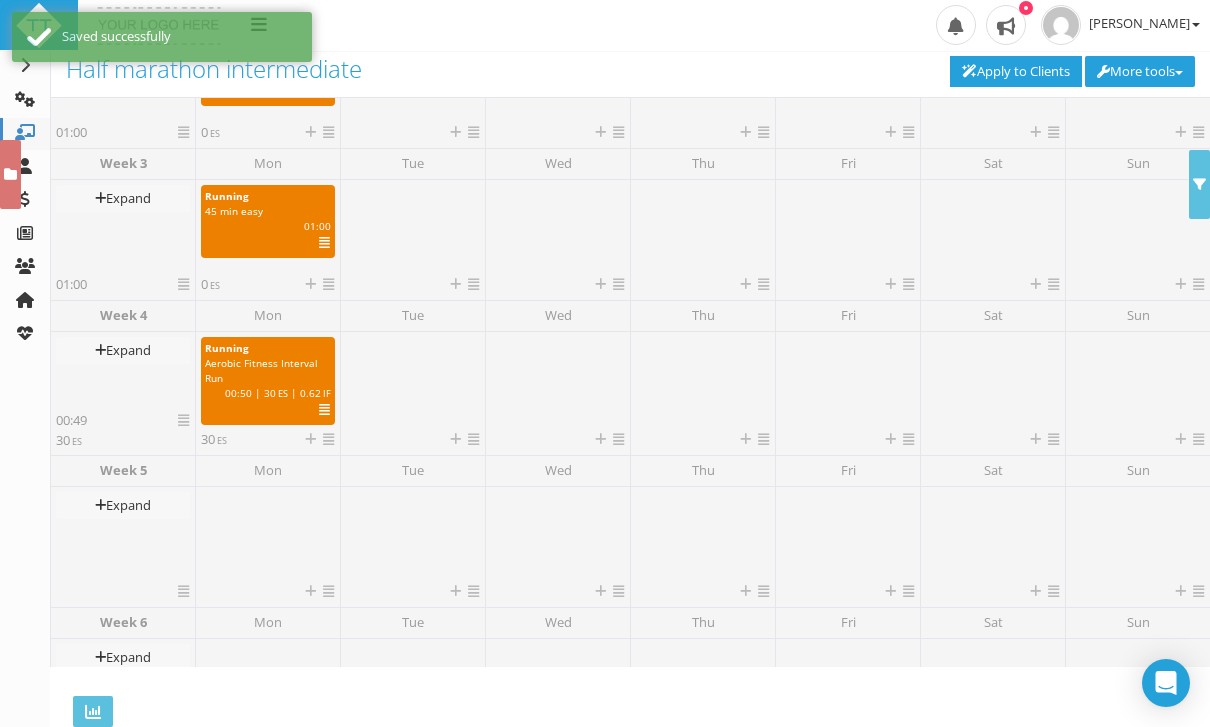 scroll, scrollTop: 264, scrollLeft: 0, axis: vertical 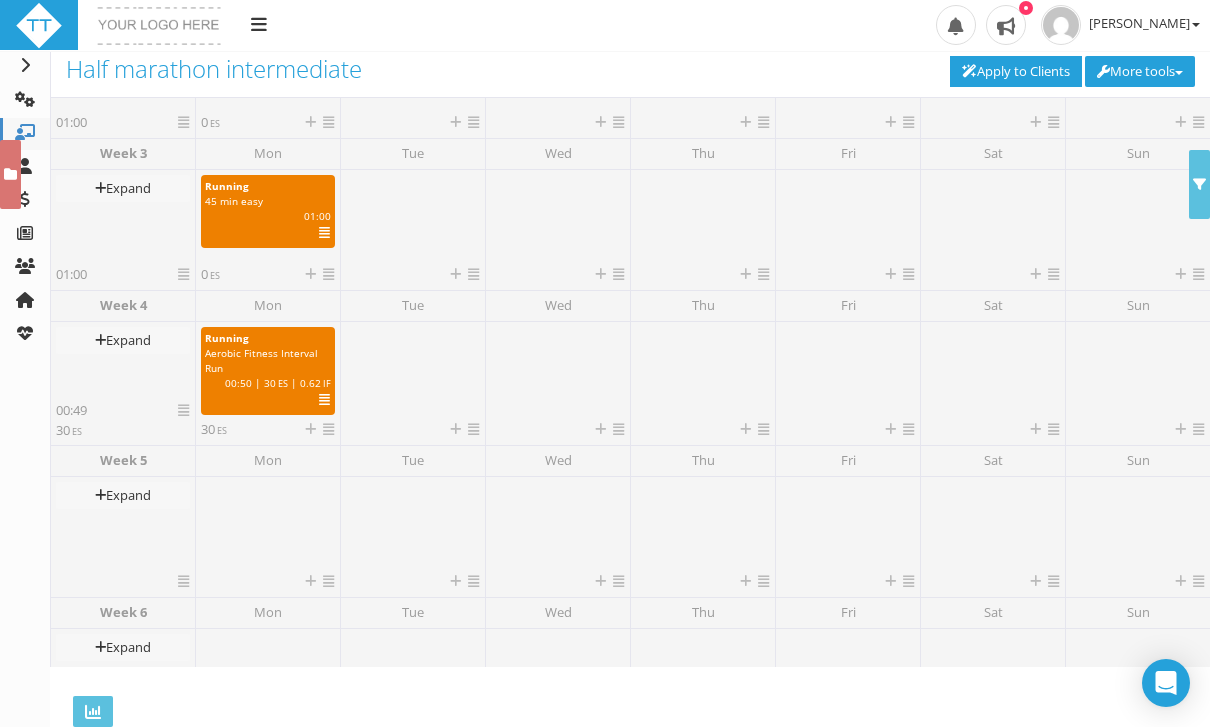 click at bounding box center [242, 234] 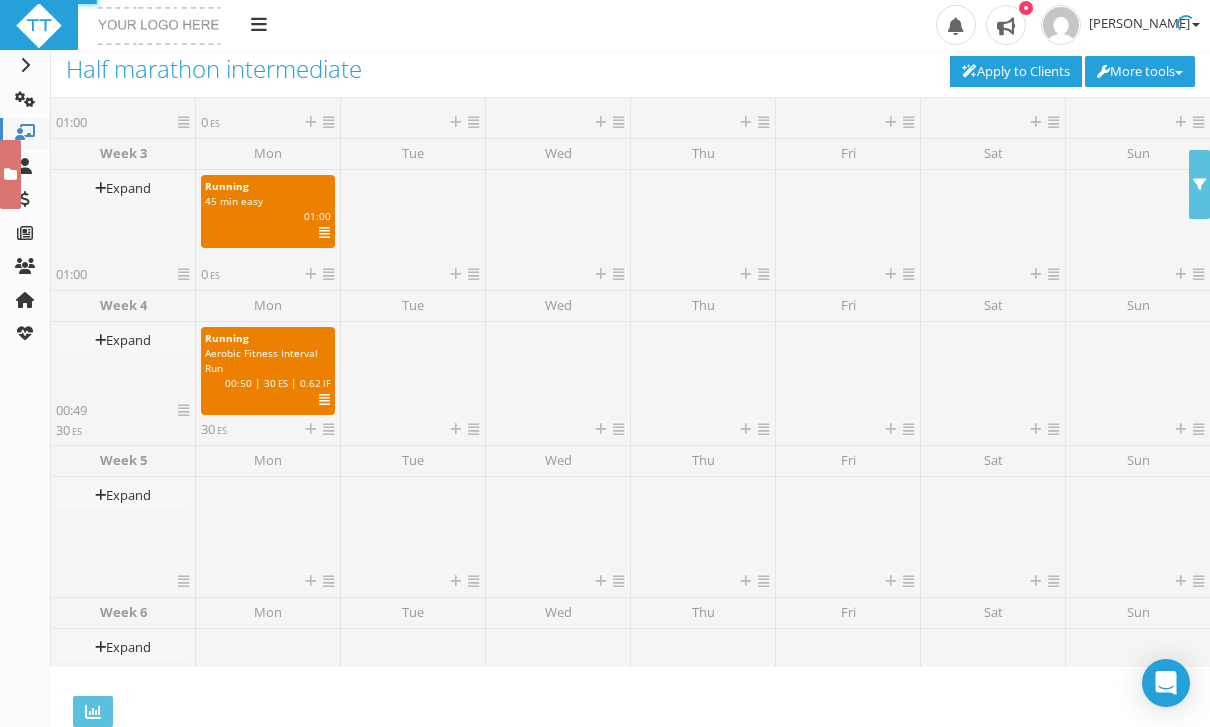 select on "91939a62-6b13-49b7-8155-451fdc1cad9e" 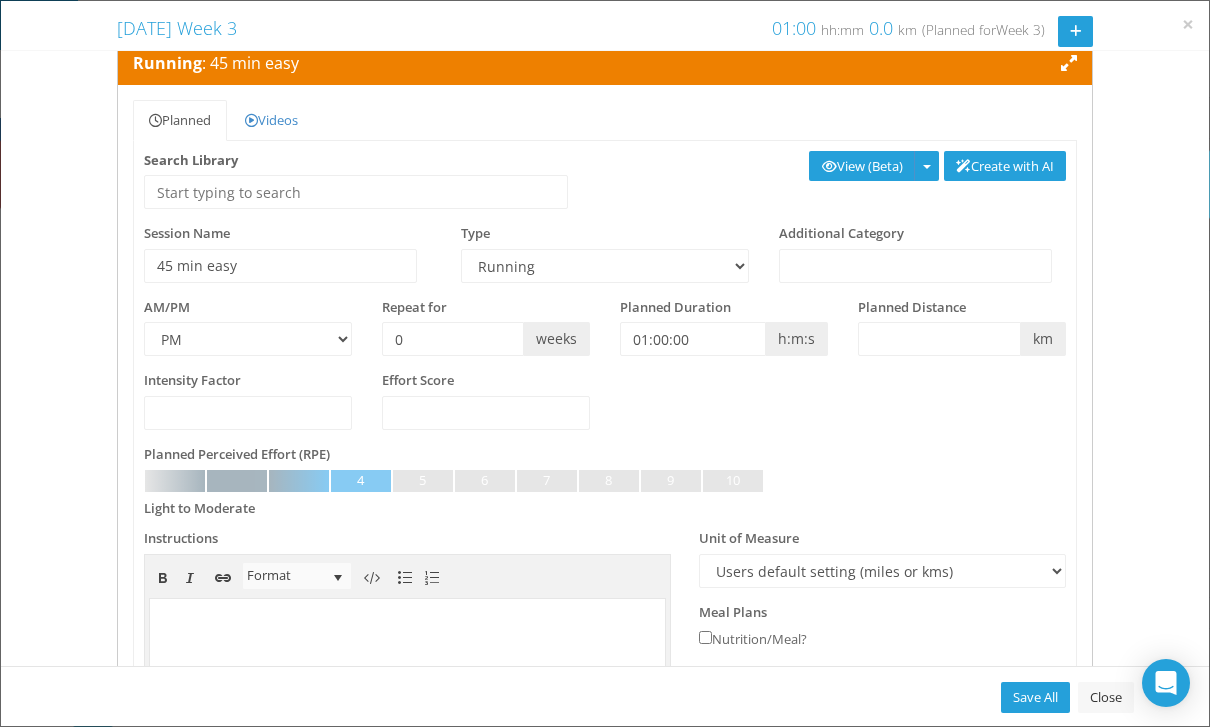 scroll, scrollTop: 27, scrollLeft: 0, axis: vertical 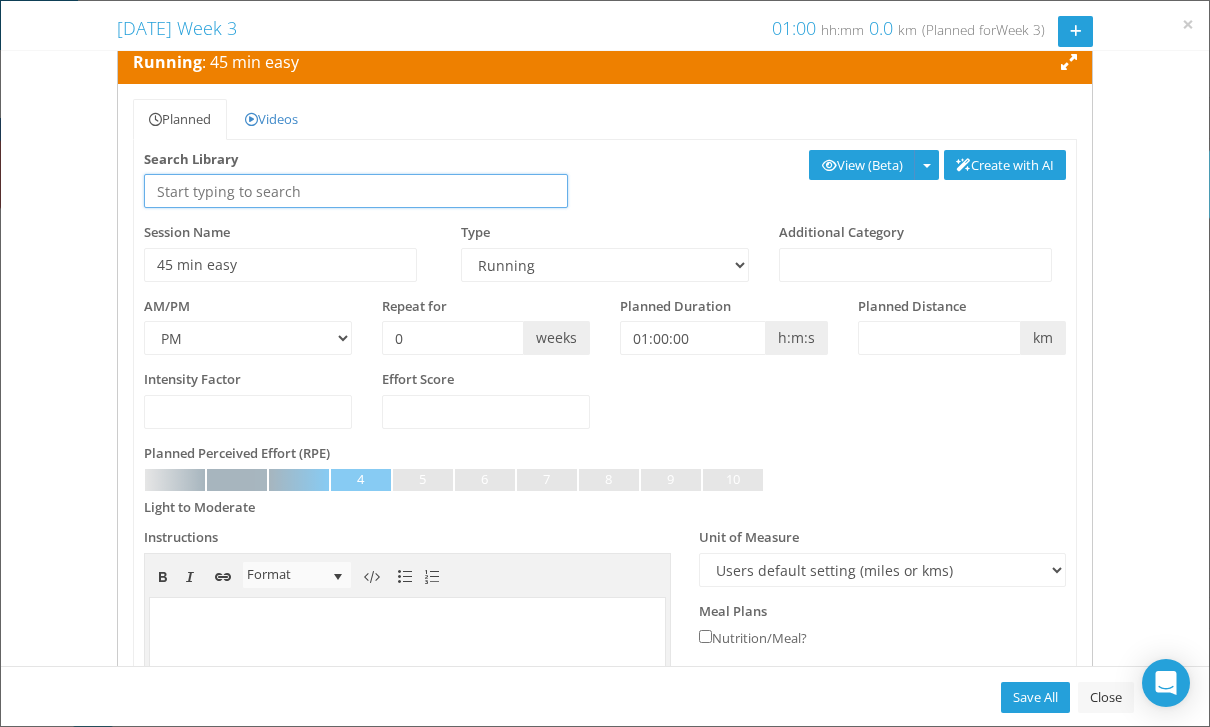 click at bounding box center [356, 191] 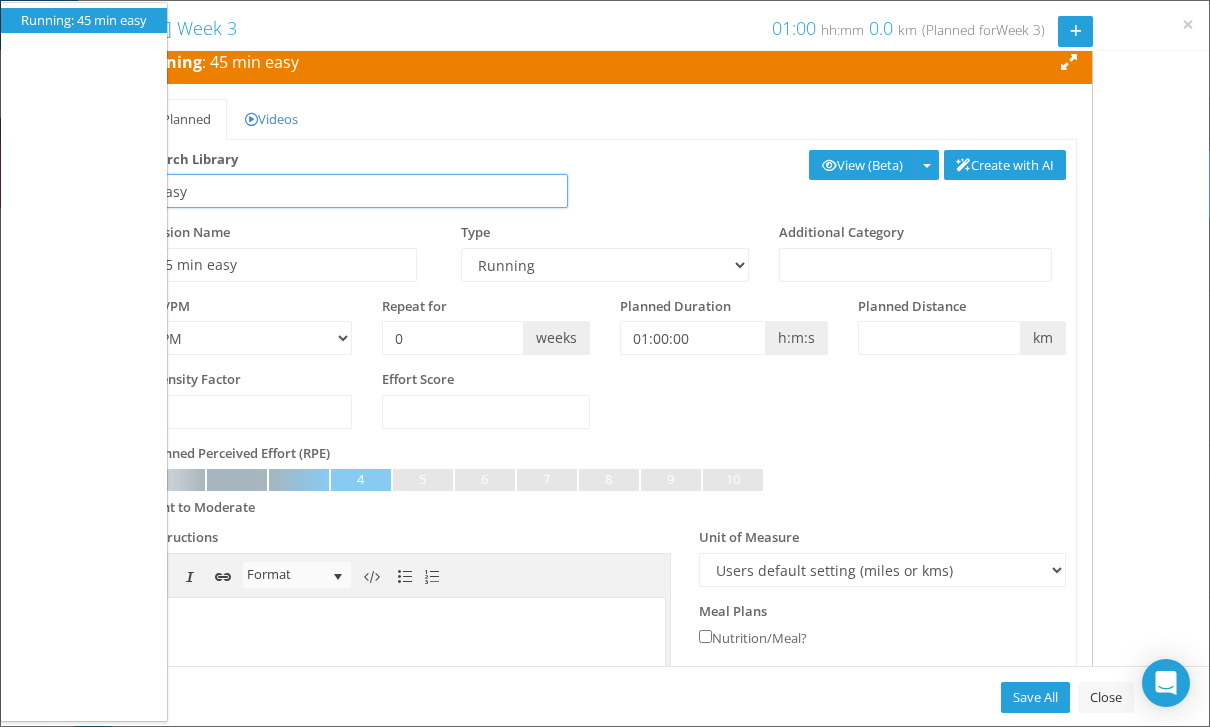 type on "Easy" 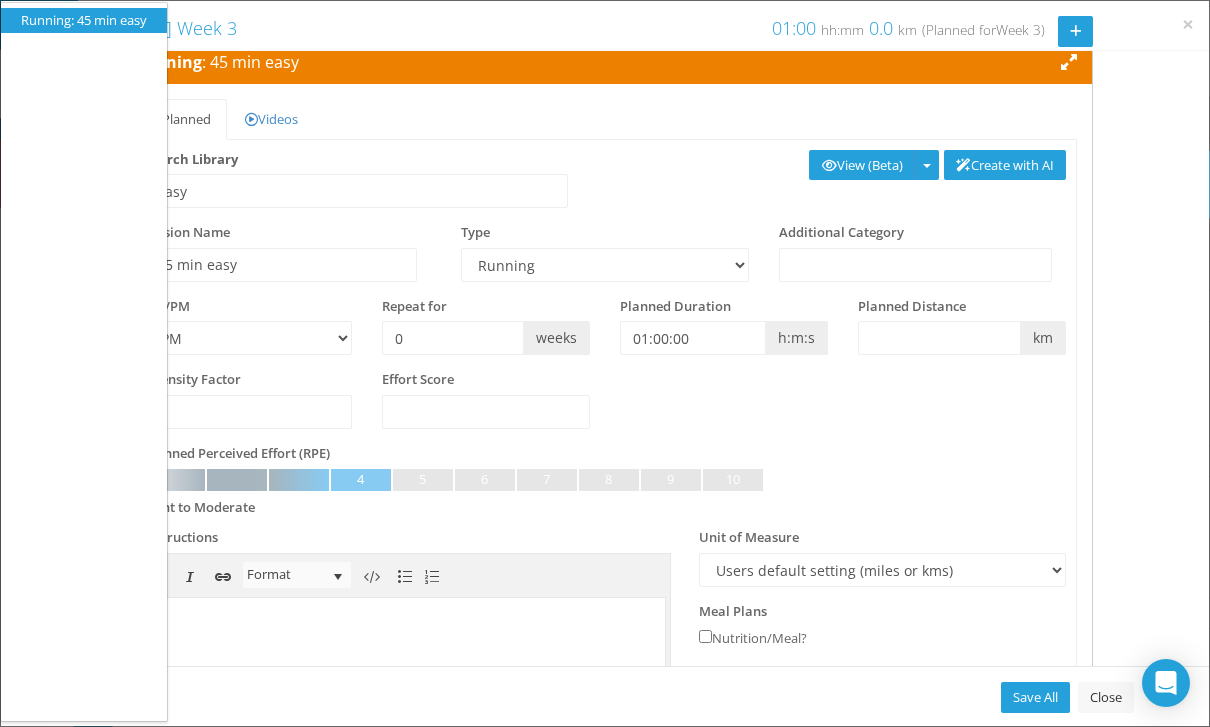 click on "×
Monday Week 3 Monday Week 3
01:00   hh:mm
0.0   km
0.0   miles
(Planned for  Week 3 )
Running" at bounding box center (605, 363) 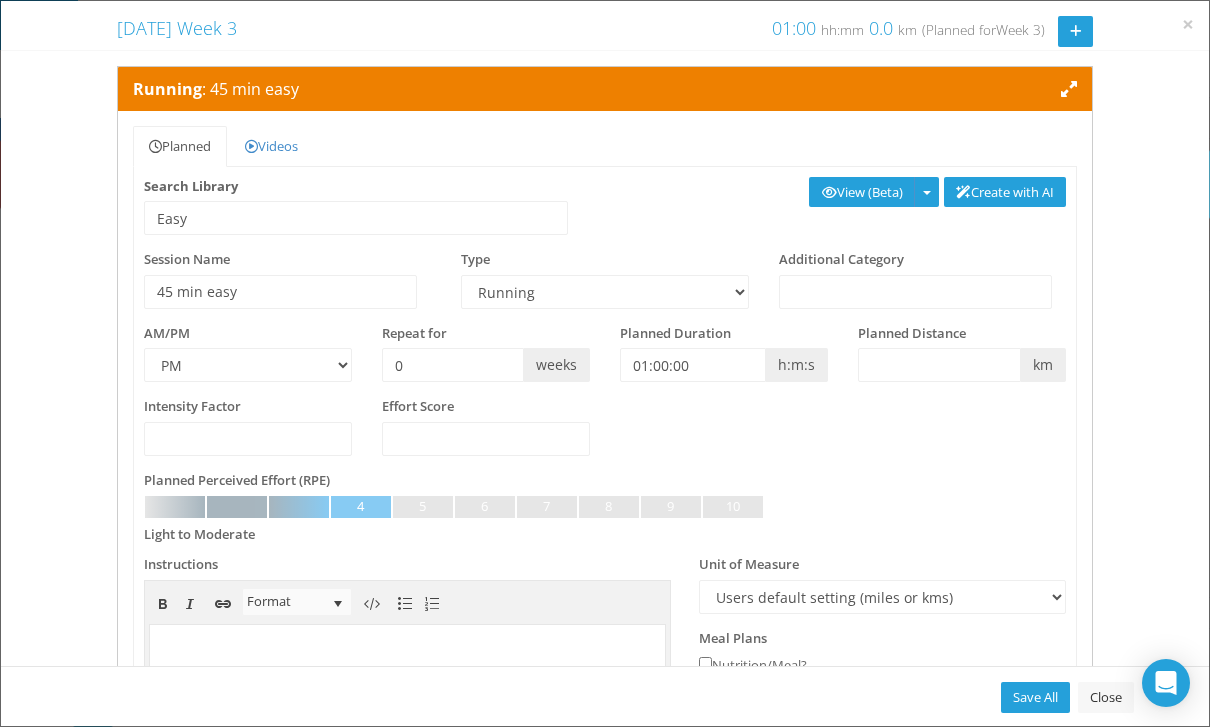 scroll, scrollTop: 0, scrollLeft: 0, axis: both 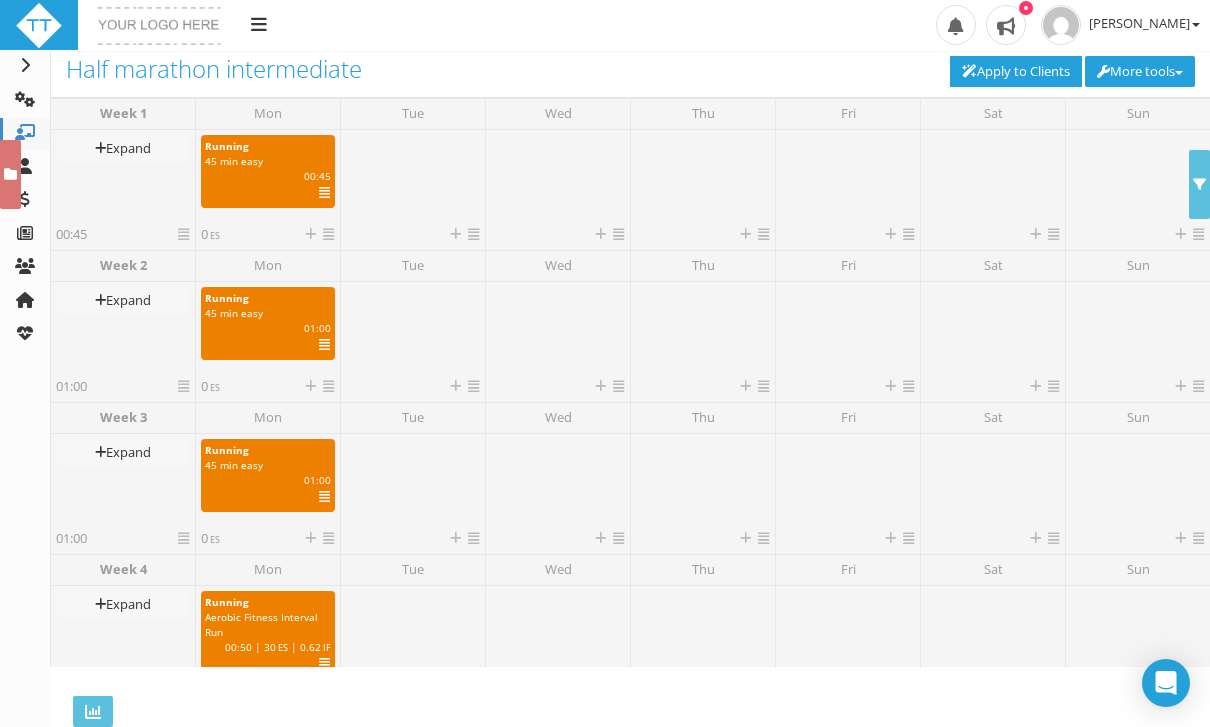 click at bounding box center [242, 194] 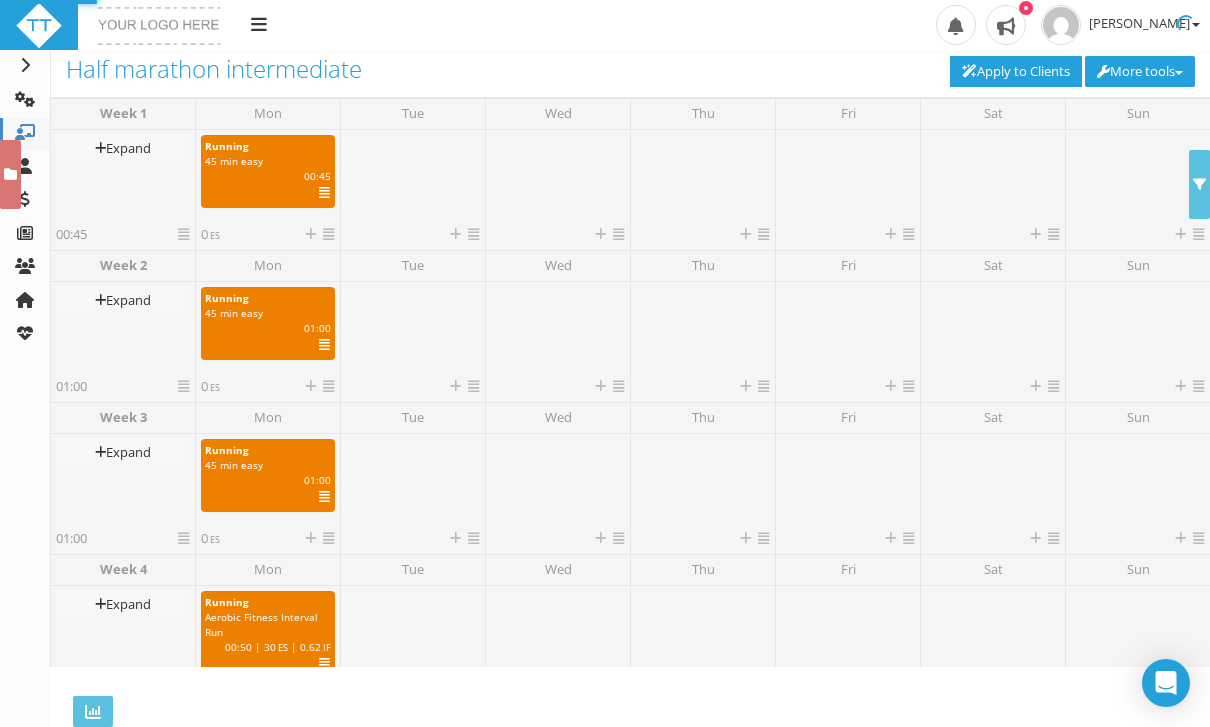 select on "91939a62-6b13-49b7-8155-451fdc1cad9e" 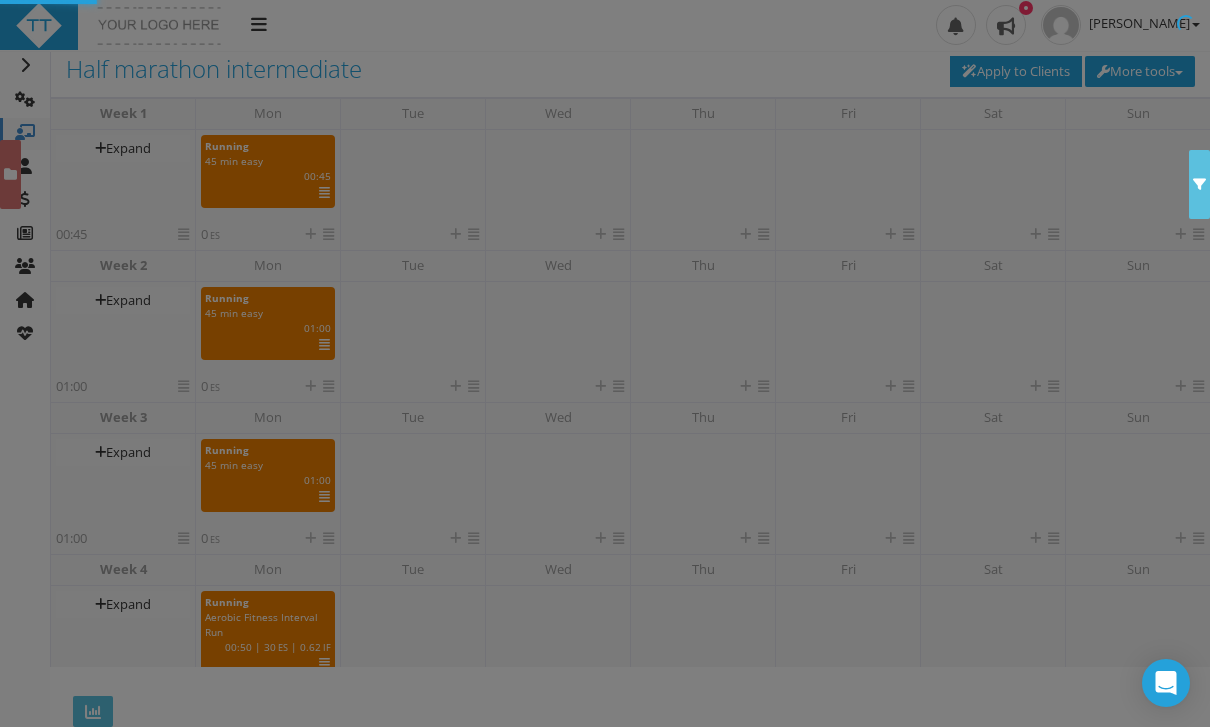 select on "91939a62-6b13-49b7-8155-451fdc1cad9e" 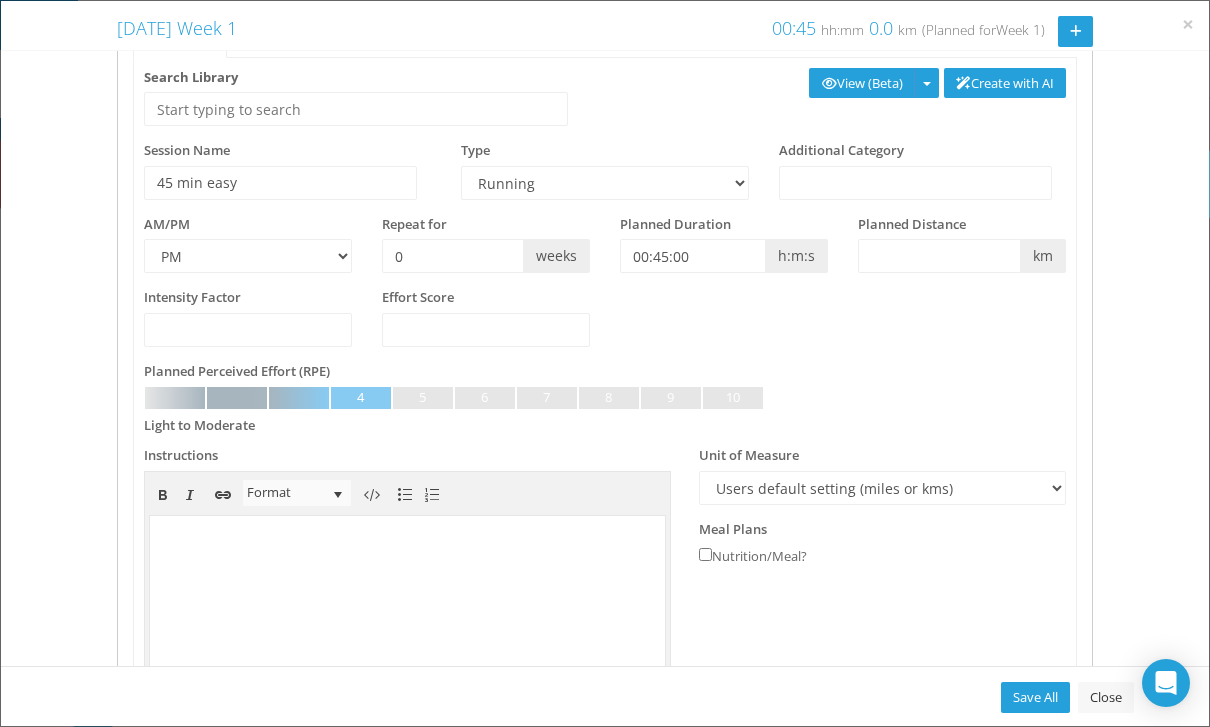 scroll, scrollTop: 325, scrollLeft: 0, axis: vertical 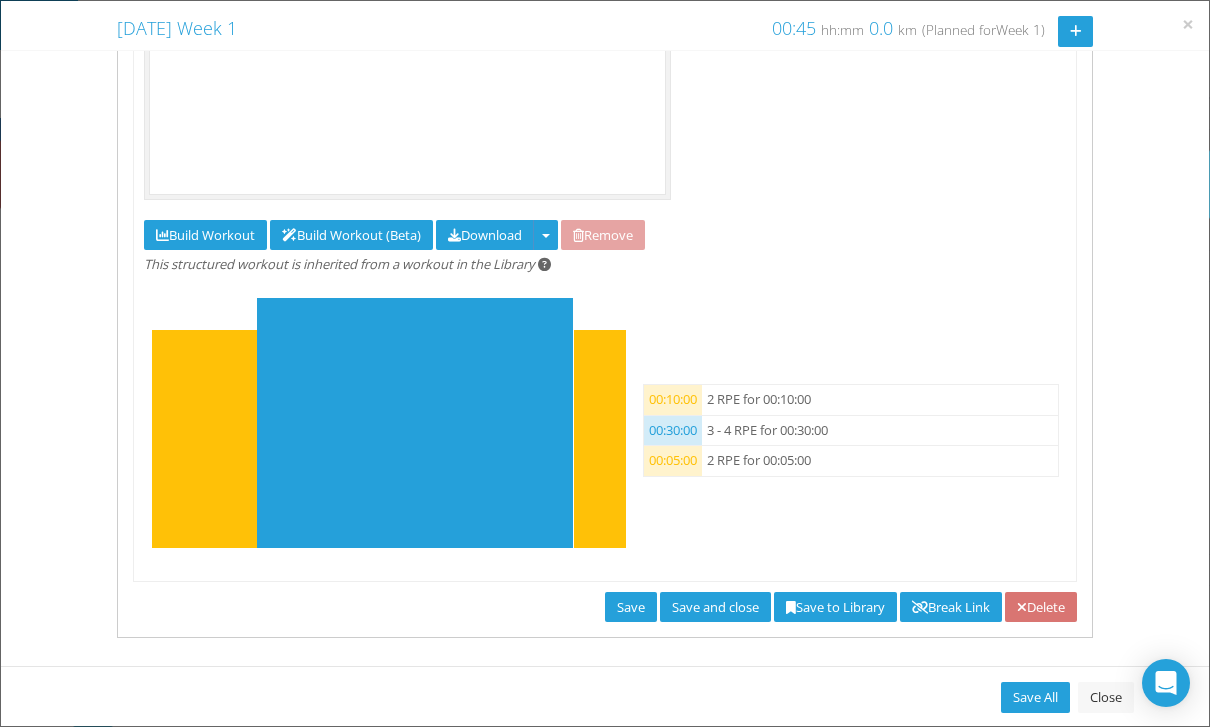 click on "Save to Library" at bounding box center (835, 607) 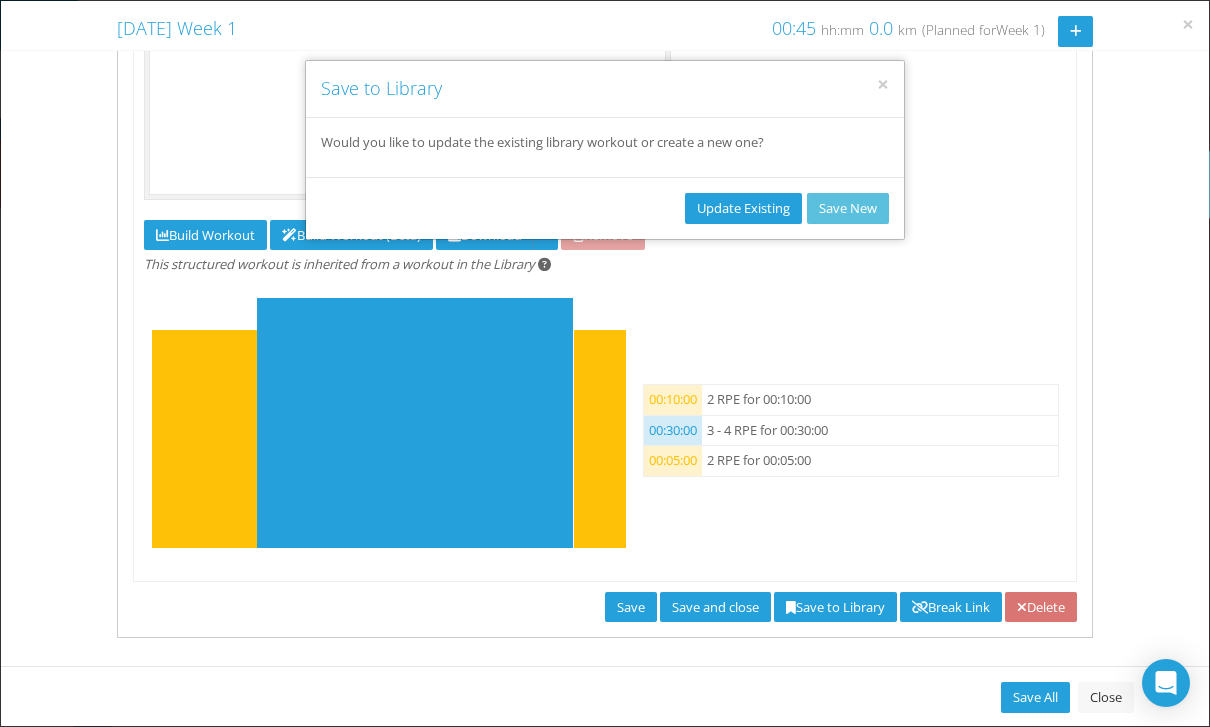 click on "Update Existing" at bounding box center [743, 208] 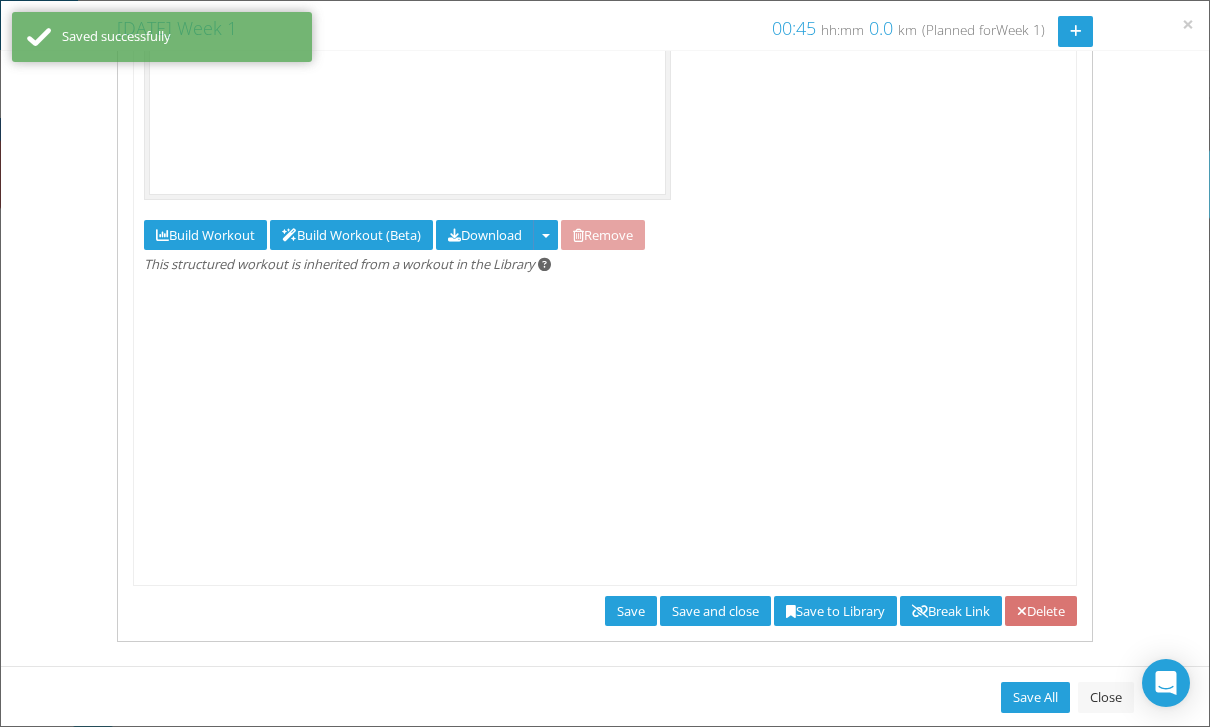 scroll, scrollTop: 0, scrollLeft: 0, axis: both 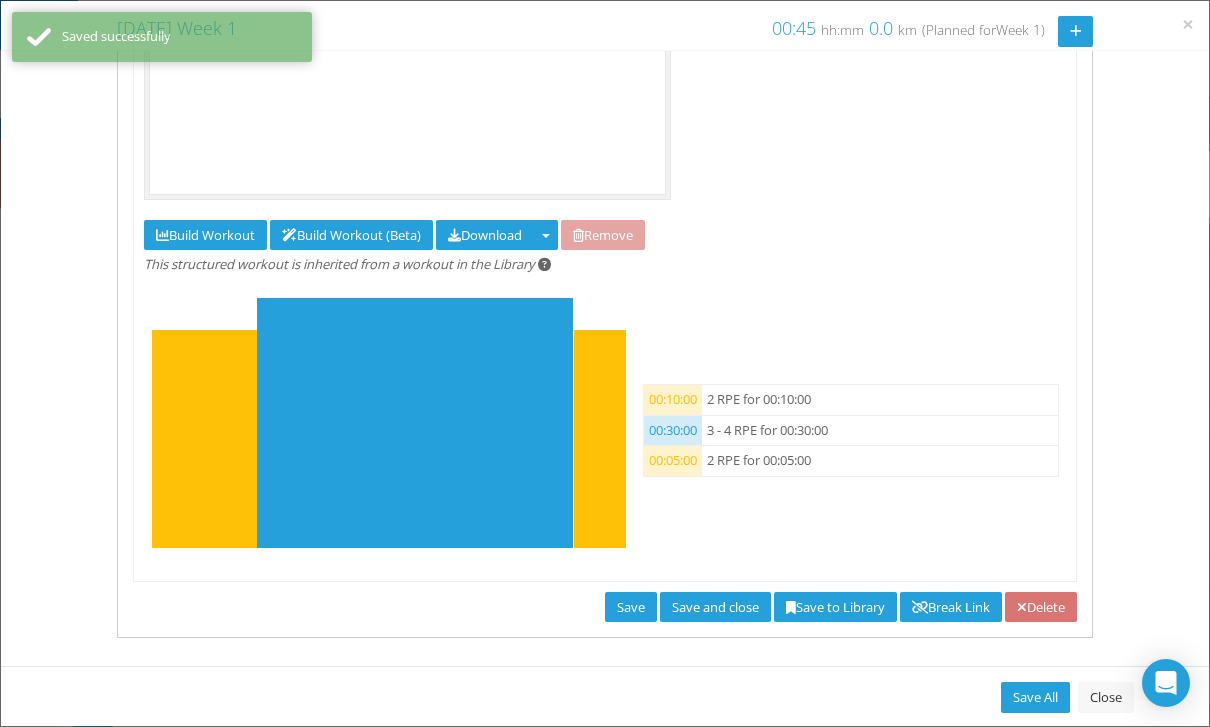 click on "Close" at bounding box center [1106, 697] 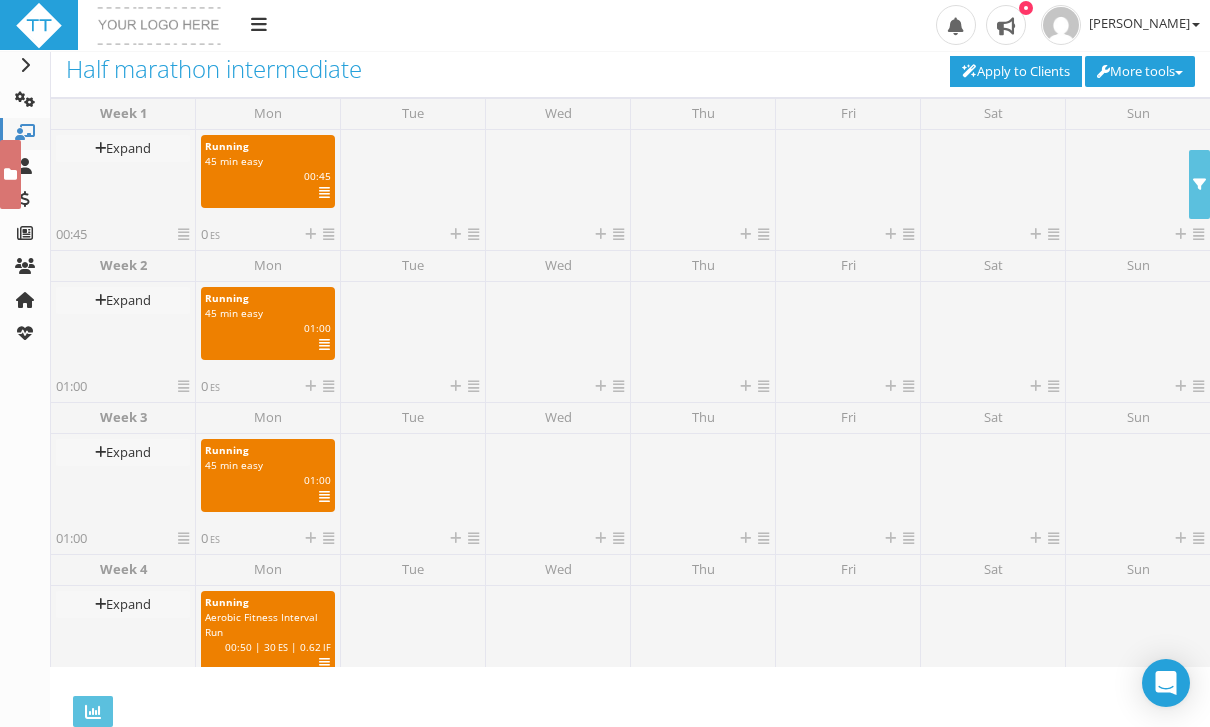 click on "km
|
01:00
|
ES
|
IF" at bounding box center [268, 328] 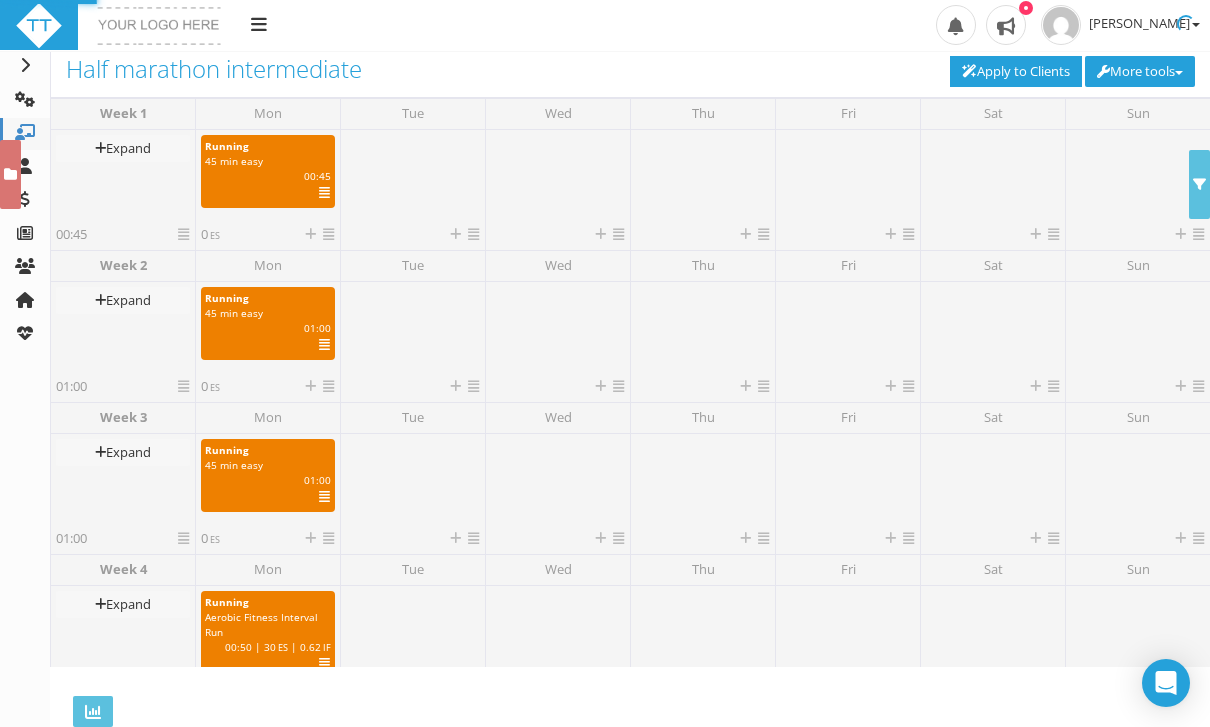 select on "91939a62-6b13-49b7-8155-451fdc1cad9e" 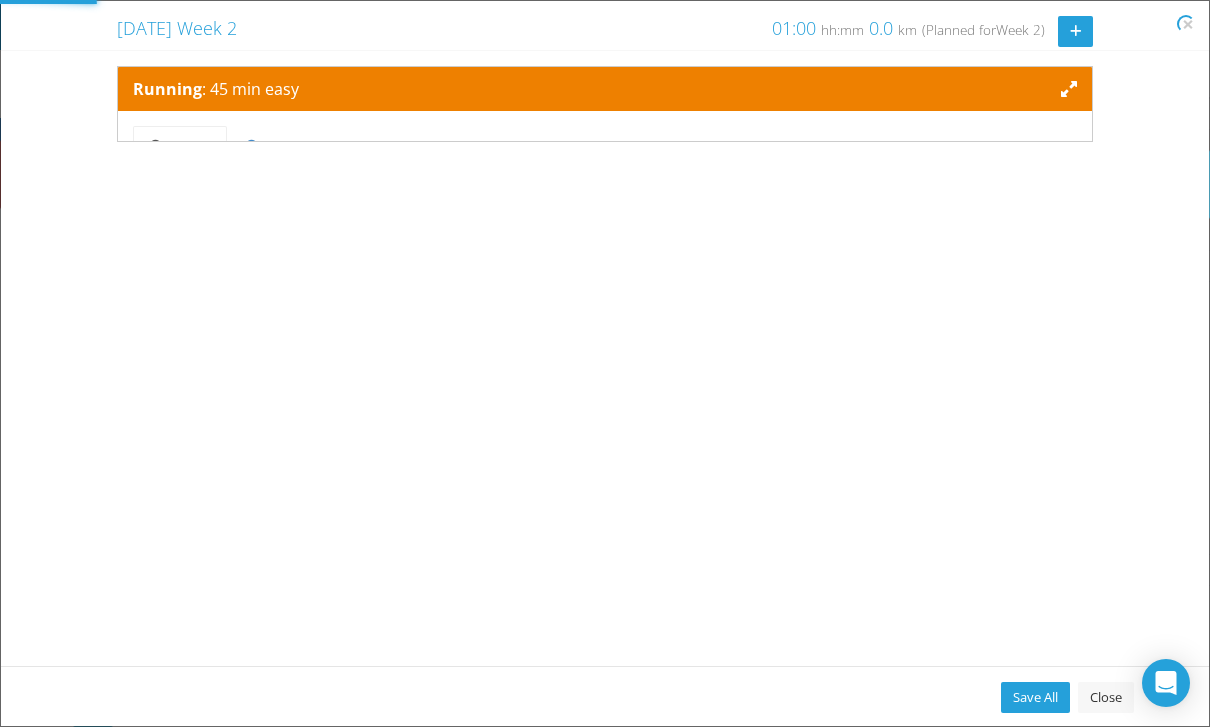 scroll, scrollTop: 0, scrollLeft: 0, axis: both 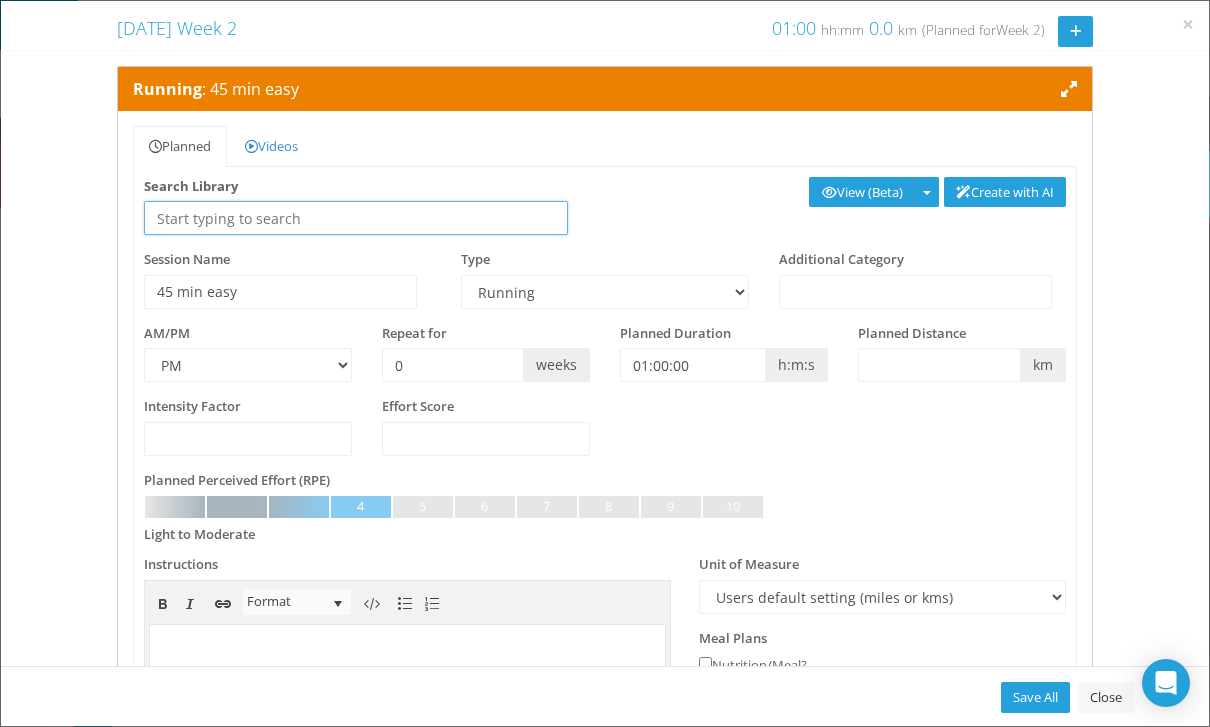 click at bounding box center [356, 218] 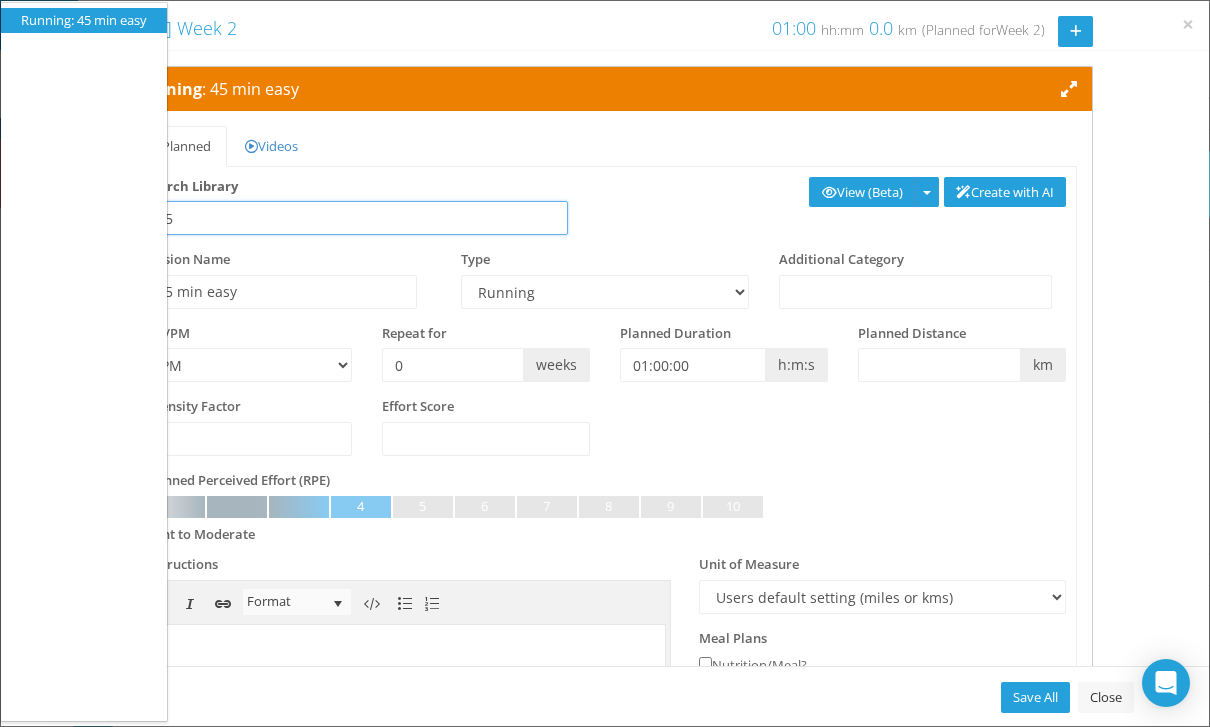 type on "45" 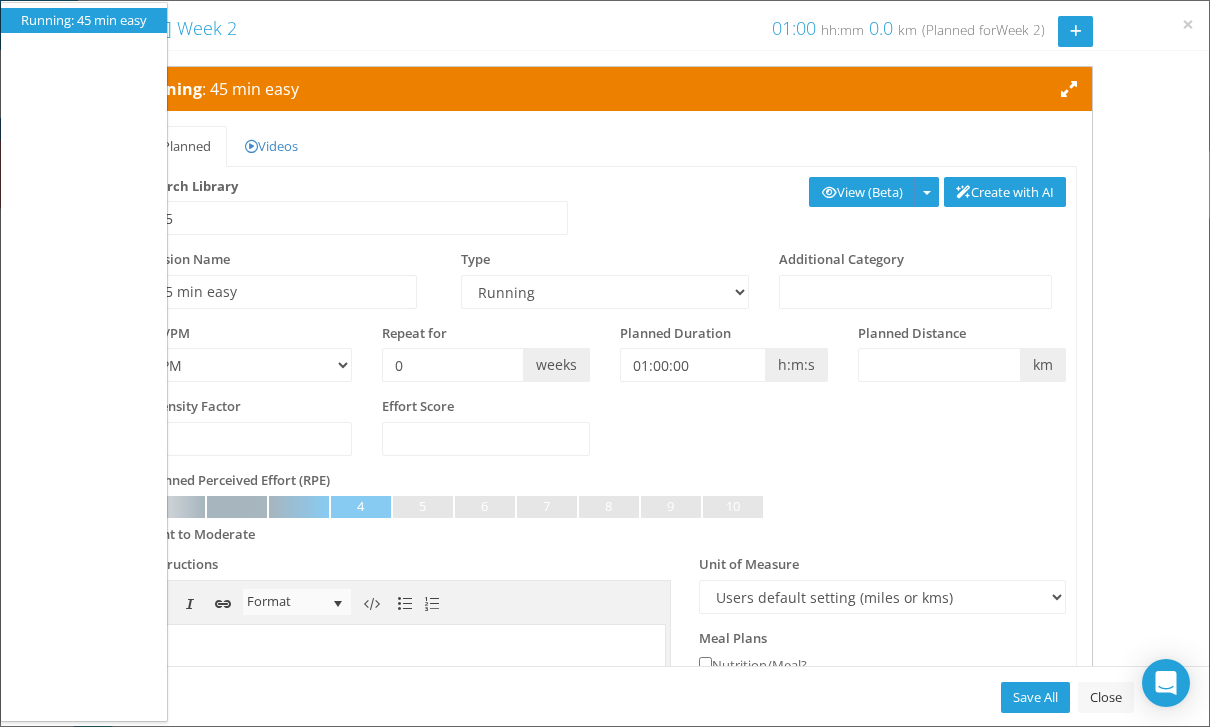 click on "×
Monday Week 2 Monday Week 2
01:00   hh:mm
0.0   km
0.0   miles
(Planned for  Week 2 )
Running" at bounding box center [605, 363] 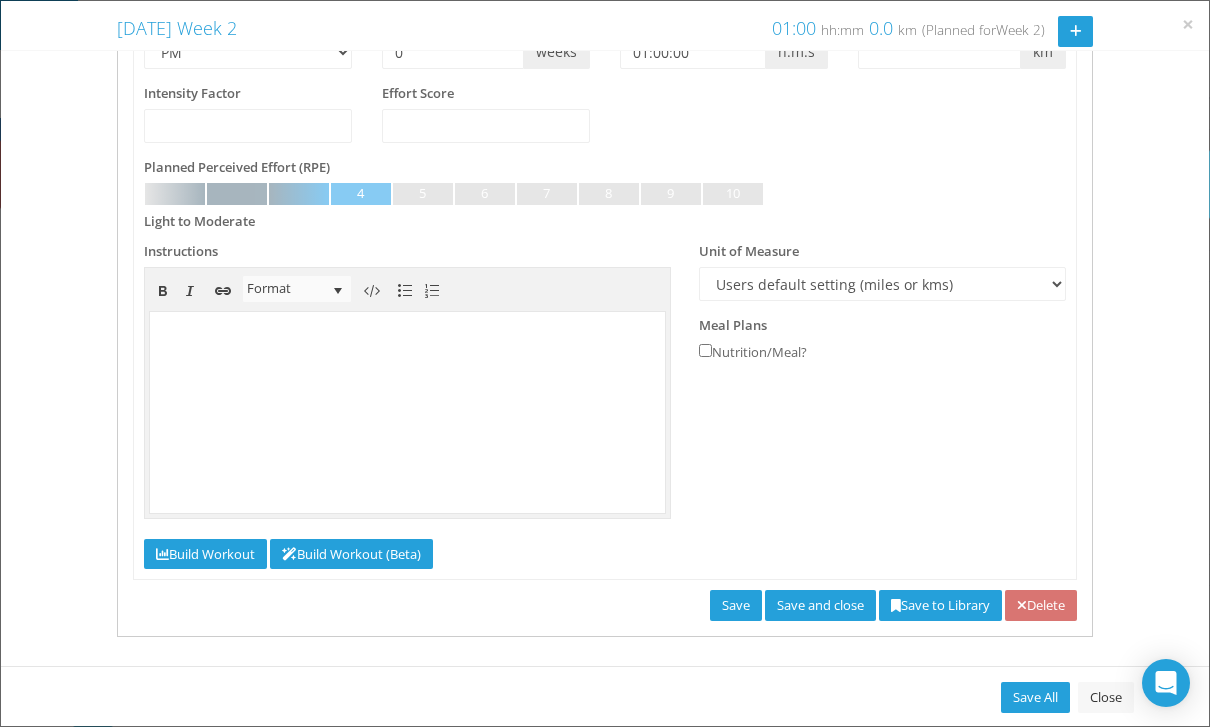 scroll, scrollTop: 312, scrollLeft: 0, axis: vertical 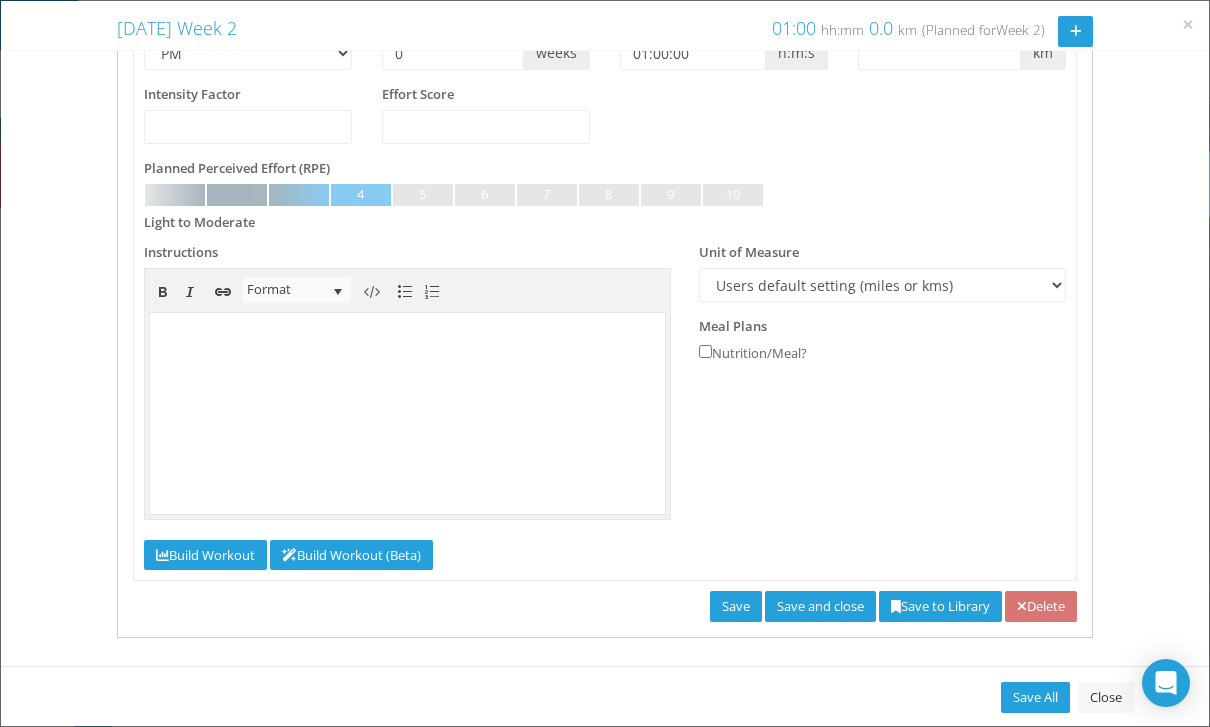 click on "Save" at bounding box center (736, 606) 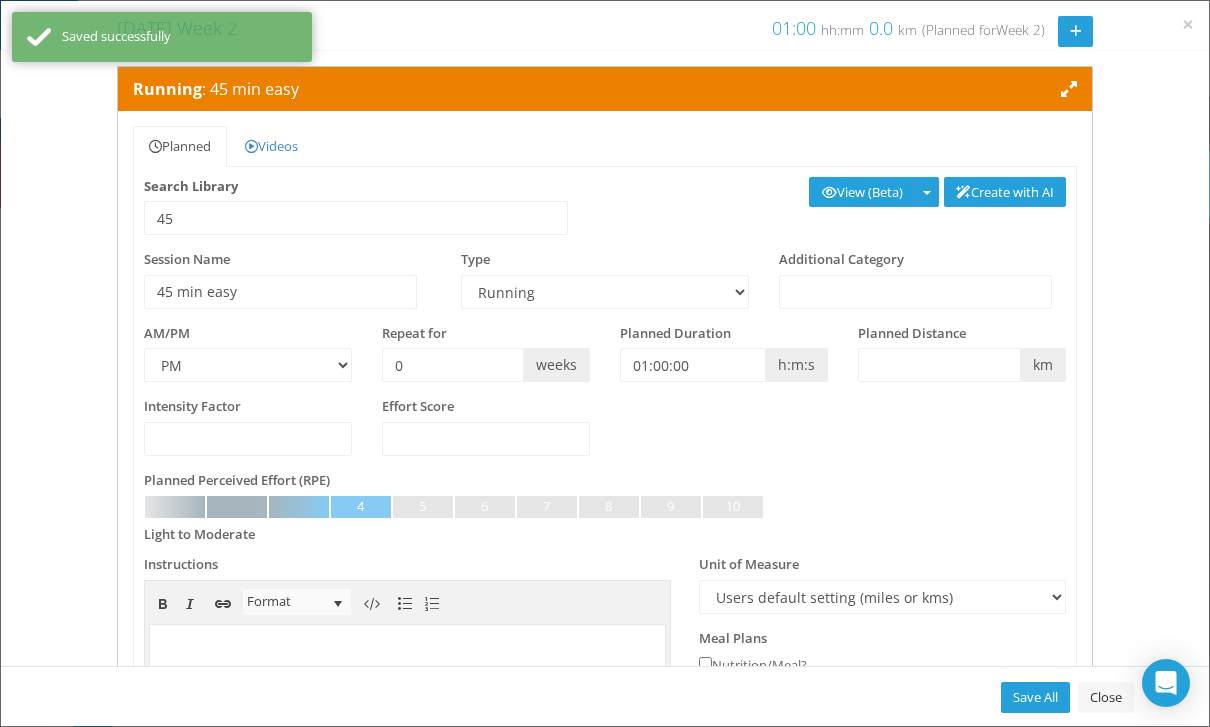 scroll, scrollTop: 0, scrollLeft: 0, axis: both 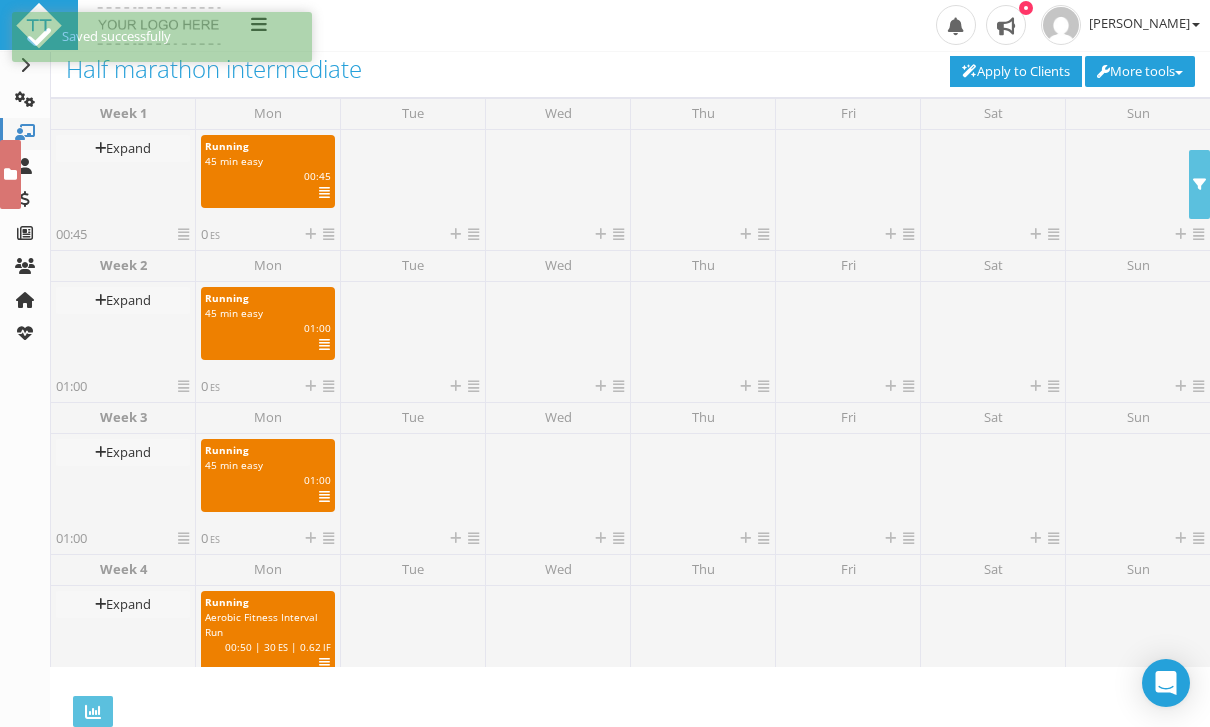 click on "Select
Deselect
Edit
View (Beta)
View (Beta) in new tab
Analyze (Beta)
Analyze (Beta) in new tab
Copy
Delete
Paste before
Paste after" at bounding box center (320, 344) 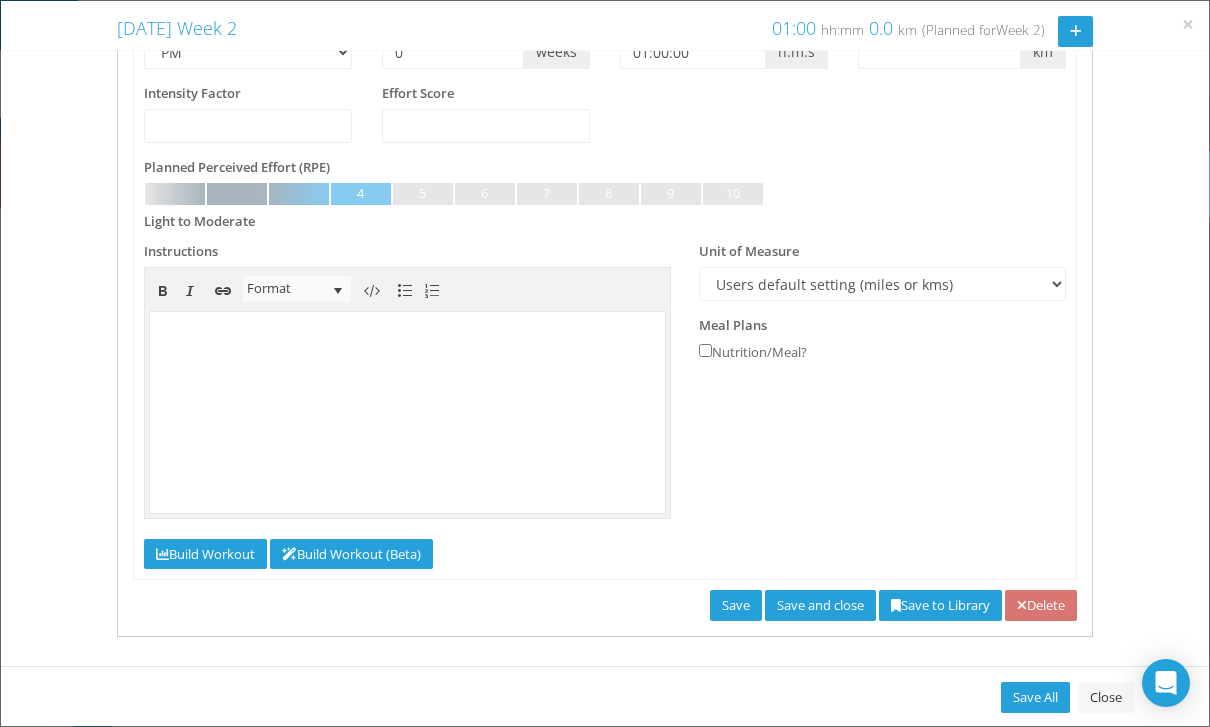 scroll, scrollTop: 312, scrollLeft: 0, axis: vertical 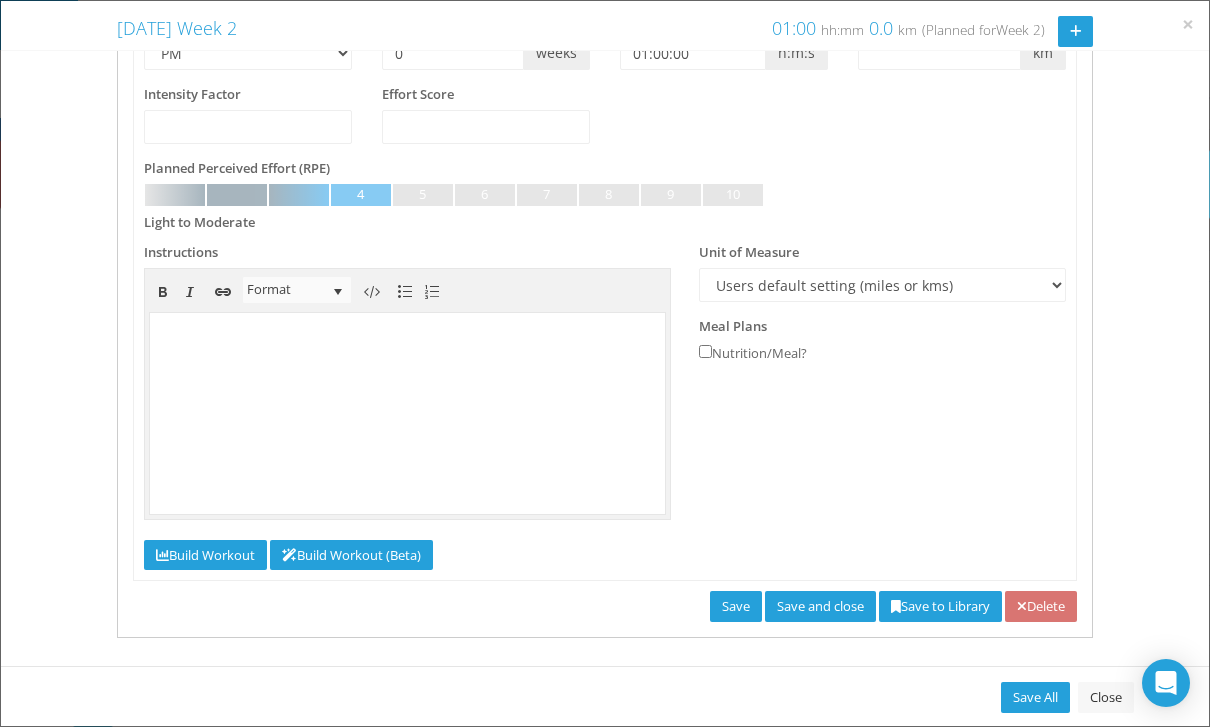 click on "Delete" at bounding box center [1041, 606] 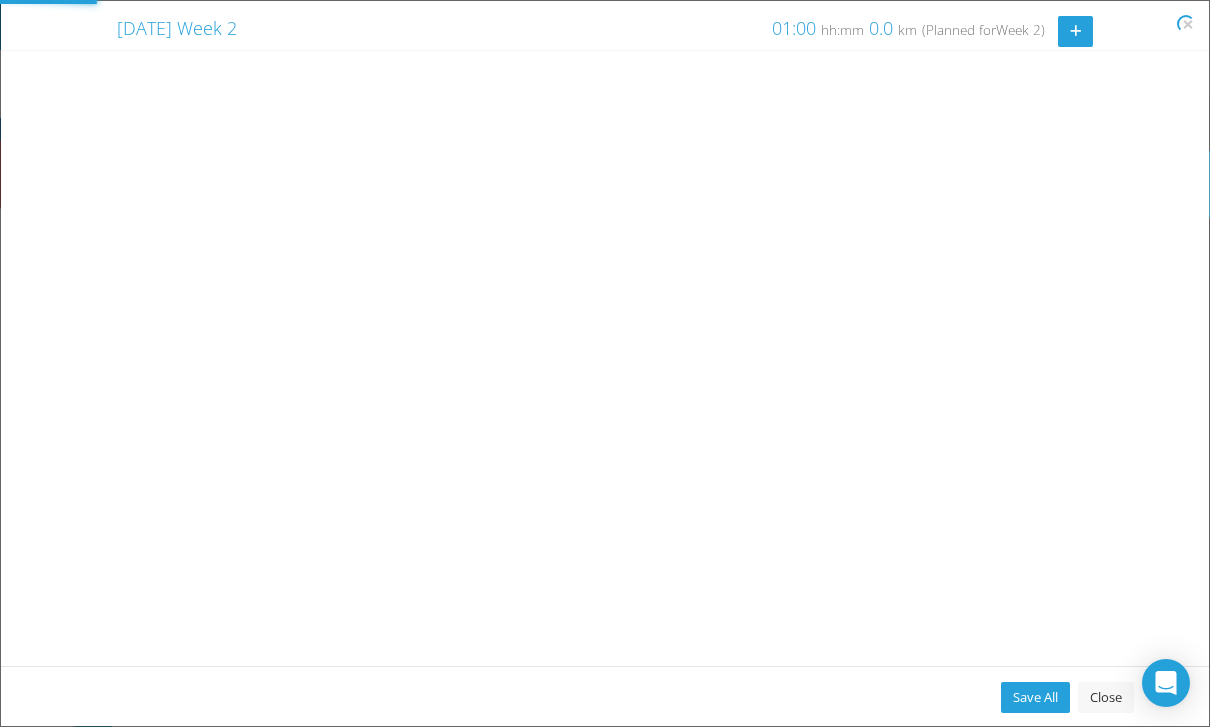 scroll, scrollTop: 0, scrollLeft: 0, axis: both 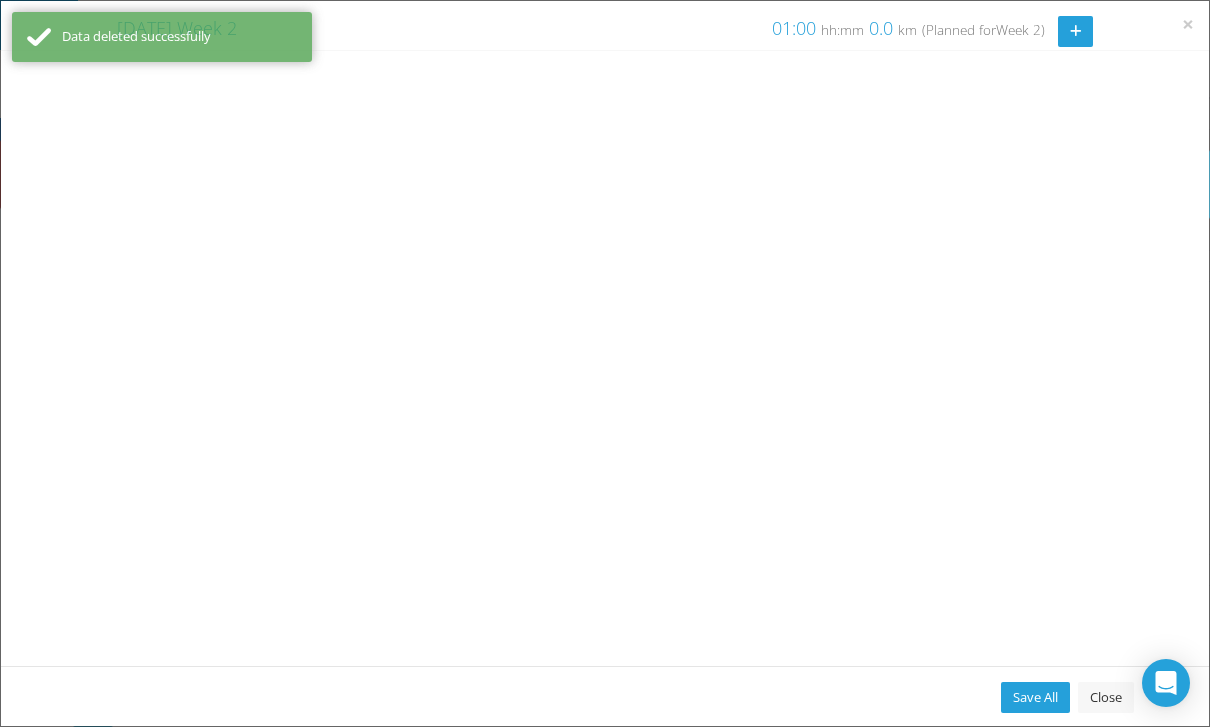 click on "Save All" at bounding box center [1035, 697] 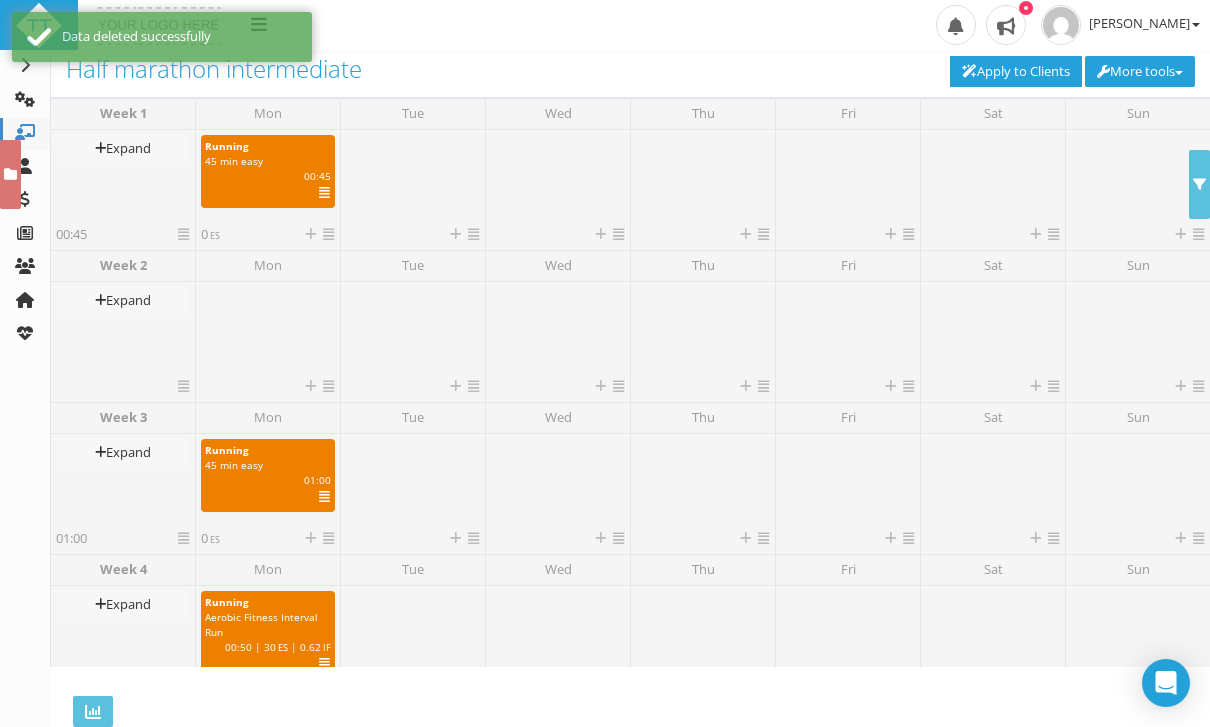 click at bounding box center (324, 497) 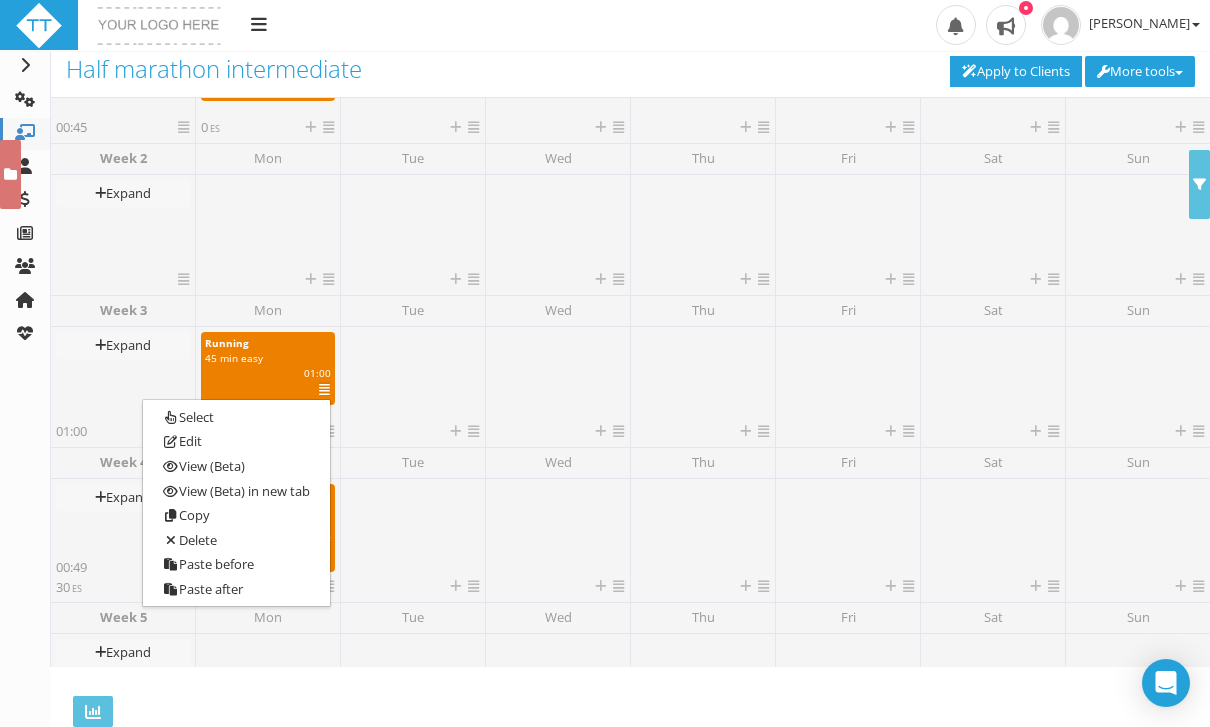 scroll, scrollTop: 155, scrollLeft: 0, axis: vertical 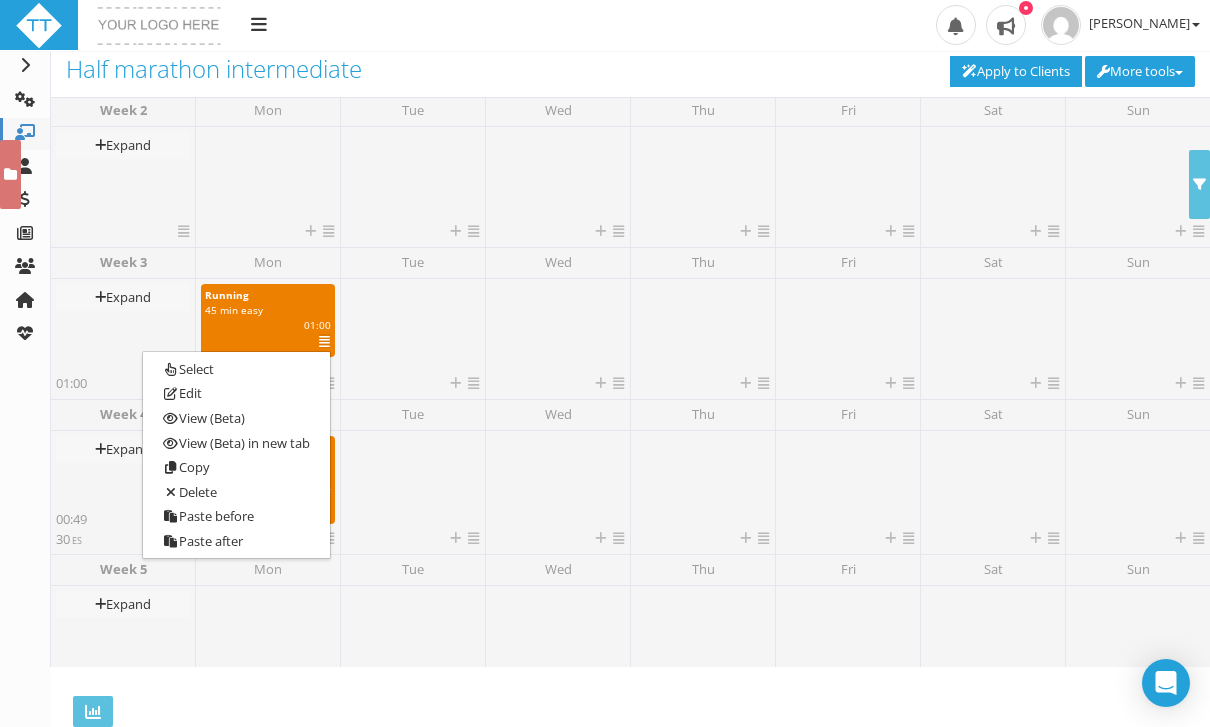 click on "Delete" at bounding box center (236, 492) 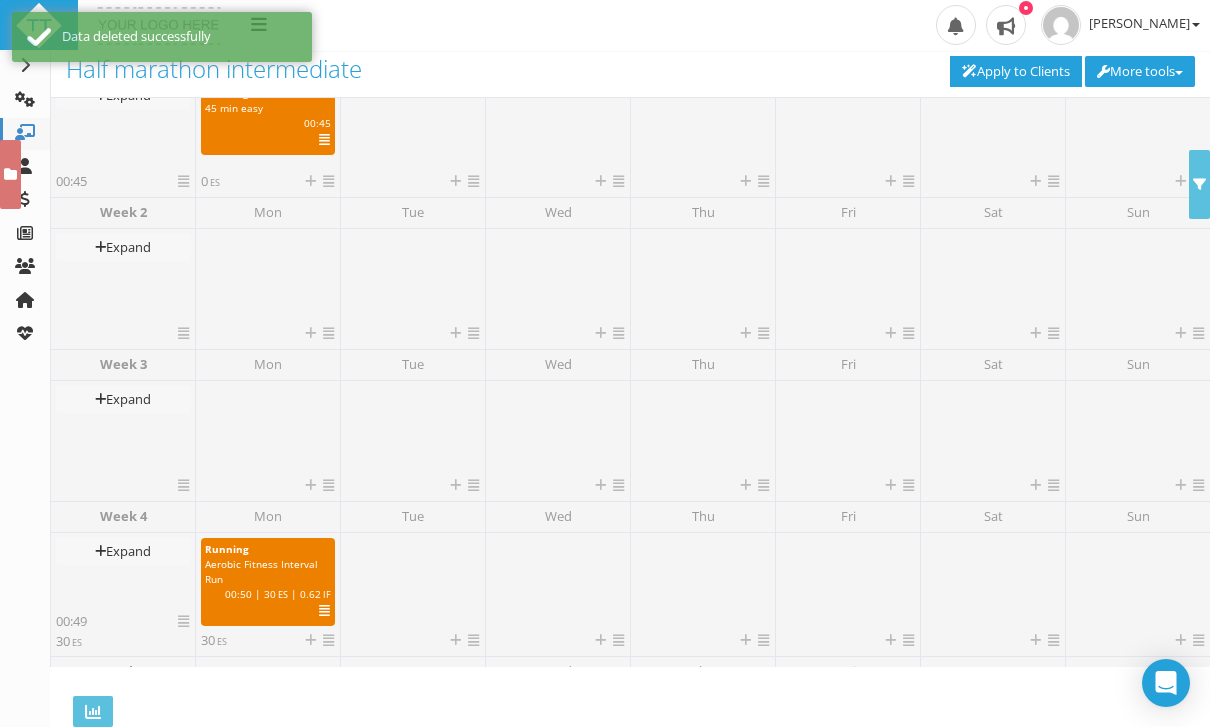 scroll, scrollTop: 25, scrollLeft: 0, axis: vertical 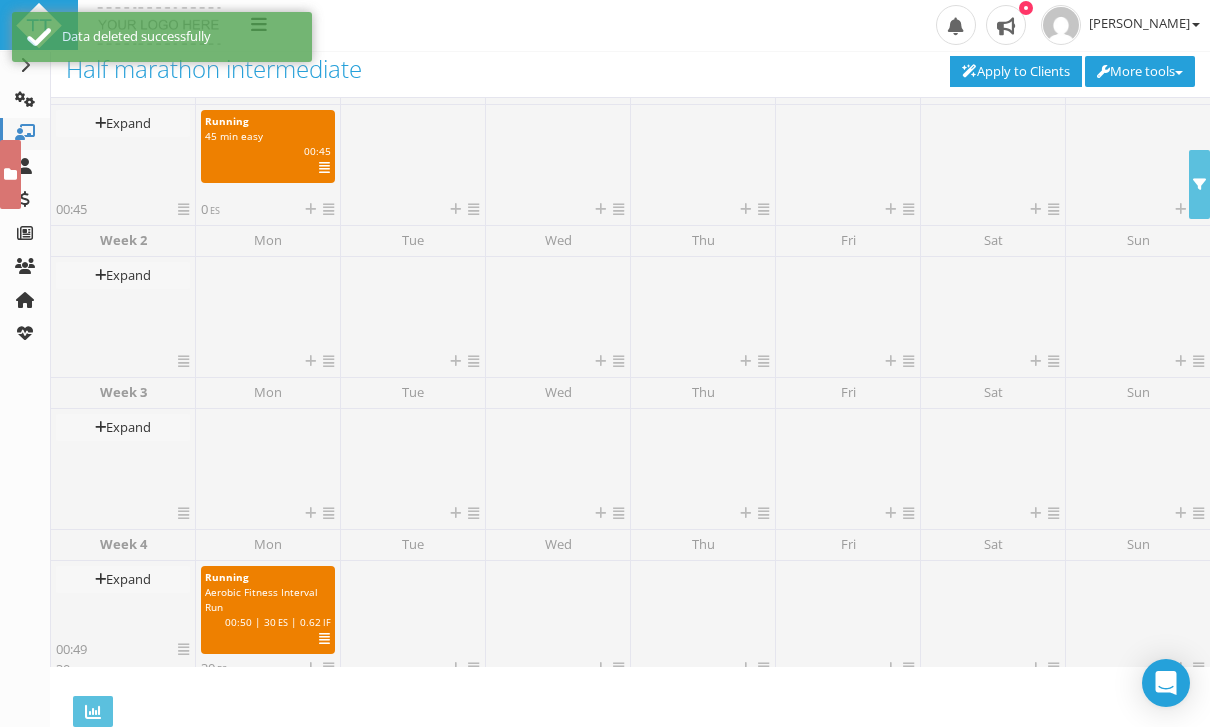 click at bounding box center (268, 307) 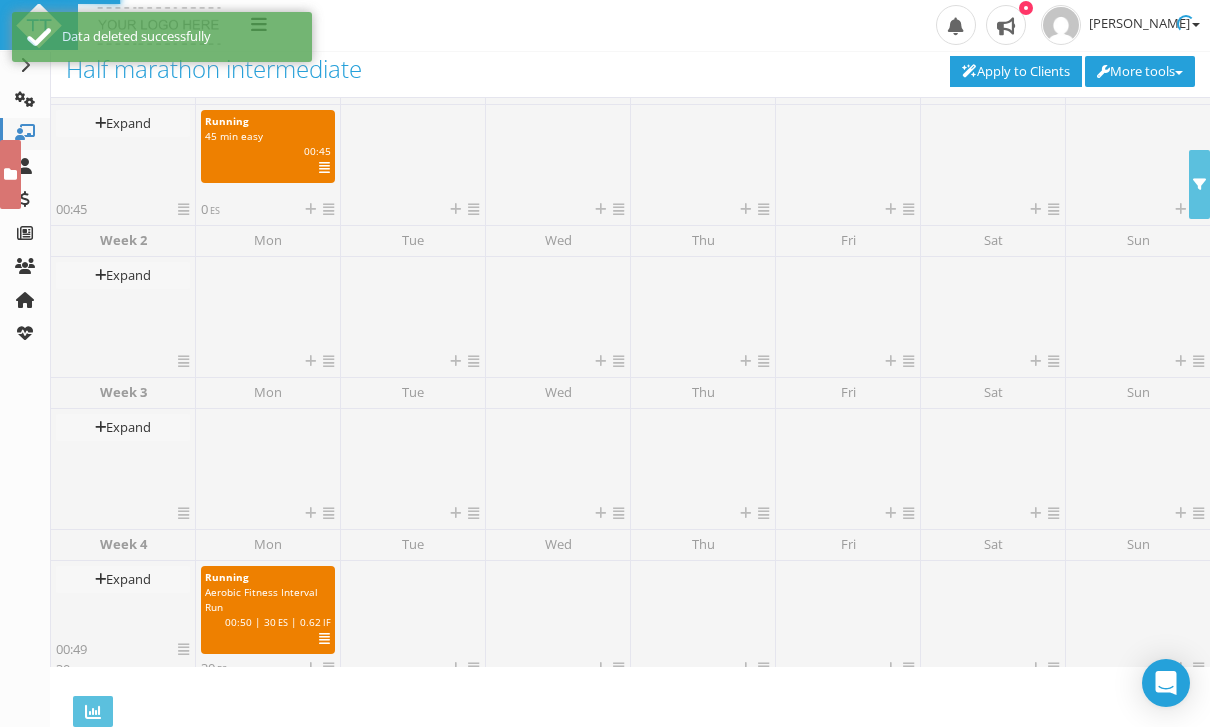 click at bounding box center [310, 361] 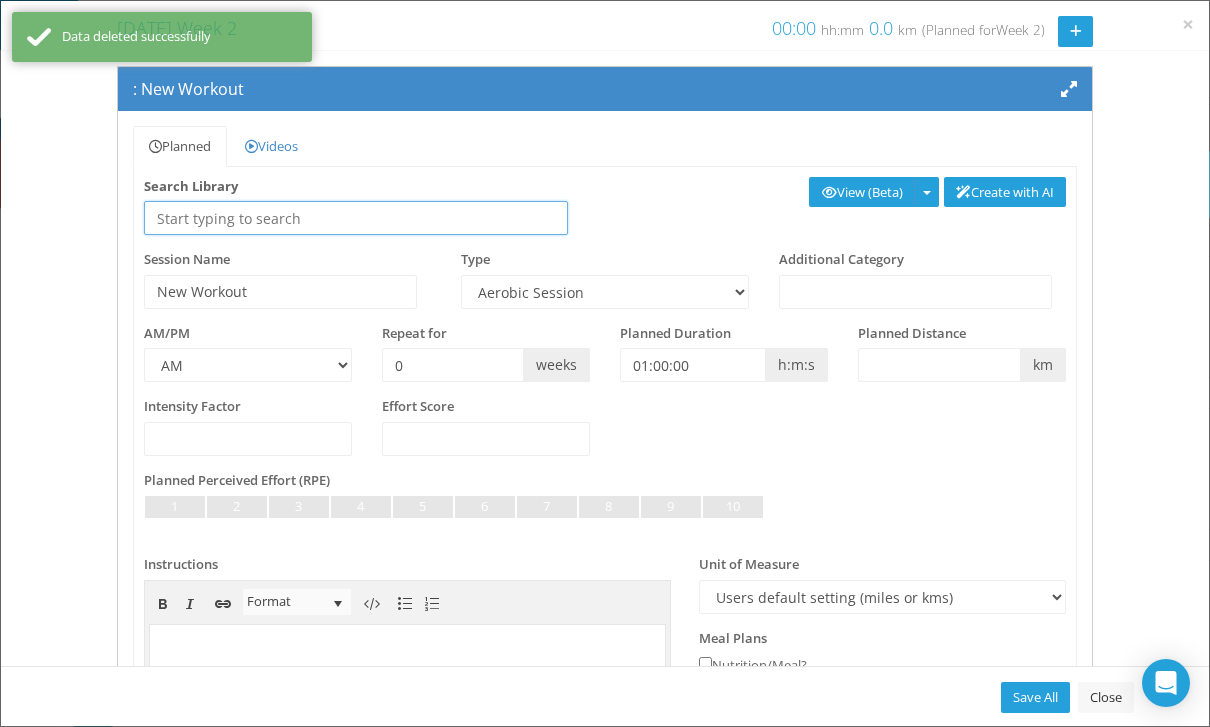 click at bounding box center (356, 218) 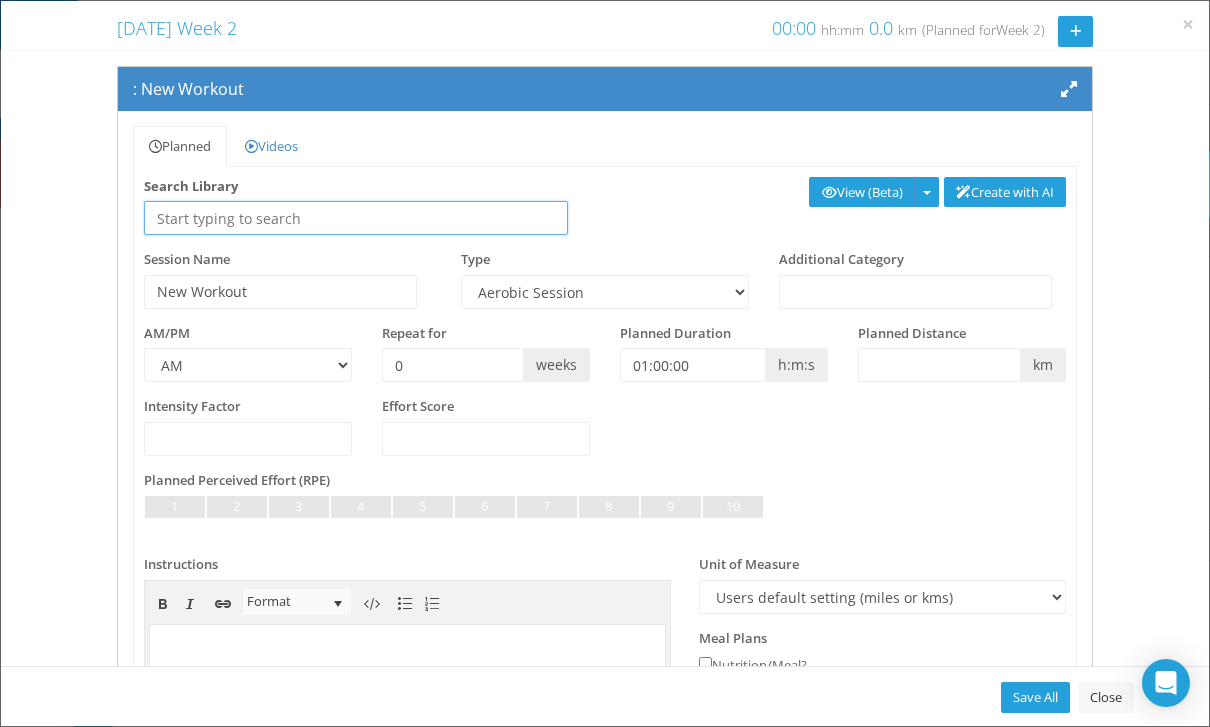 type on "E" 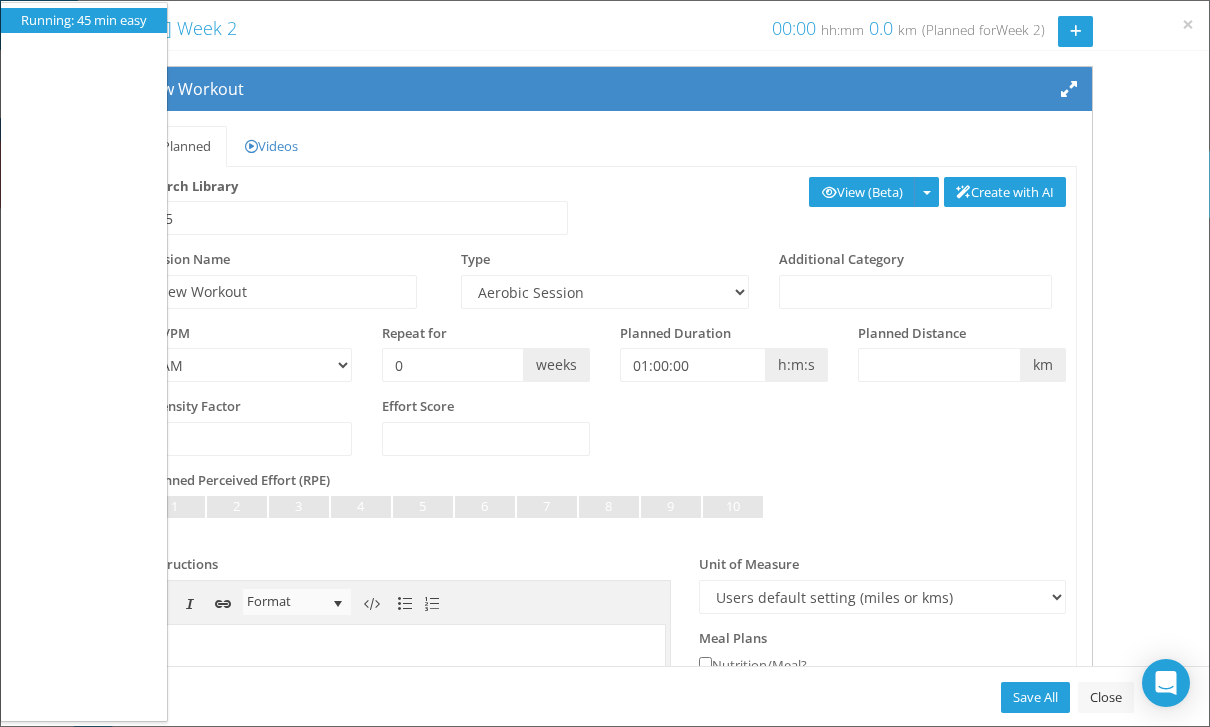 click on "×
Monday Week 2 Monday Week 2
00:00   hh:mm
0.0   km
0.0   miles
(Planned for  Week 2 )
45" at bounding box center (605, 363) 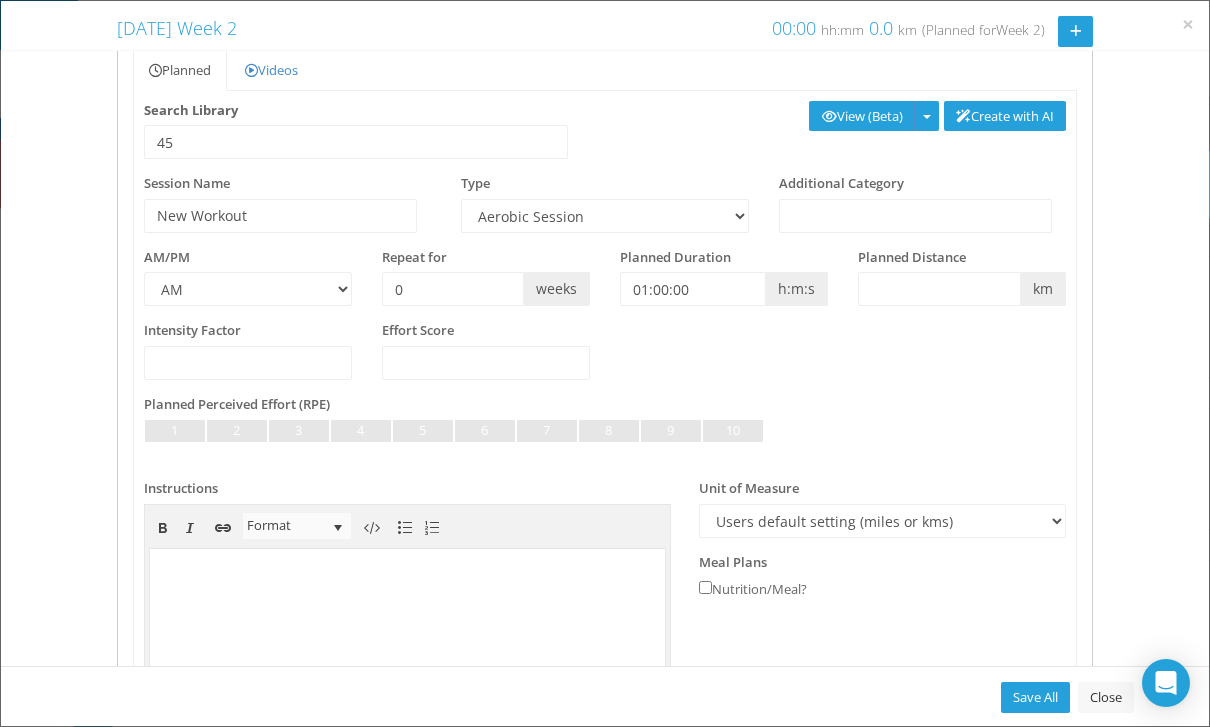scroll, scrollTop: 77, scrollLeft: 0, axis: vertical 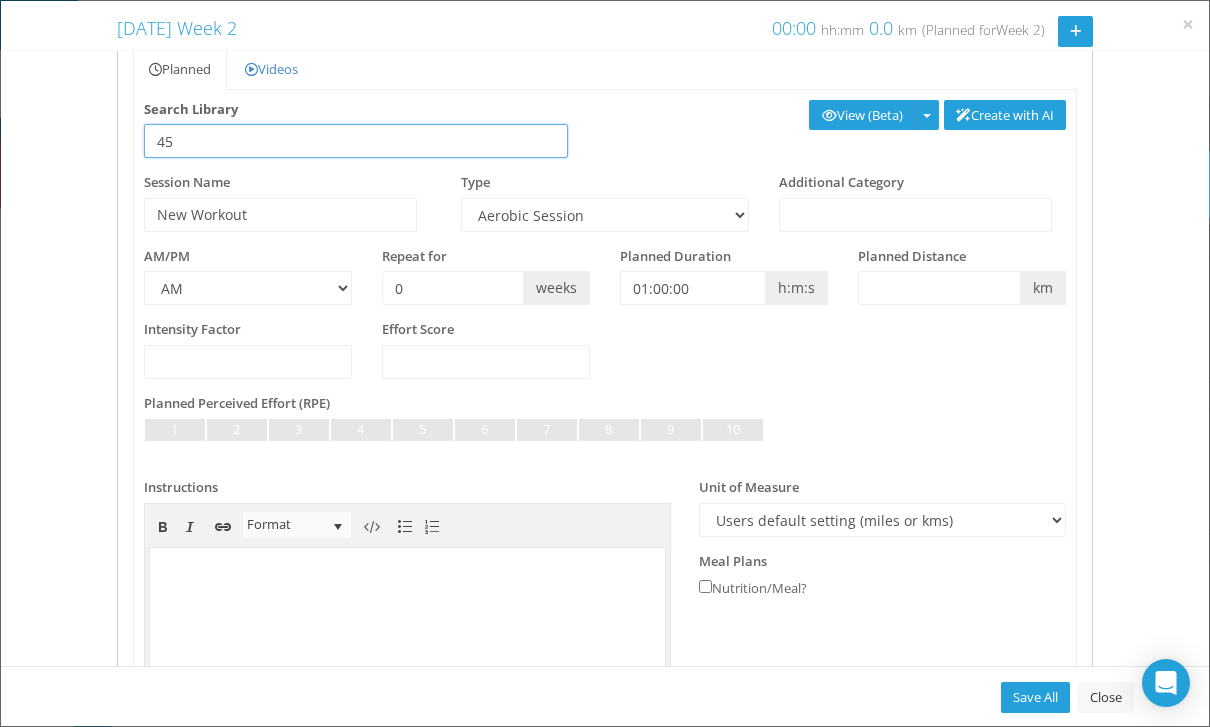 click on "45" at bounding box center [356, 141] 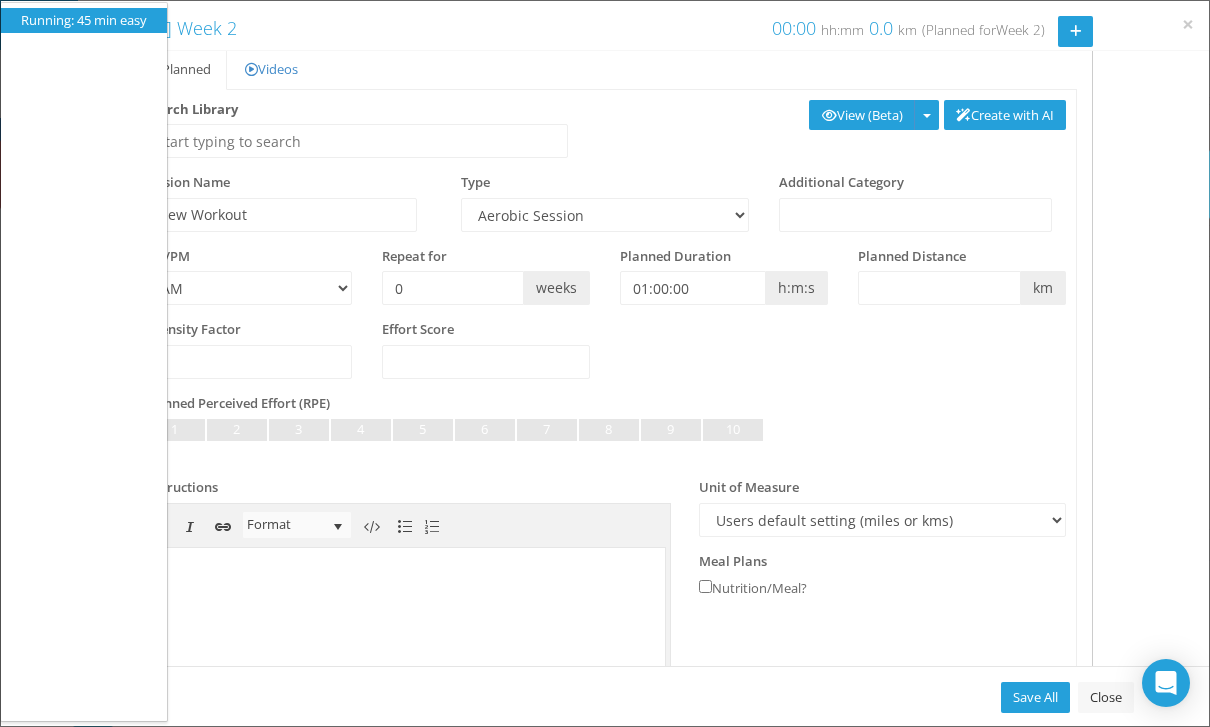 click on "×
Monday Week 2 Monday Week 2
00:00   hh:mm
0.0   km
0.0   miles
(Planned for  Week 2 )
Type" at bounding box center (605, 363) 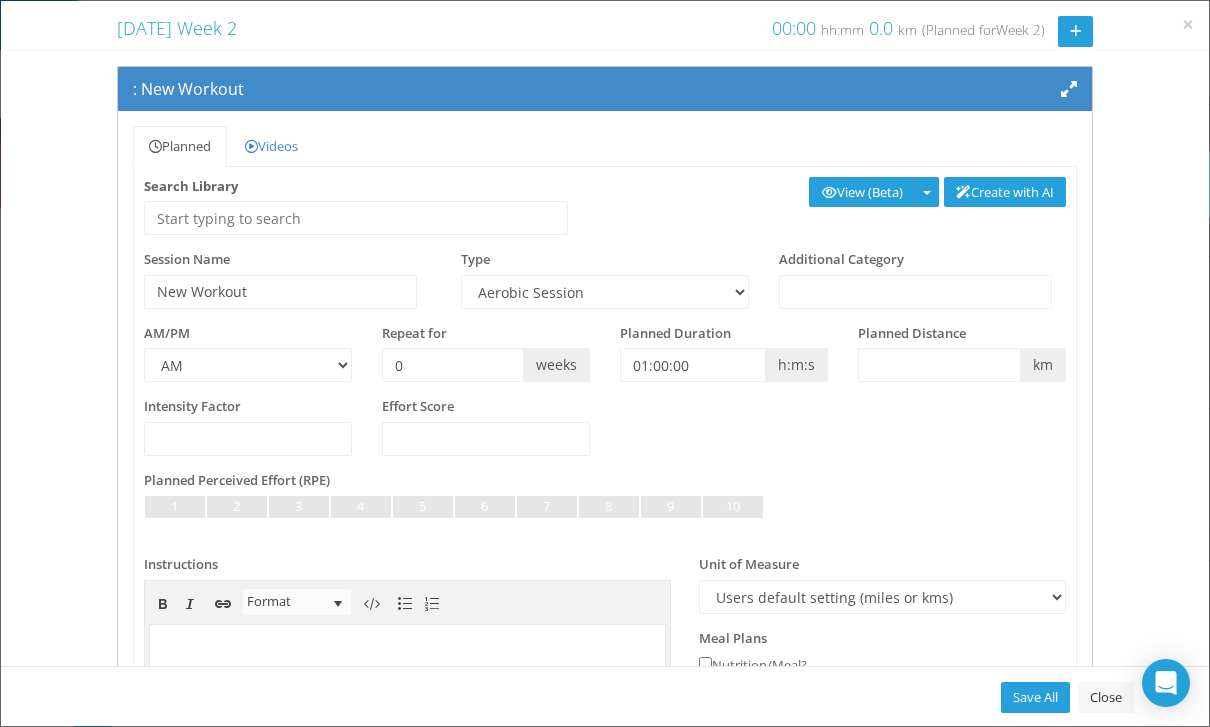 scroll, scrollTop: 0, scrollLeft: 0, axis: both 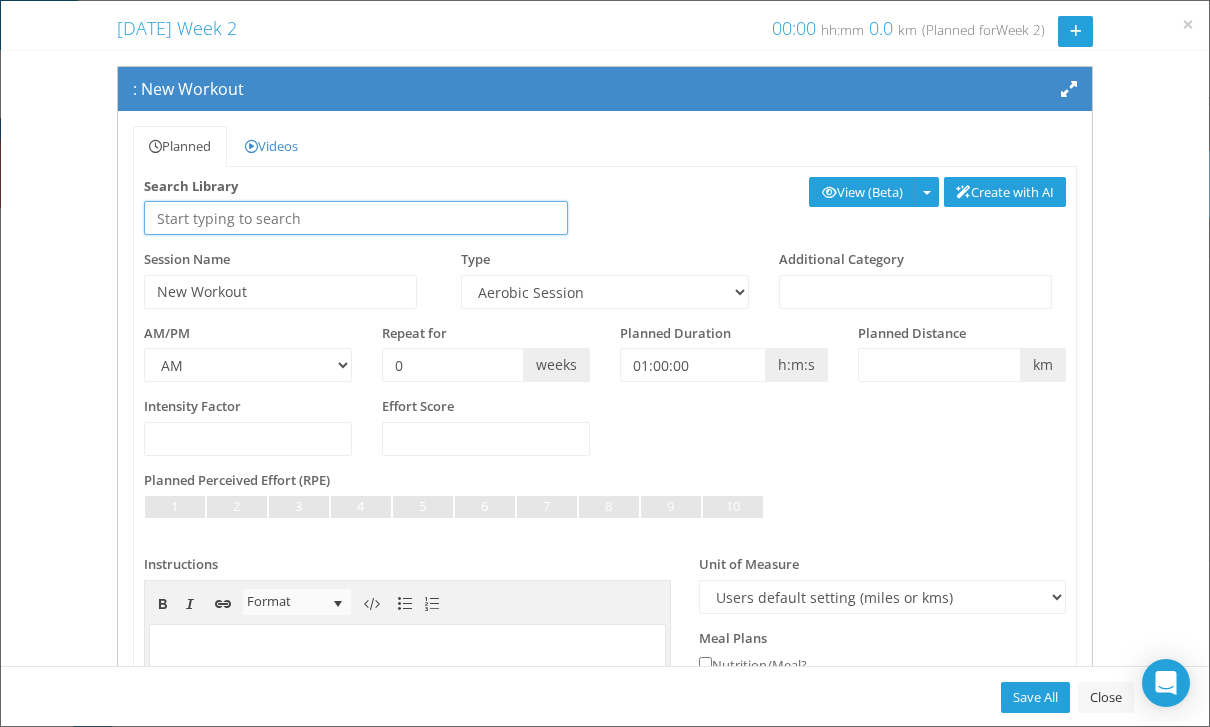 click at bounding box center (356, 218) 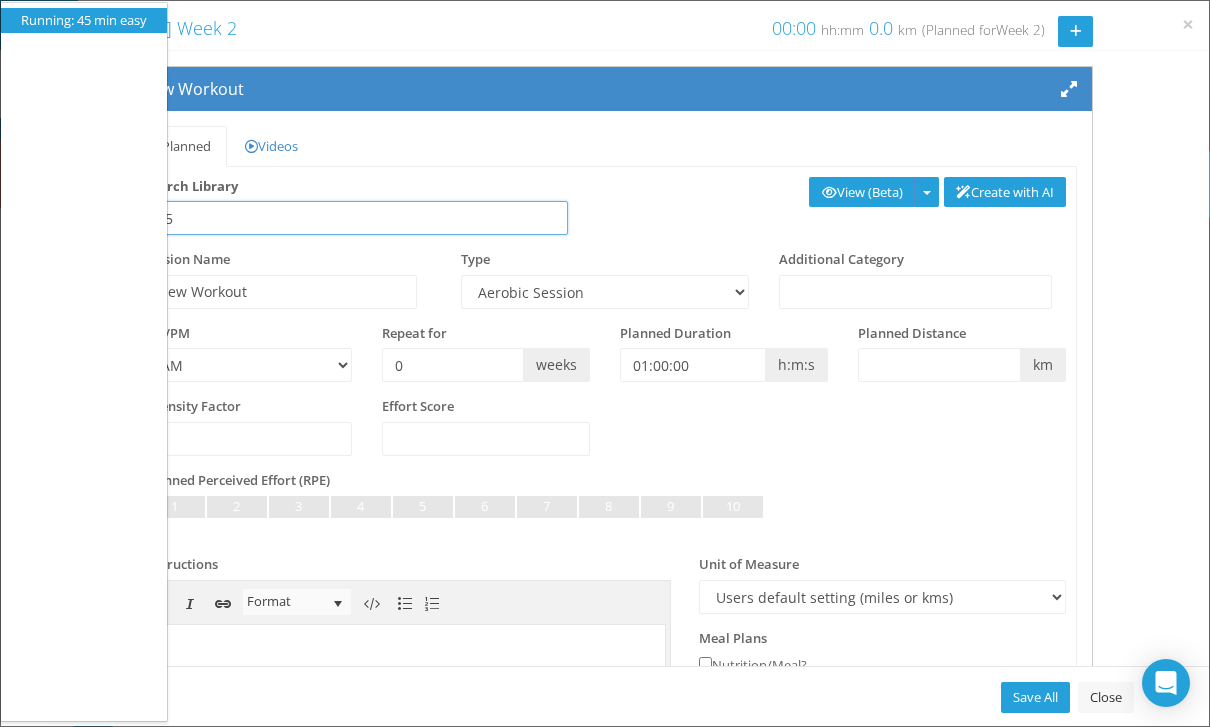 type on "45" 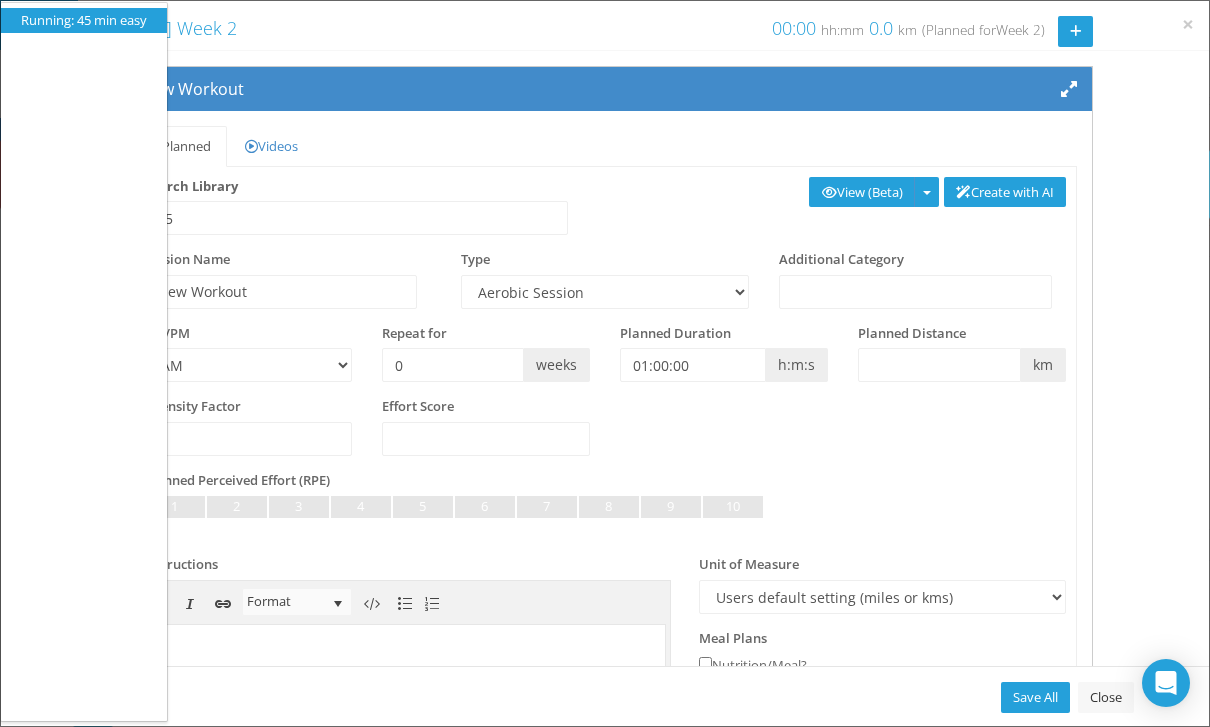 click on "×
Monday Week 2 Monday Week 2
00:00   hh:mm
0.0   km
0.0   miles
(Planned for  Week 2 )
45" at bounding box center (605, 363) 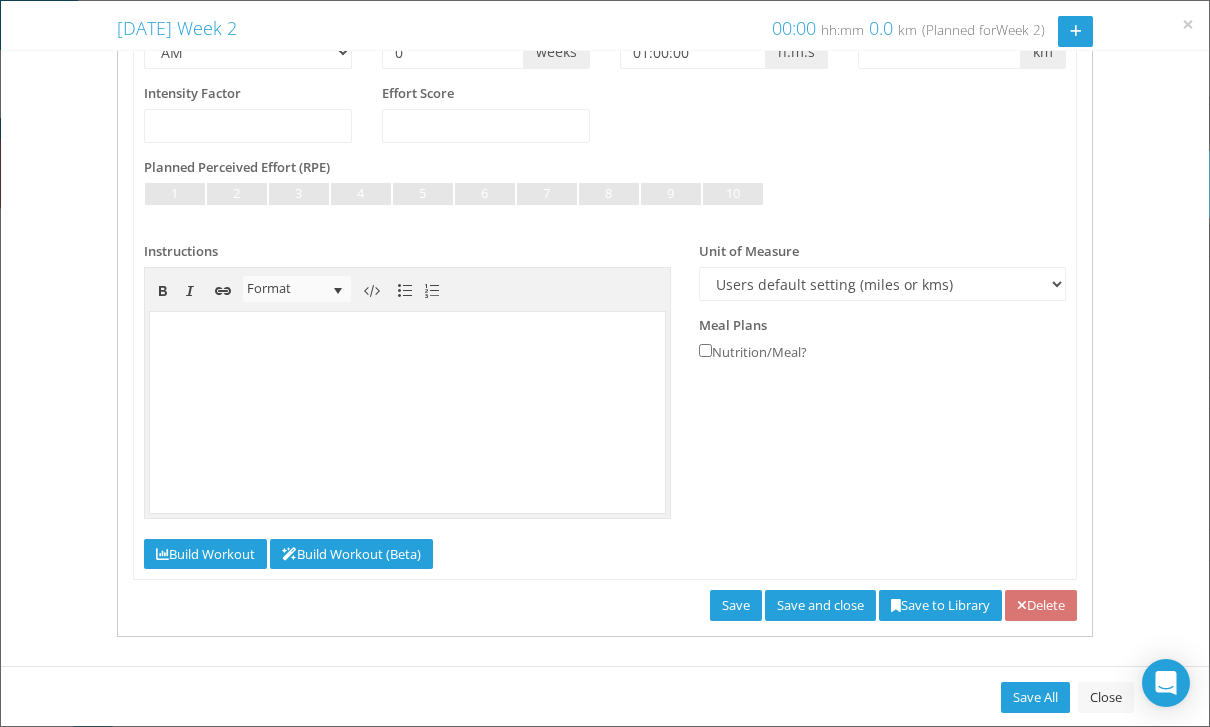 scroll, scrollTop: 312, scrollLeft: 0, axis: vertical 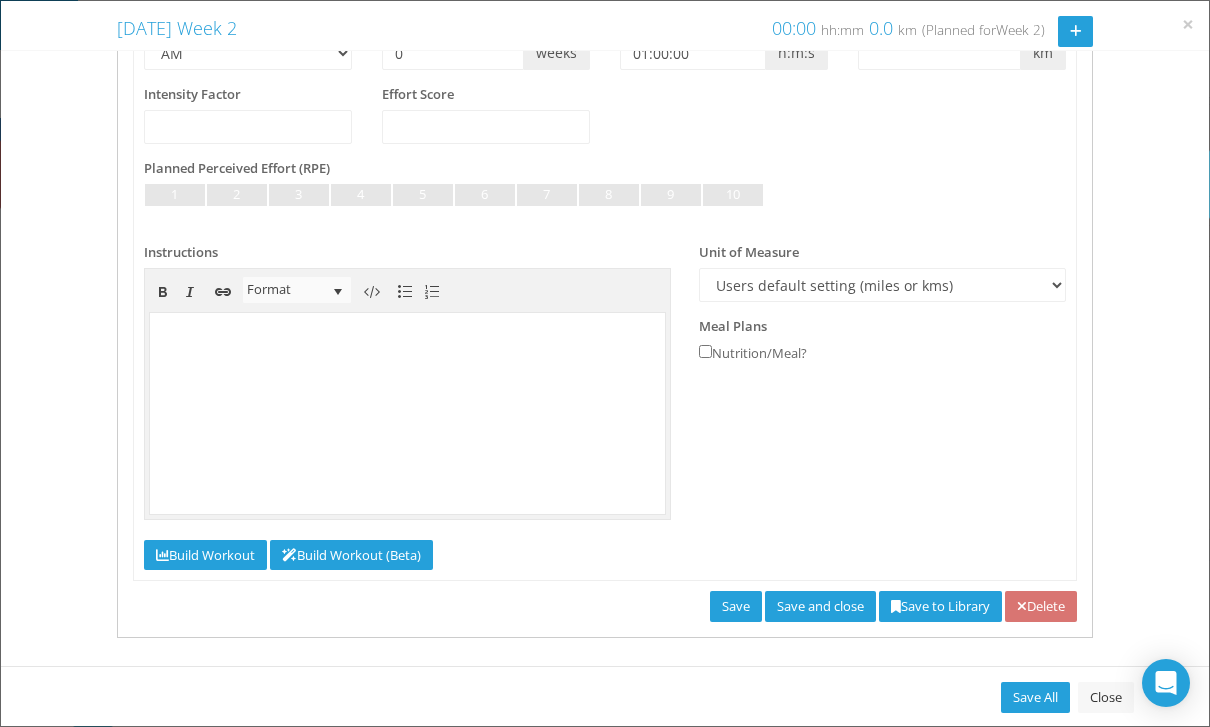 click on "Delete" at bounding box center (1041, 606) 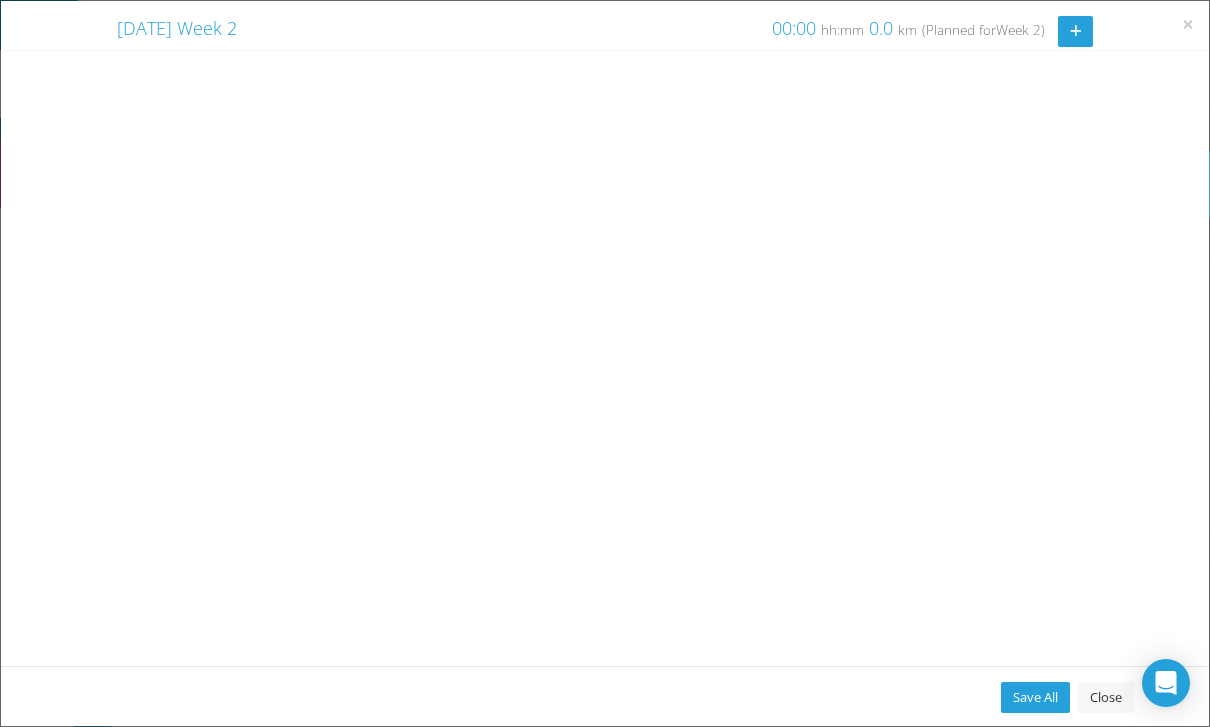 scroll, scrollTop: 0, scrollLeft: 0, axis: both 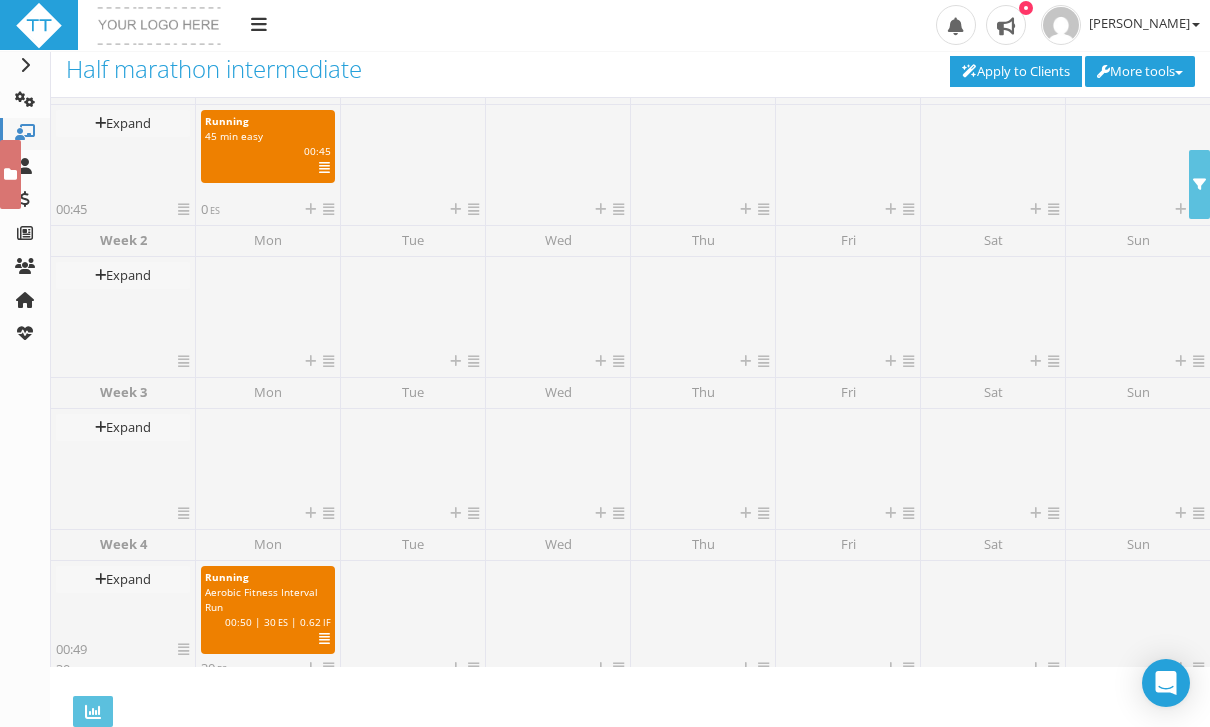 click on "Library" at bounding box center (0, 0) 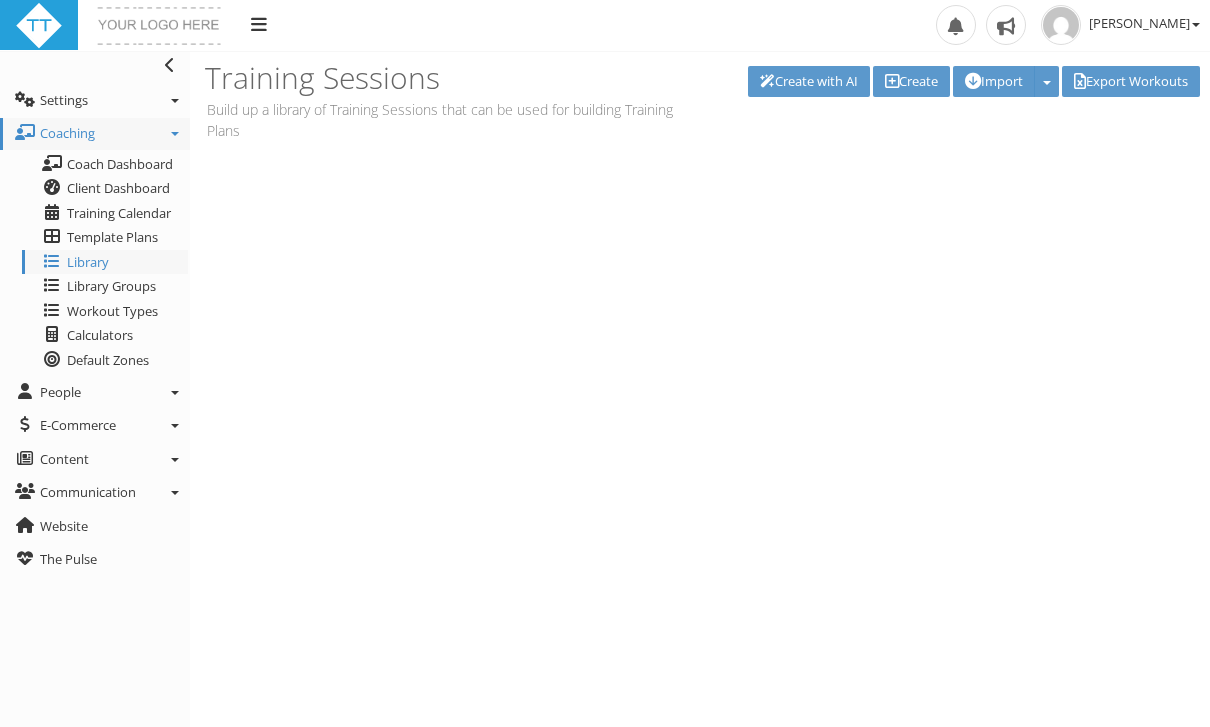 scroll, scrollTop: 0, scrollLeft: 0, axis: both 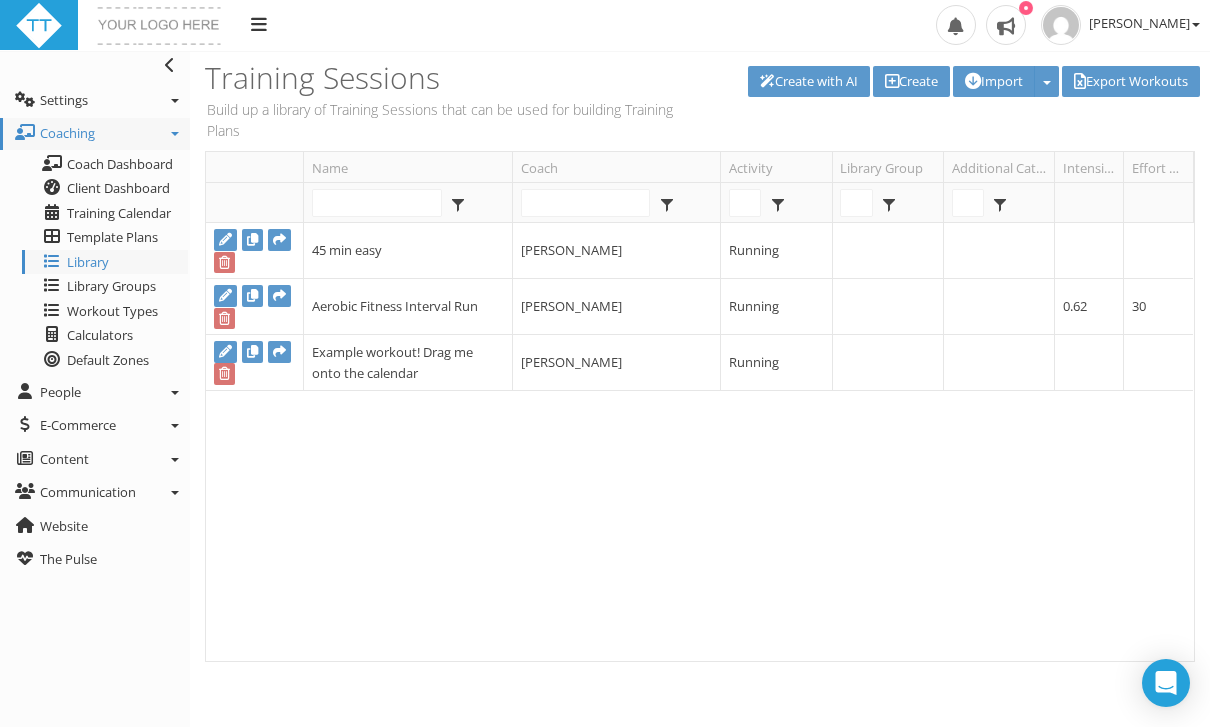 click on "45 min easy" at bounding box center (407, 251) 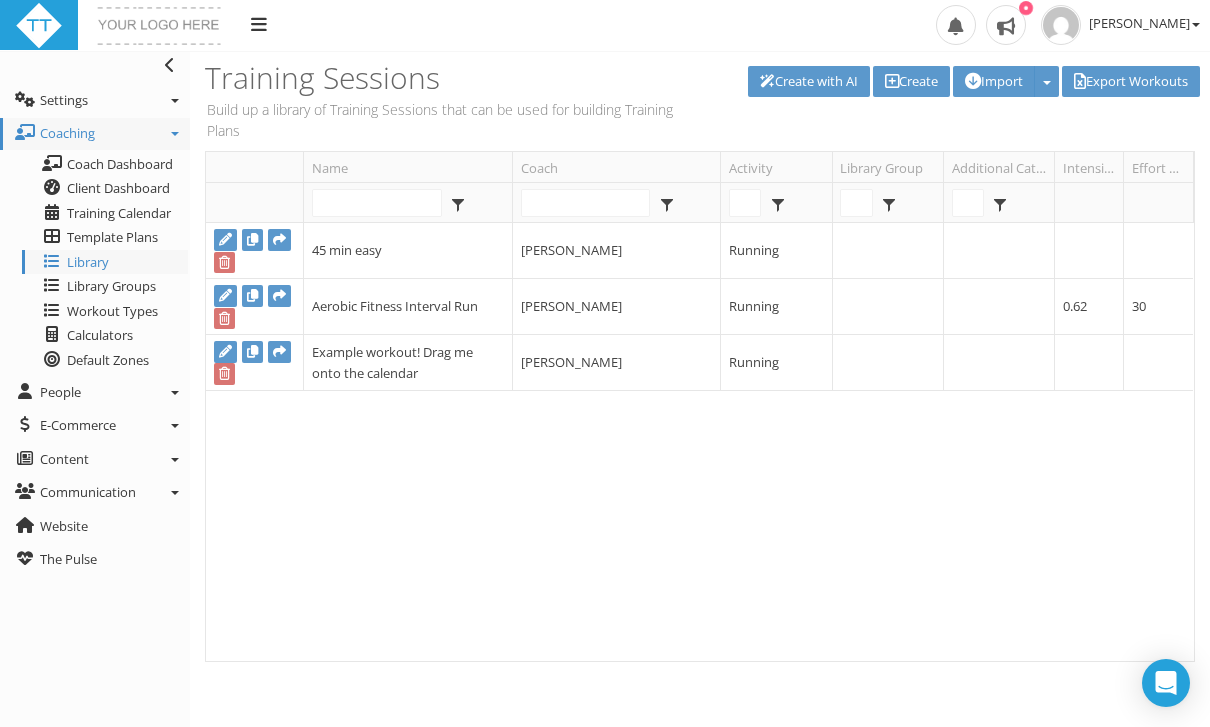 click at bounding box center [225, 239] 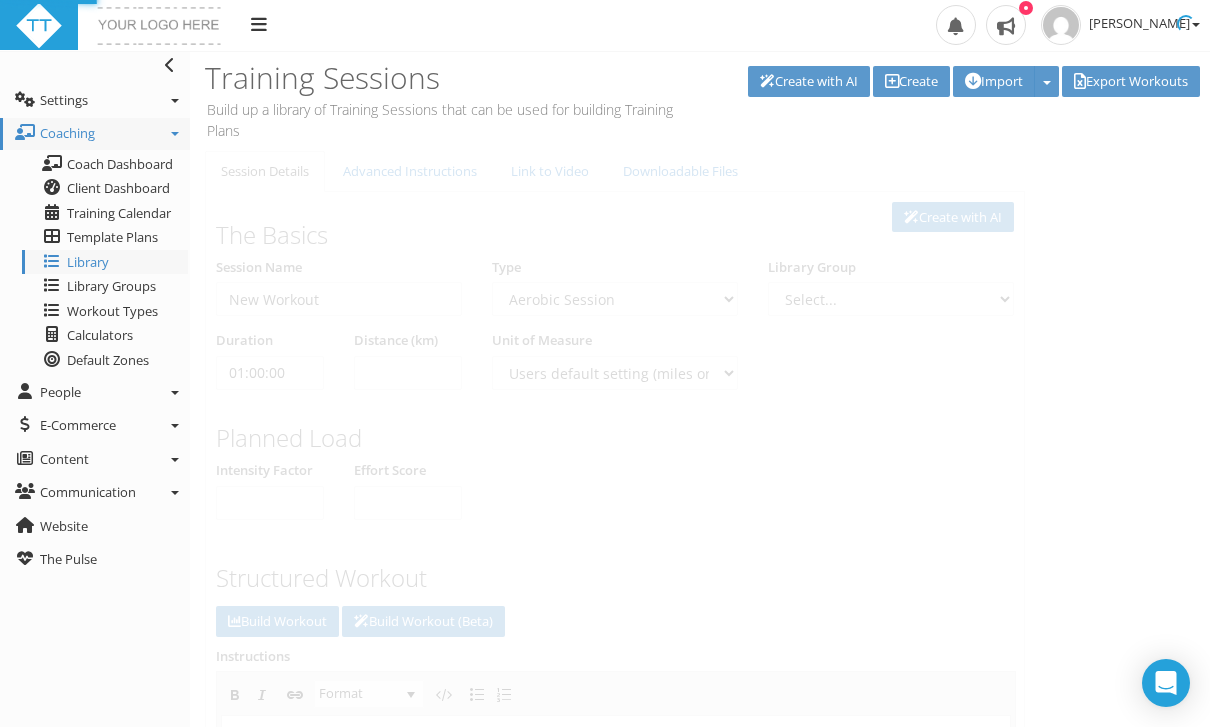 type on "45 min easy" 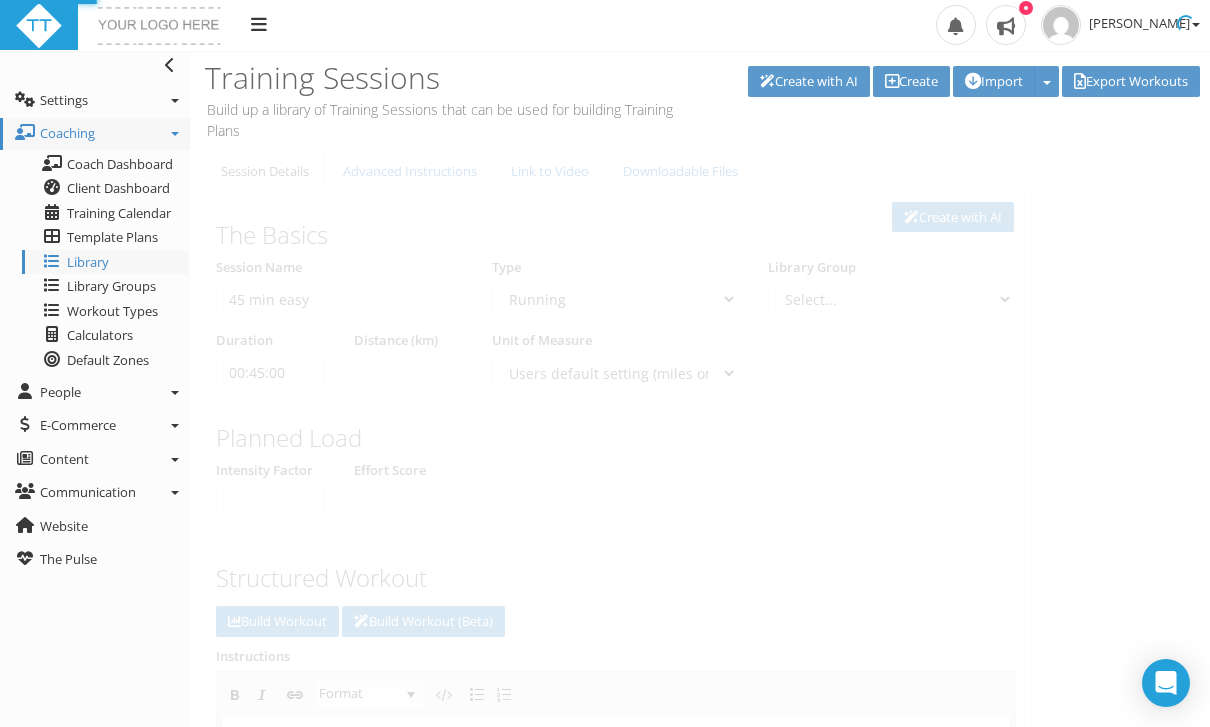 select on "91939a62-6b13-49b7-8155-451fdc1cad9e" 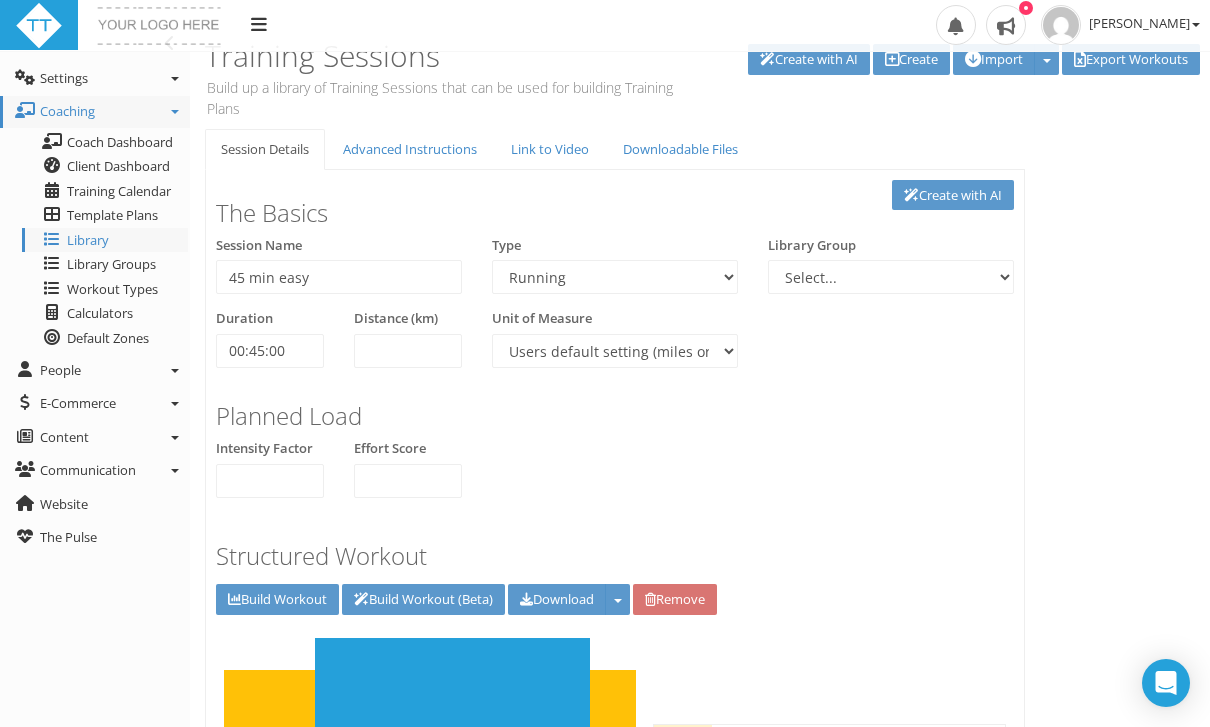 scroll, scrollTop: 0, scrollLeft: 0, axis: both 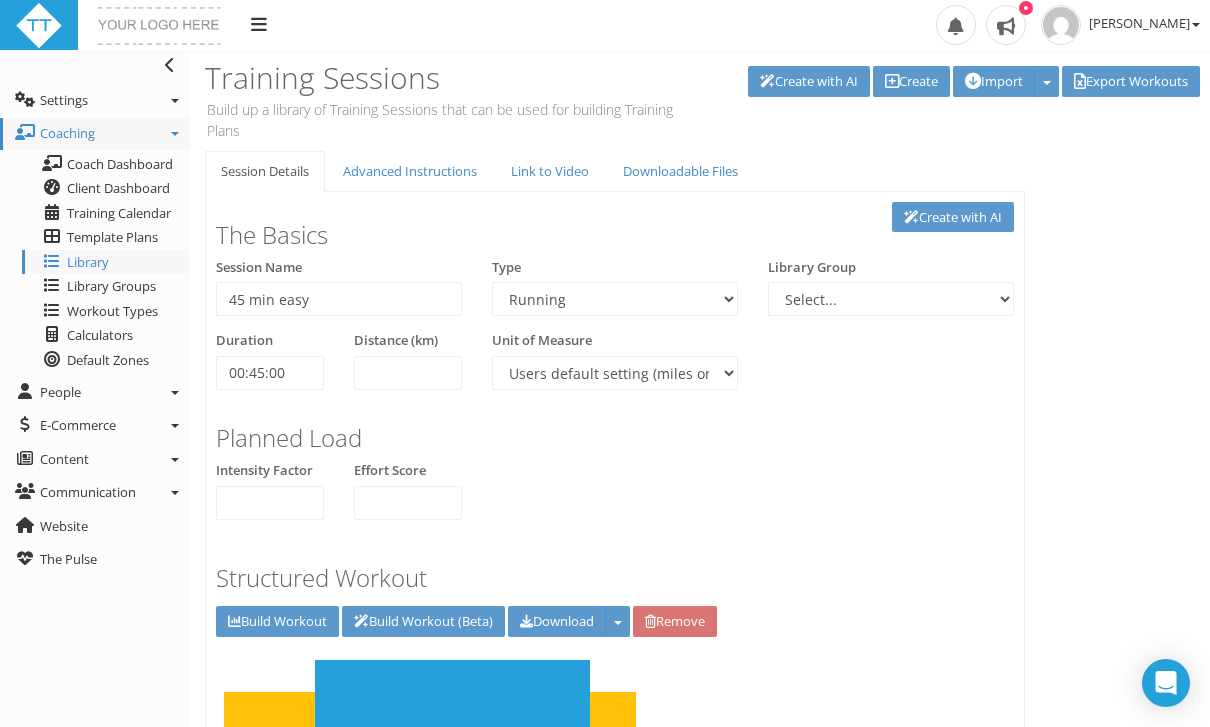 click on "Advanced Instructions" at bounding box center (410, 171) 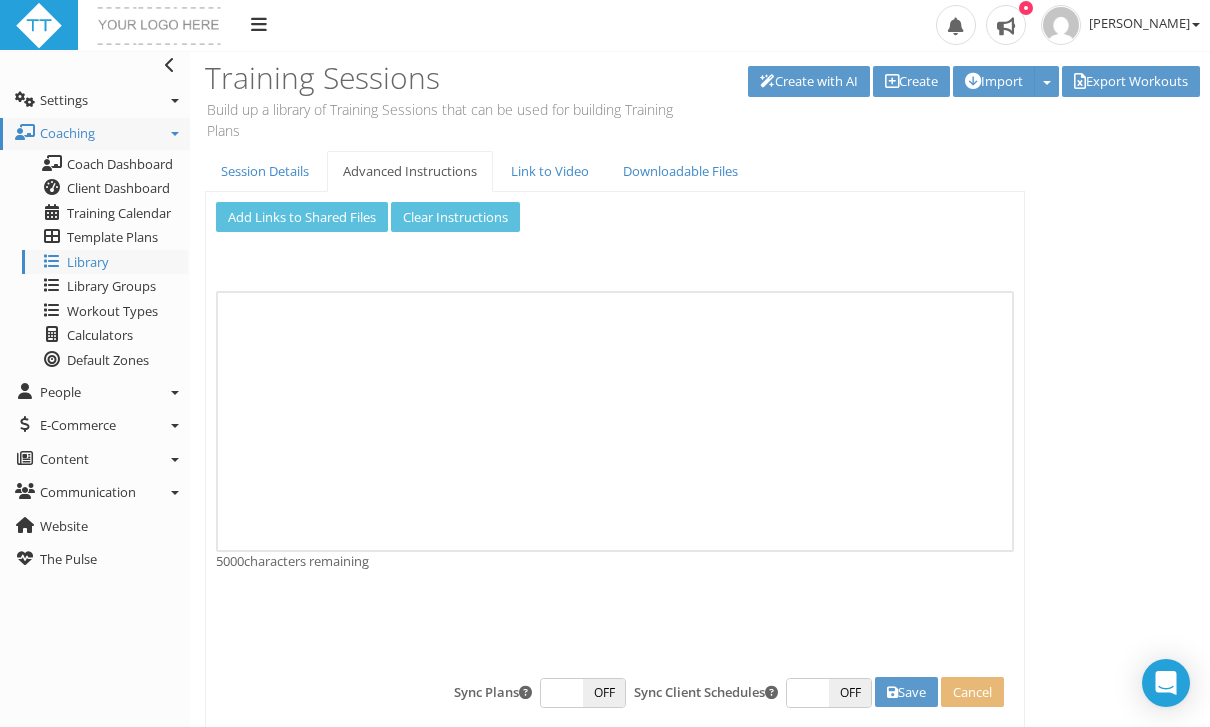click on "Link to Video" at bounding box center [550, 171] 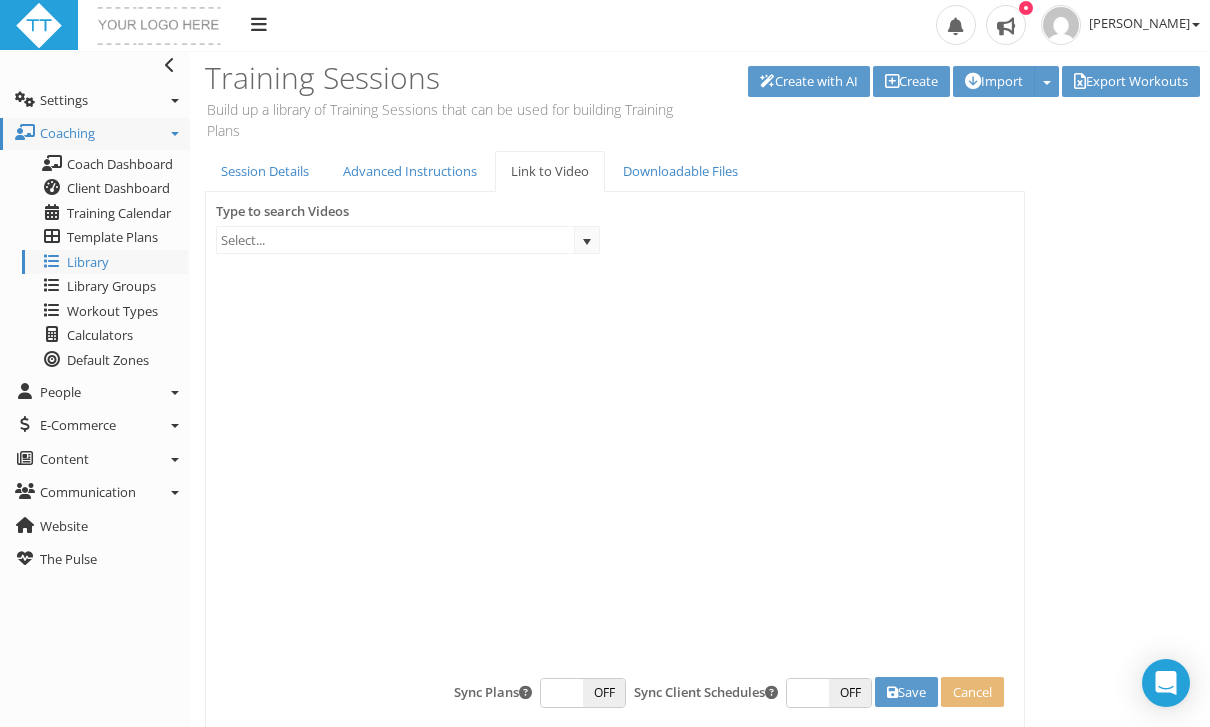 click on "Downloadable Files" at bounding box center [680, 171] 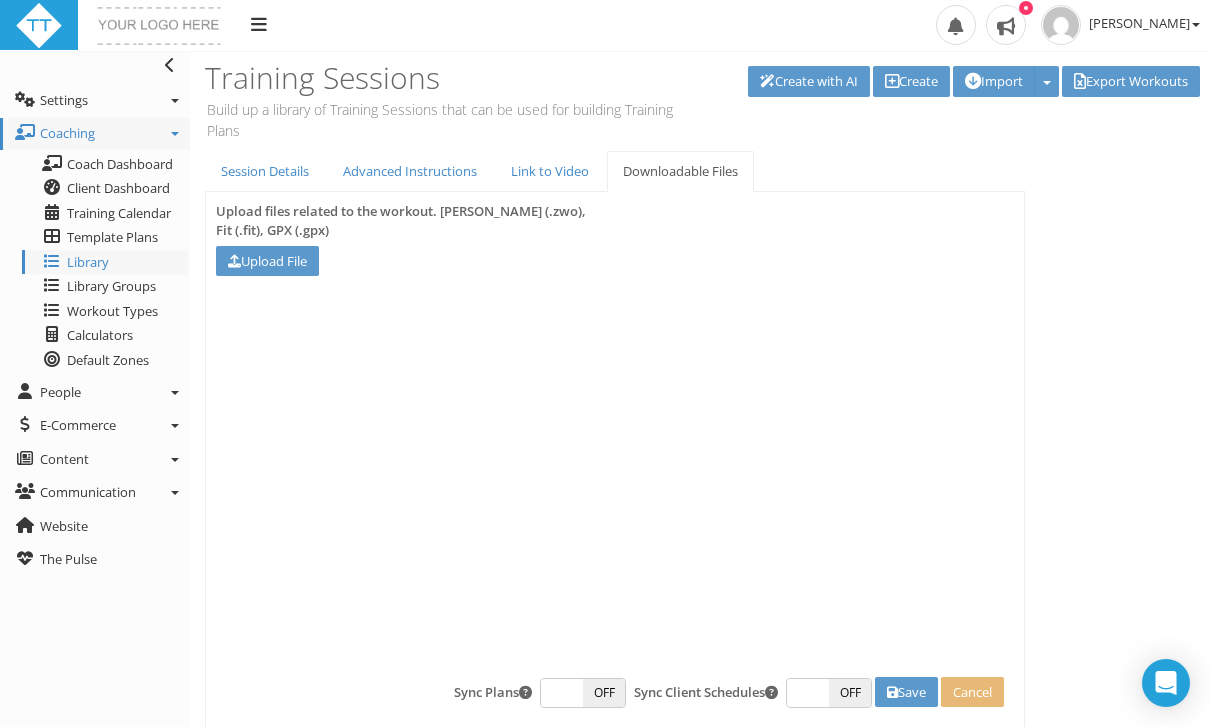 click on "Session Details" at bounding box center [265, 171] 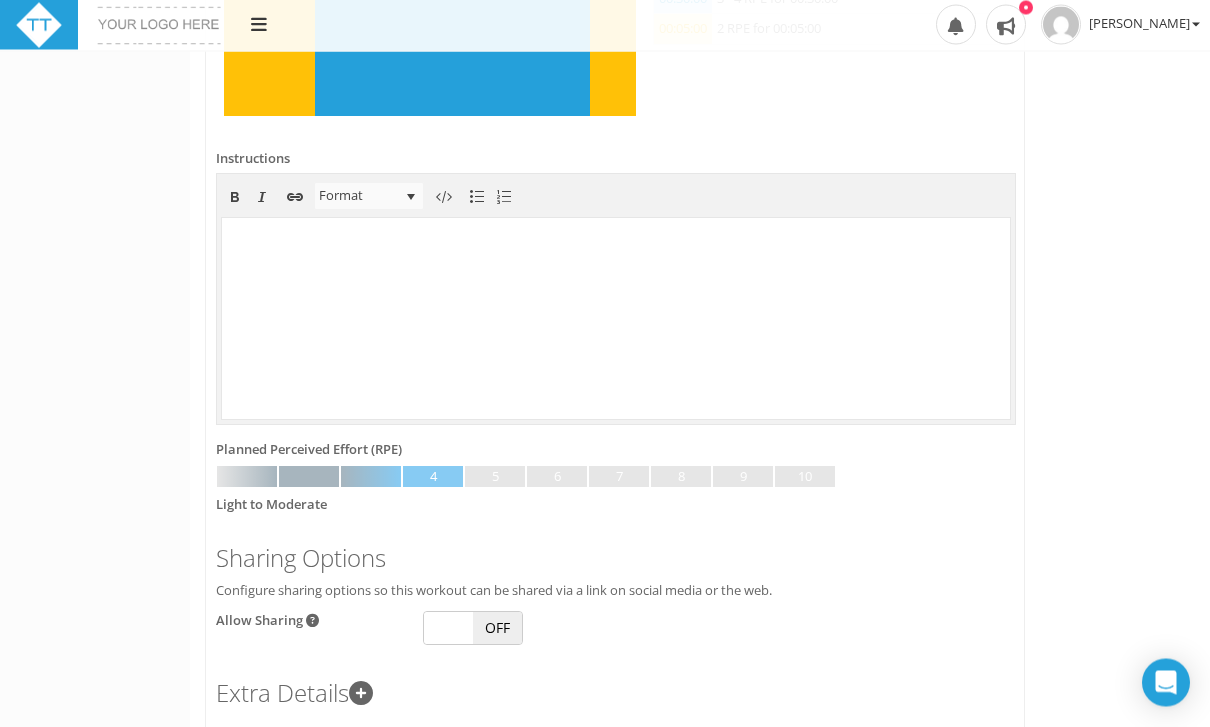 scroll, scrollTop: 840, scrollLeft: 0, axis: vertical 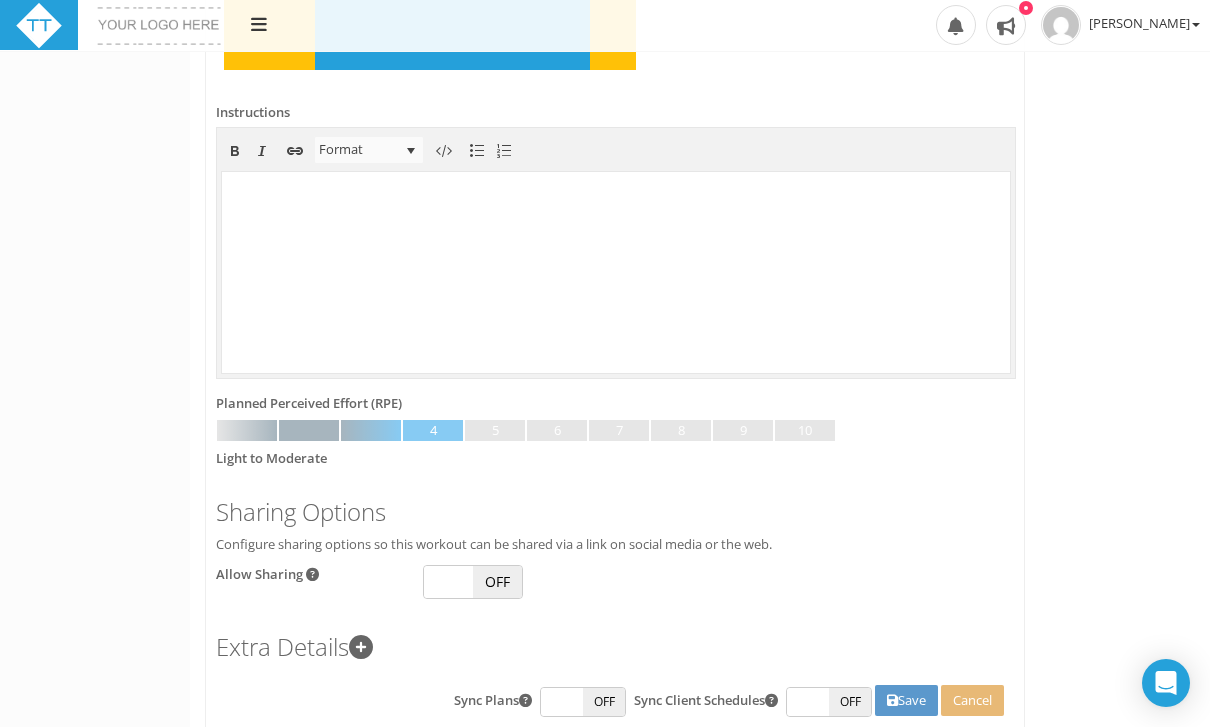 click on "OFF" at bounding box center (604, 702) 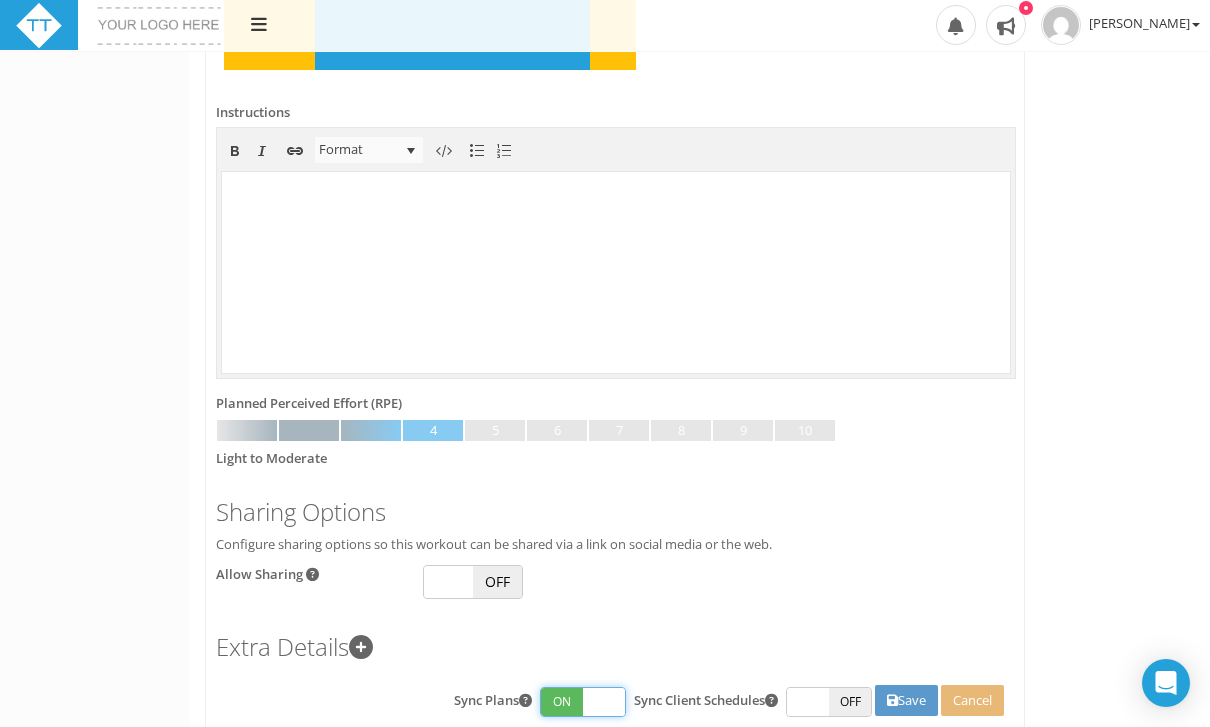 click on "OFF" at bounding box center [850, 702] 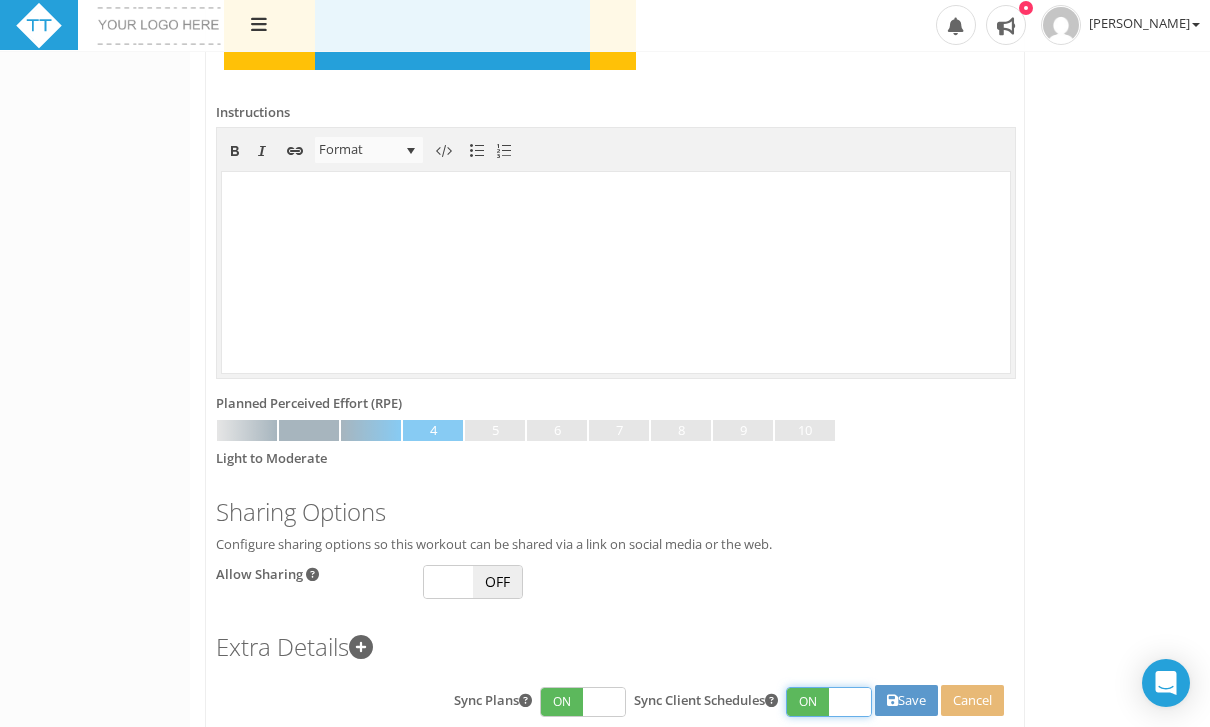 click on "Save" at bounding box center (906, 700) 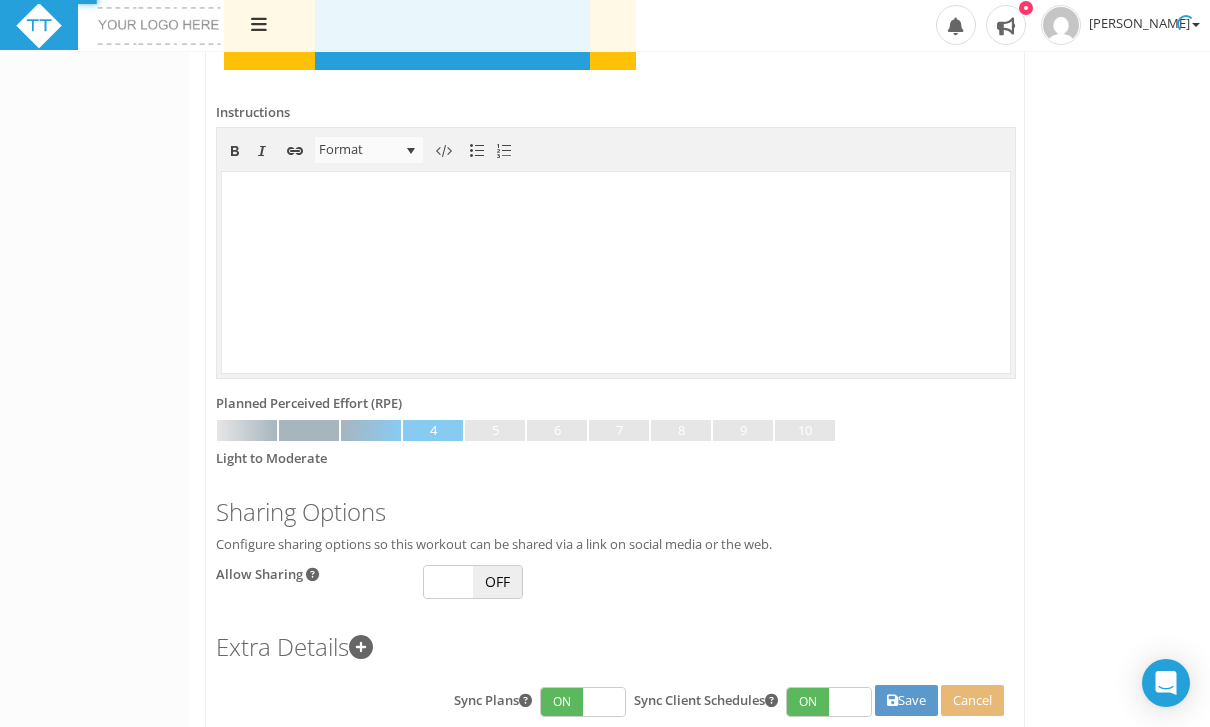 scroll, scrollTop: 0, scrollLeft: 0, axis: both 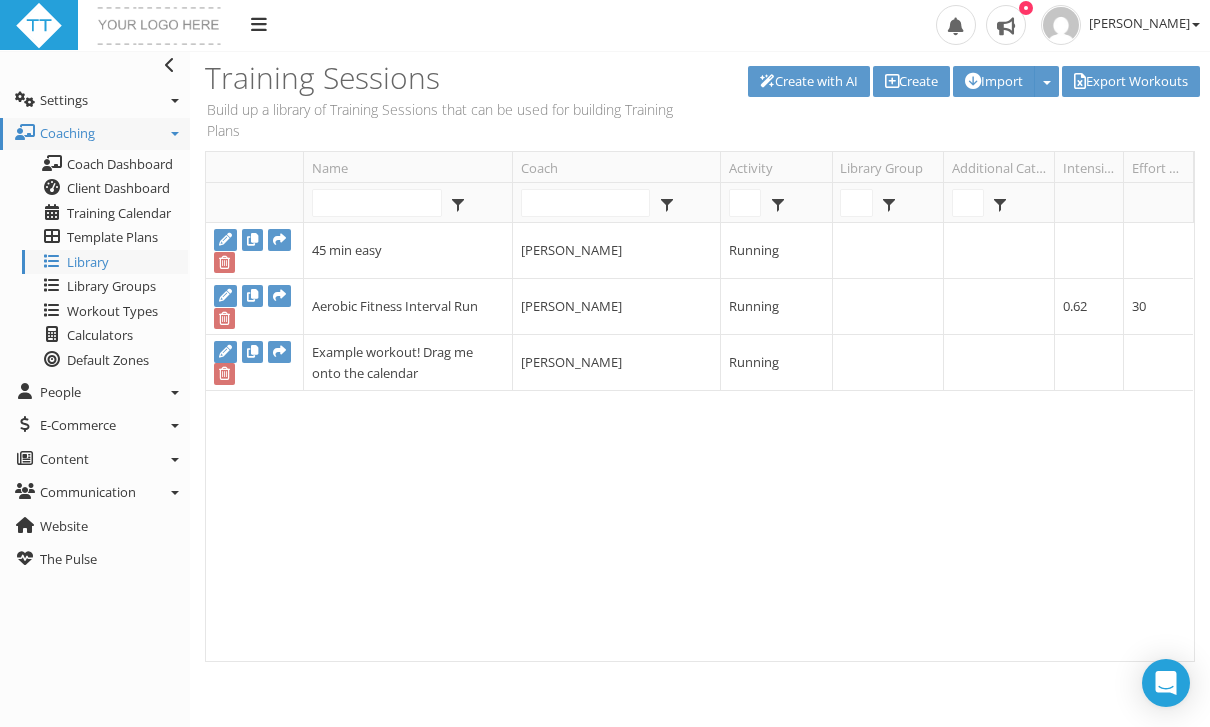 click on "Template Plans" at bounding box center [112, 237] 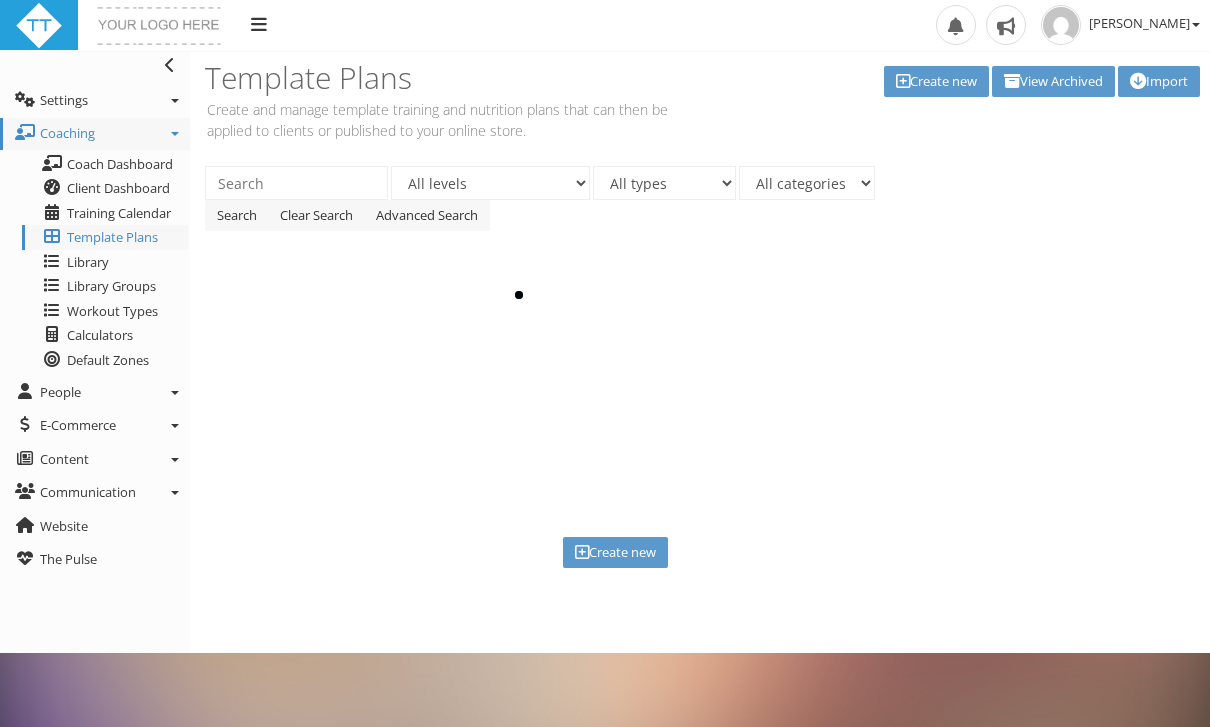 scroll, scrollTop: 0, scrollLeft: 0, axis: both 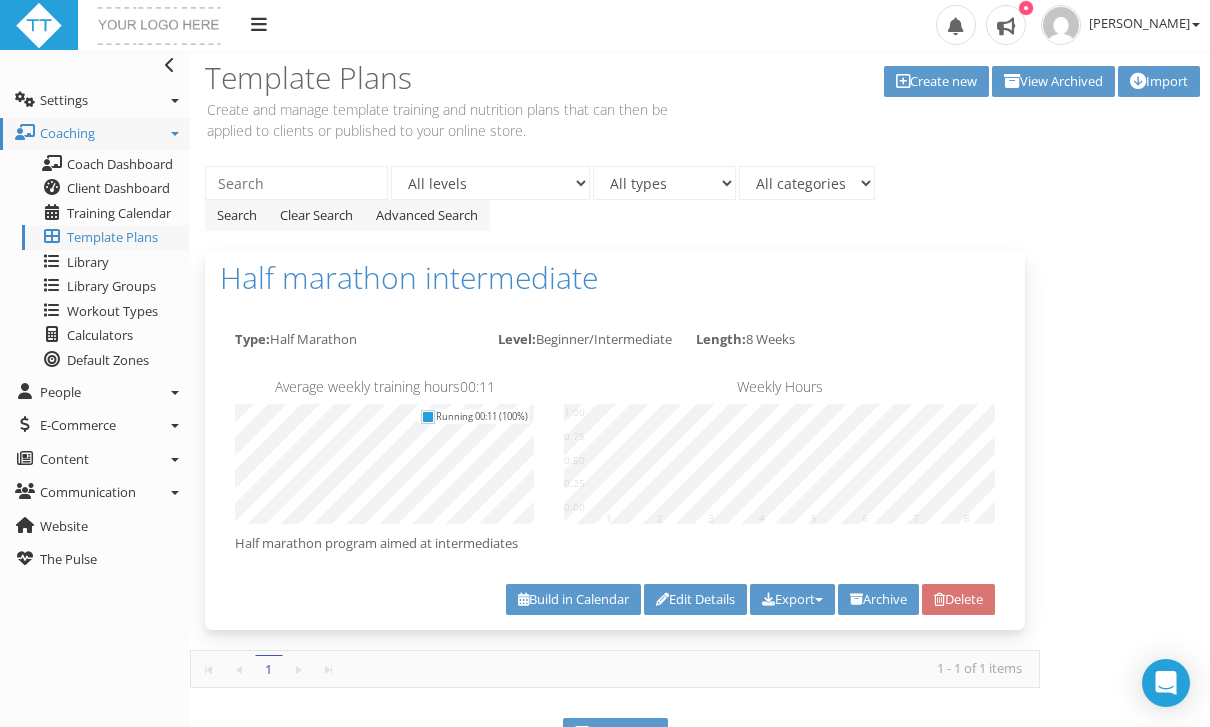 click on "Type:   Half Marathon
Level:   Beginner/Intermediate
Length:   8 Weeks" at bounding box center (615, 345) 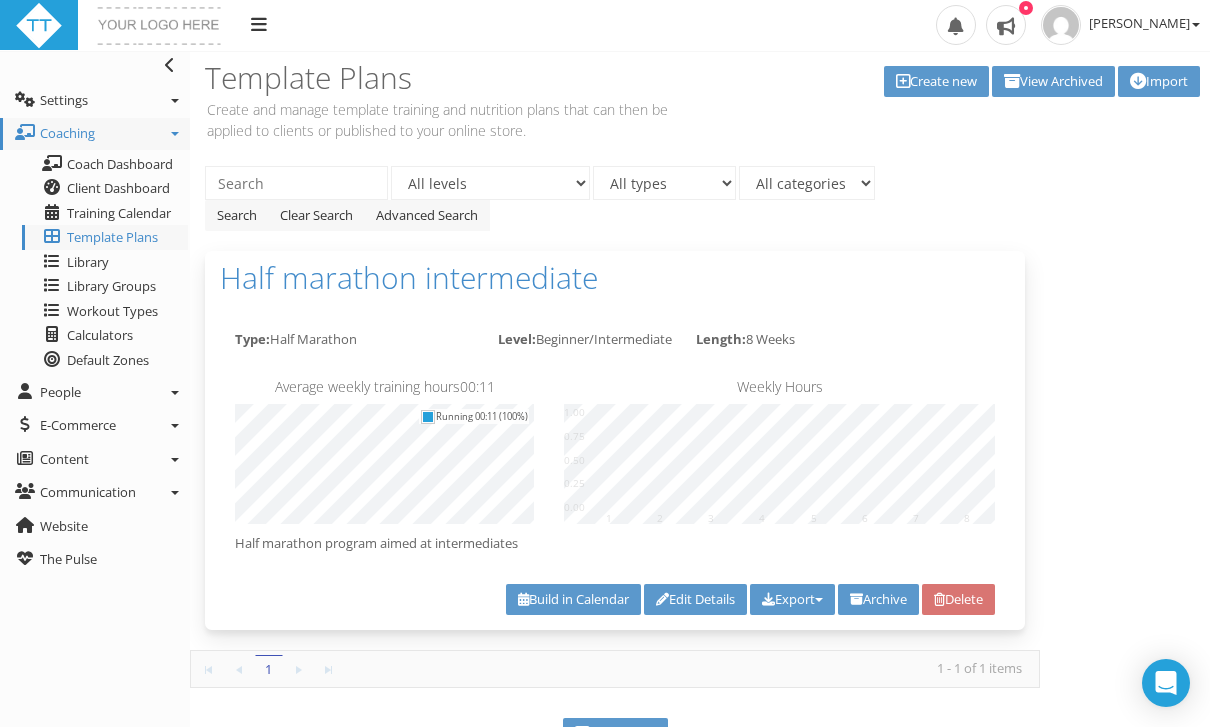 click on "Level:   Beginner/Intermediate" at bounding box center [582, 340] 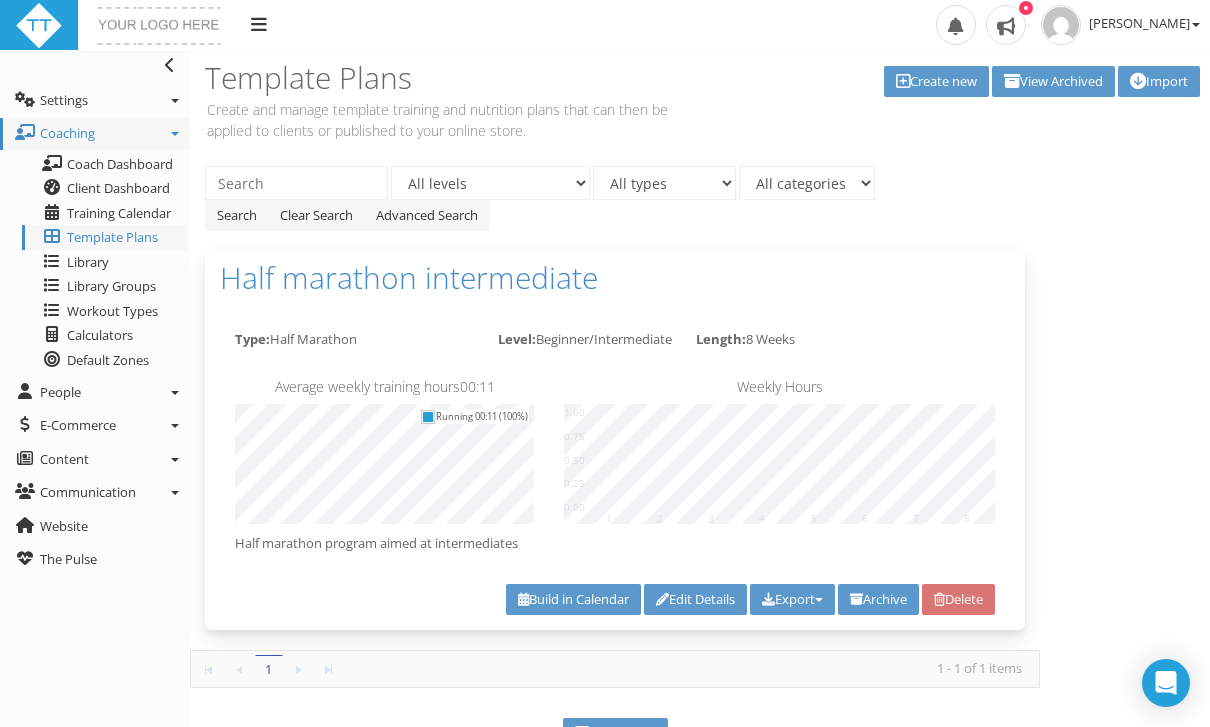 click on "Edit Details" at bounding box center [695, 599] 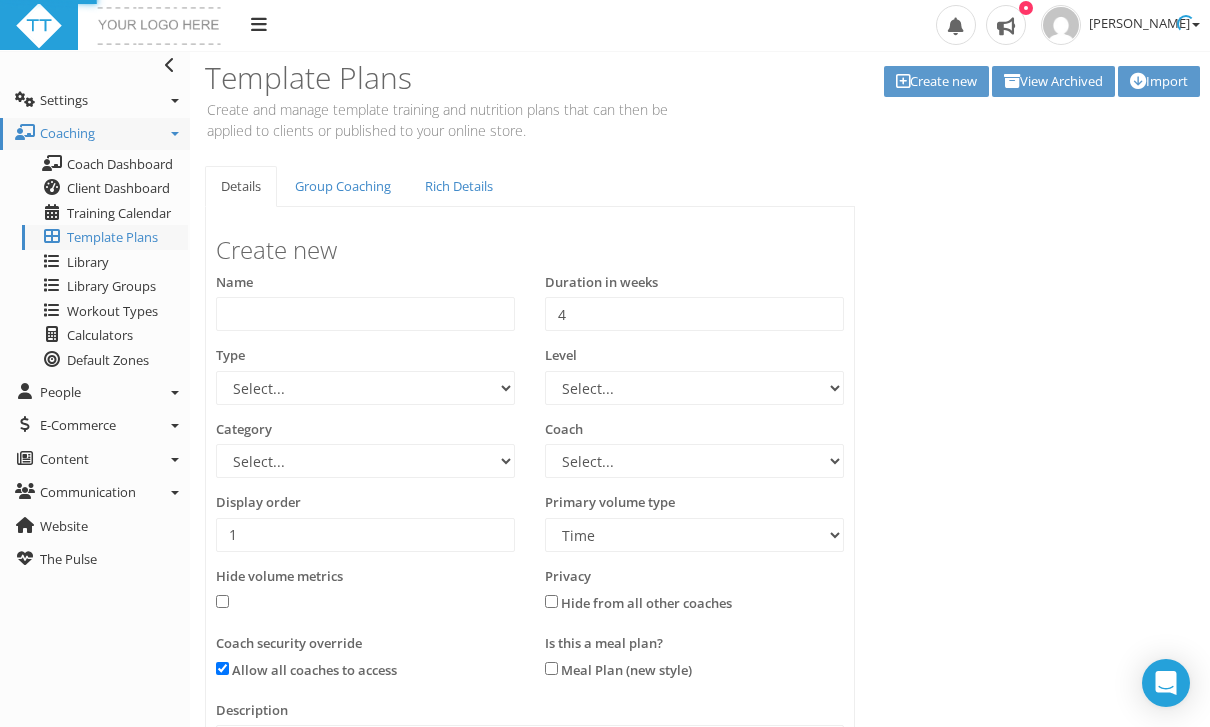 type on "Half marathon intermediate" 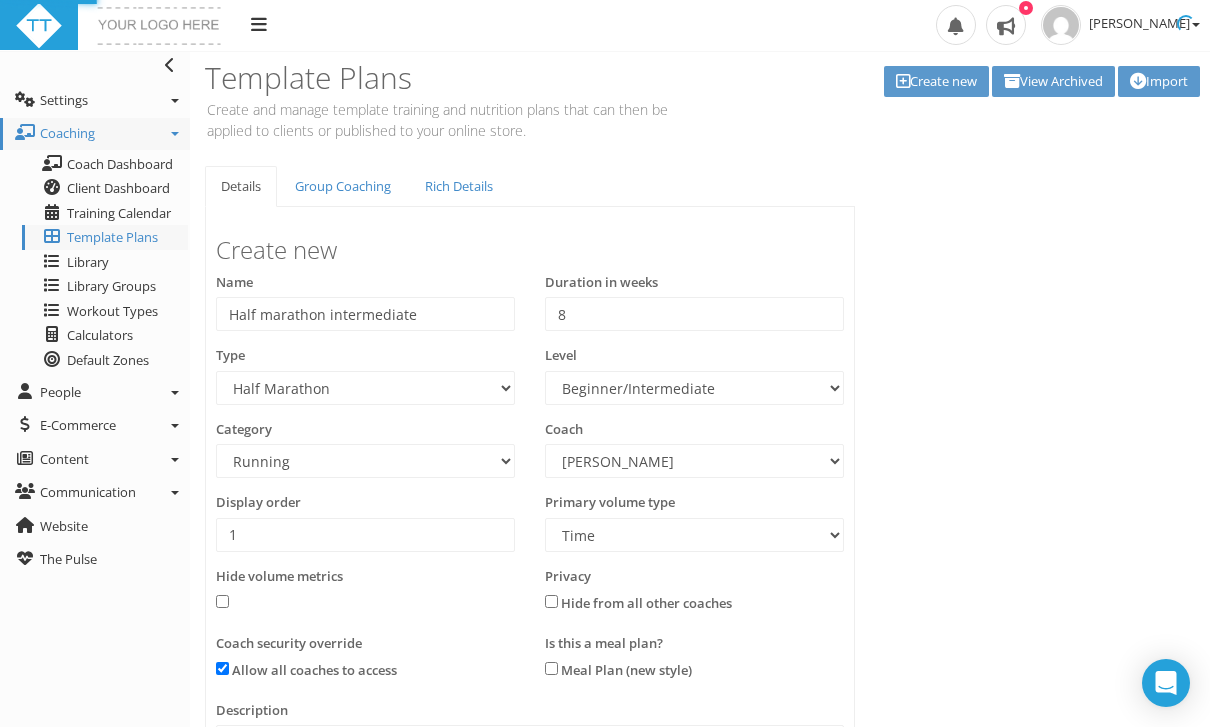 select on "a5e8b43f-d49f-4717-8509-fa2c16b8a86c" 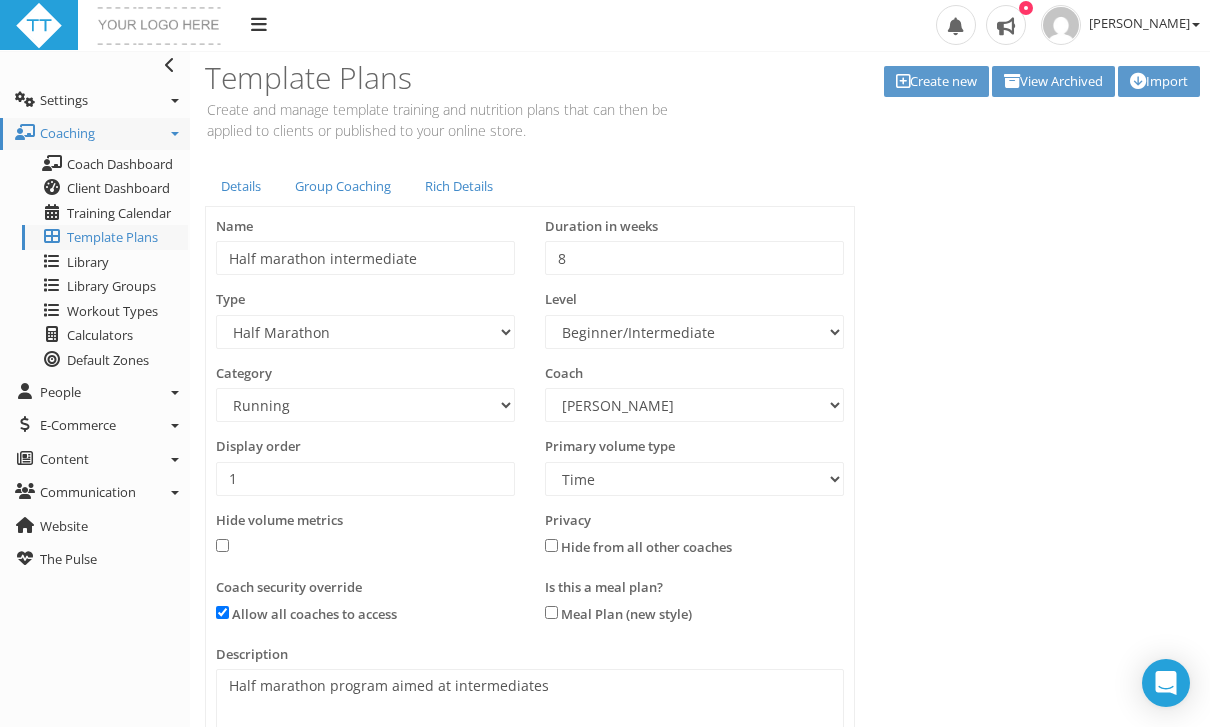 scroll, scrollTop: 36, scrollLeft: 0, axis: vertical 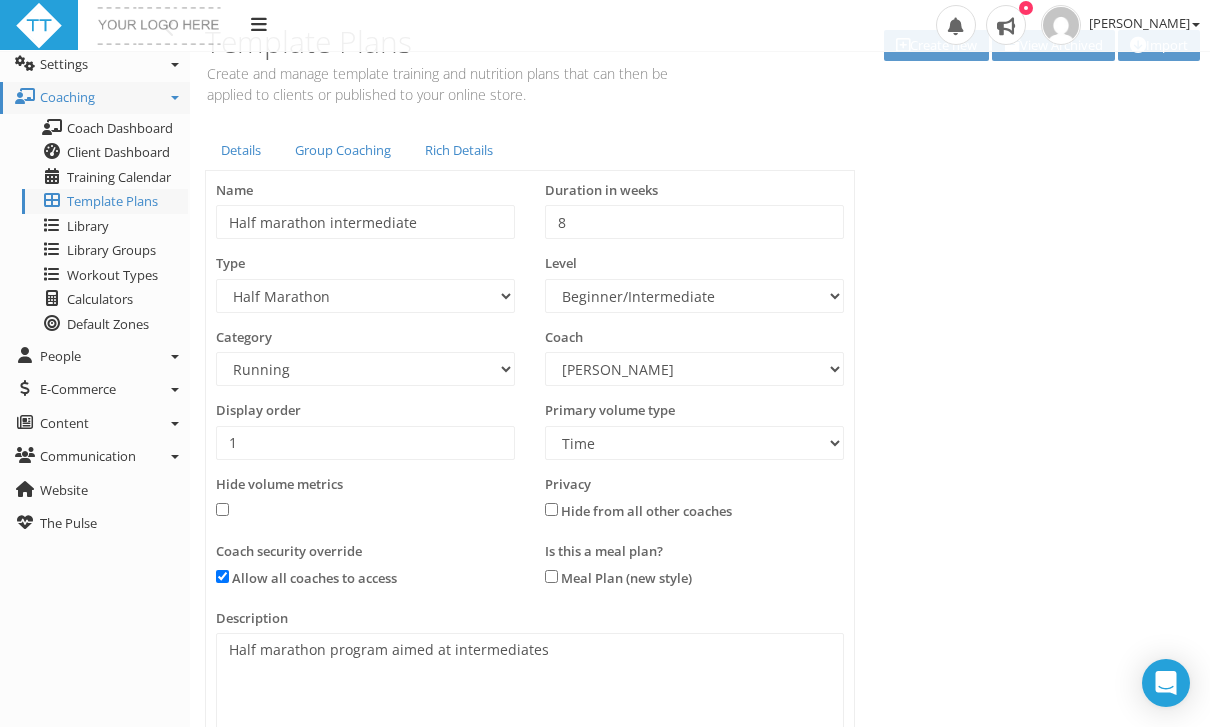 click on "Group Coaching" at bounding box center [343, 150] 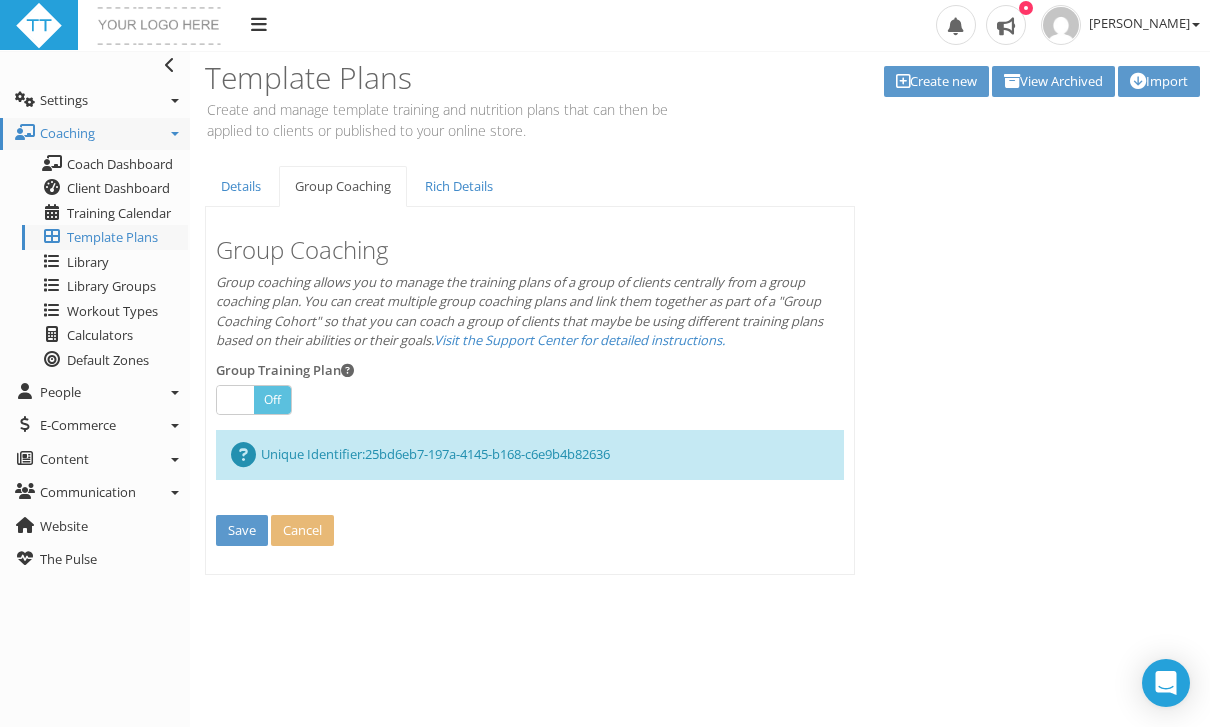 click on "Rich Details" at bounding box center [459, 186] 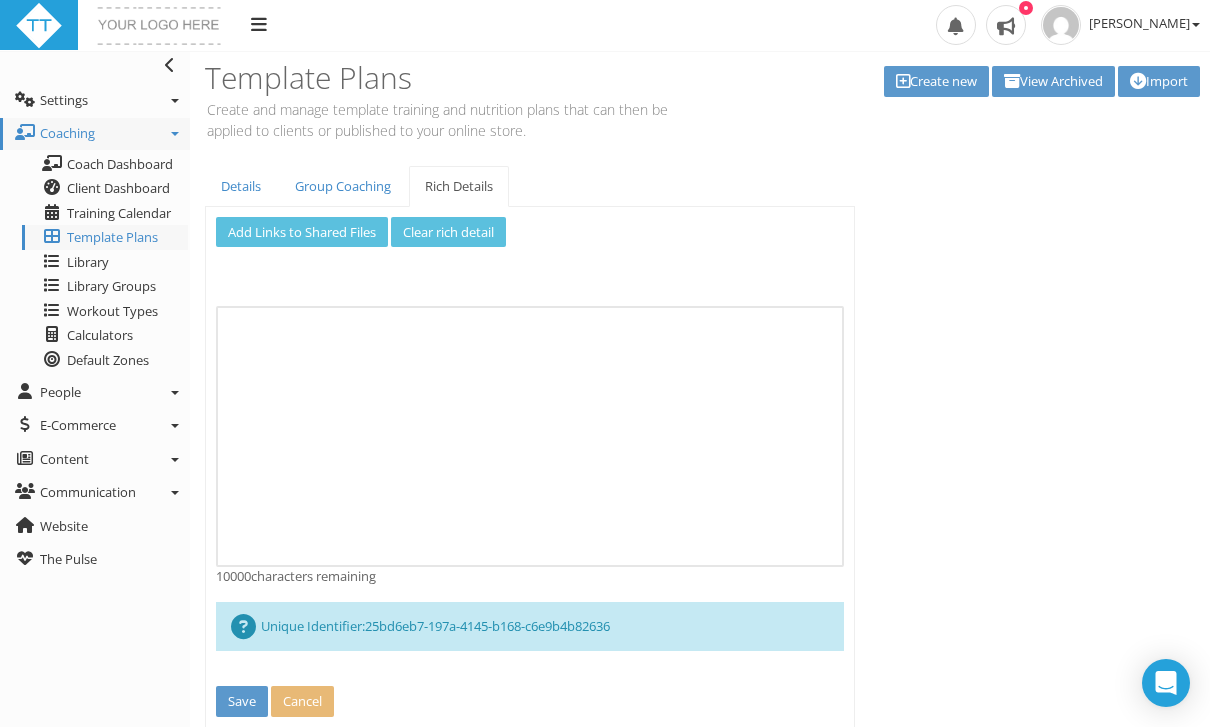 click on "Details" at bounding box center (241, 186) 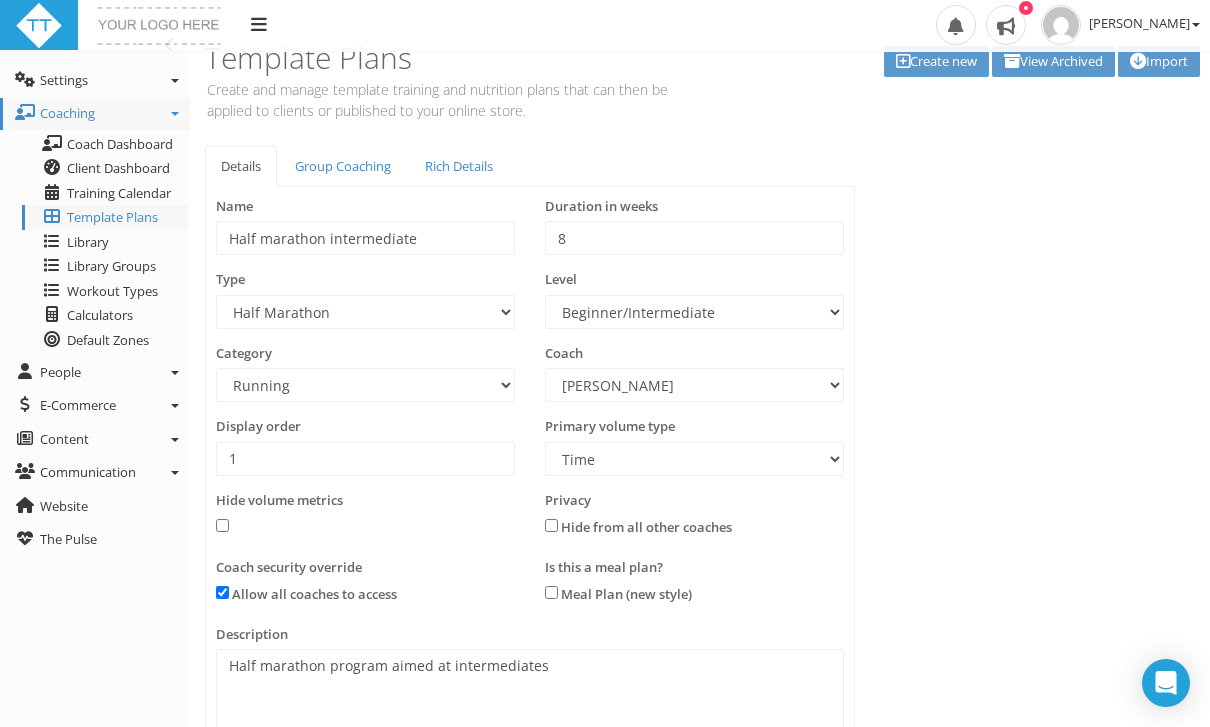 scroll, scrollTop: 0, scrollLeft: 0, axis: both 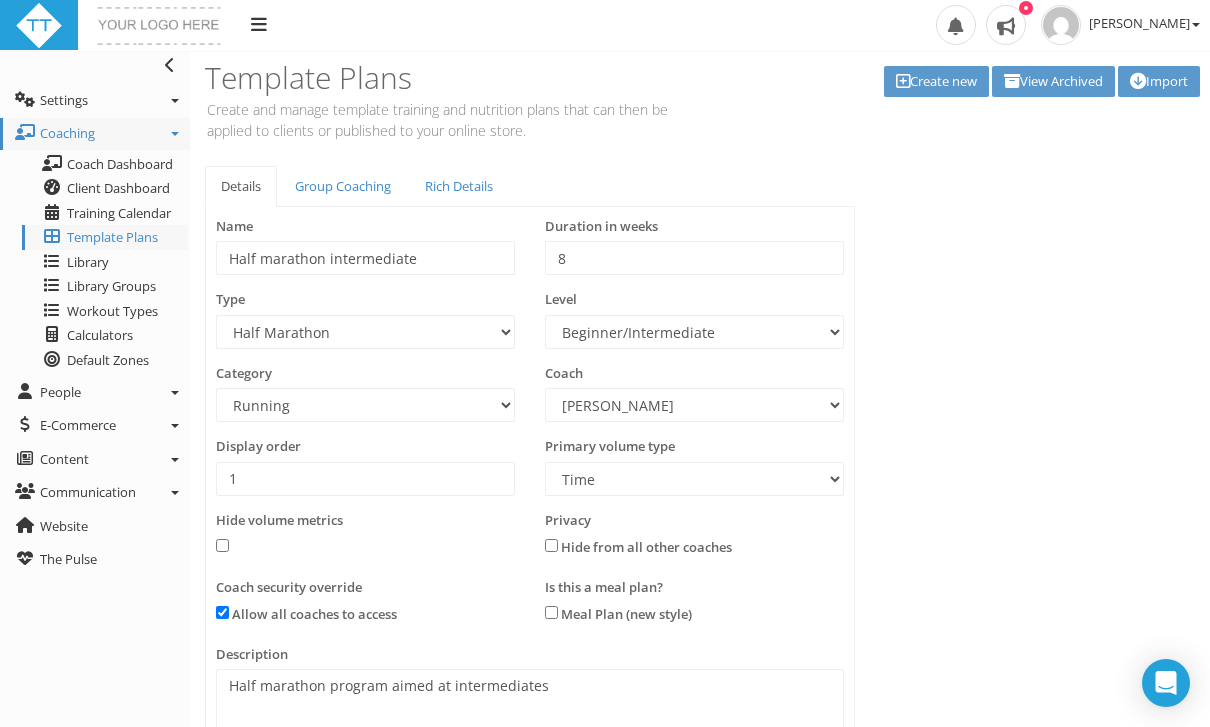 click on "Template Plans" at bounding box center [112, 237] 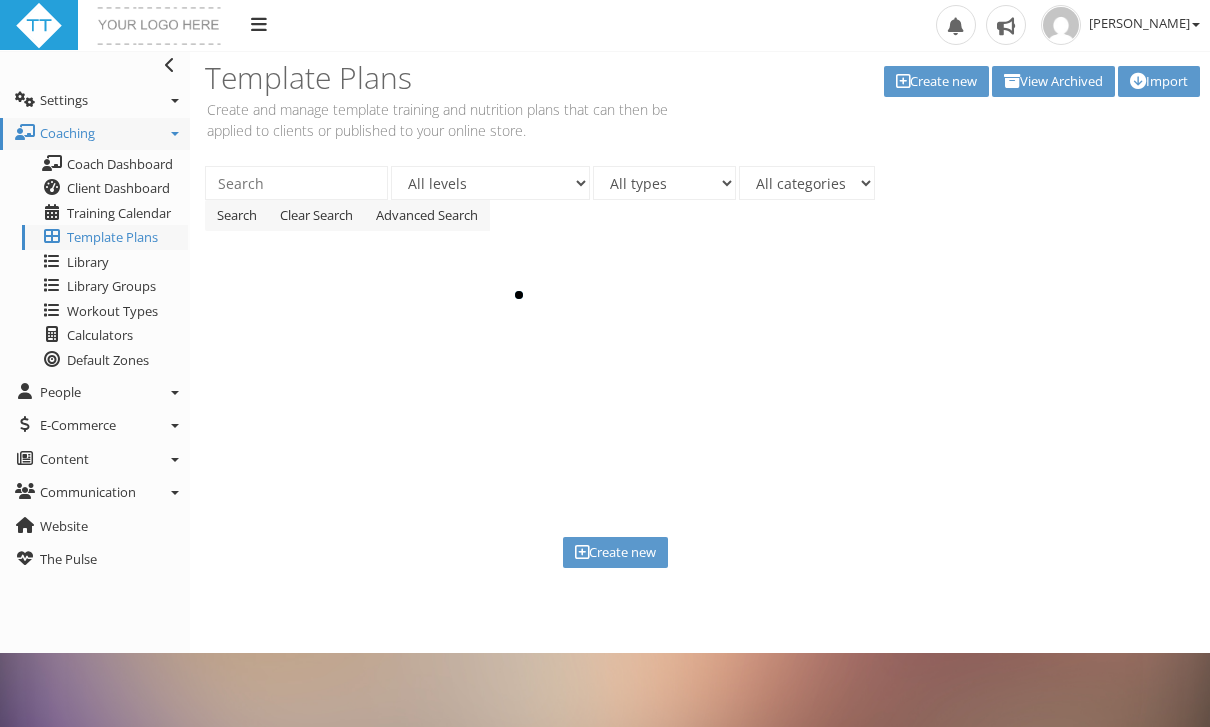 scroll, scrollTop: 0, scrollLeft: 0, axis: both 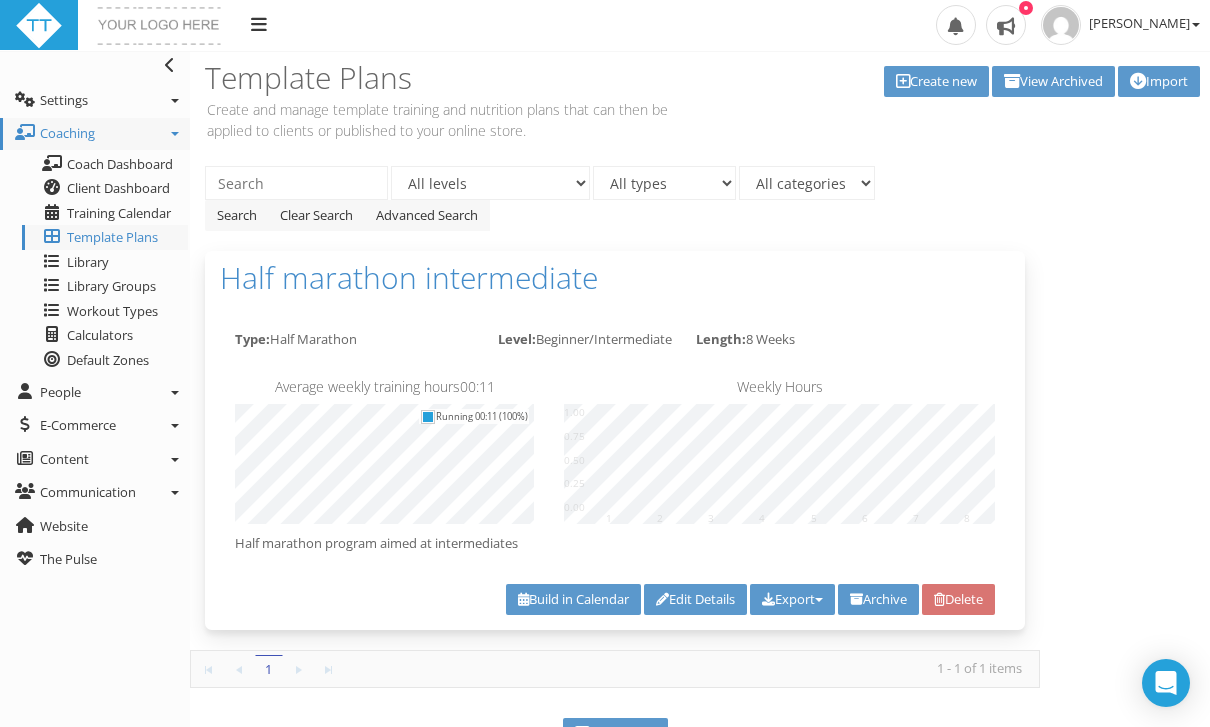 click on "Build in Calendar" at bounding box center (573, 599) 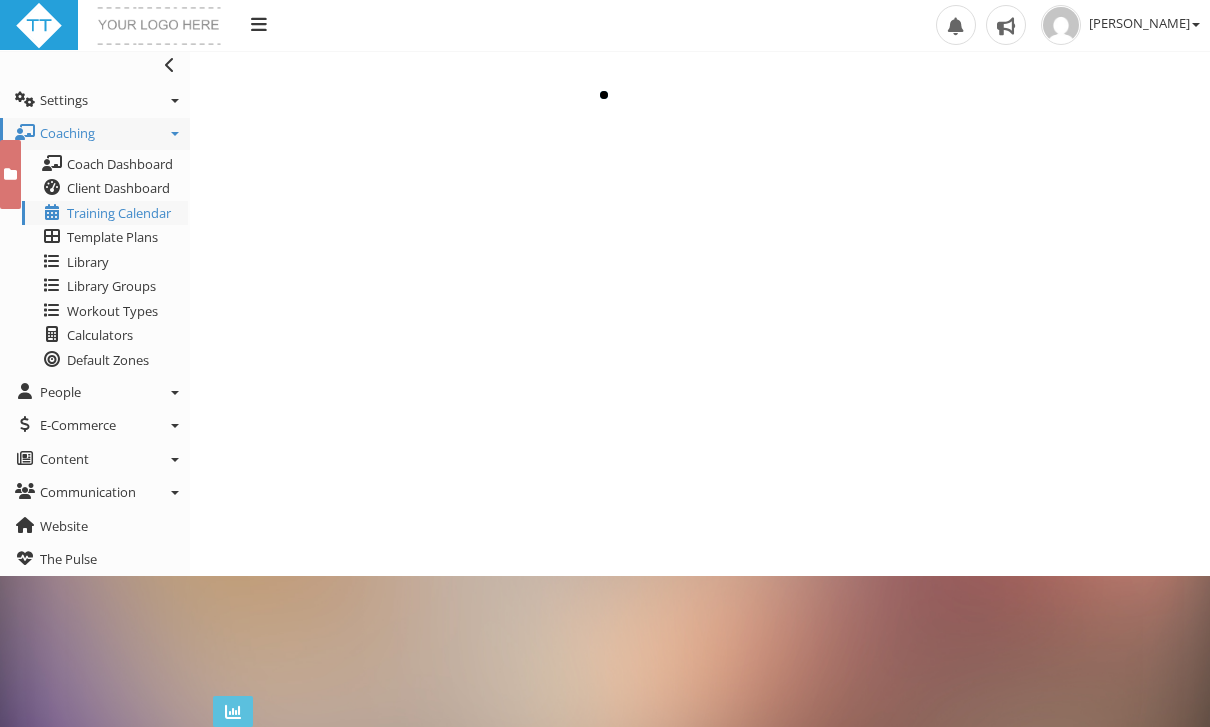 scroll, scrollTop: 0, scrollLeft: 0, axis: both 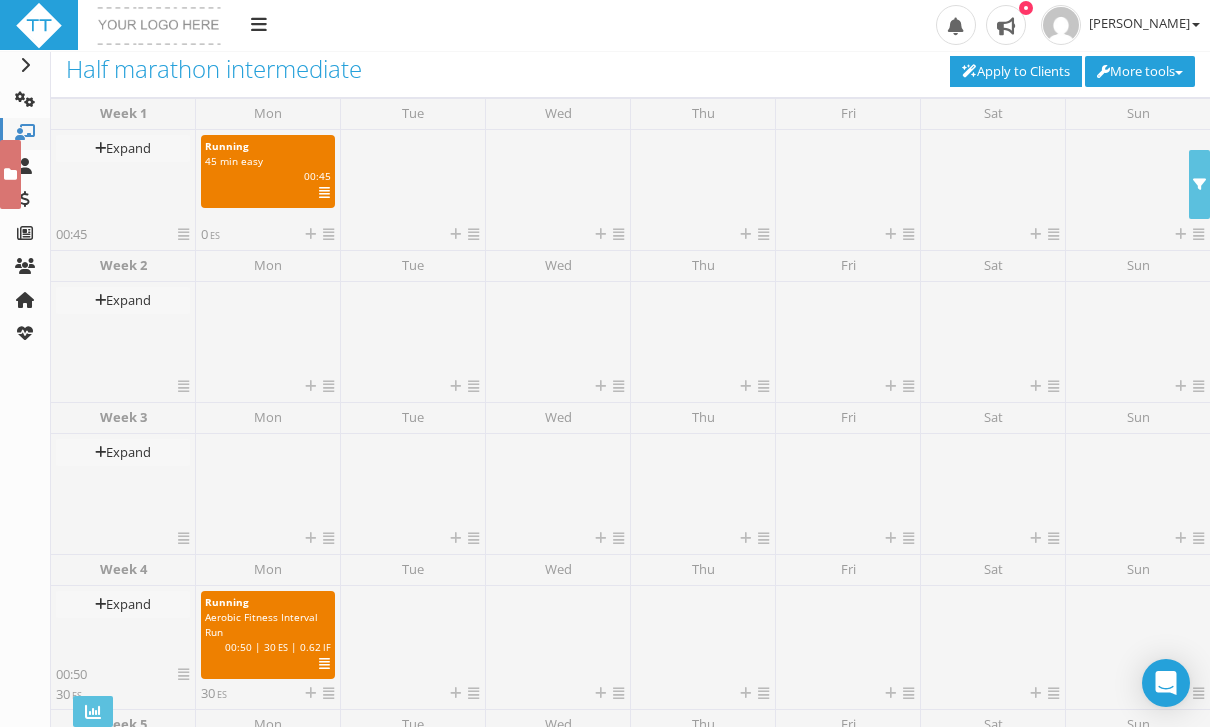 click at bounding box center (310, 386) 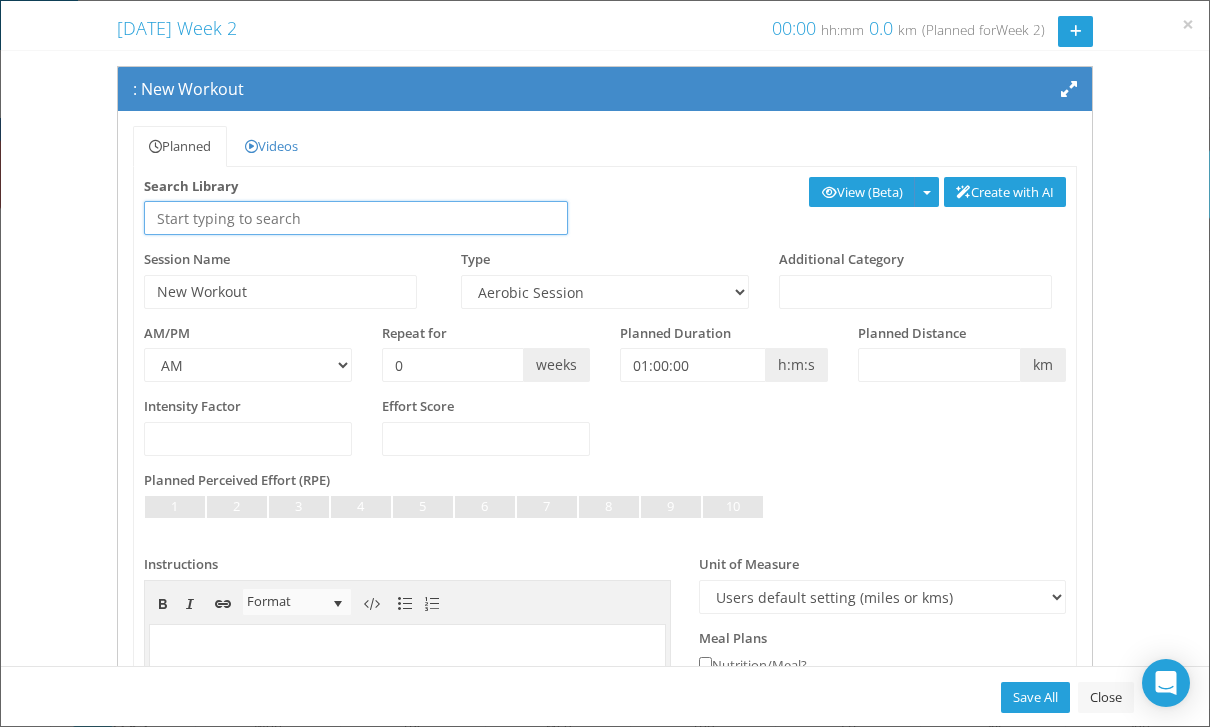 click at bounding box center (356, 218) 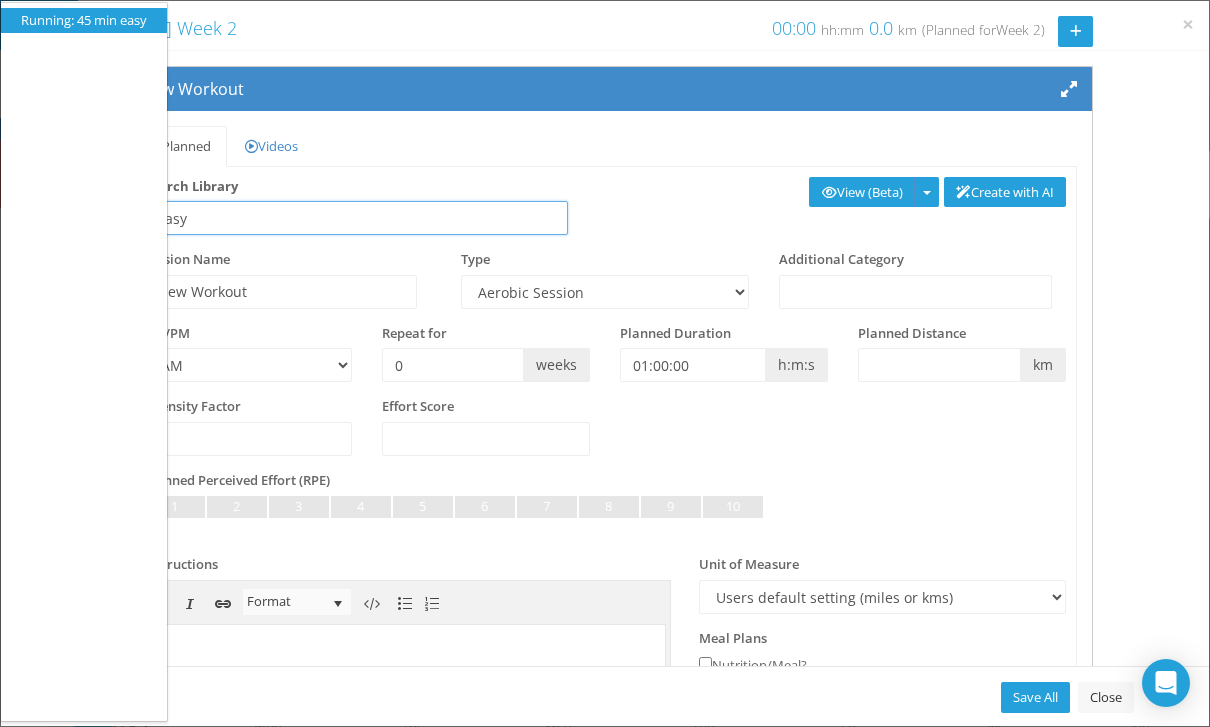type on "Easy" 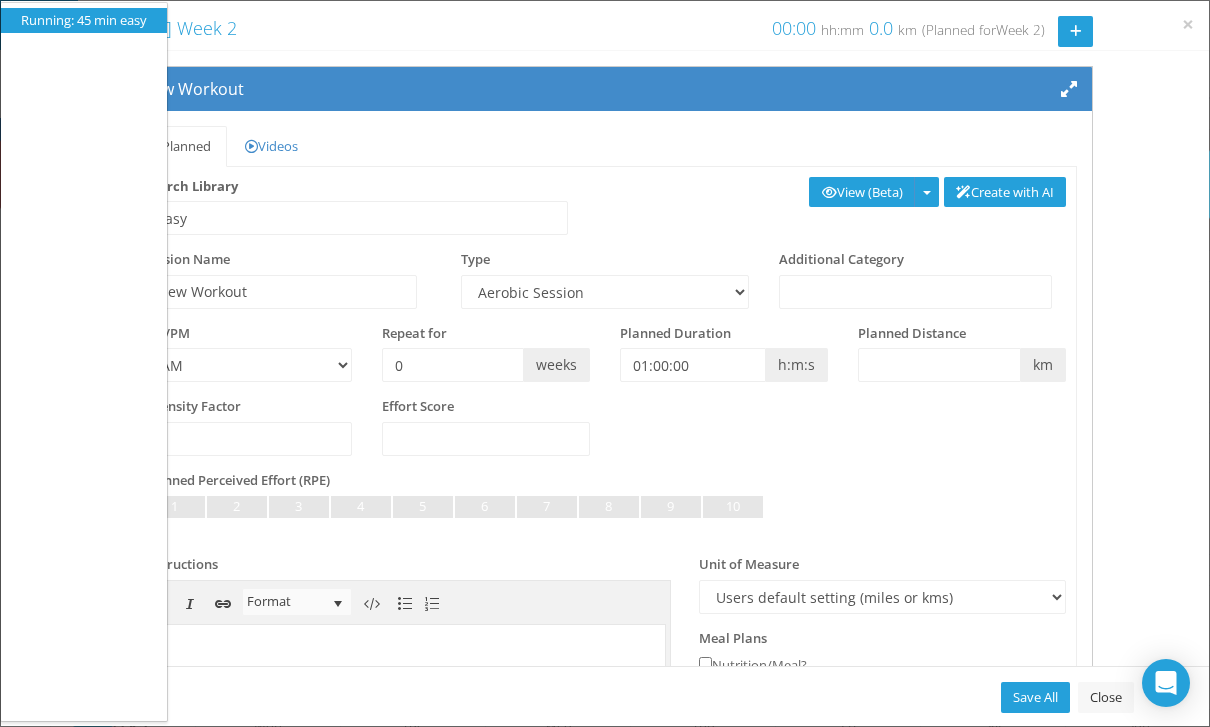 click on "×
Monday Week 2 Monday Week 2
00:00   hh:mm
0.0   km
0.0   miles
(Planned for  Week 2 )
Easy" at bounding box center [605, 363] 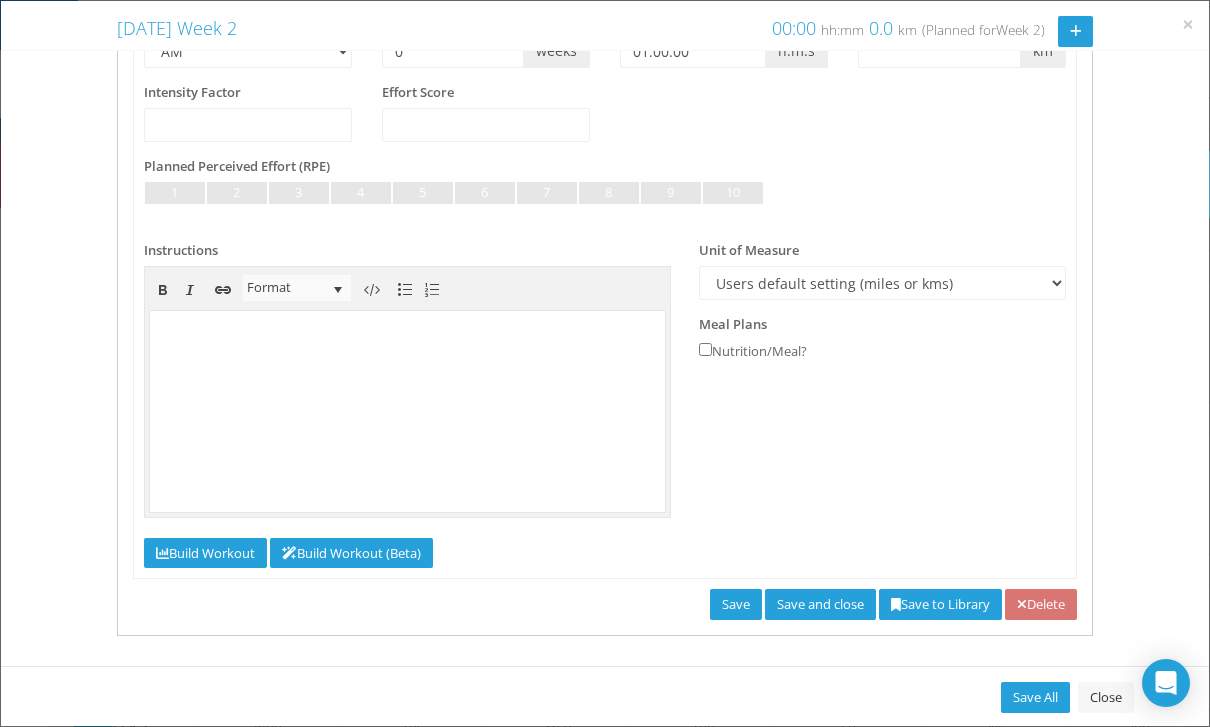 scroll, scrollTop: 312, scrollLeft: 0, axis: vertical 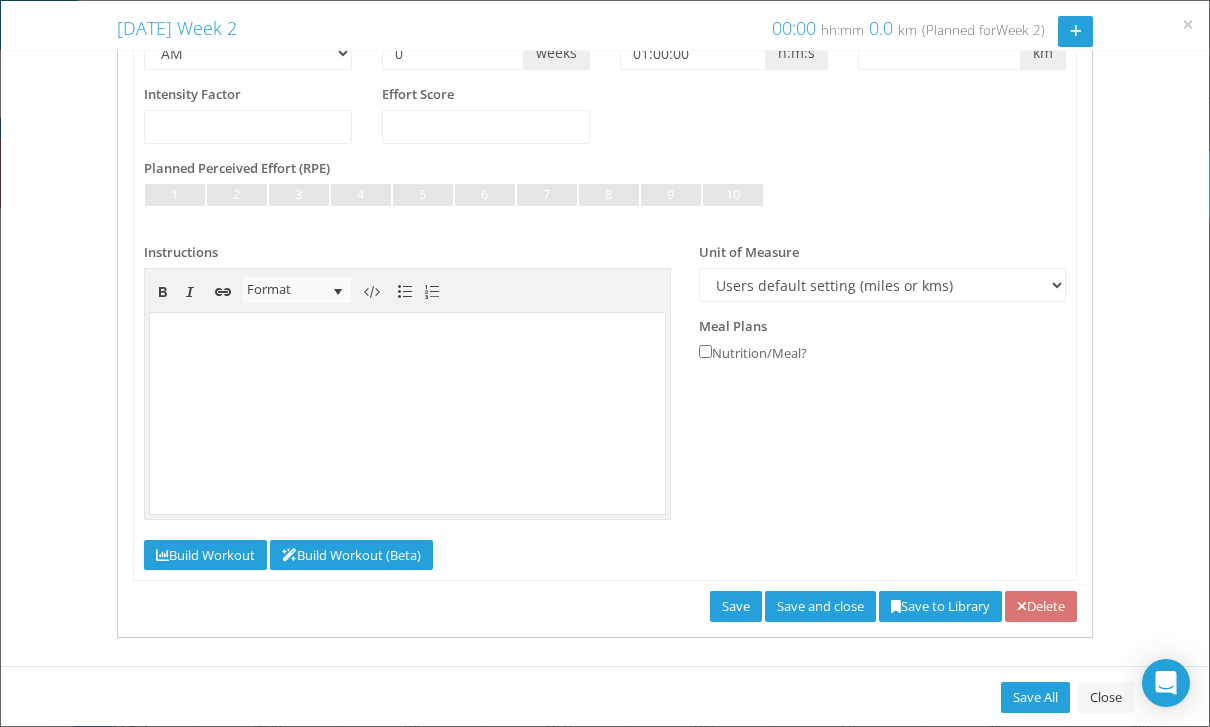 click on "Save" at bounding box center (736, 606) 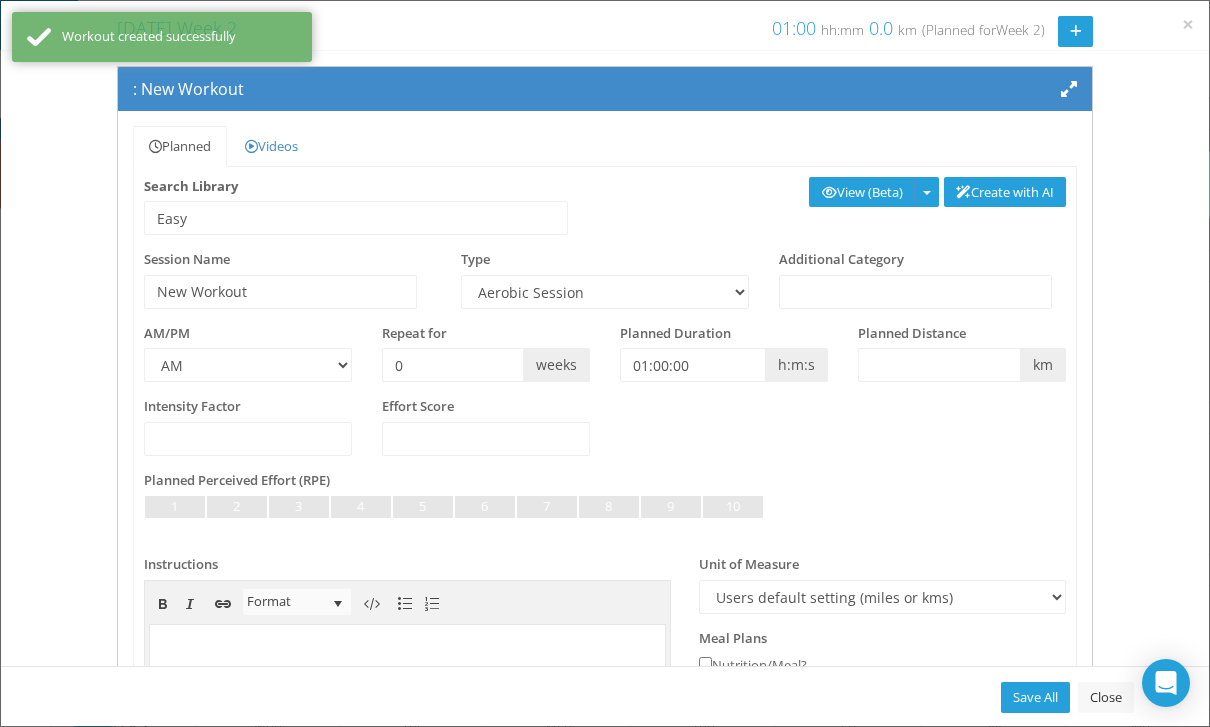 scroll, scrollTop: 0, scrollLeft: 0, axis: both 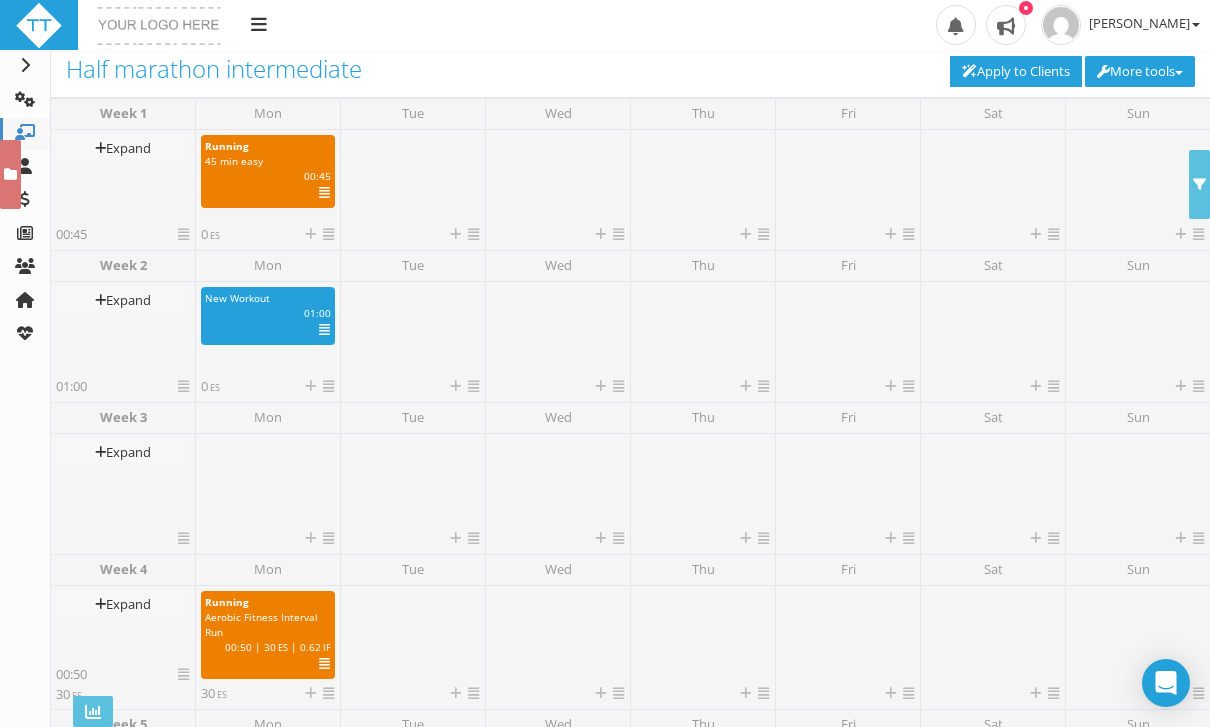 click on "km
|
01:00
|
ES
|
IF" at bounding box center (268, 313) 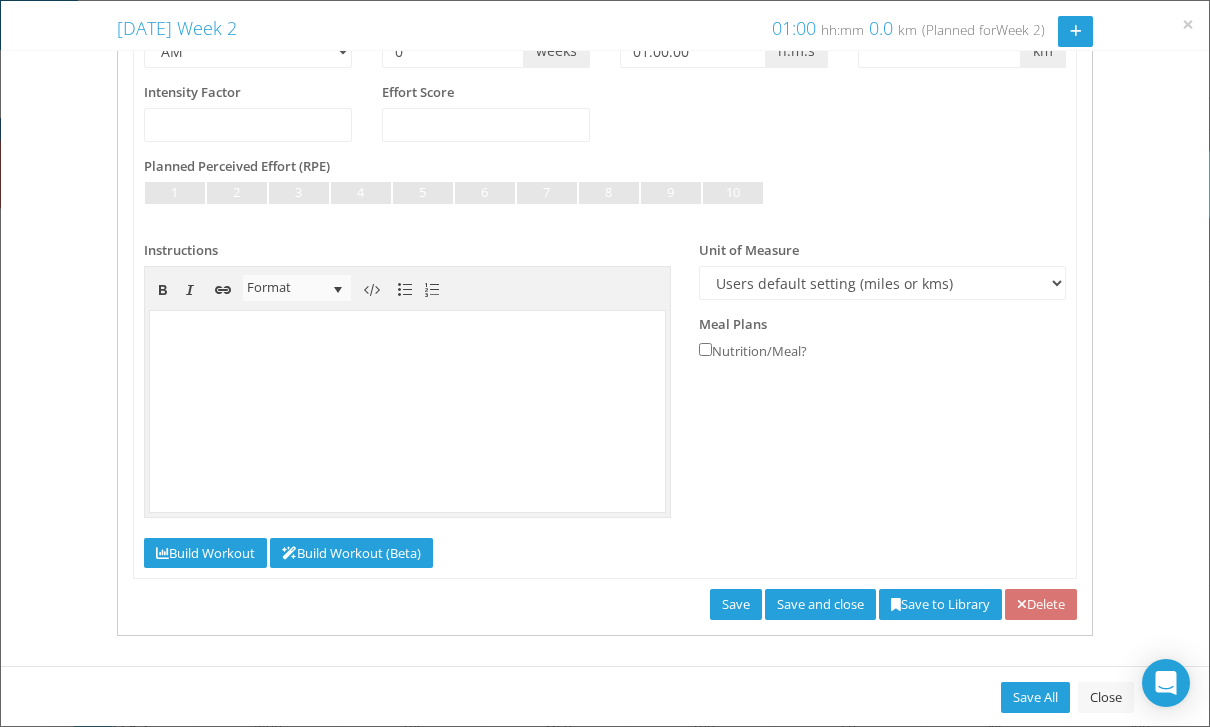scroll, scrollTop: 312, scrollLeft: 0, axis: vertical 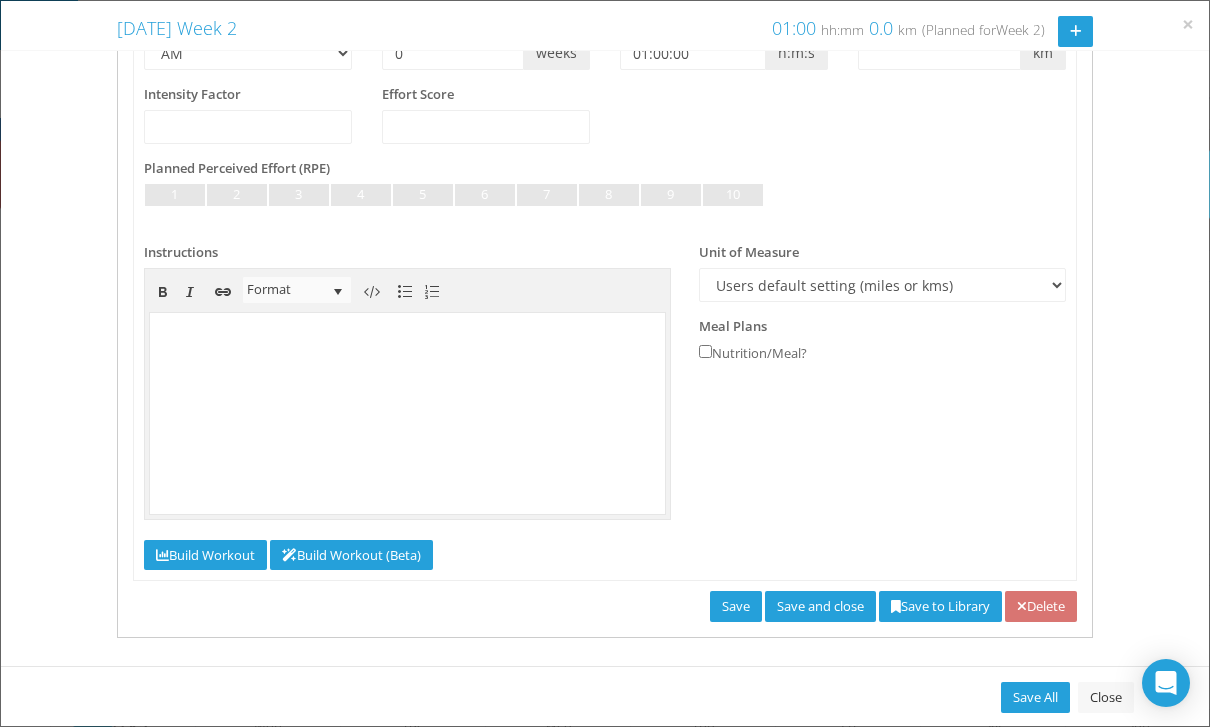 click on "Delete" at bounding box center [1041, 606] 